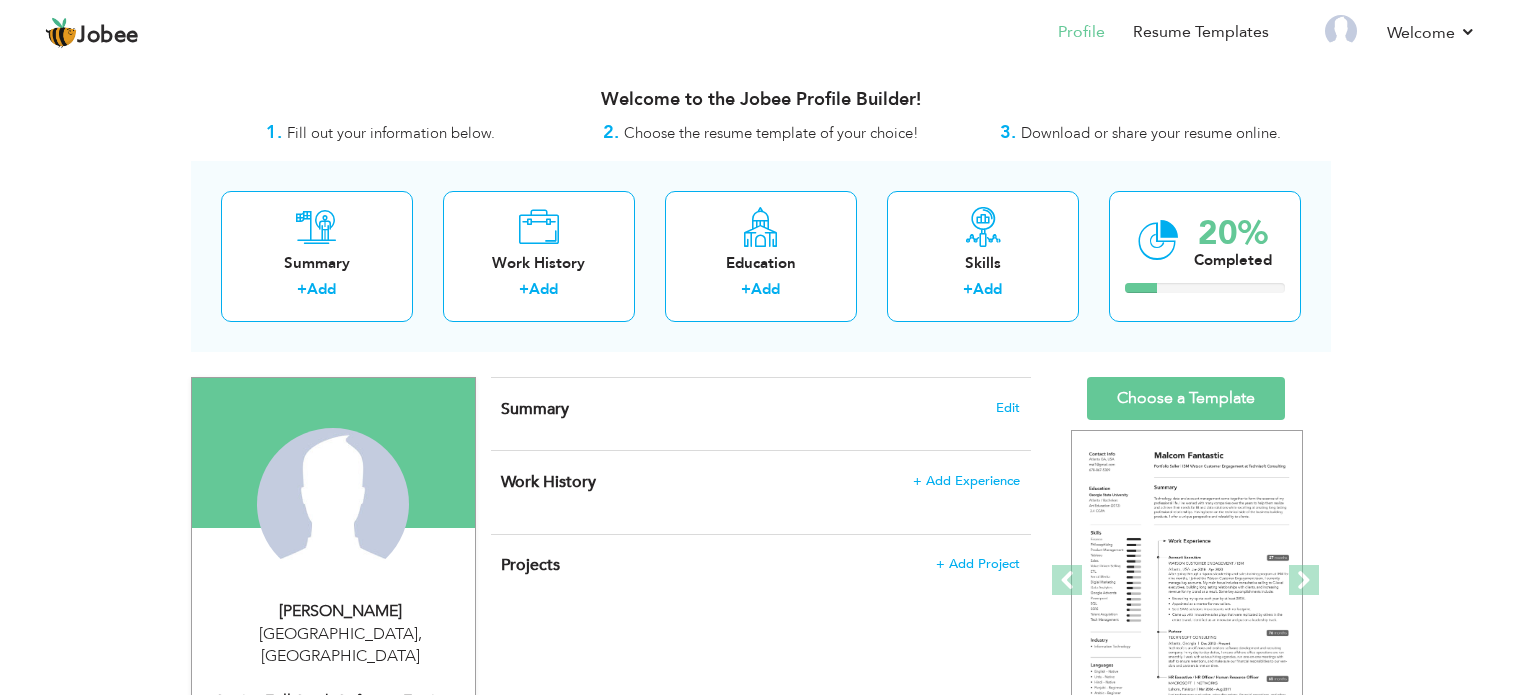 scroll, scrollTop: 0, scrollLeft: 0, axis: both 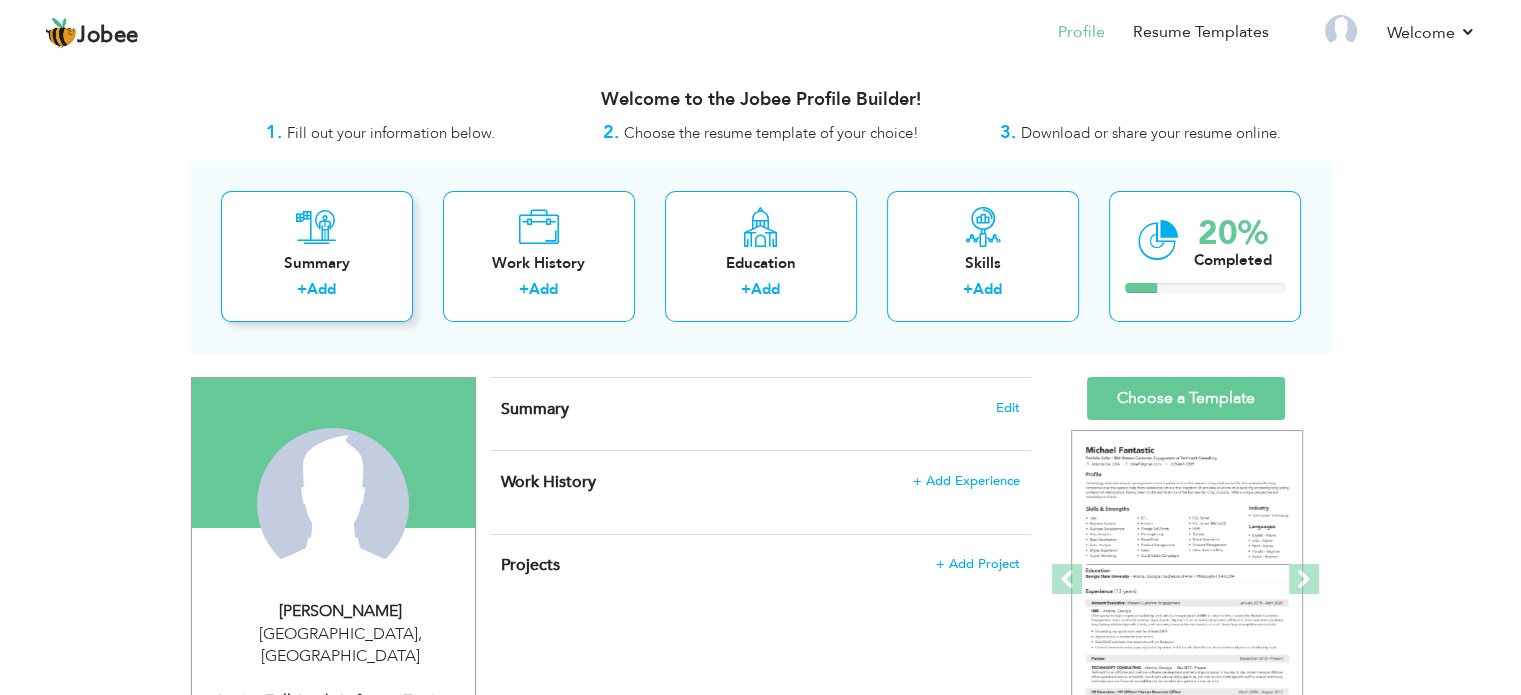 click on "Add" at bounding box center (321, 289) 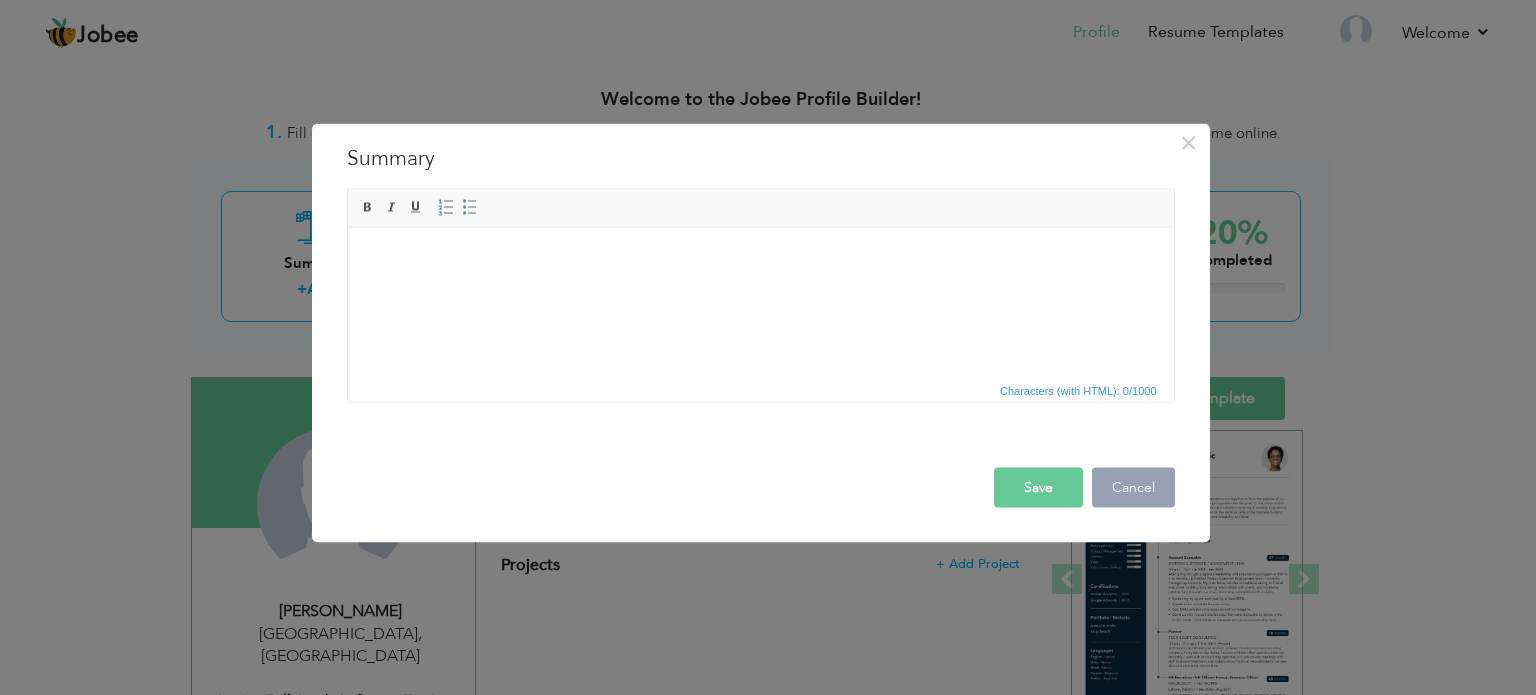 click on "Cancel" at bounding box center (1133, 487) 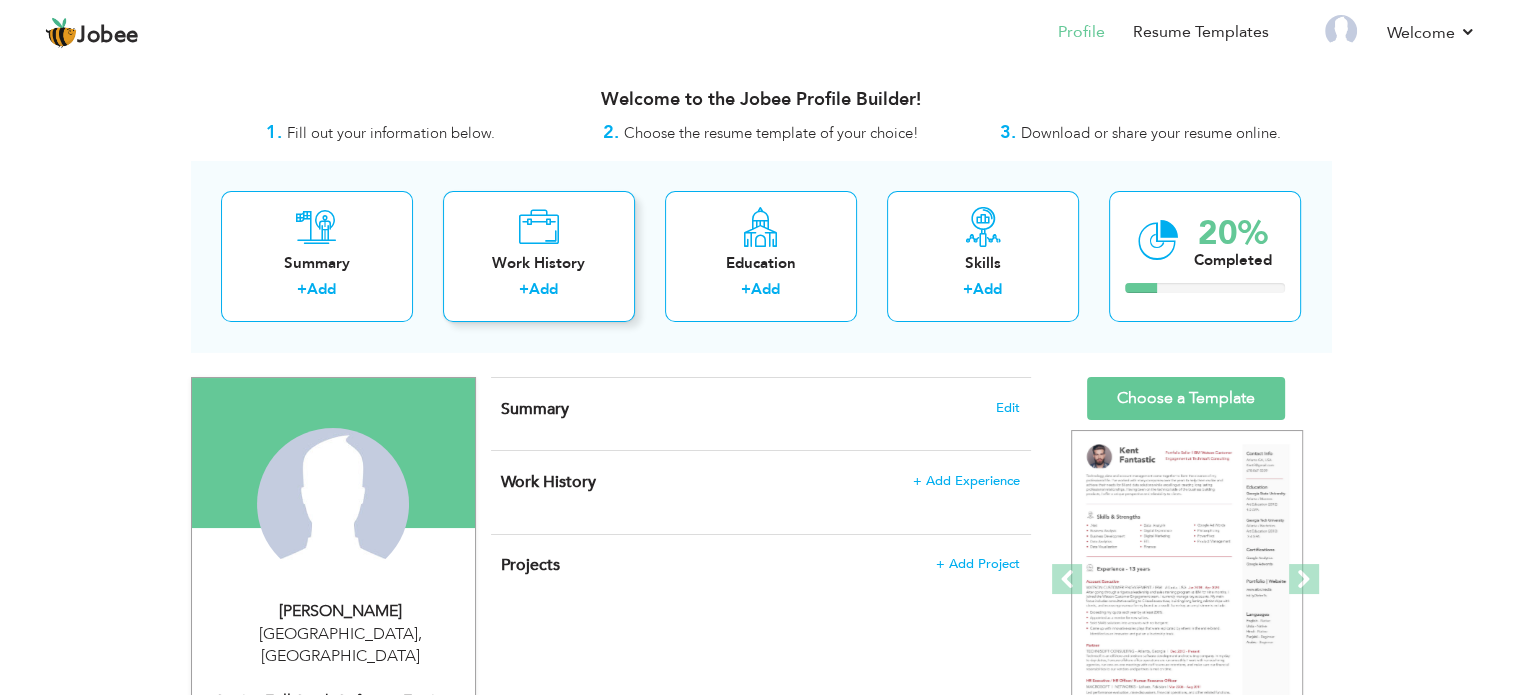click on "Add" at bounding box center (543, 289) 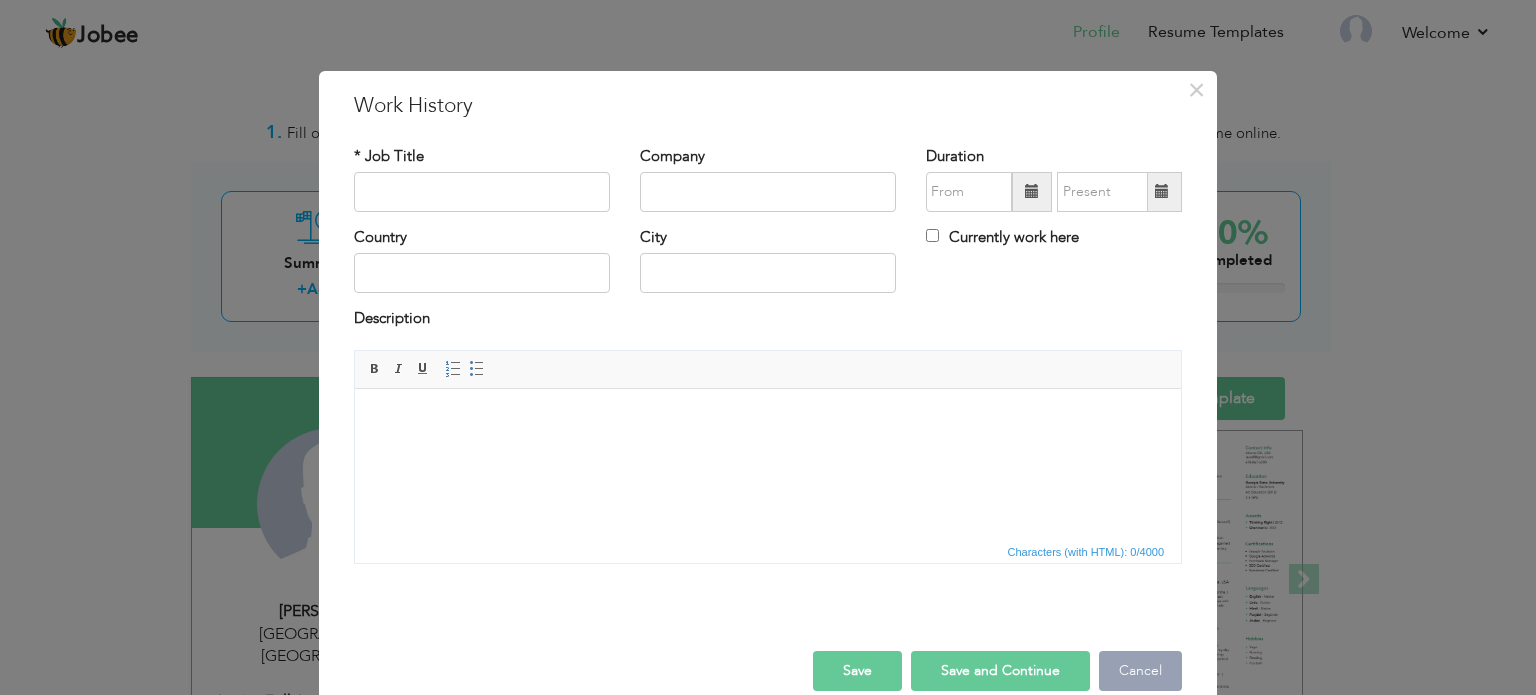 click on "Cancel" at bounding box center (1140, 671) 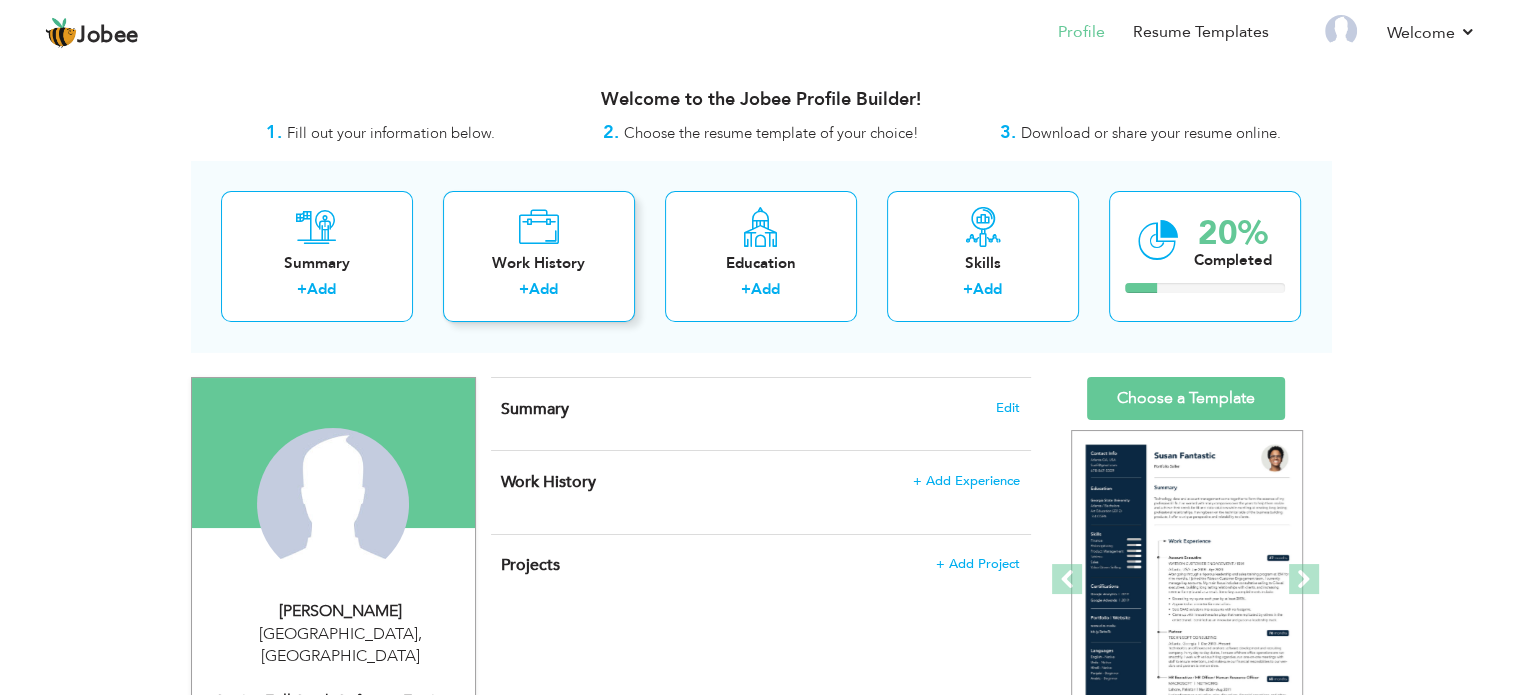 click on "Add" at bounding box center [543, 289] 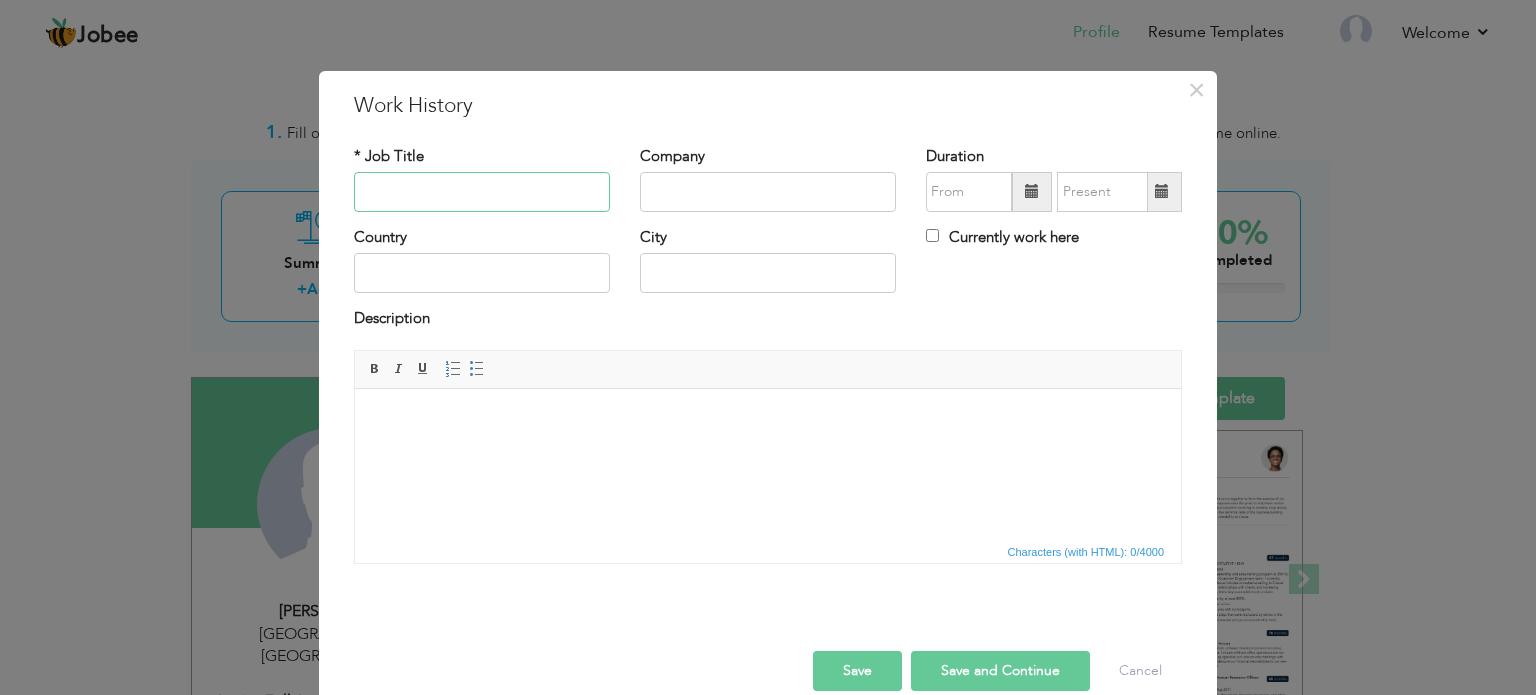 paste on "Associate Software Engineer" 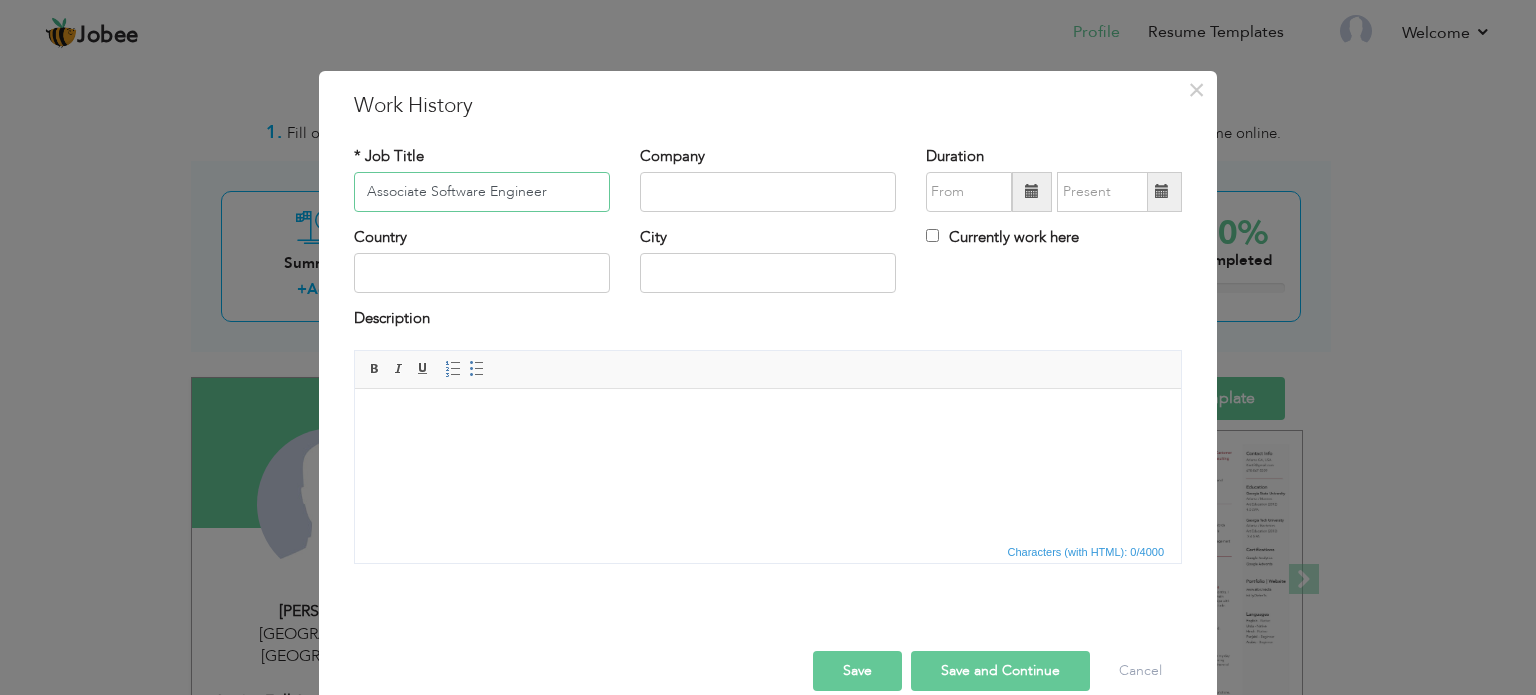 type on "Associate Software Engineer" 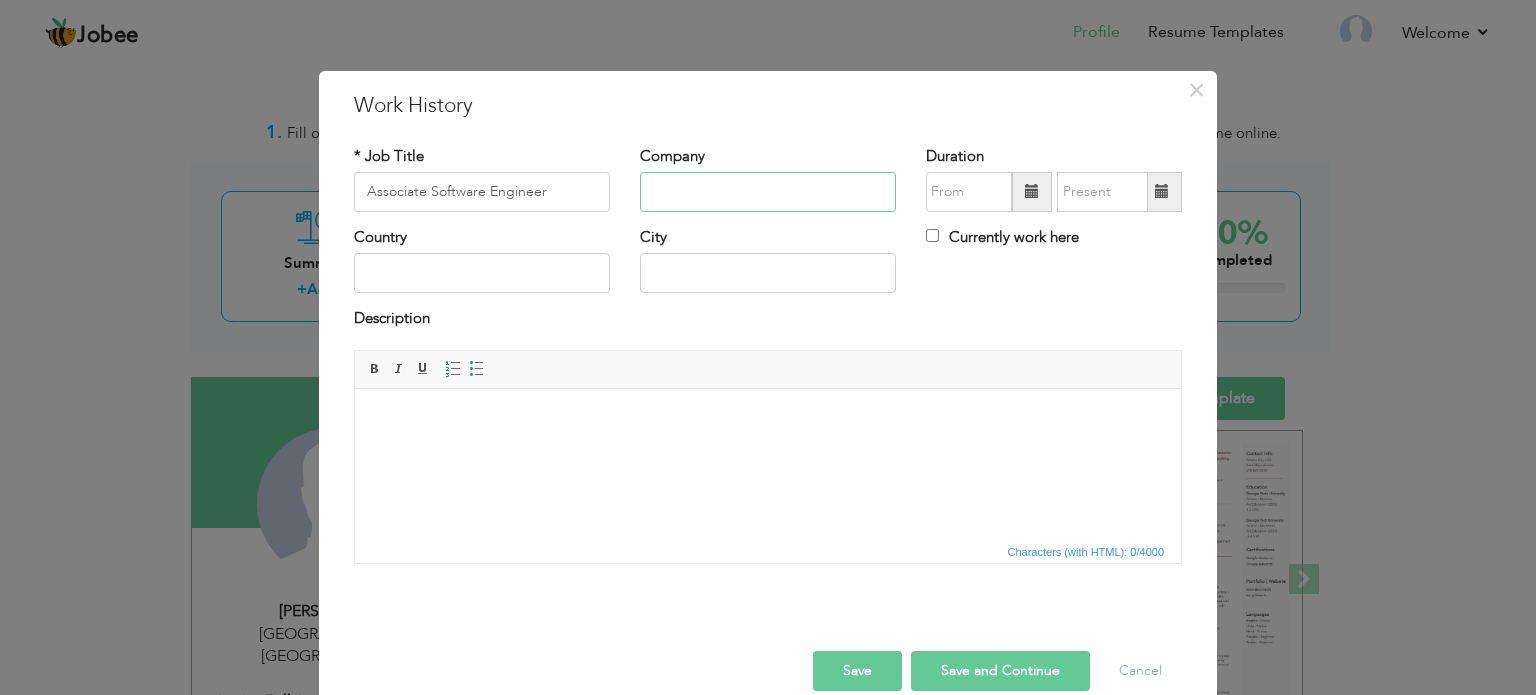 click at bounding box center (768, 192) 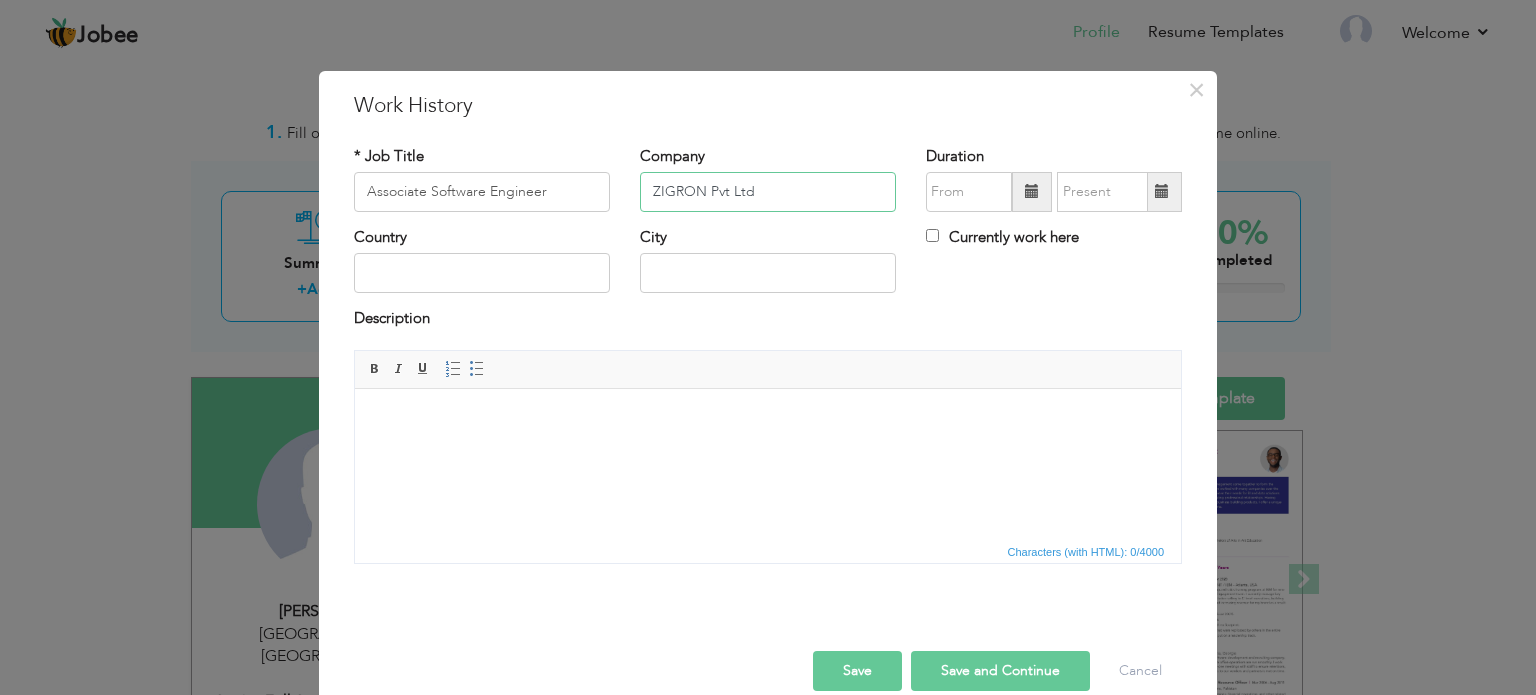 type on "ZIGRON Pvt Ltd" 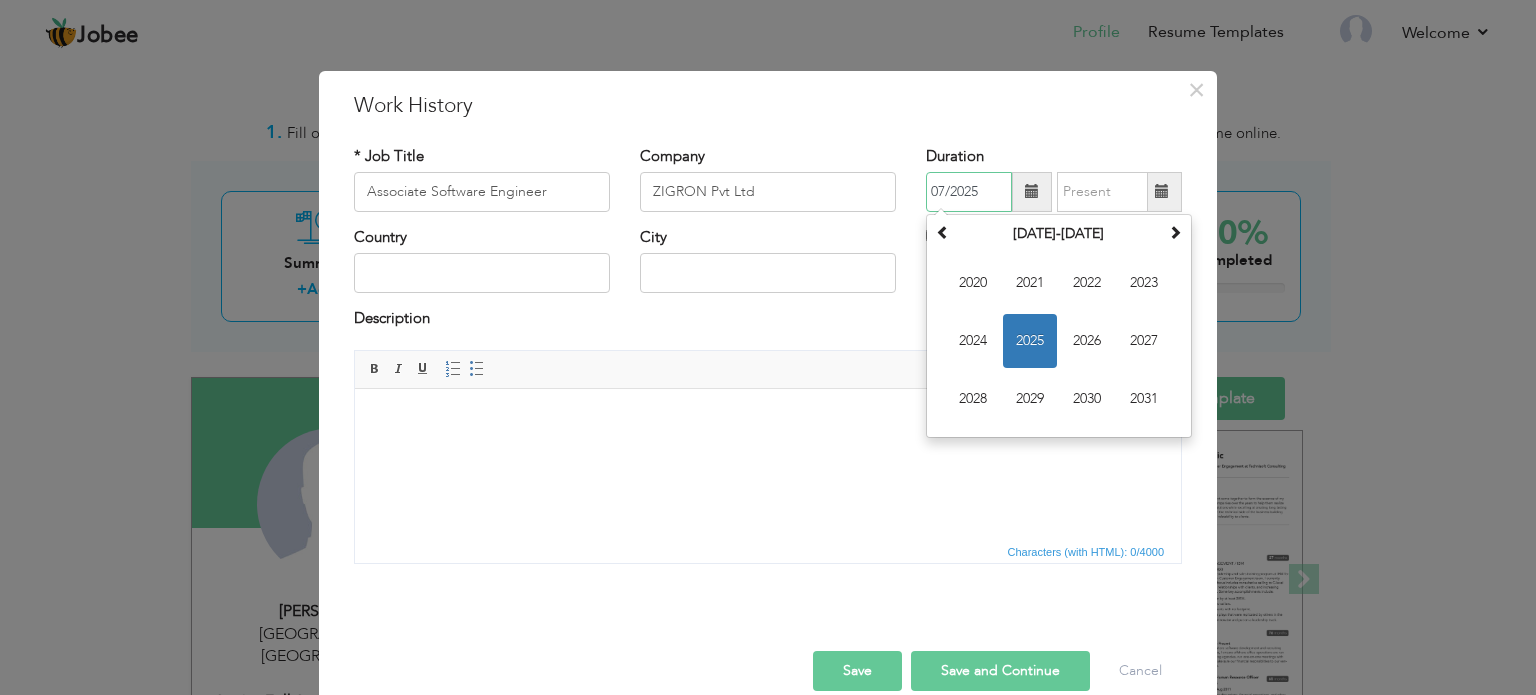 click on "07/2025" at bounding box center [969, 192] 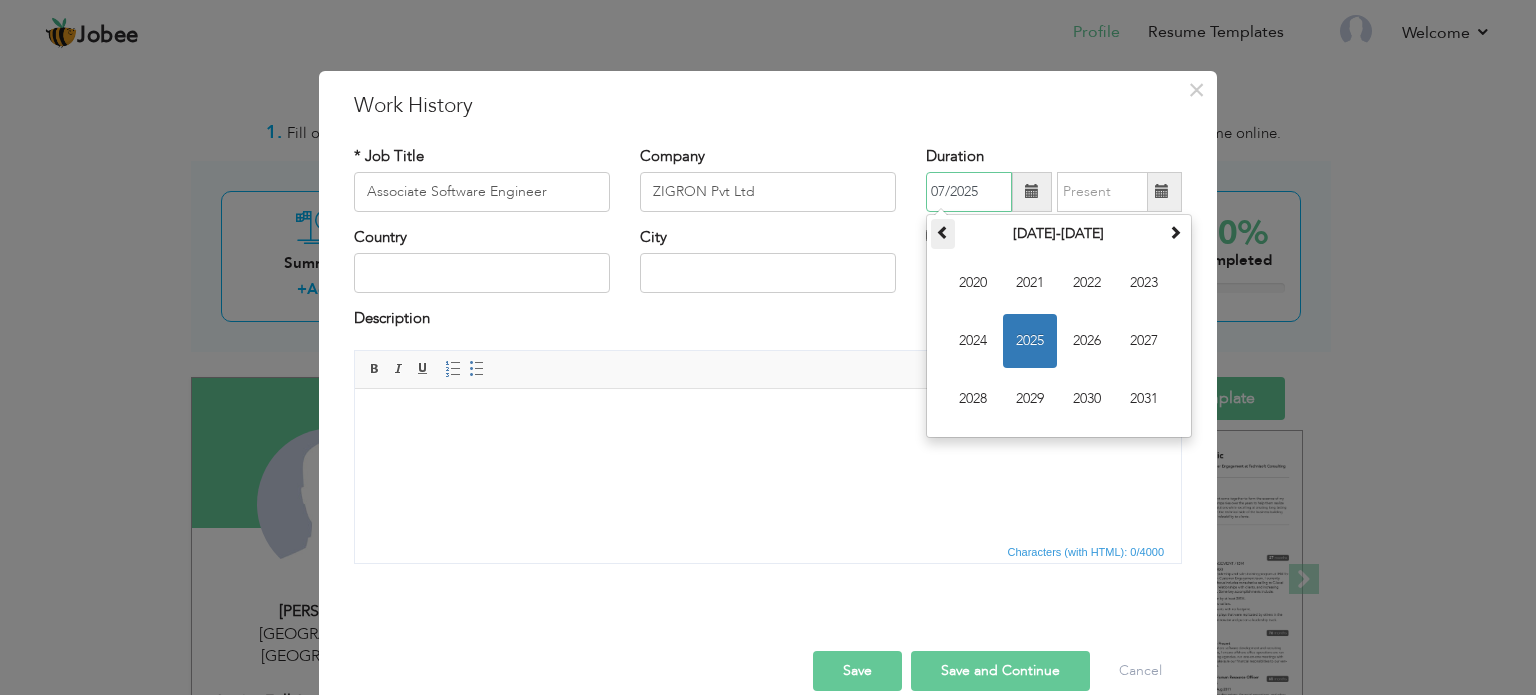 click at bounding box center (943, 232) 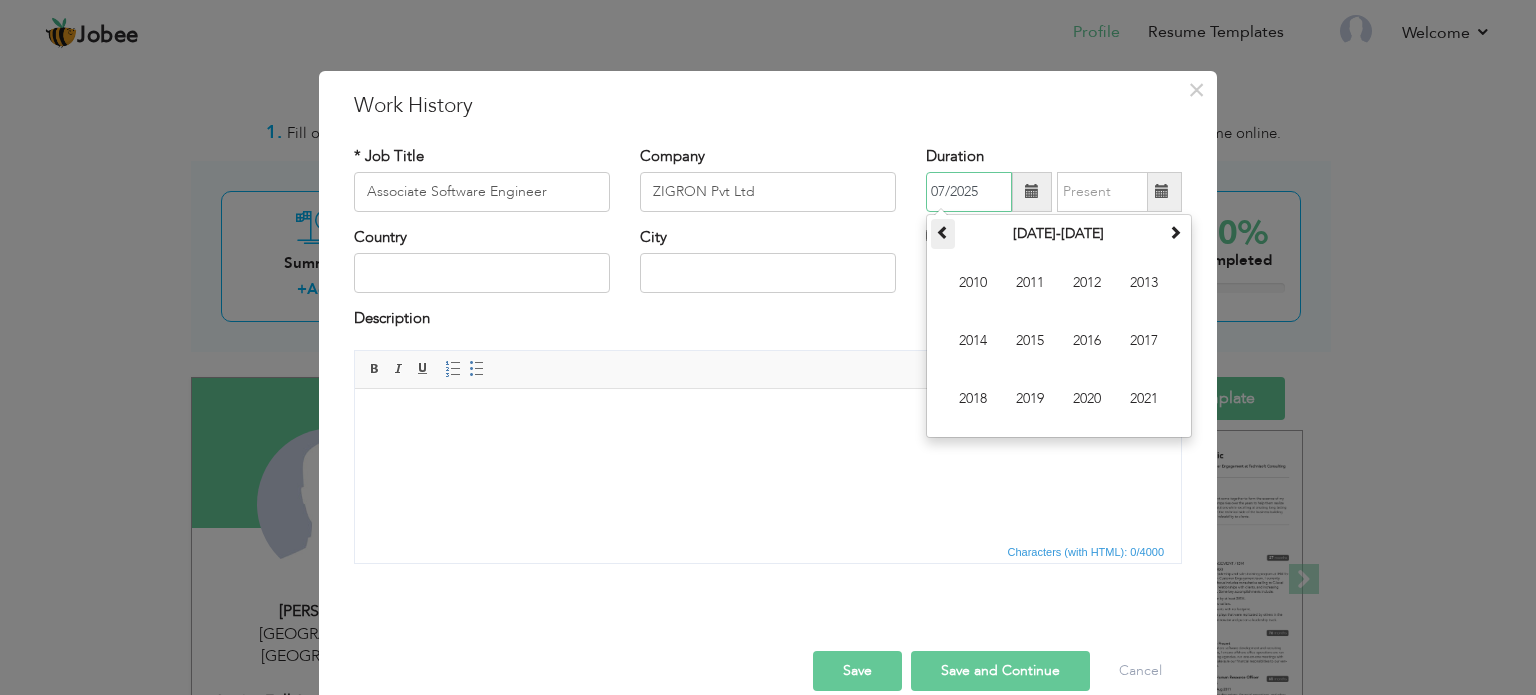 click at bounding box center [943, 232] 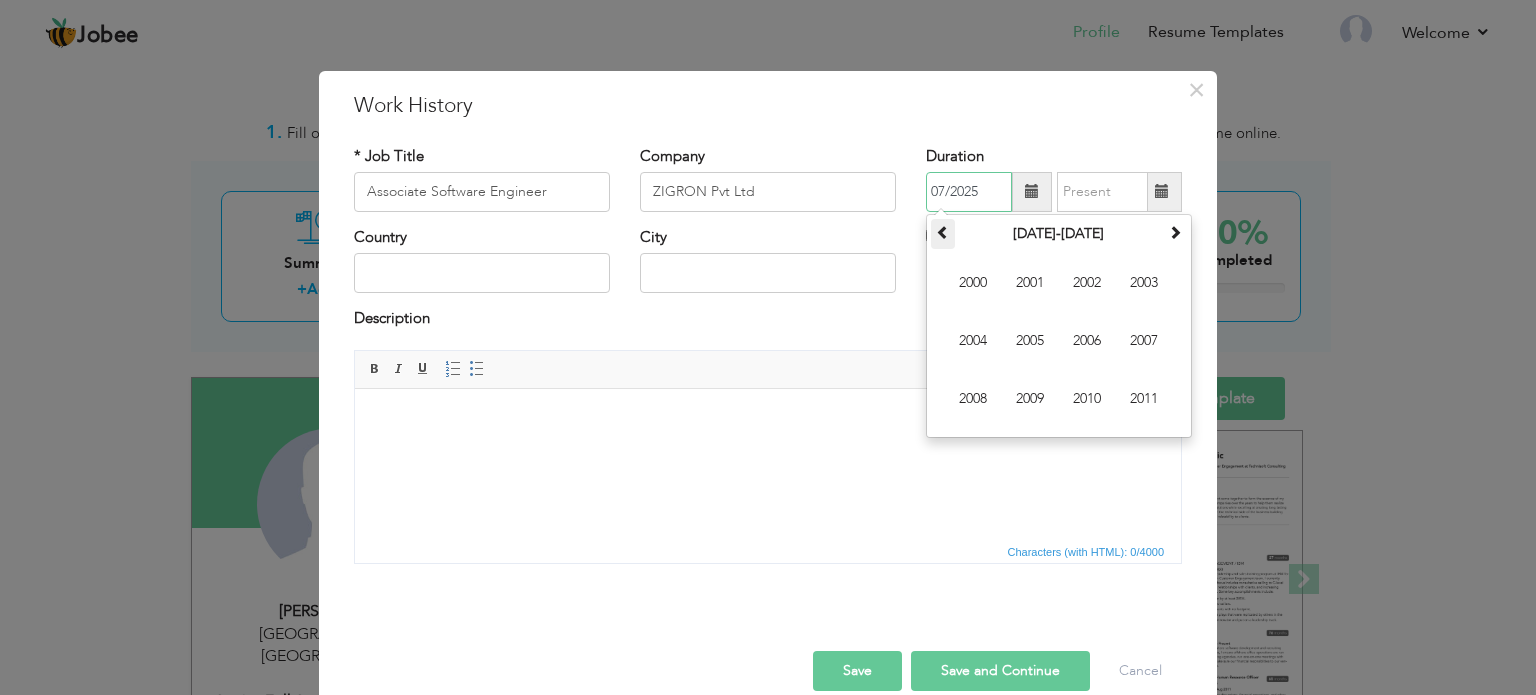 click at bounding box center [943, 232] 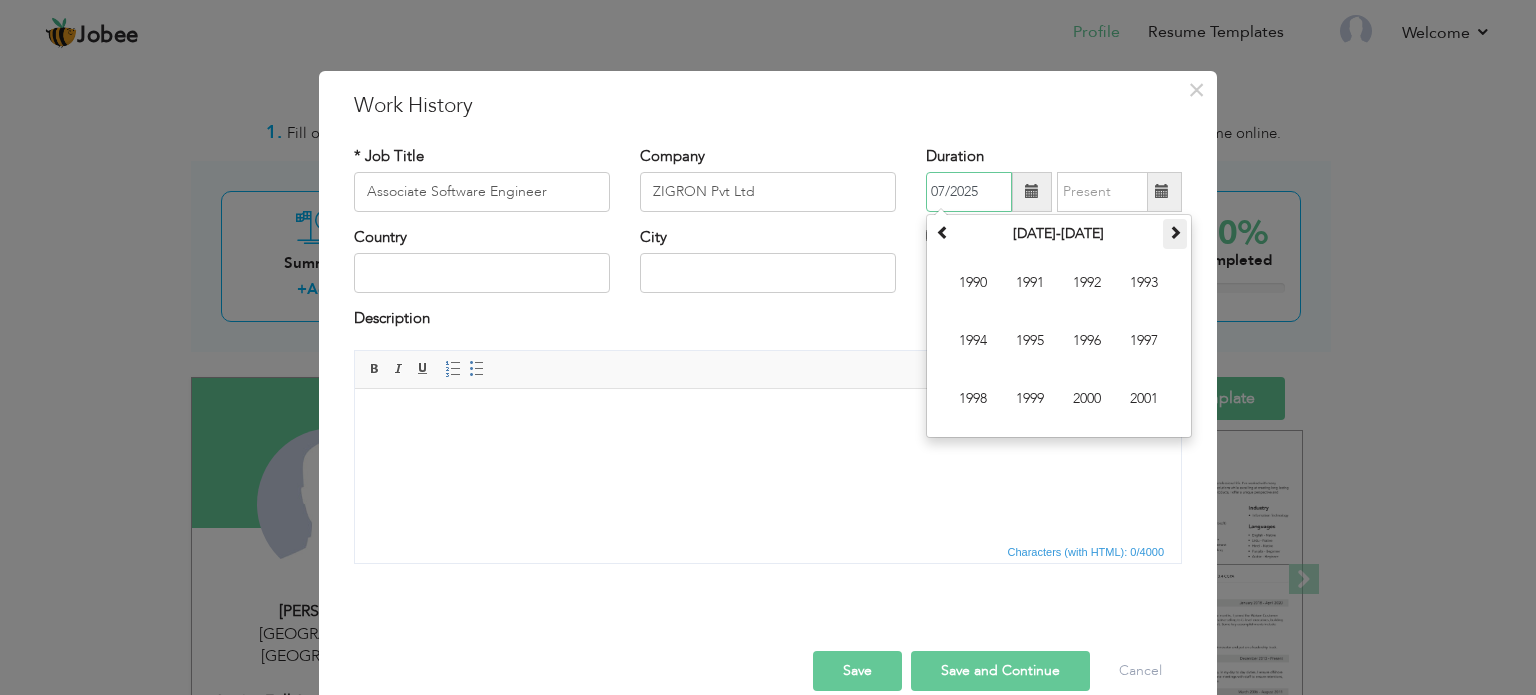 click at bounding box center [1175, 232] 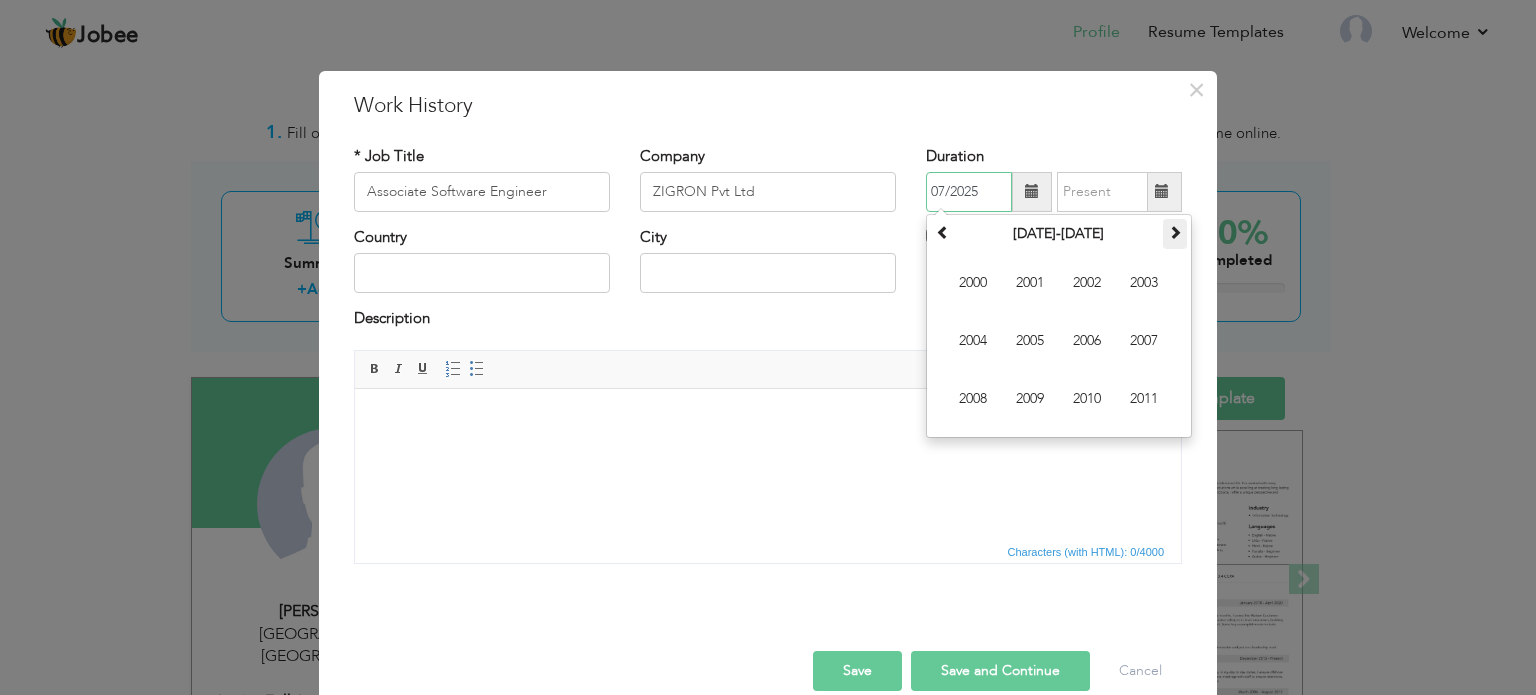 click at bounding box center (1175, 232) 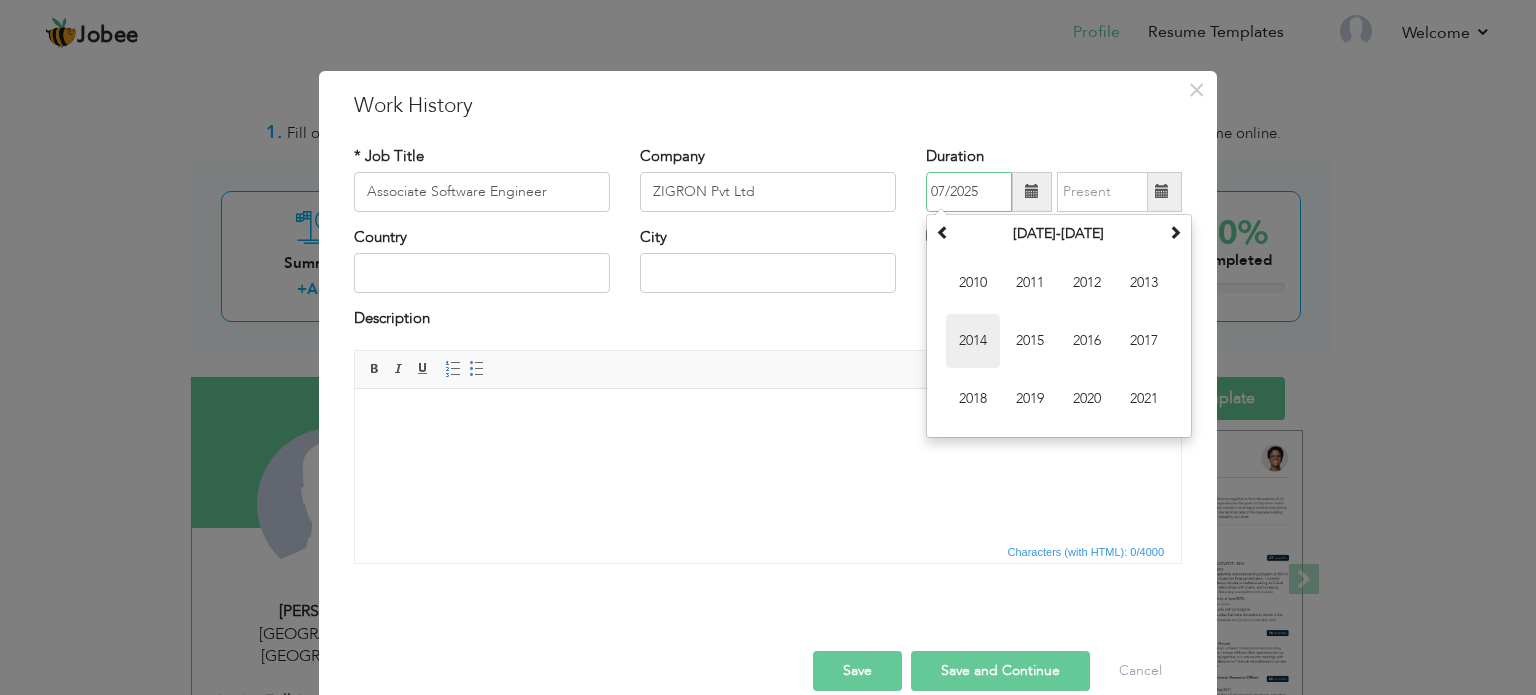 click on "2014" at bounding box center [973, 341] 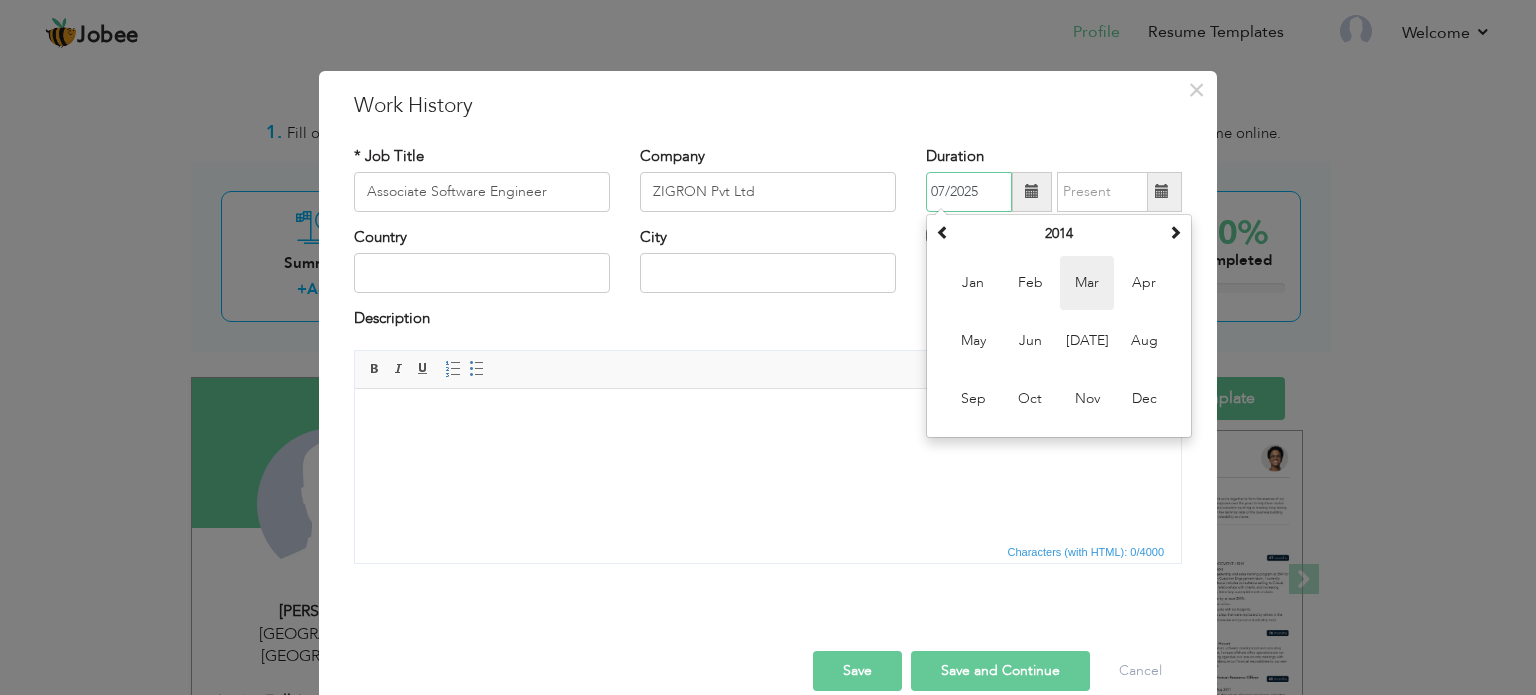 click on "Mar" at bounding box center [1087, 283] 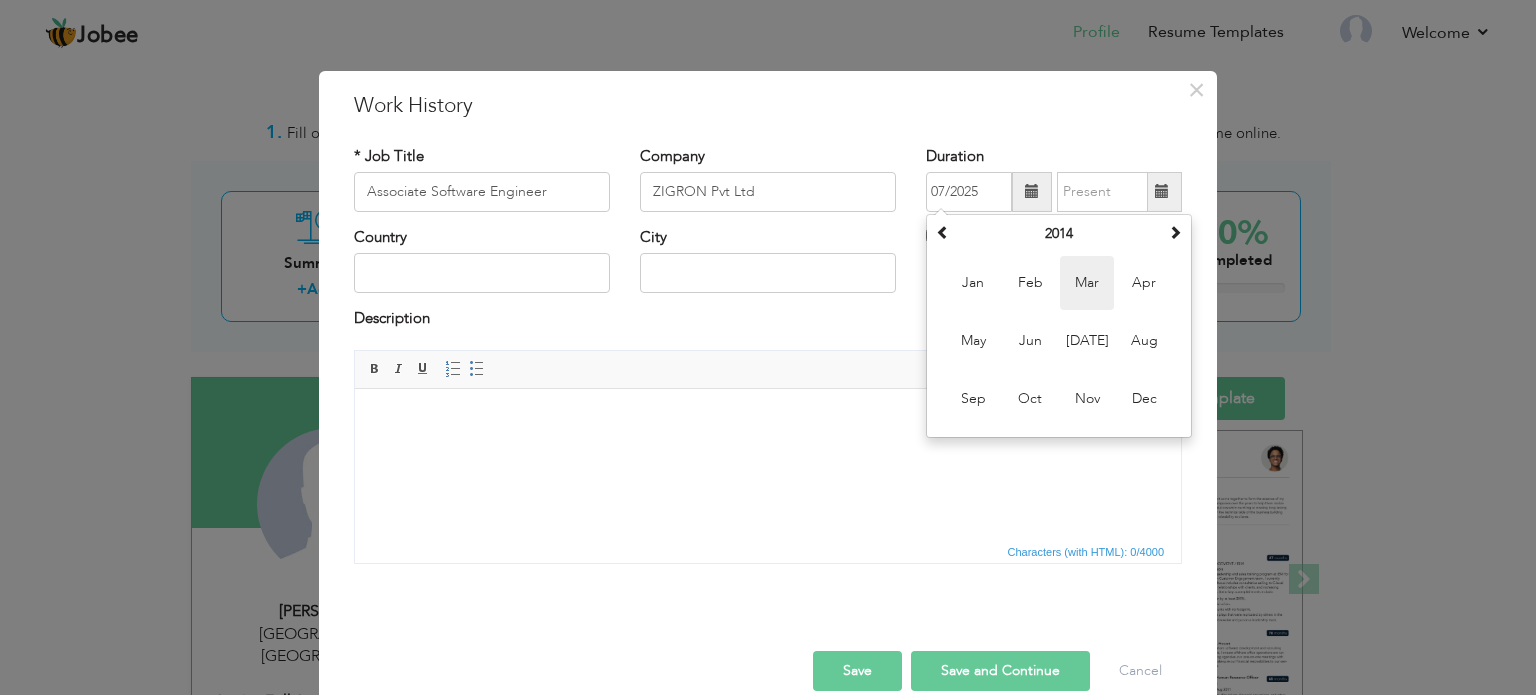 type on "03/2014" 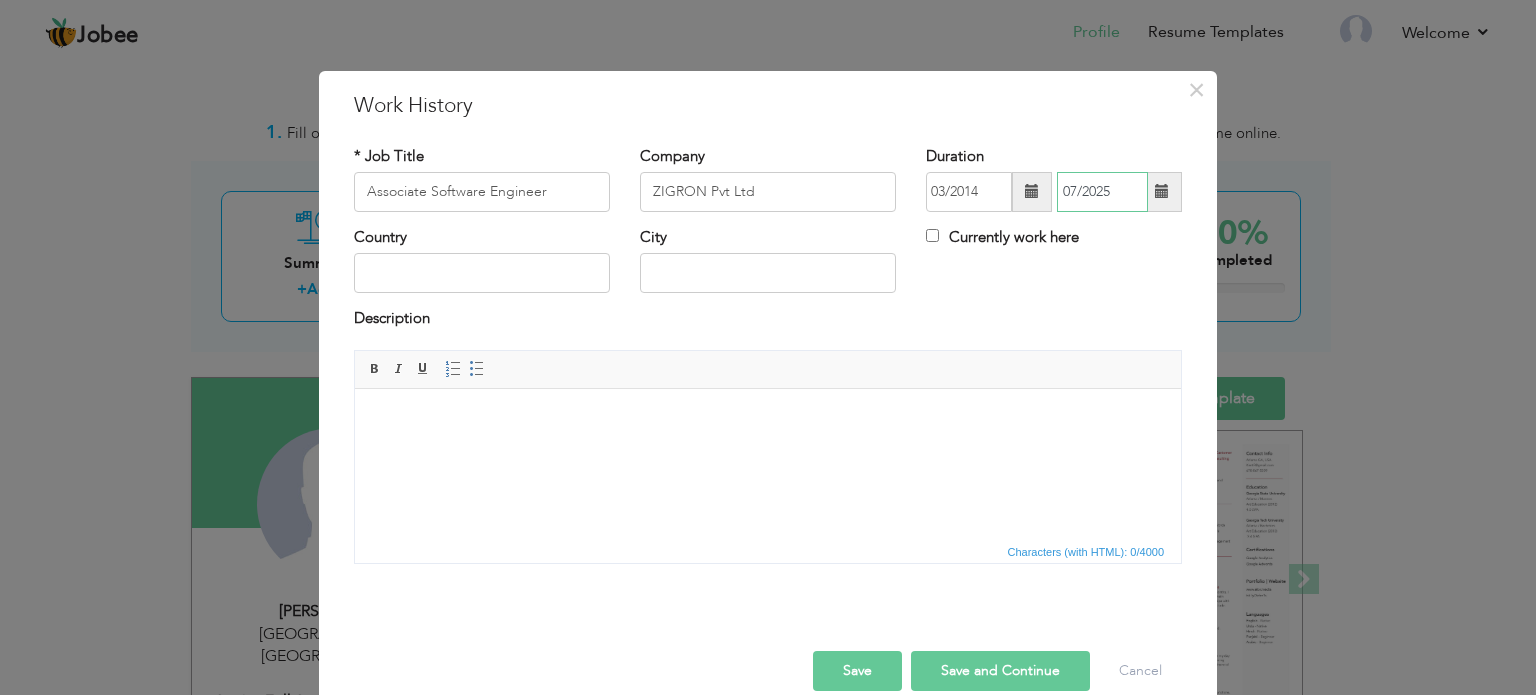 click on "07/2025" at bounding box center [1102, 192] 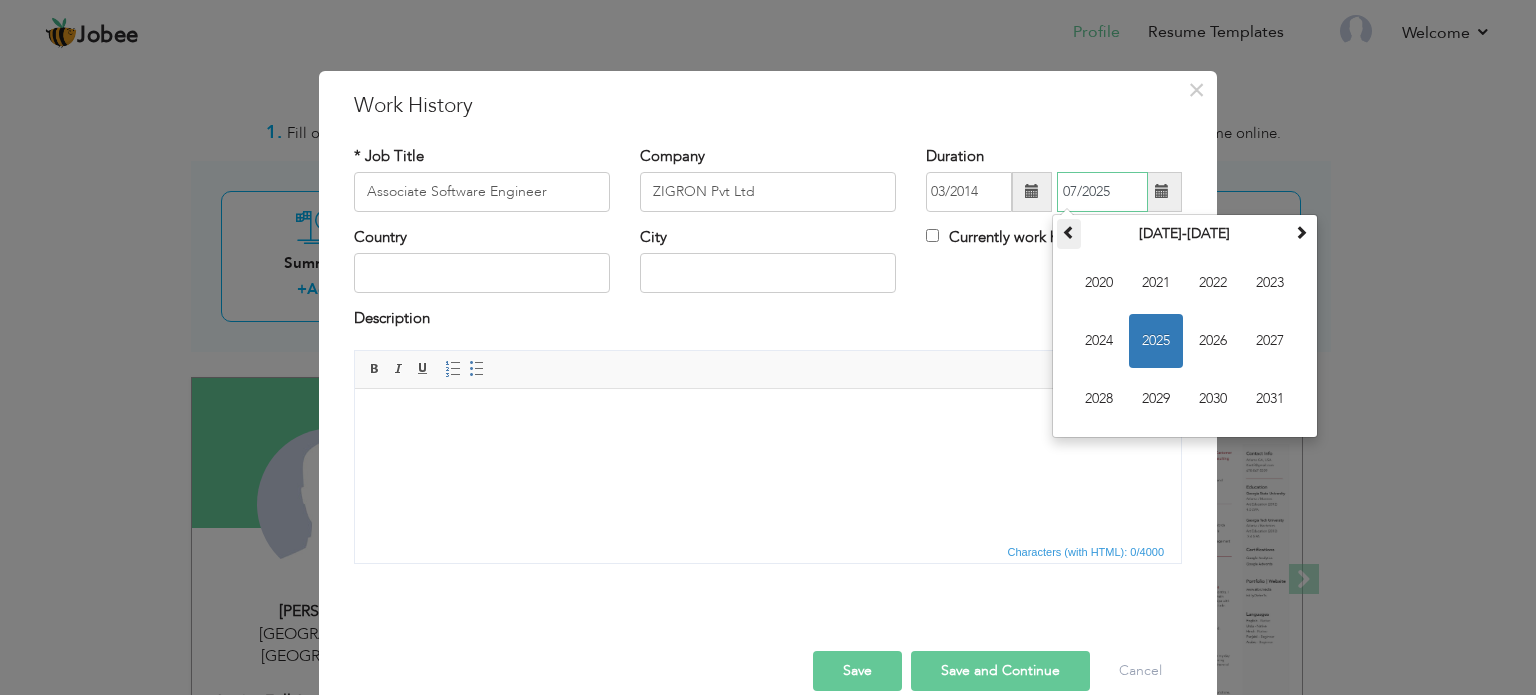 click at bounding box center [1069, 232] 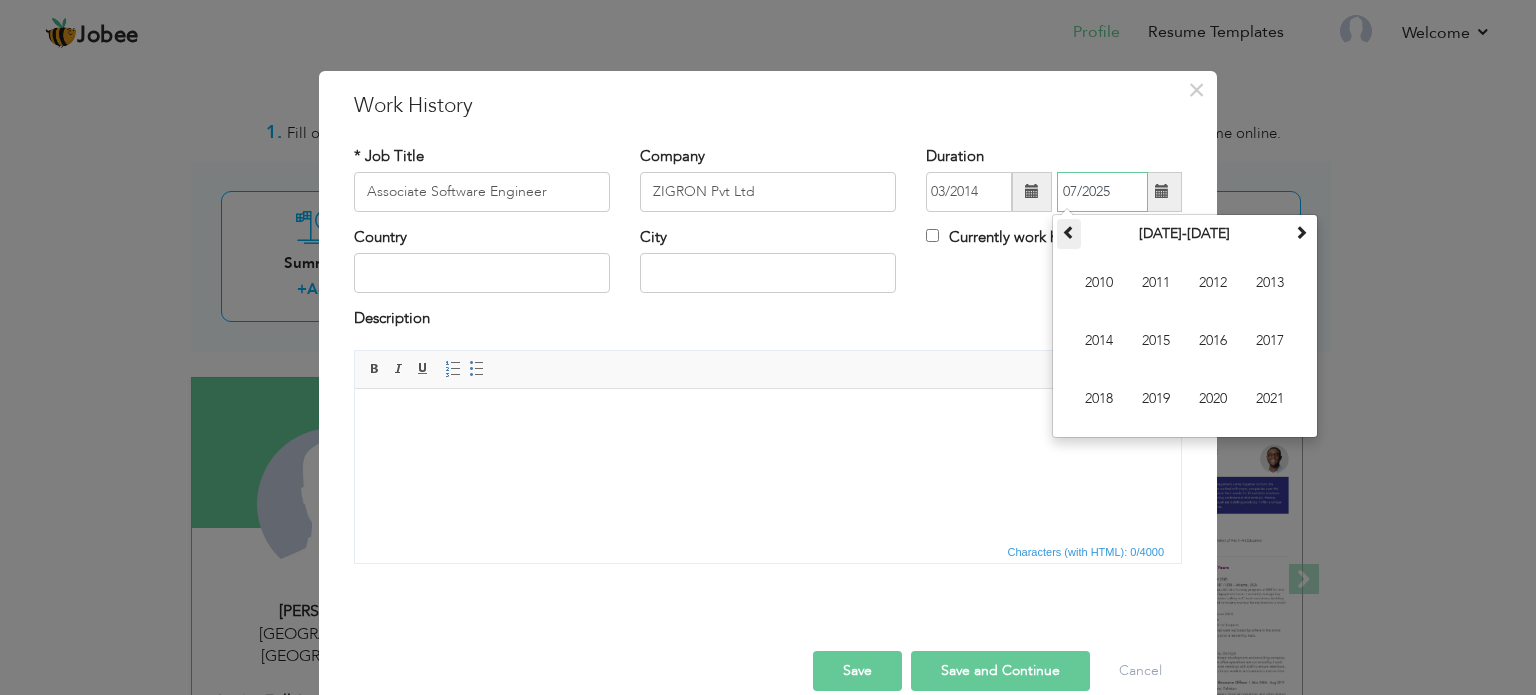 click at bounding box center [1069, 232] 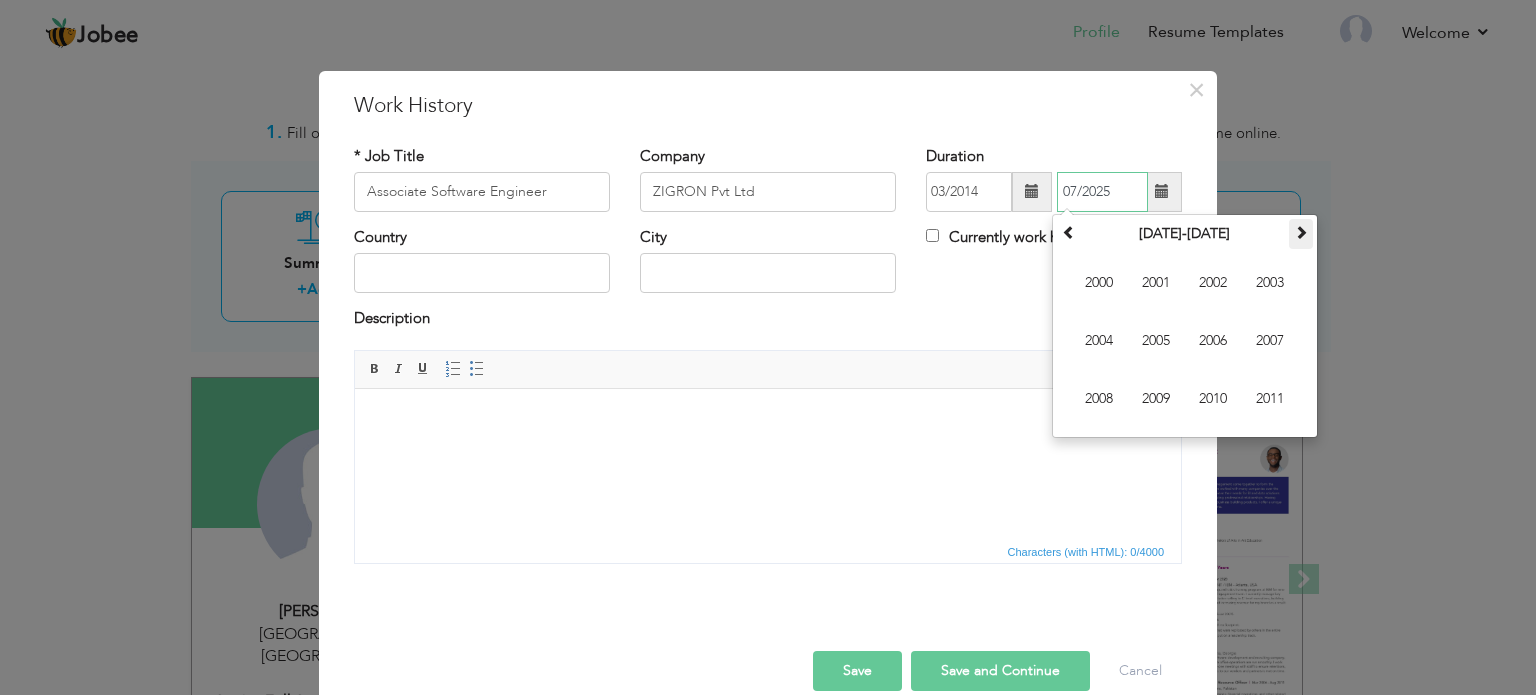 click at bounding box center (1301, 232) 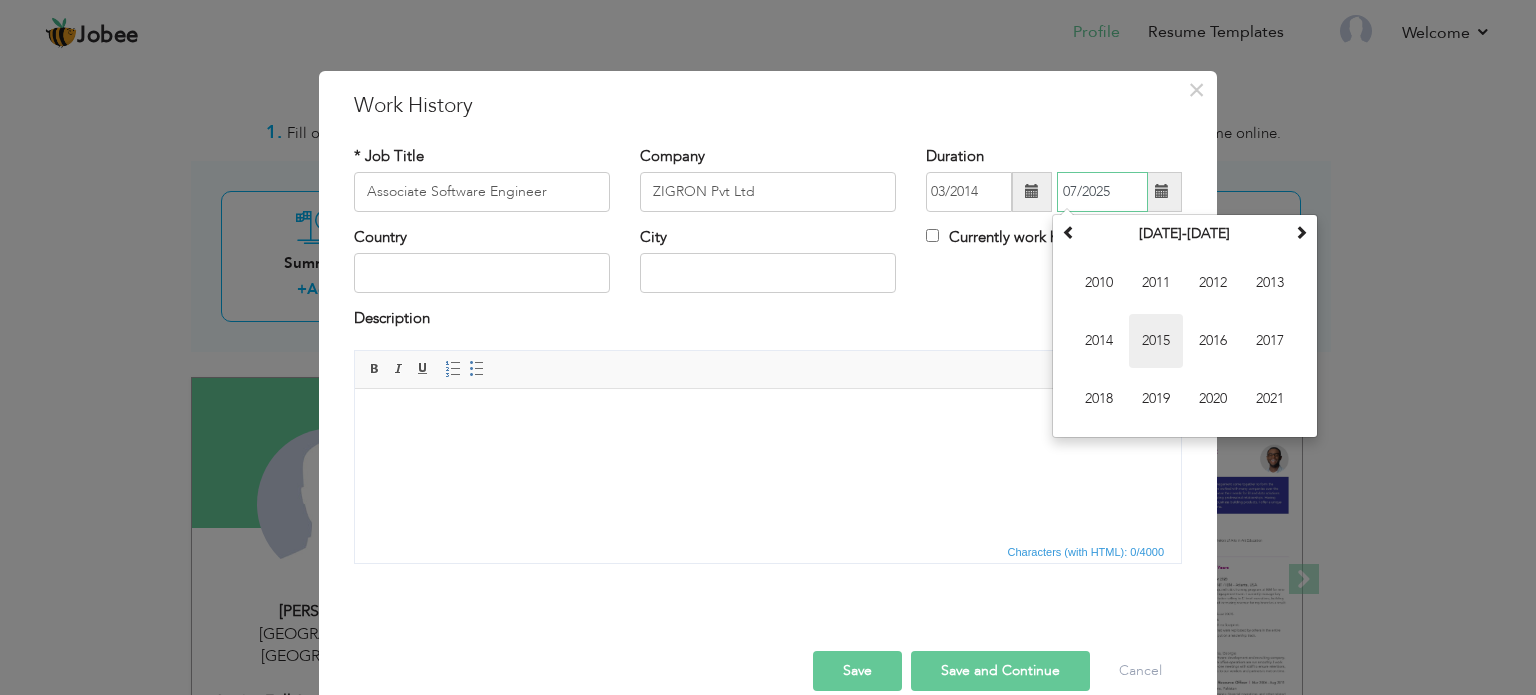 click on "2015" at bounding box center [1156, 341] 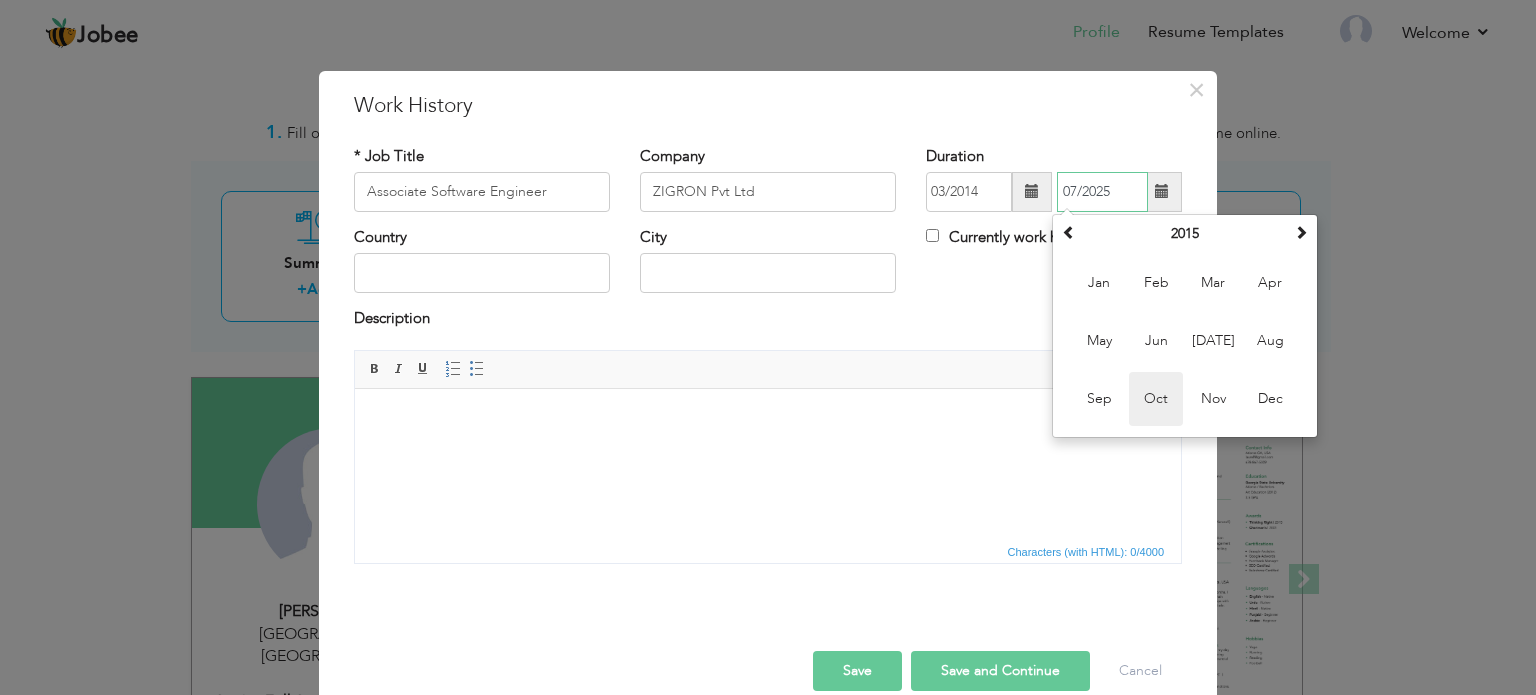 click on "Oct" at bounding box center (1156, 399) 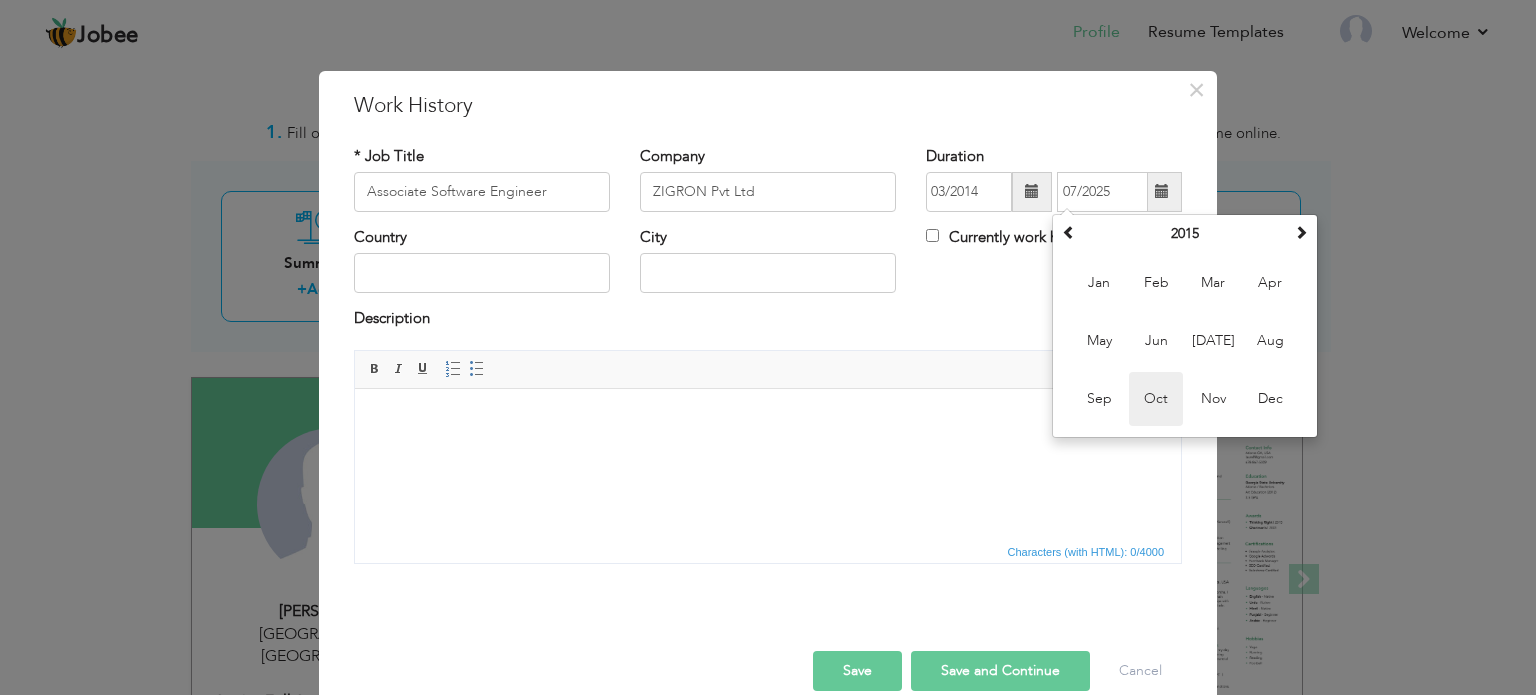 type on "10/2015" 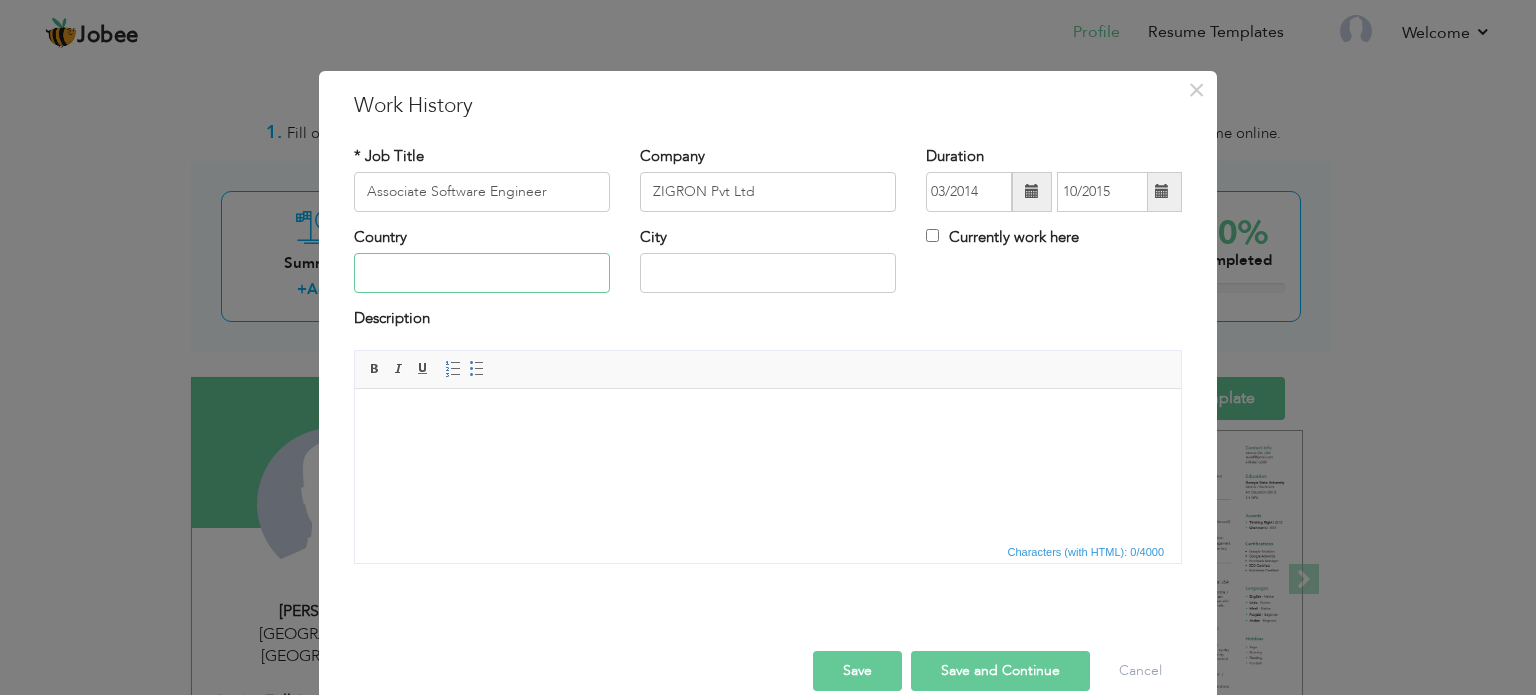 click at bounding box center (482, 273) 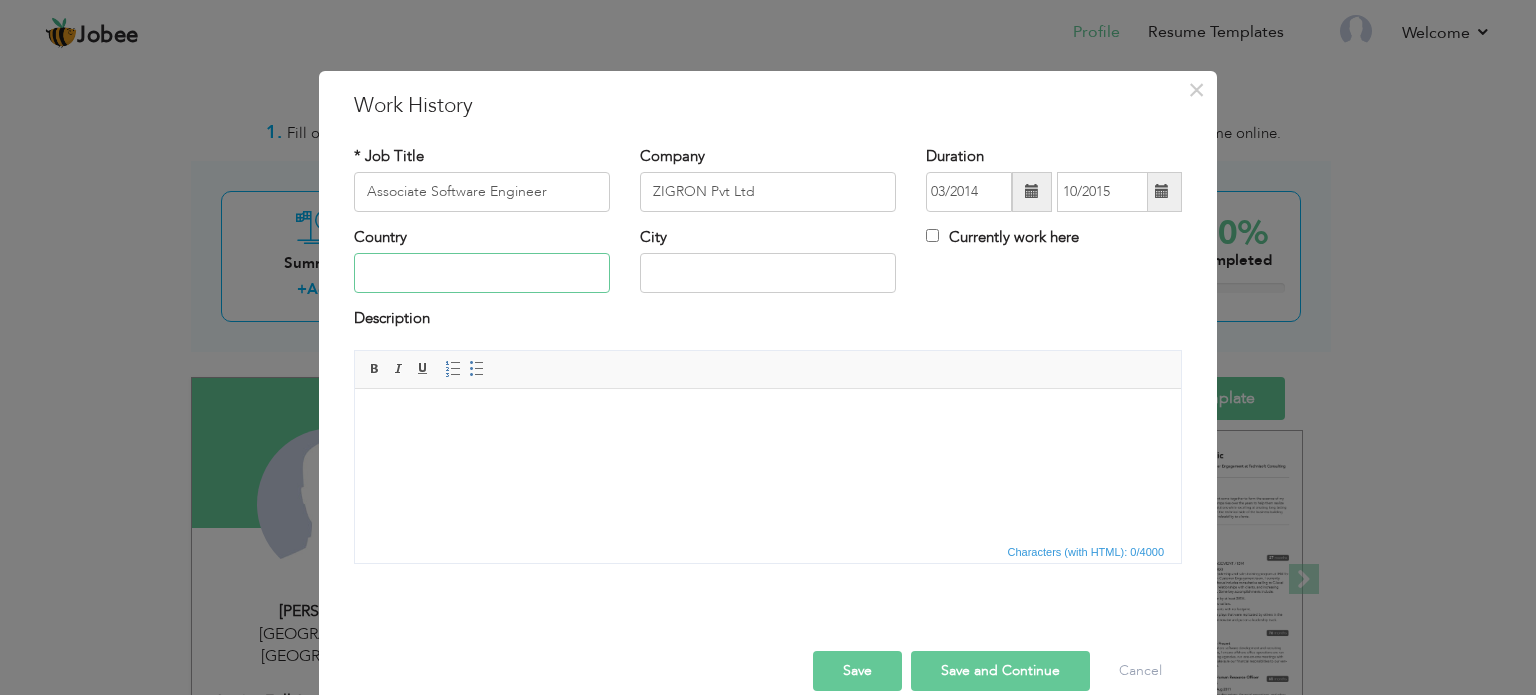 type on "[GEOGRAPHIC_DATA]" 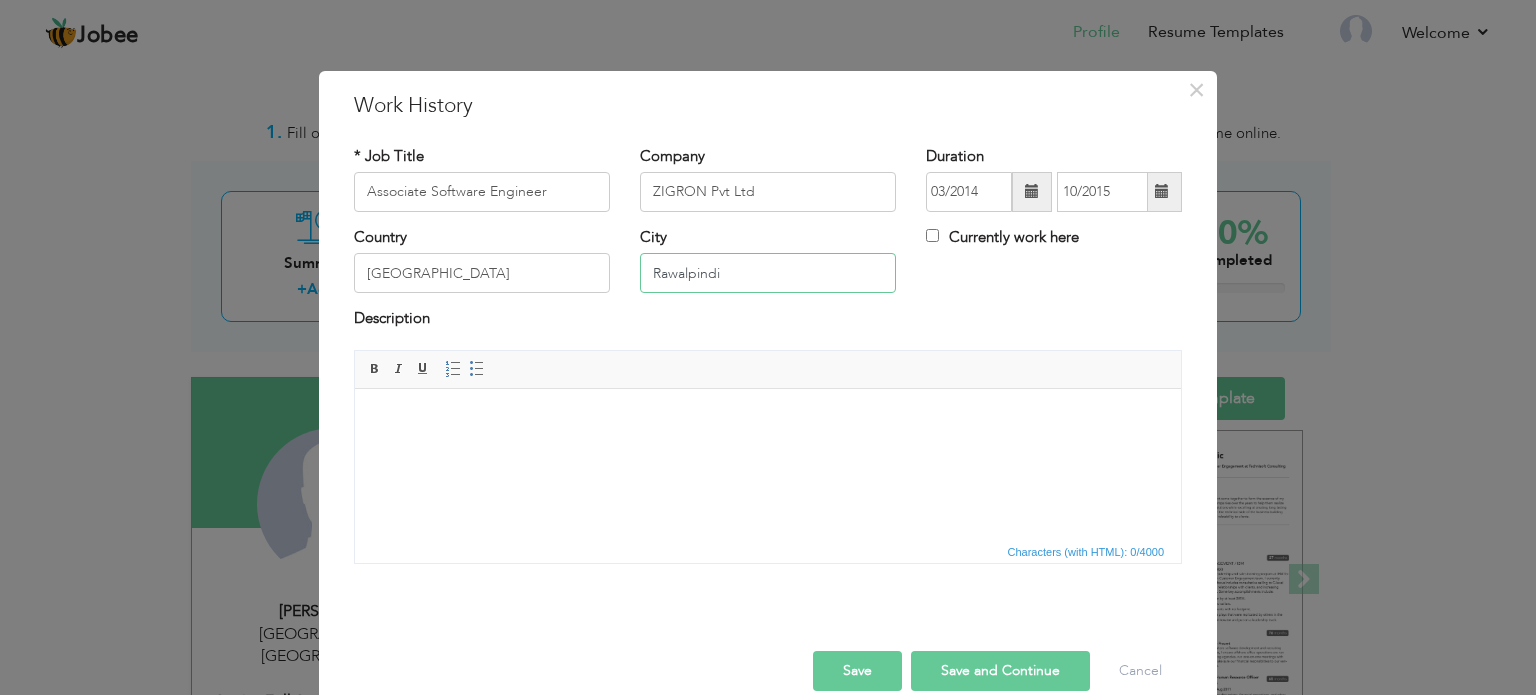 drag, startPoint x: 745, startPoint y: 273, endPoint x: 572, endPoint y: 266, distance: 173.14156 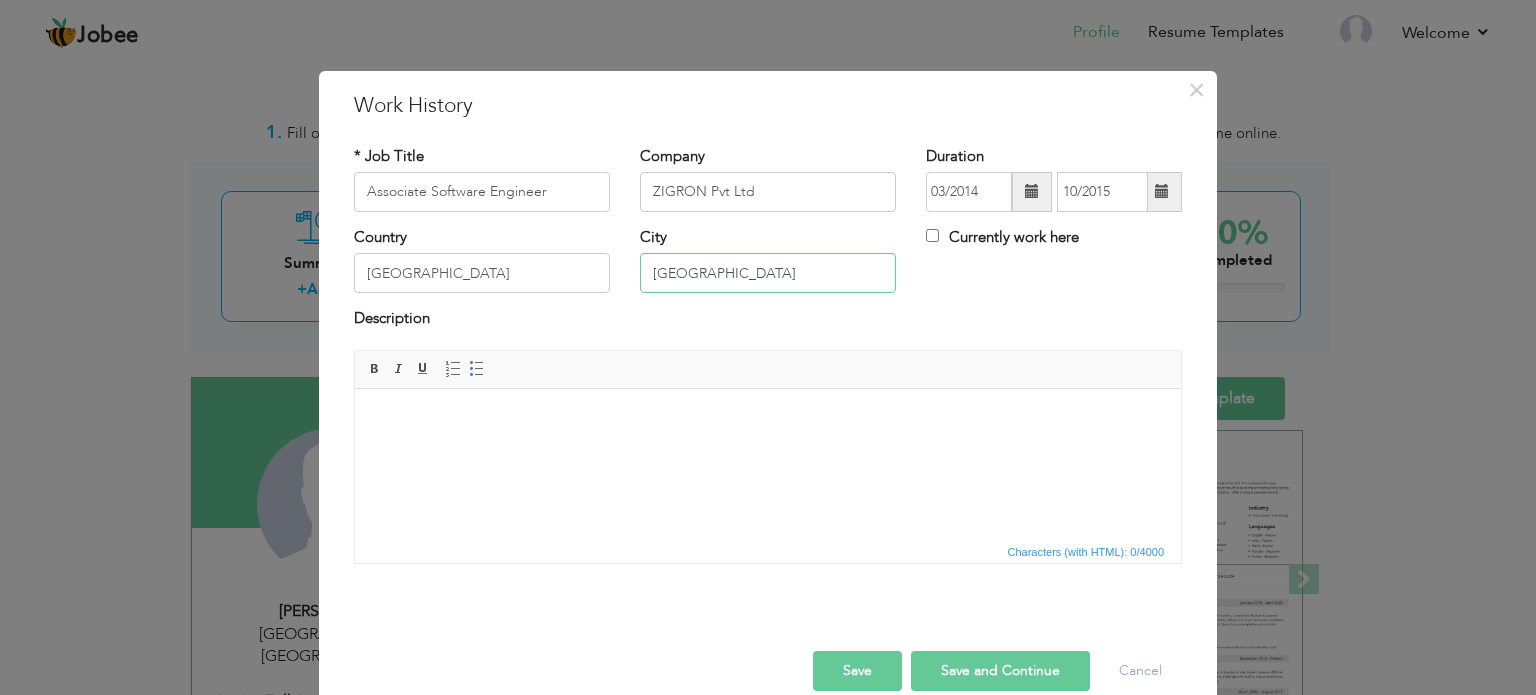 type on "[GEOGRAPHIC_DATA]" 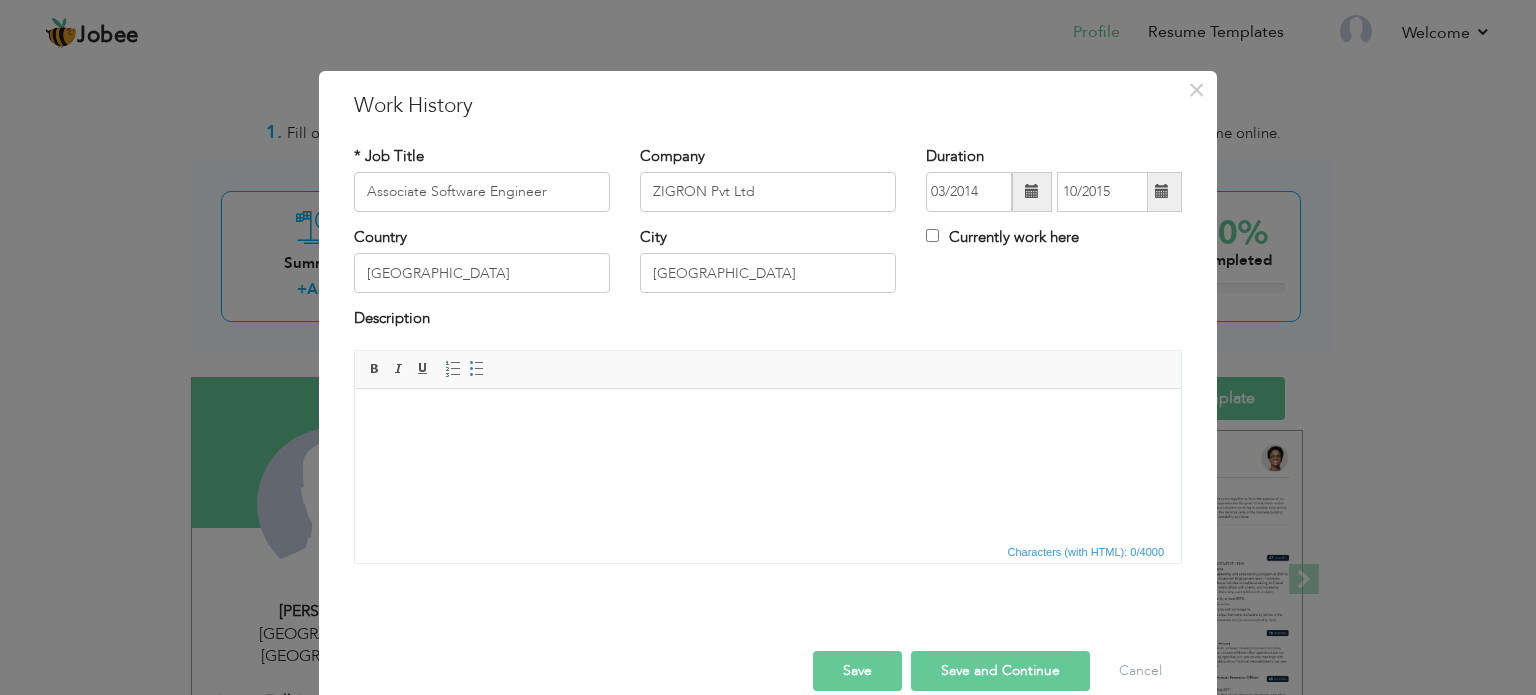 click at bounding box center [768, 418] 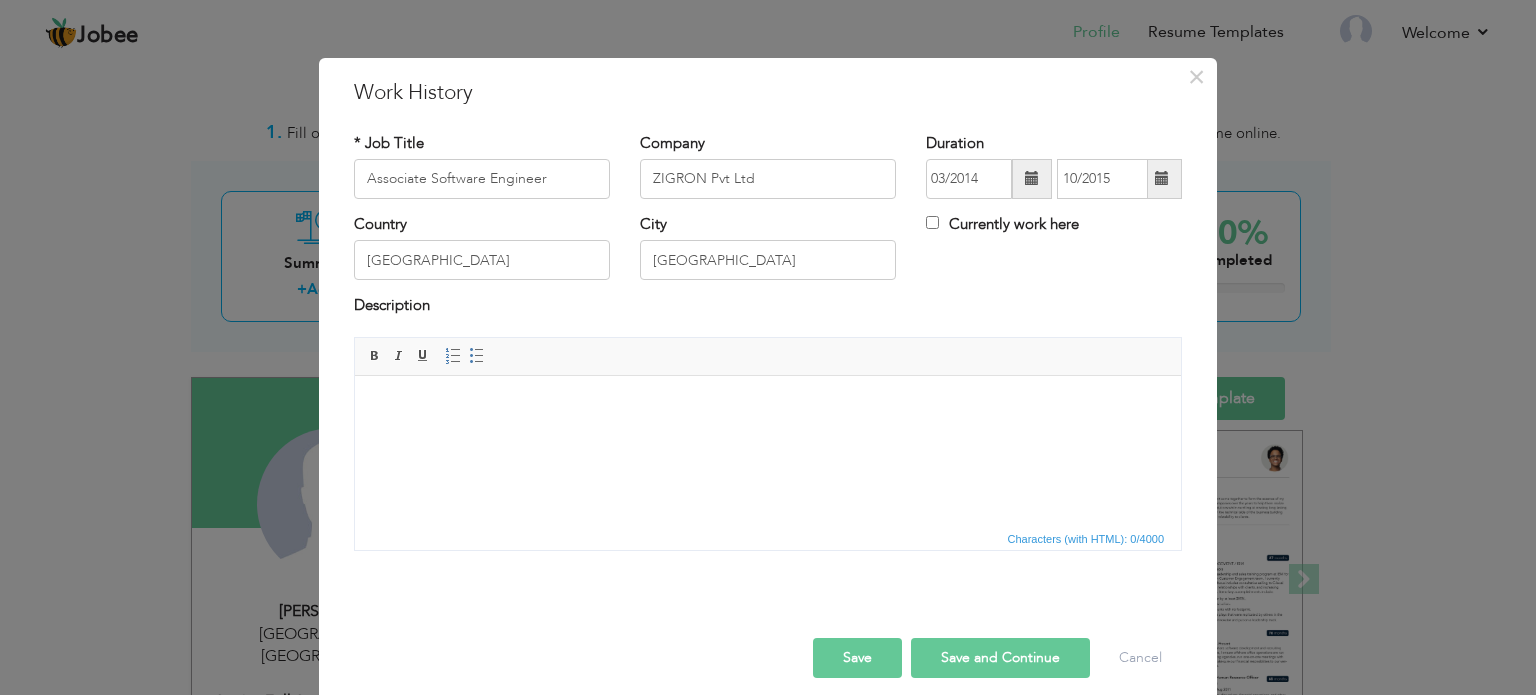 scroll, scrollTop: 0, scrollLeft: 0, axis: both 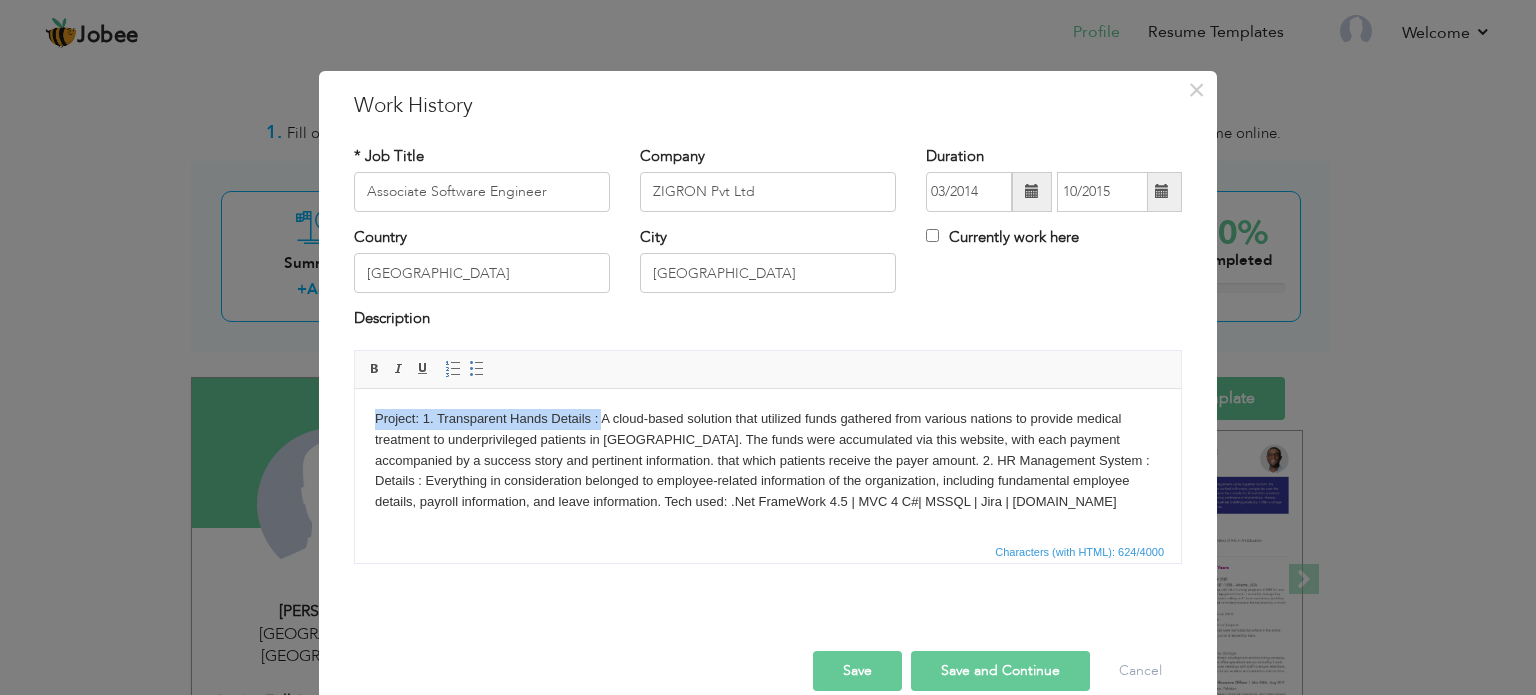 drag, startPoint x: 603, startPoint y: 417, endPoint x: 371, endPoint y: 415, distance: 232.00862 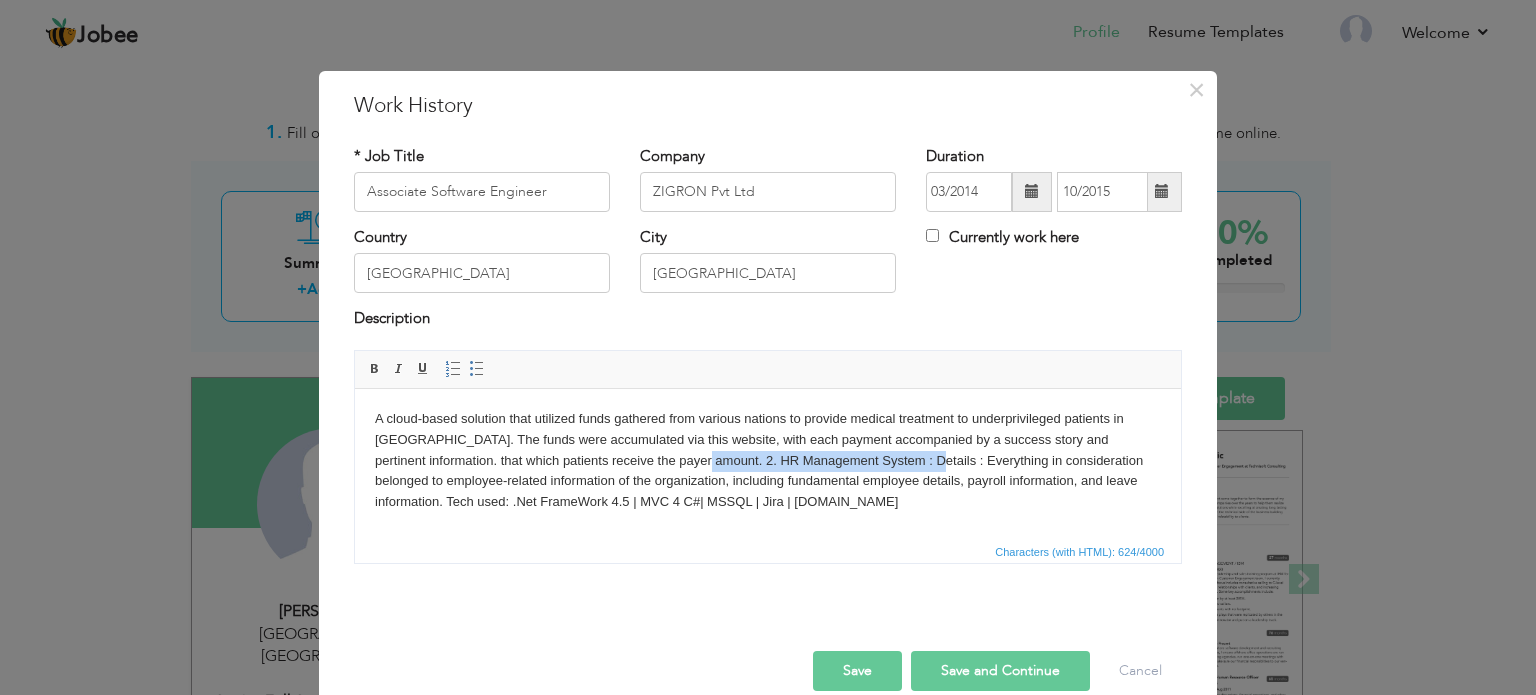 drag, startPoint x: 640, startPoint y: 459, endPoint x: 864, endPoint y: 456, distance: 224.0201 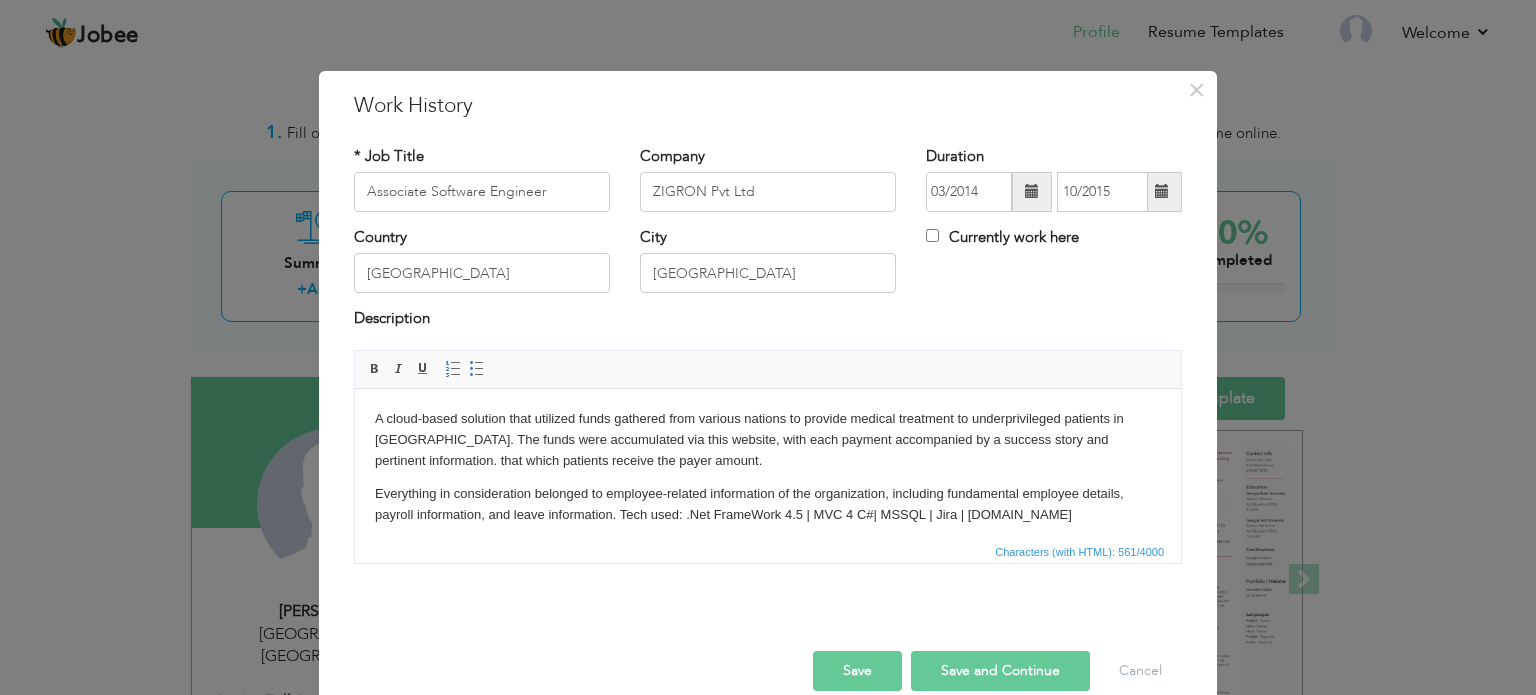click on "Insert/Remove Numbered List   Insert/Remove Bulleted List" at bounding box center [465, 369] 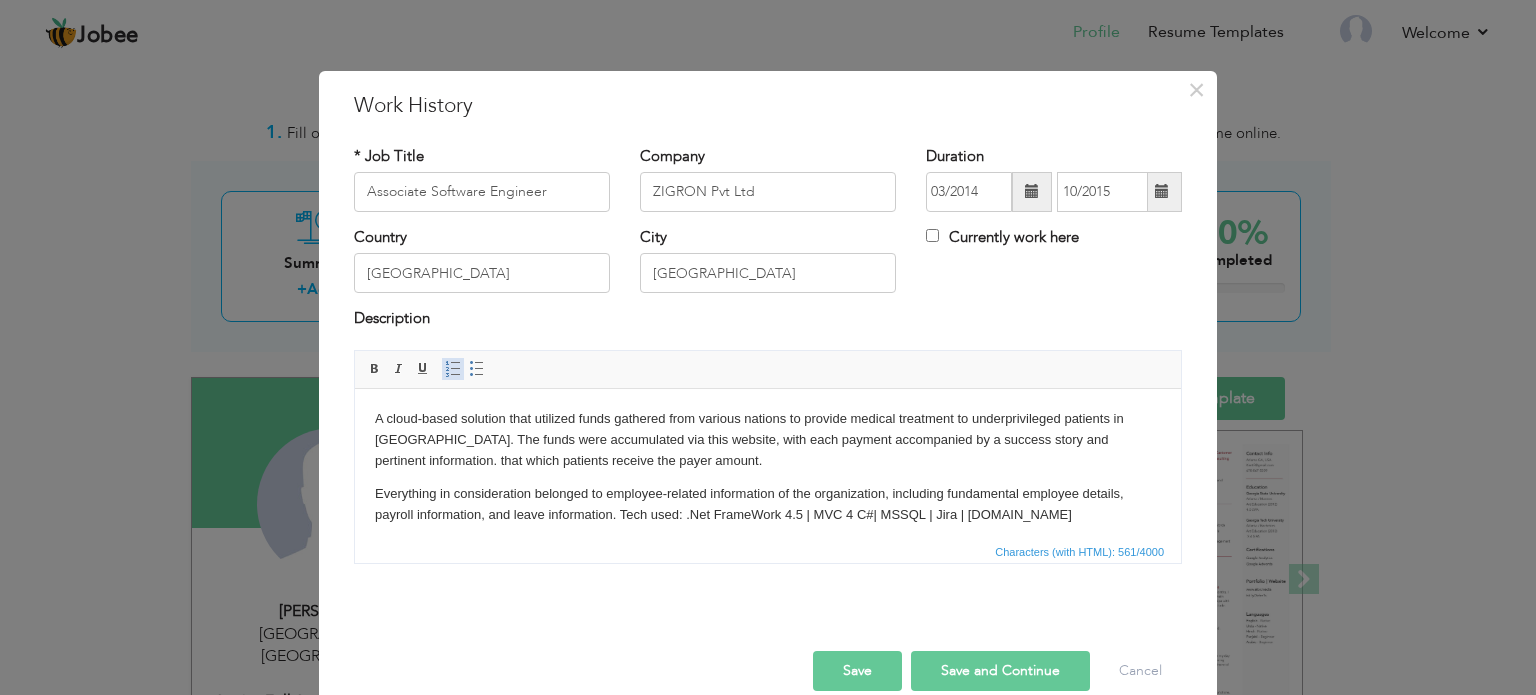 click at bounding box center (453, 369) 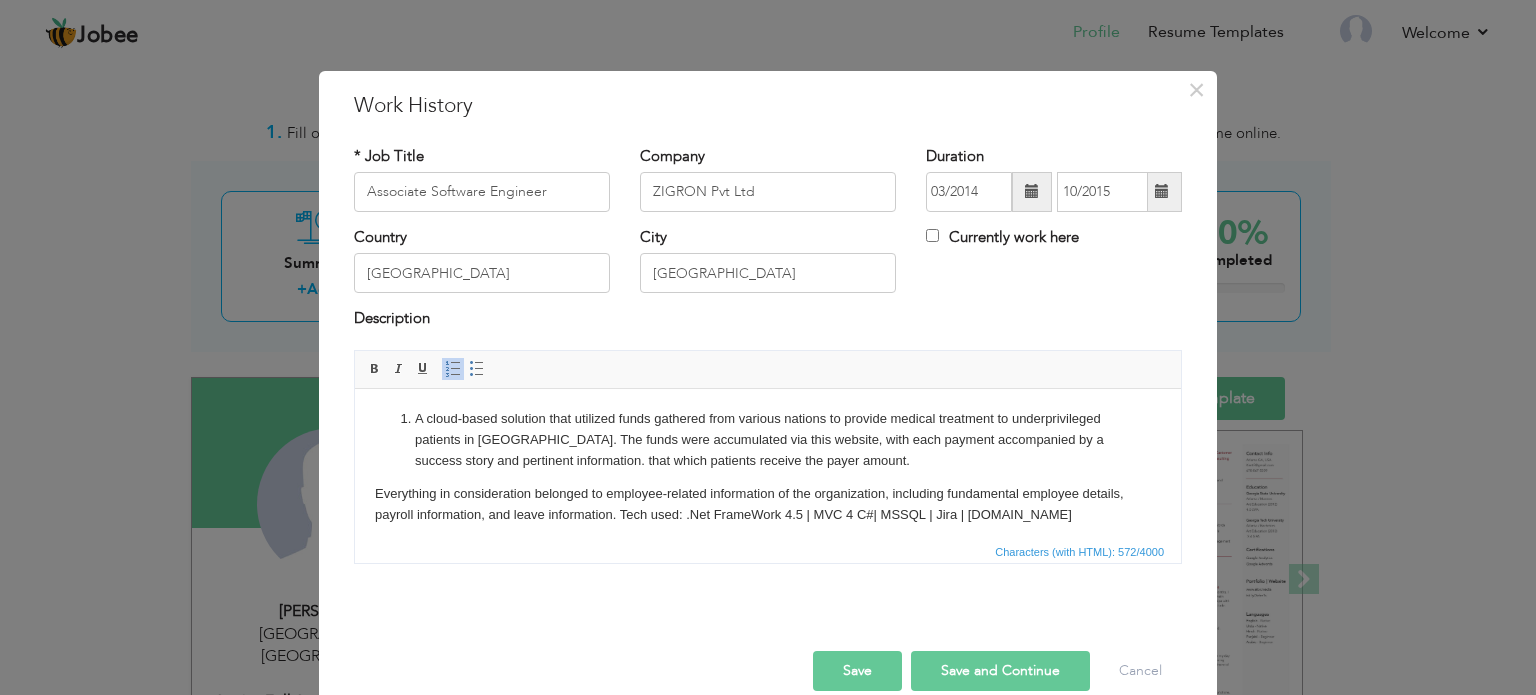 click on "Everything in consideration belonged to employee-related information of the organization, including fundamental employee details, payroll information, and leave information. Tech used: .Net FrameWork 4.5 | MVC 4 C#| MSSQL | Jira | ADO.Net" at bounding box center [768, 504] 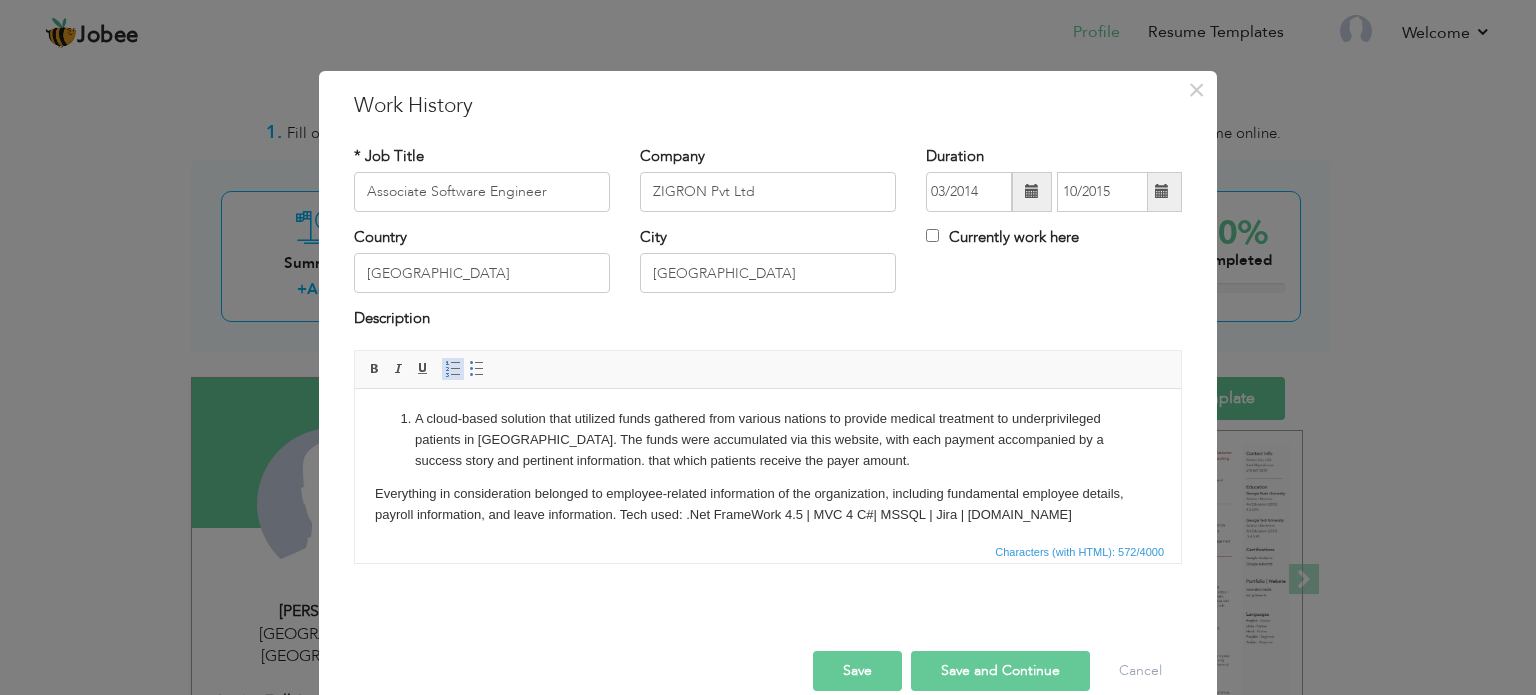 click at bounding box center (453, 369) 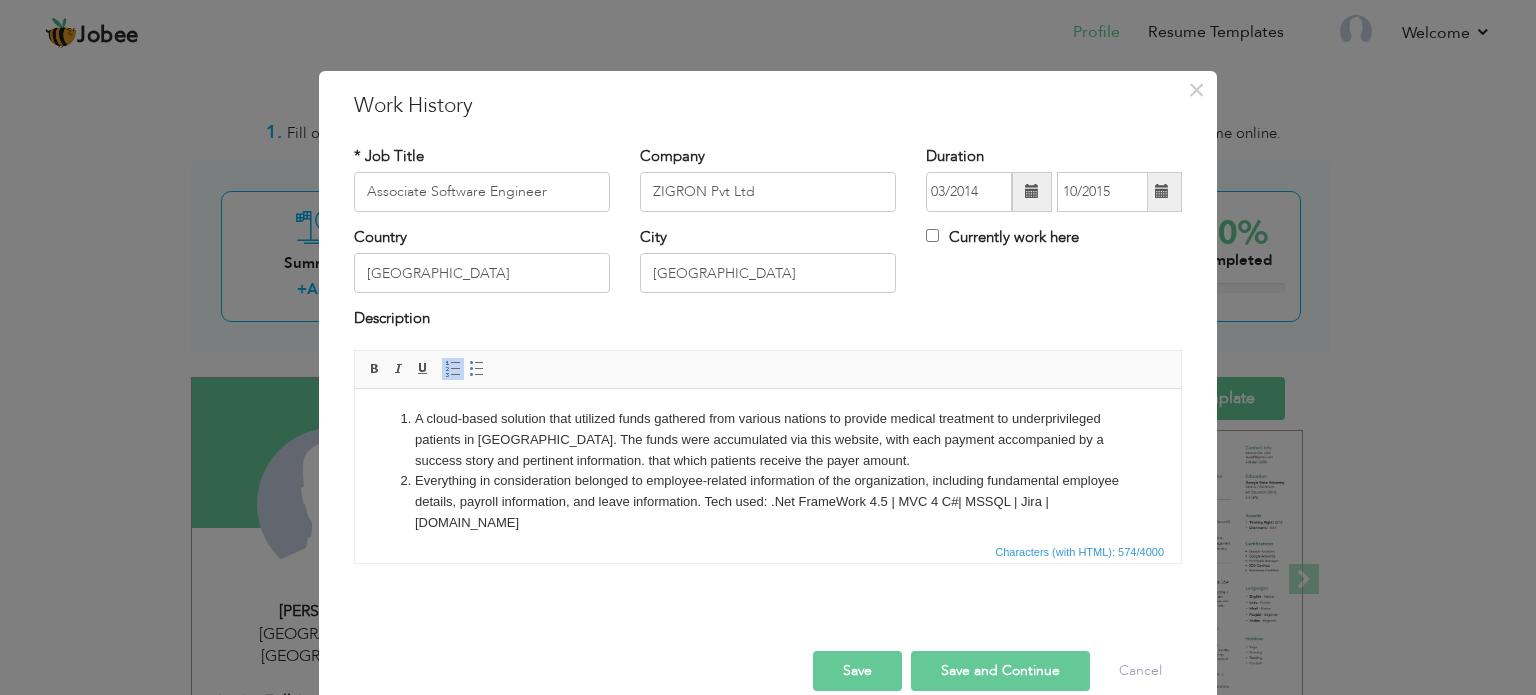 click on "A cloud-based solution that utilized funds gathered from various nations to provide medical treatment to underprivileged patients in [GEOGRAPHIC_DATA]. The funds were accumulated via this website, with each payment accompanied by a success story and pertinent information. that which patients receive the payer amount." at bounding box center (768, 439) 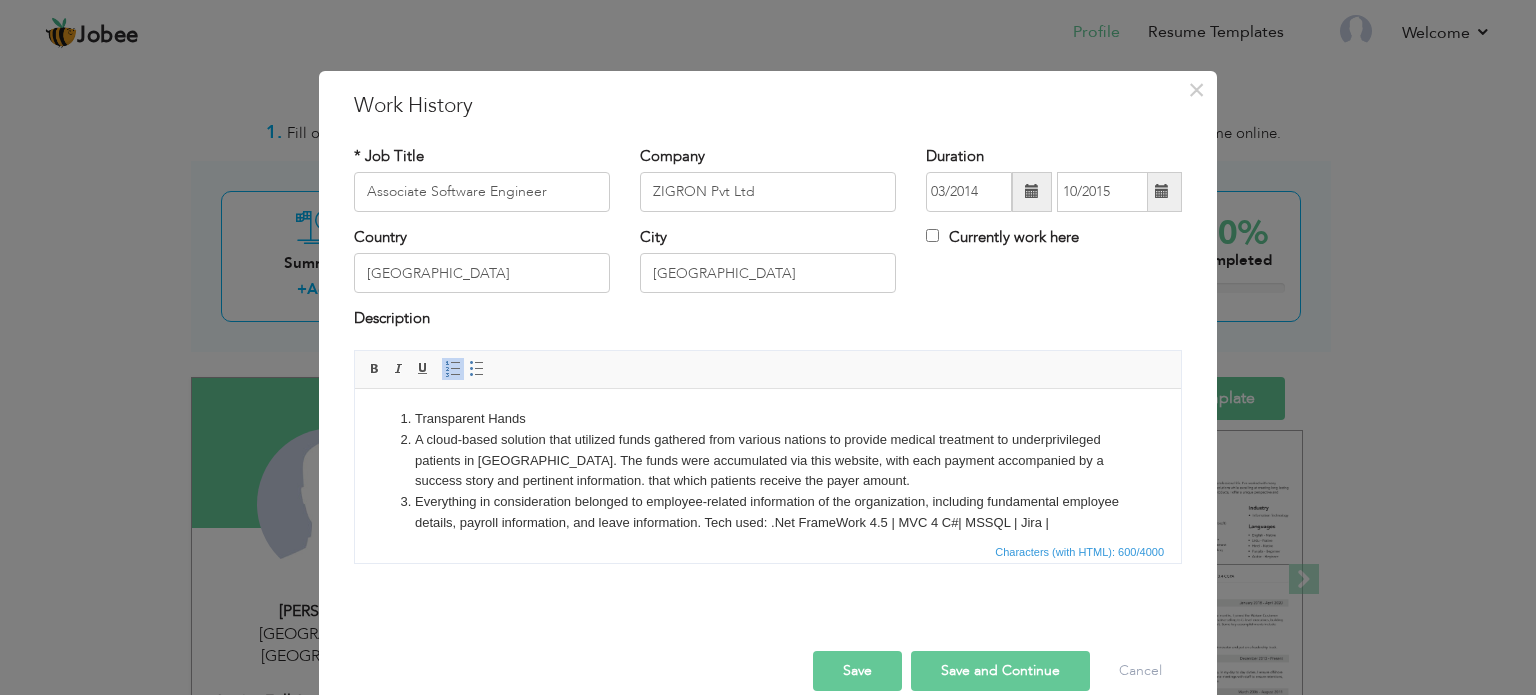 click at bounding box center (453, 369) 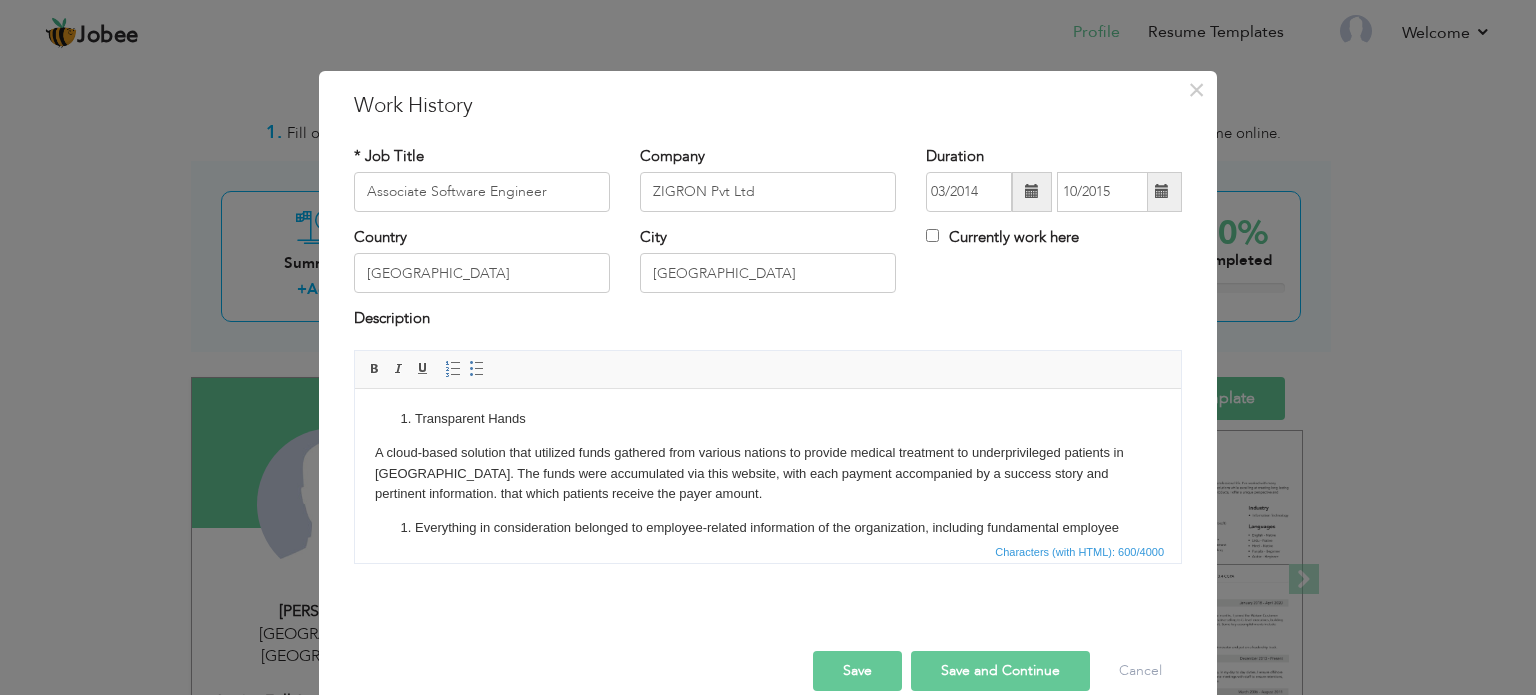 drag, startPoint x: 532, startPoint y: 419, endPoint x: 582, endPoint y: 416, distance: 50.08992 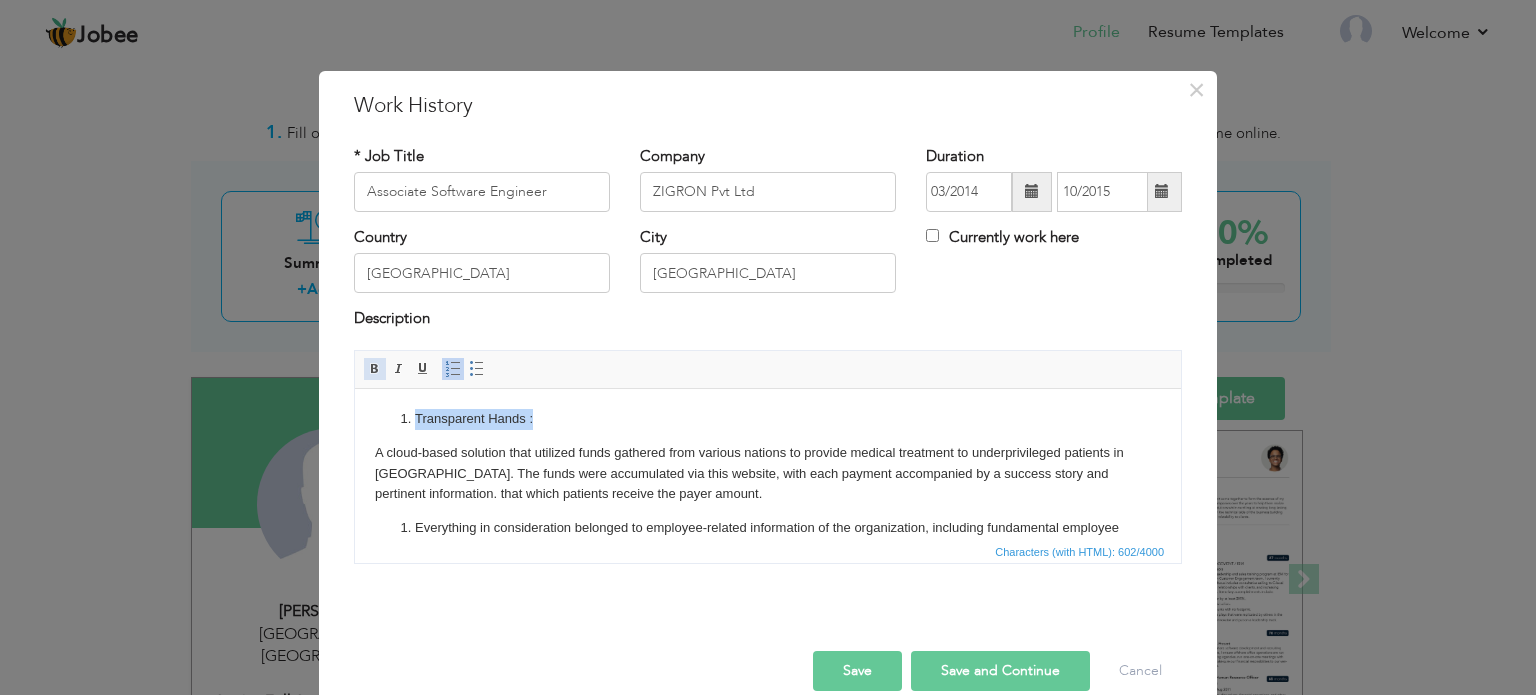 click on "Bold" at bounding box center (375, 369) 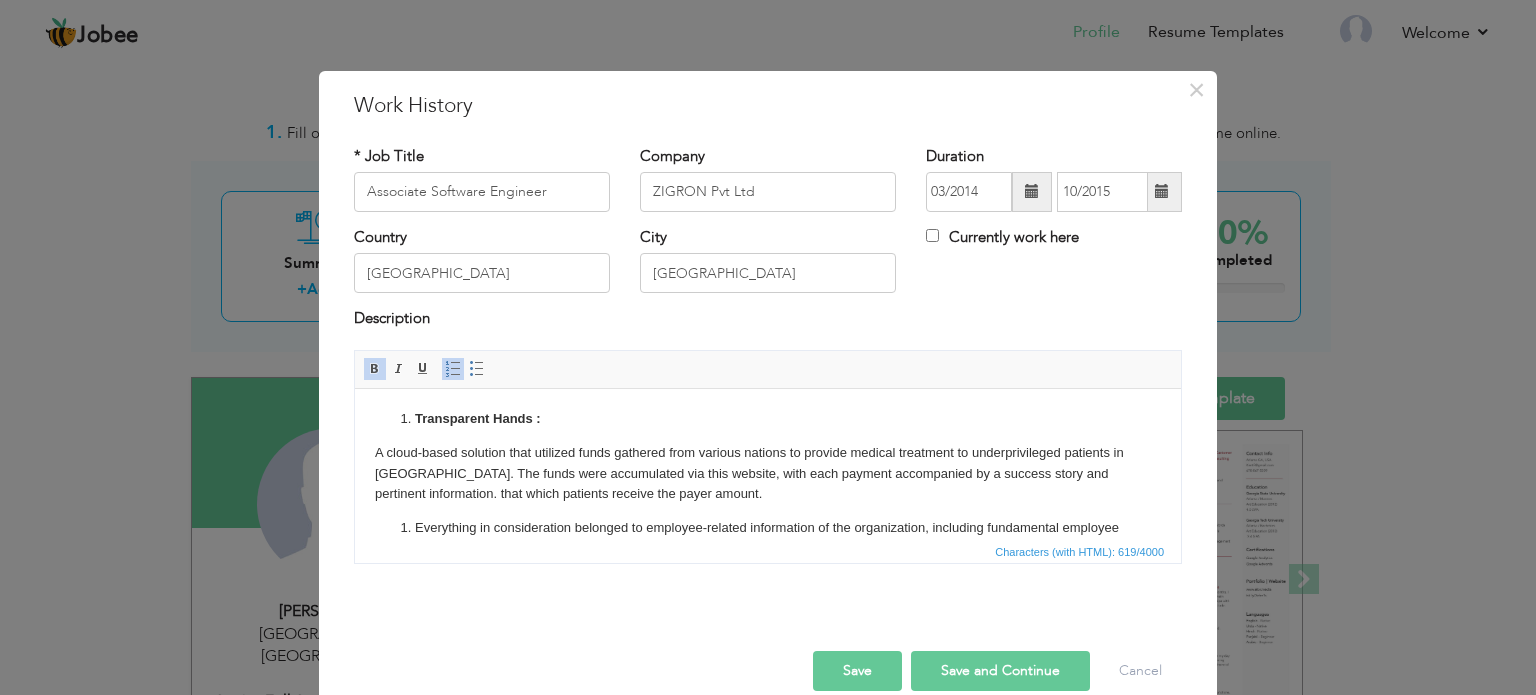 click on "Transparent Hands : A cloud-based solution that utilized funds gathered from various nations to provide medical treatment to underprivileged patients in Pakistan. The funds were accumulated via this website, with each payment accompanied by a success story and pertinent information. that which patients receive the payer amount.  Everything in consideration belonged to employee-related information of the organization, including fundamental employee details, payroll information, and leave information. Tech used: .Net FrameWork 4.5 | MVC 4 C#| MSSQL | Jira | ADO.Net" at bounding box center [768, 494] 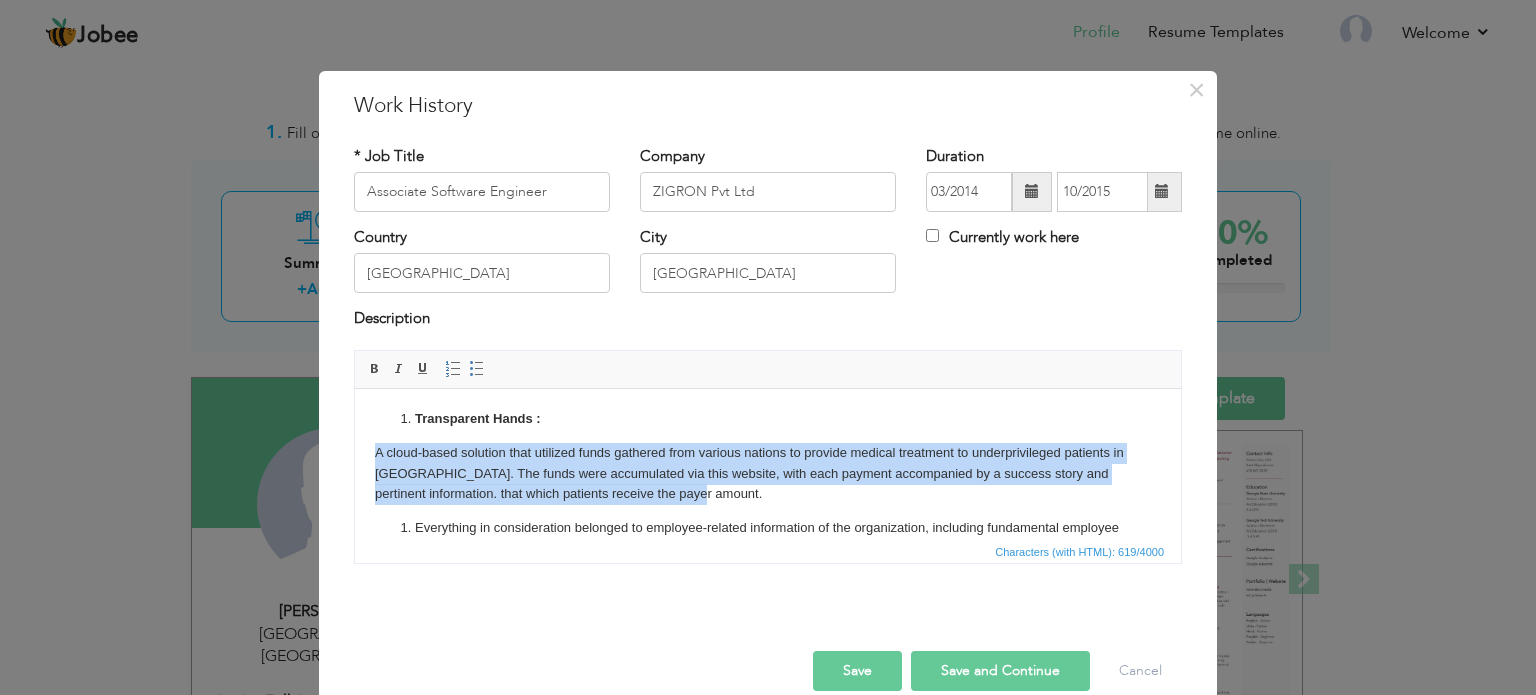 drag, startPoint x: 371, startPoint y: 450, endPoint x: 813, endPoint y: 500, distance: 444.81906 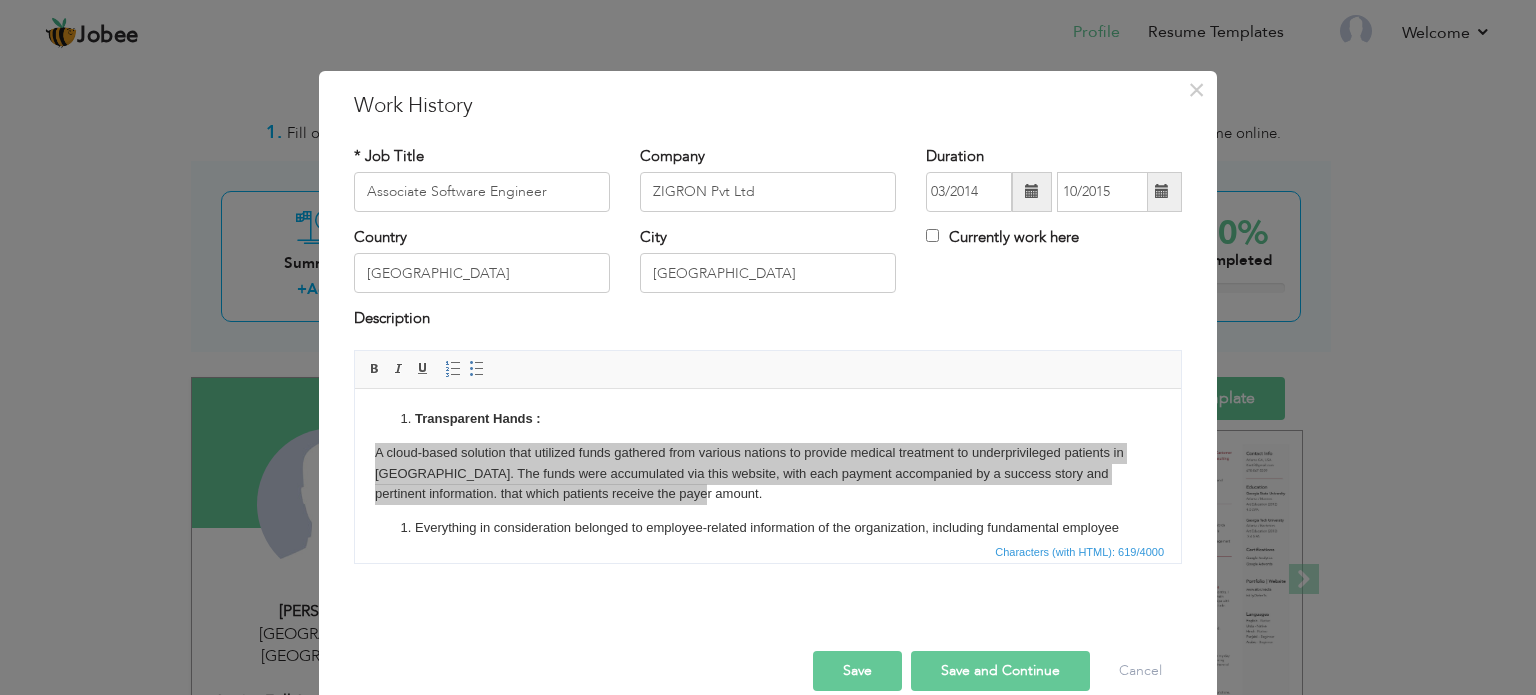 type 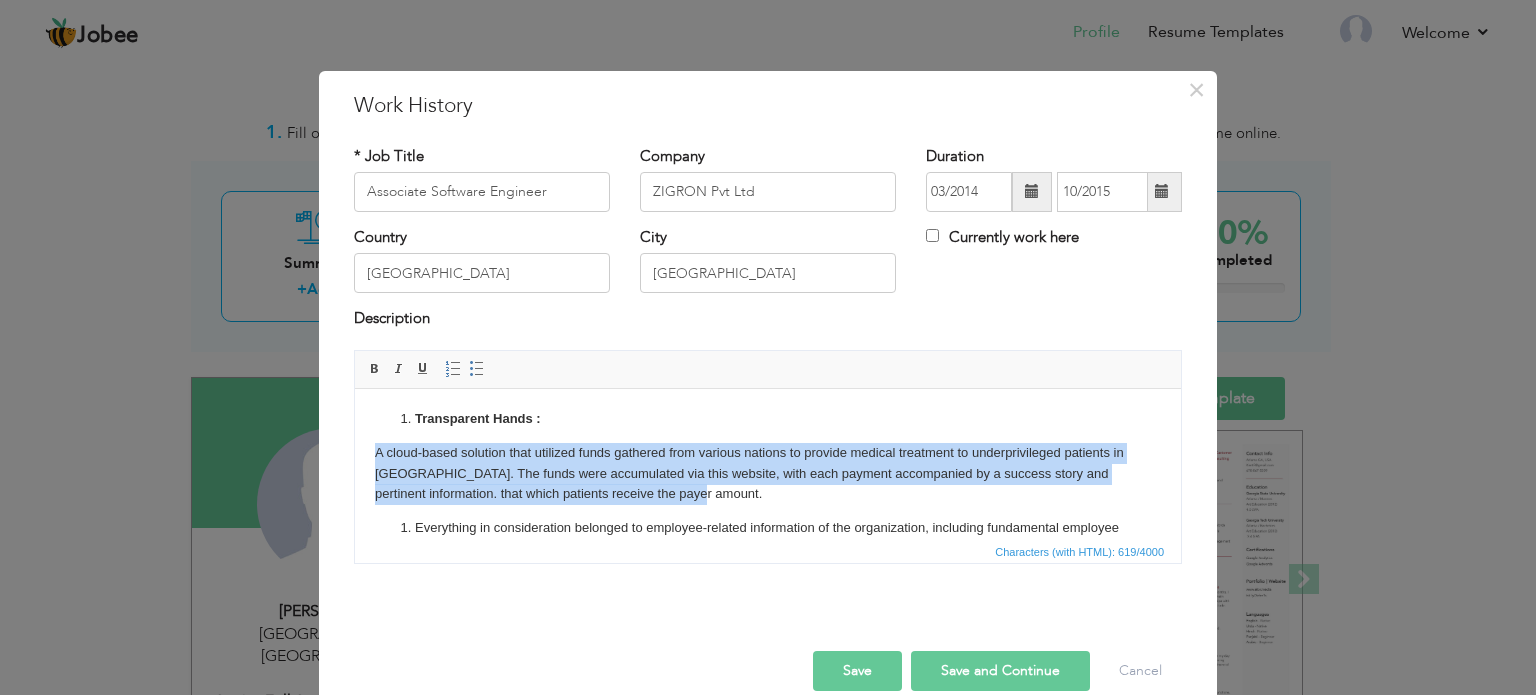 click on "Transparent Hands : A cloud-based solution that utilized funds gathered from various nations to provide medical treatment to underprivileged patients in Pakistan. The funds were accumulated via this website, with each payment accompanied by a success story and pertinent information. that which patients receive the payer amount.  Everything in consideration belonged to employee-related information of the organization, including fundamental employee details, payroll information, and leave information. Tech used: .Net FrameWork 4.5 | MVC 4 C#| MSSQL | Jira | ADO.Net" at bounding box center [768, 494] 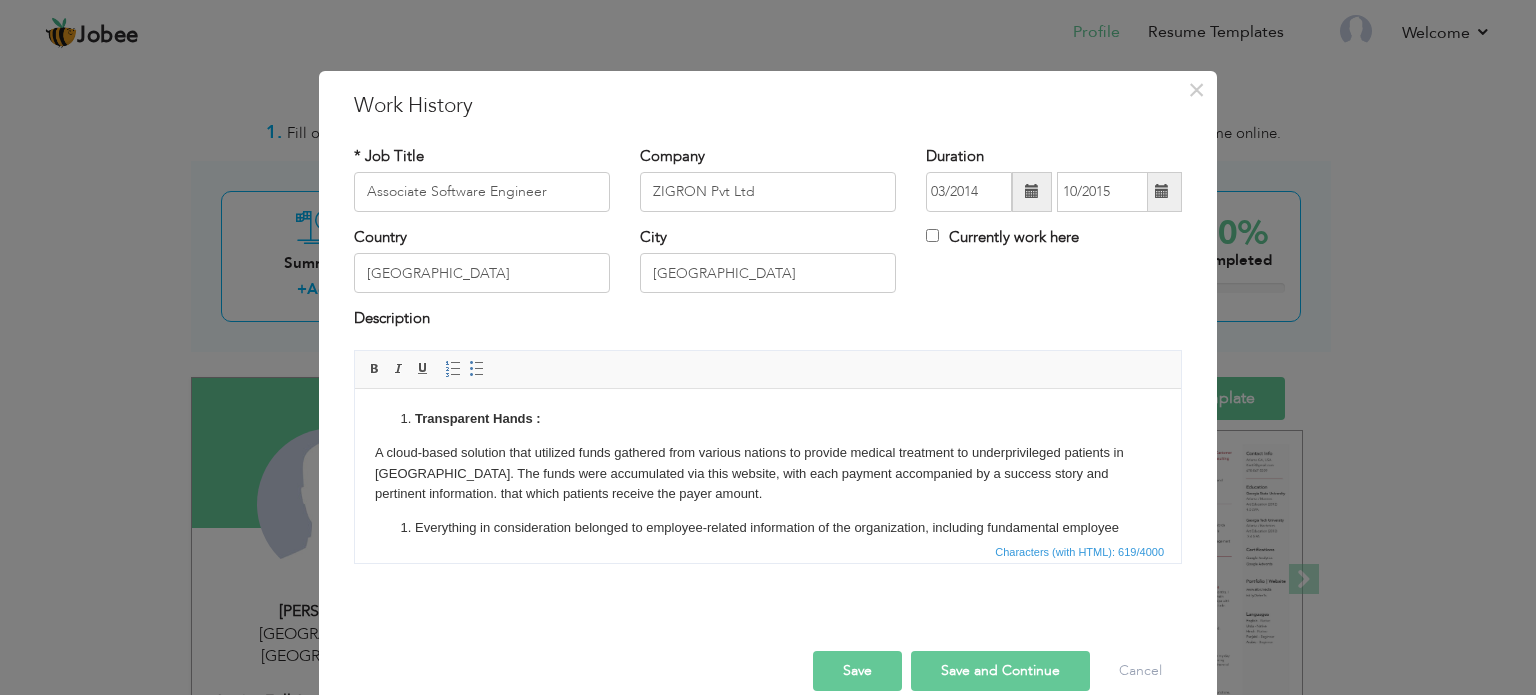 click on "Transparent Hands : A cloud-based solution that utilized funds gathered from various nations to provide medical treatment to underprivileged patients in Pakistan. The funds were accumulated via this website, with each payment accompanied by a success story and pertinent information. that which patients receive the payer amount.  Everything in consideration belonged to employee-related information of the organization, including fundamental employee details, payroll information, and leave information. Tech used: .Net FrameWork 4.5 | MVC 4 C#| MSSQL | Jira | ADO.Net" at bounding box center (768, 494) 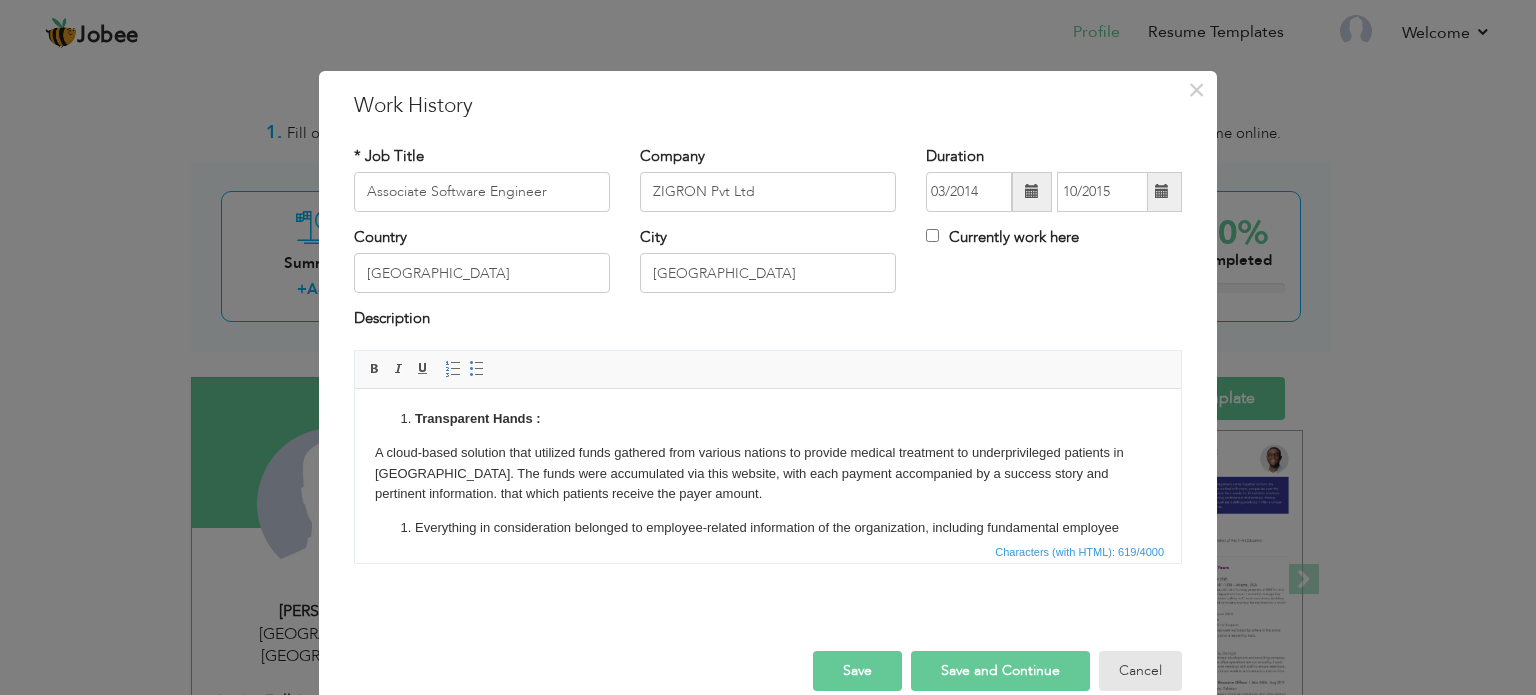 type 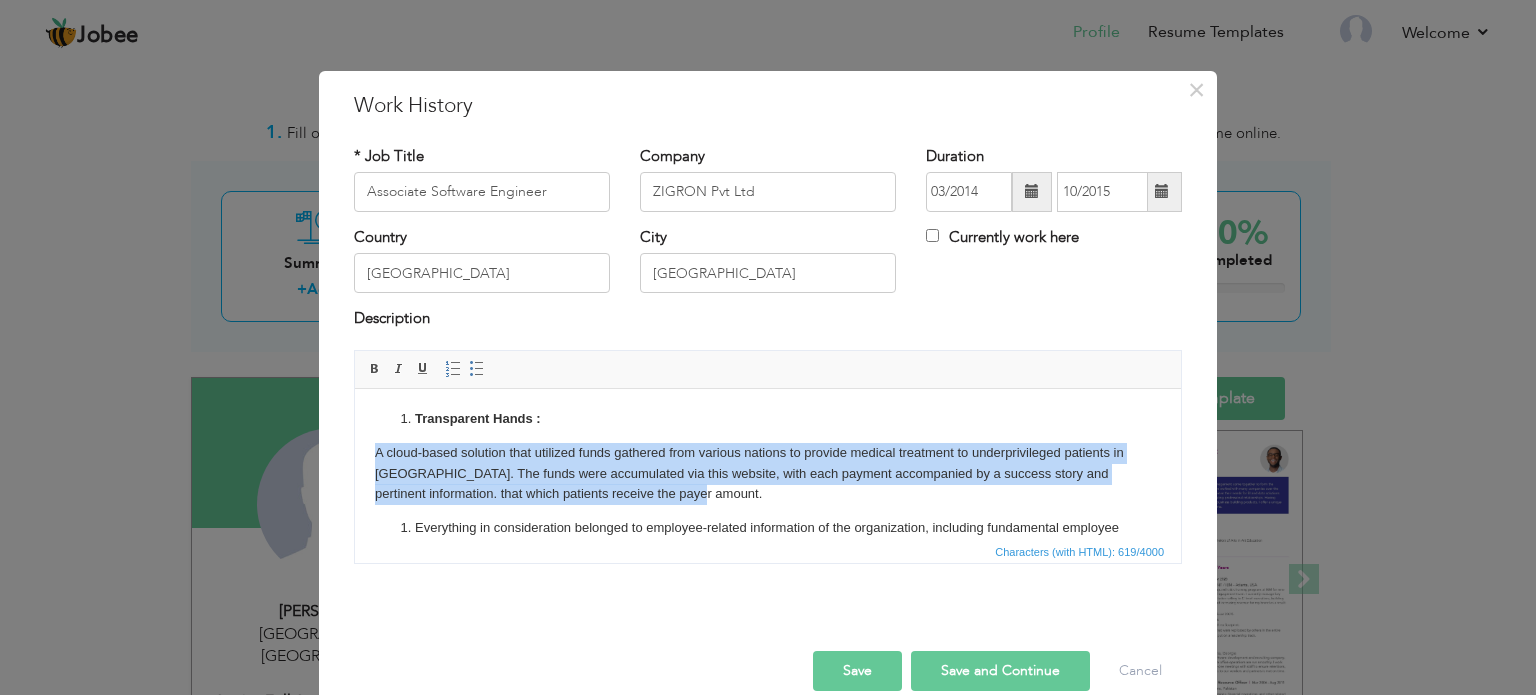 drag, startPoint x: 373, startPoint y: 454, endPoint x: 748, endPoint y: 504, distance: 378.31863 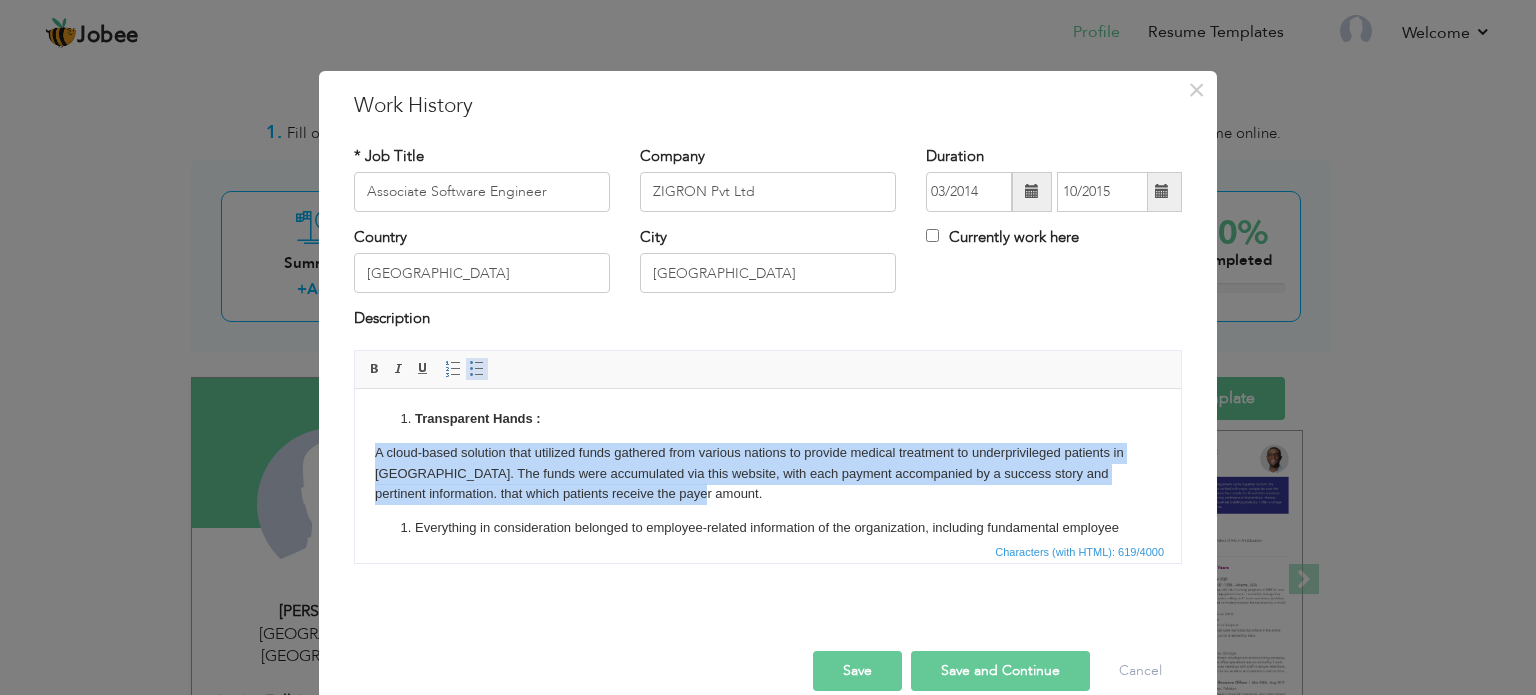 click at bounding box center [477, 369] 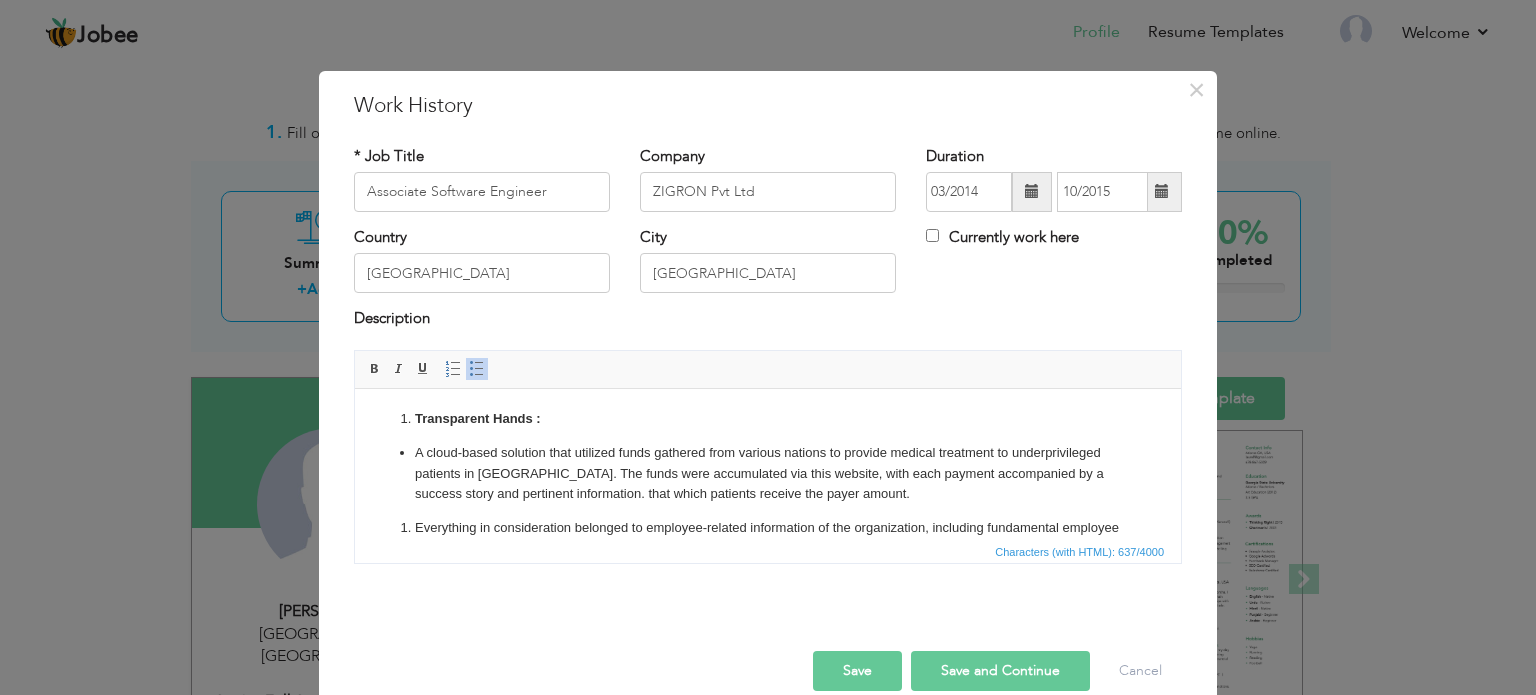 click on "A cloud-based solution that utilized funds gathered from various nations to provide medical treatment to underprivileged patients in [GEOGRAPHIC_DATA]. The funds were accumulated via this website, with each payment accompanied by a success story and pertinent information. that which patients receive the payer amount." at bounding box center (768, 473) 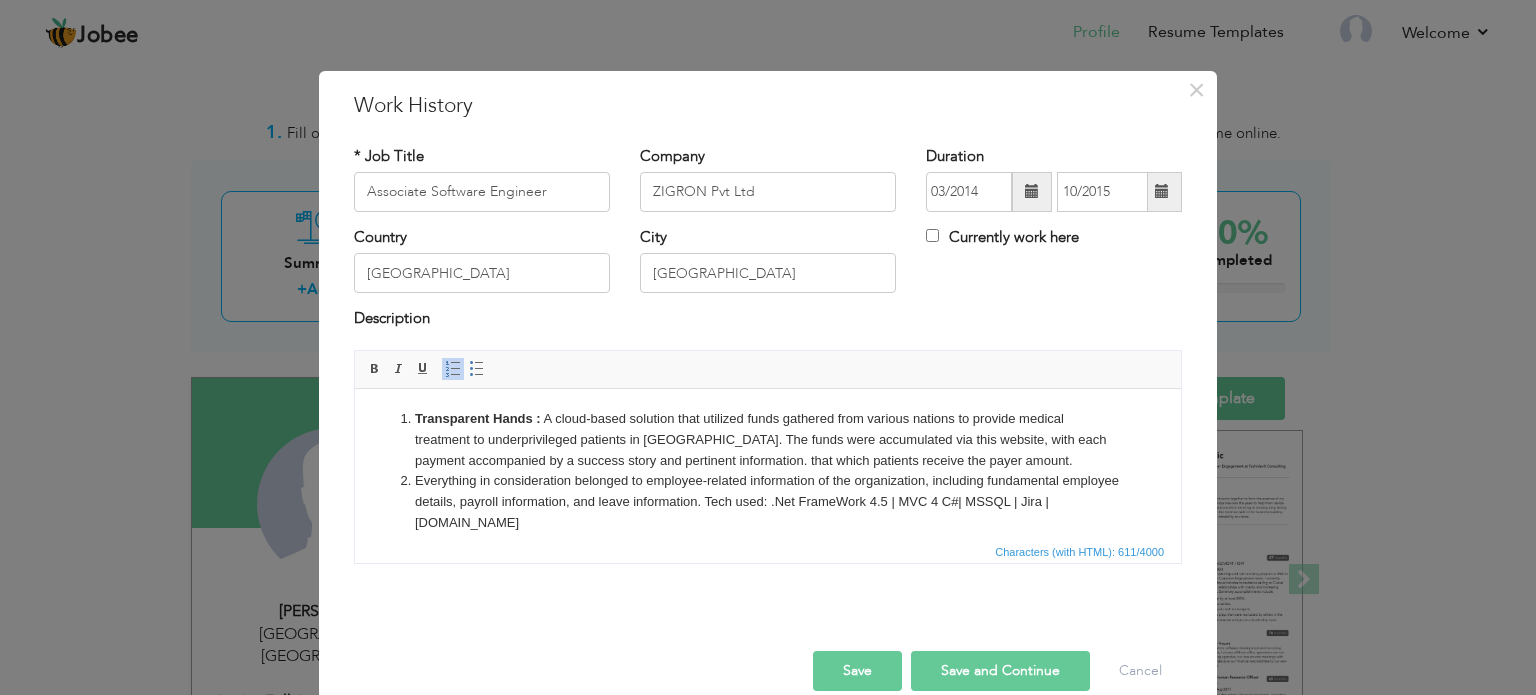 click on "Everything in consideration belonged to employee-related information of the organization, including fundamental employee details, payroll information, and leave information. Tech used: .Net FrameWork 4.5 | MVC 4 C#| MSSQL | Jira | ADO.Net" at bounding box center [768, 501] 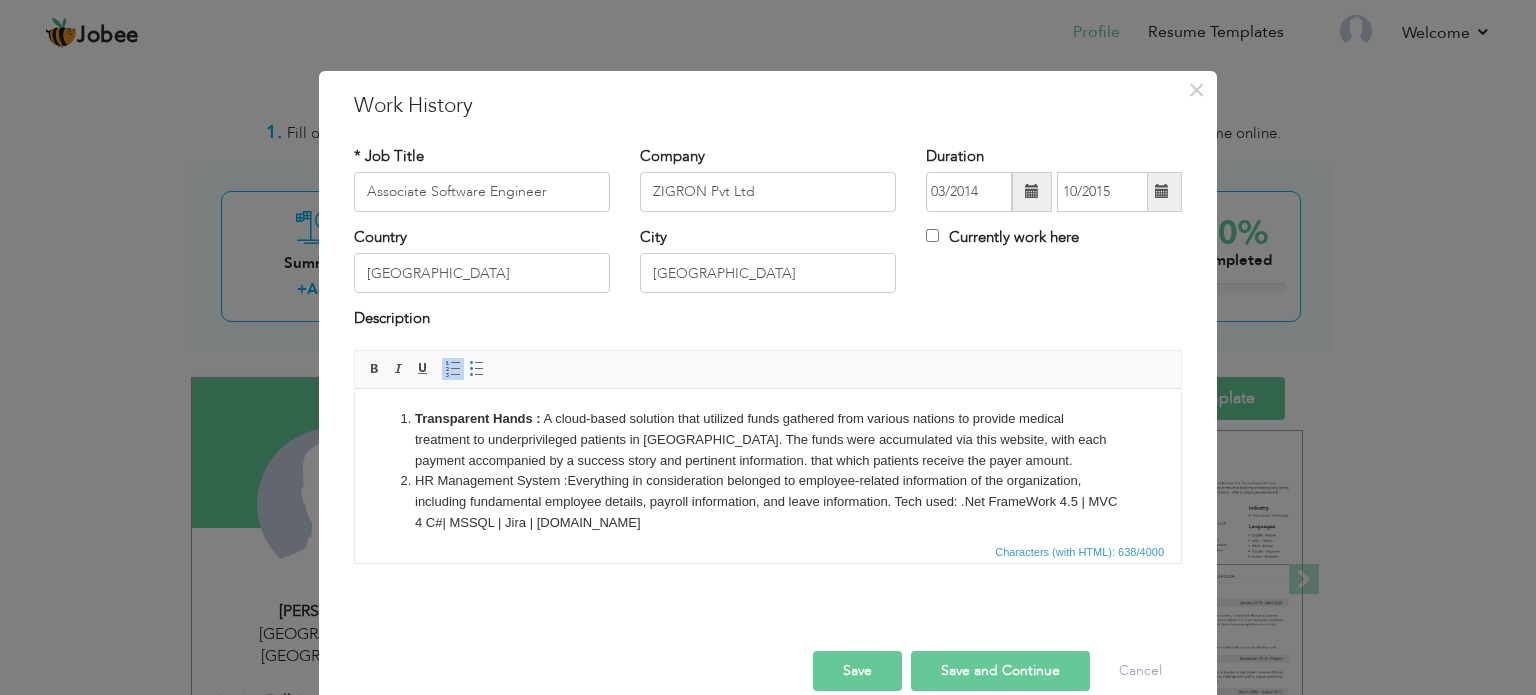 drag, startPoint x: 896, startPoint y: 500, endPoint x: 1374, endPoint y: 972, distance: 671.76483 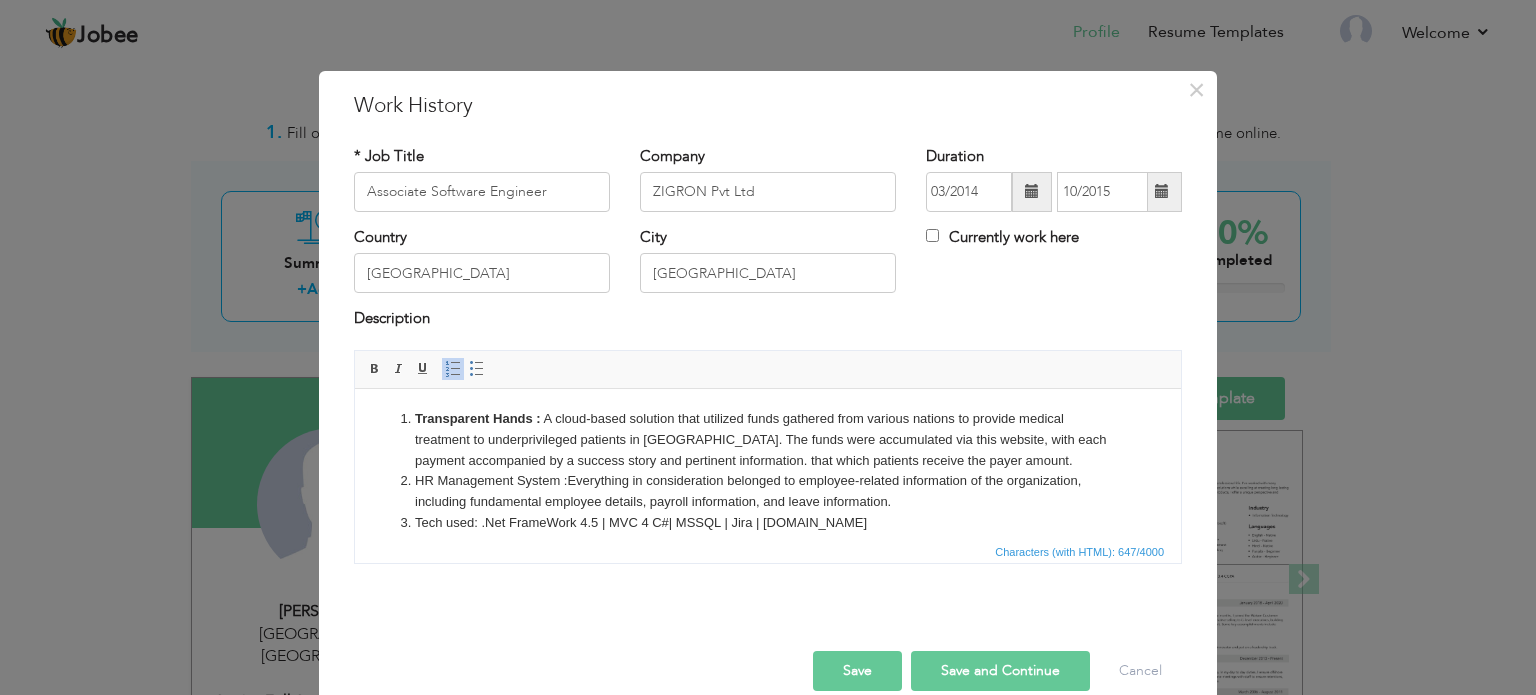 scroll, scrollTop: 12, scrollLeft: 0, axis: vertical 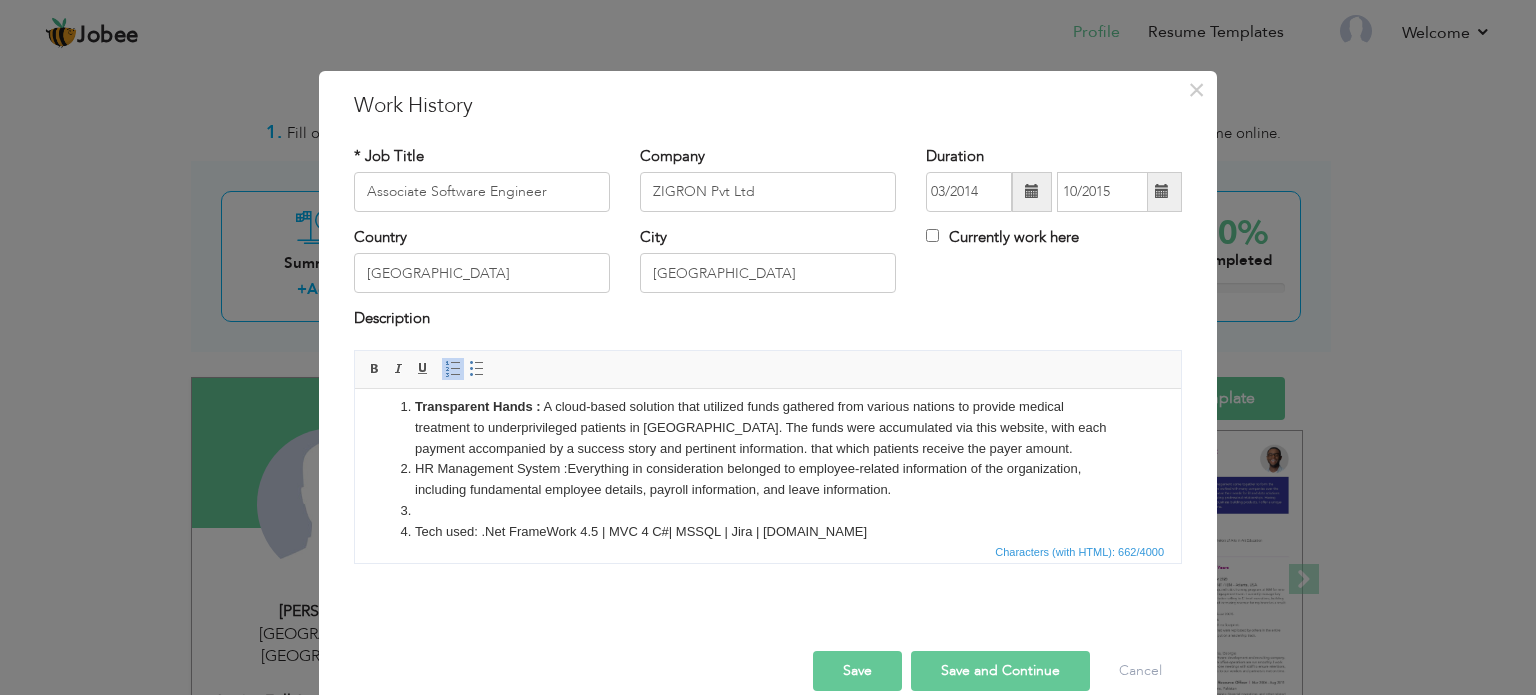 click at bounding box center (453, 369) 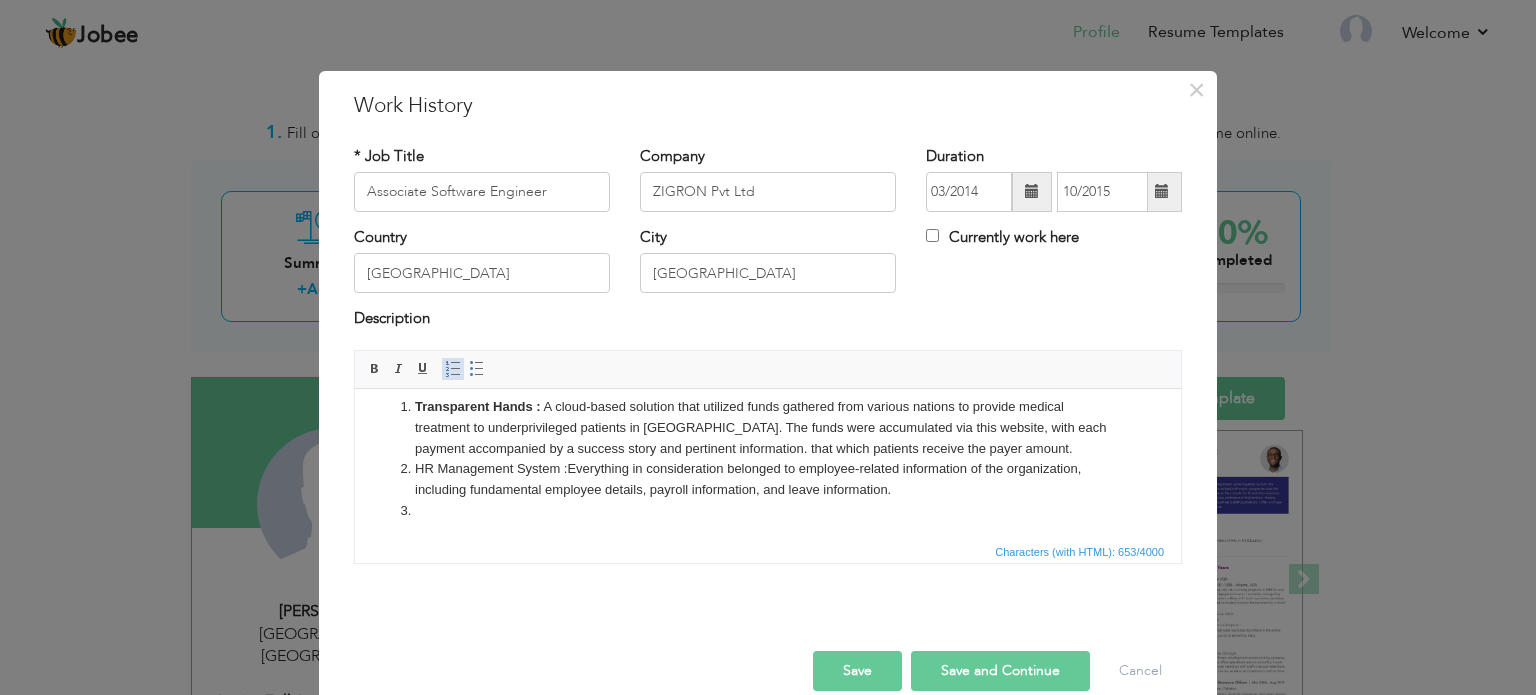 click at bounding box center (453, 369) 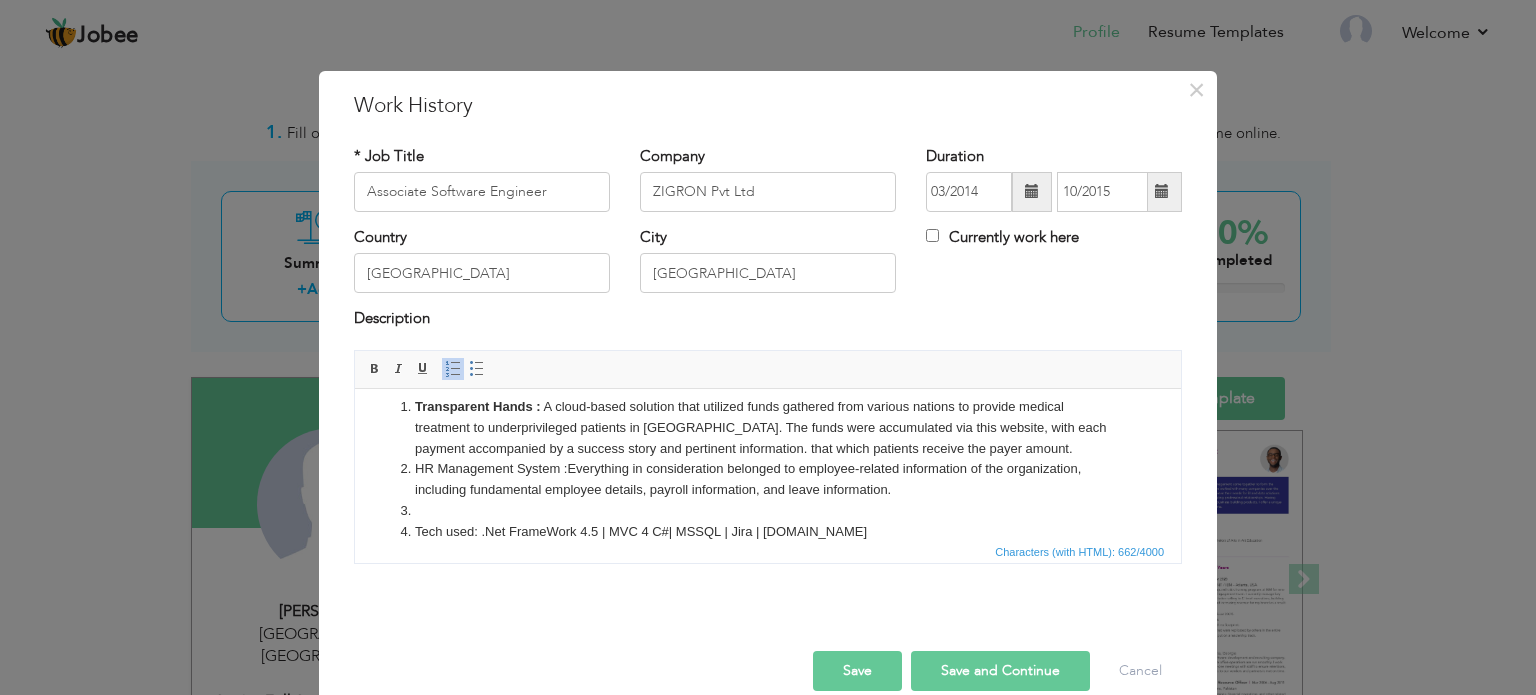click at bounding box center [453, 369] 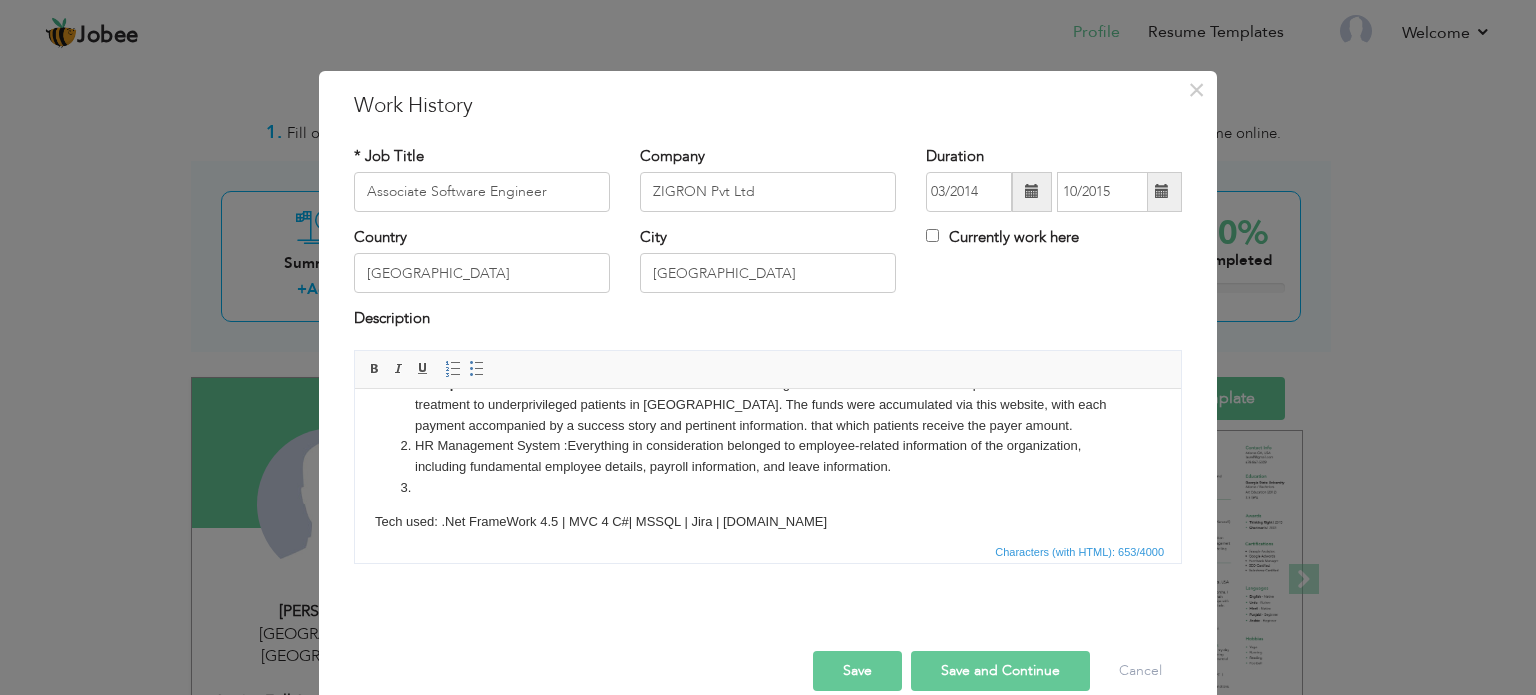 scroll, scrollTop: 48, scrollLeft: 0, axis: vertical 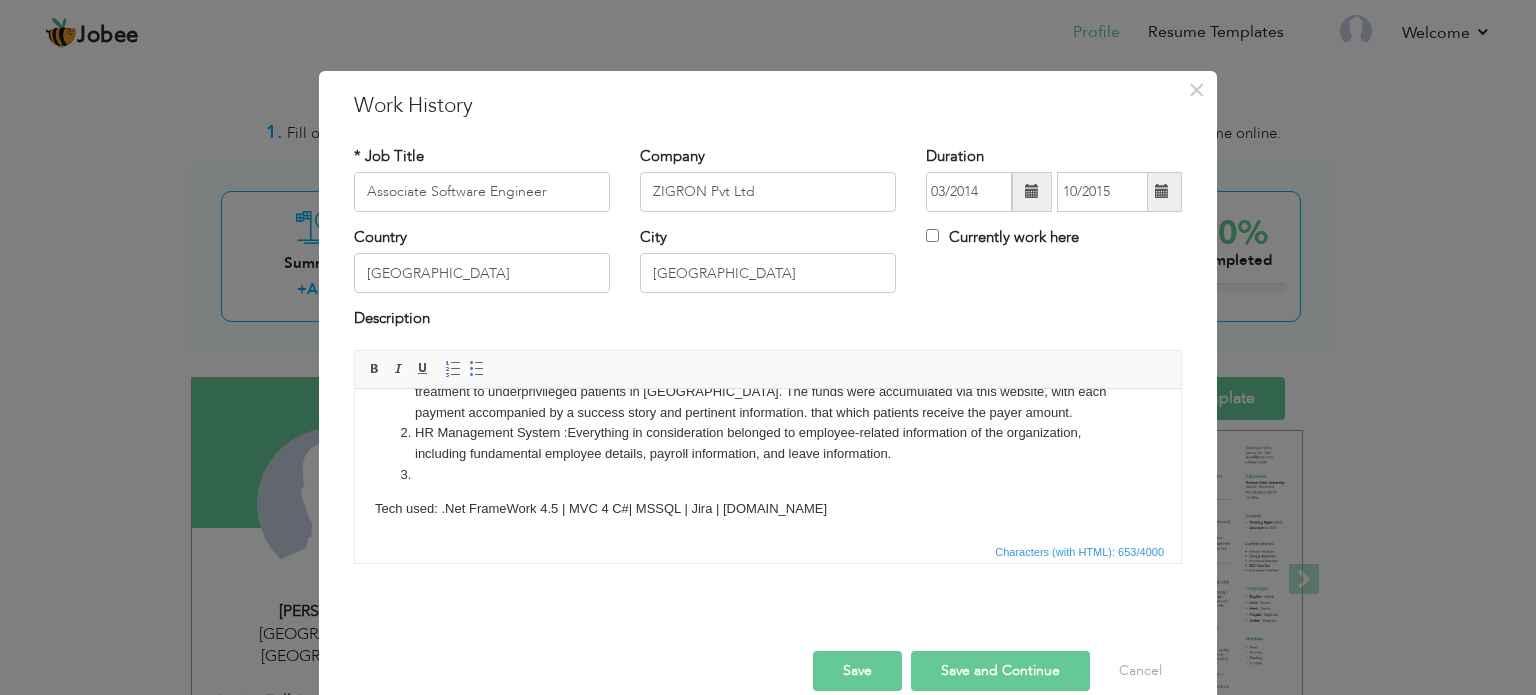 click at bounding box center [768, 474] 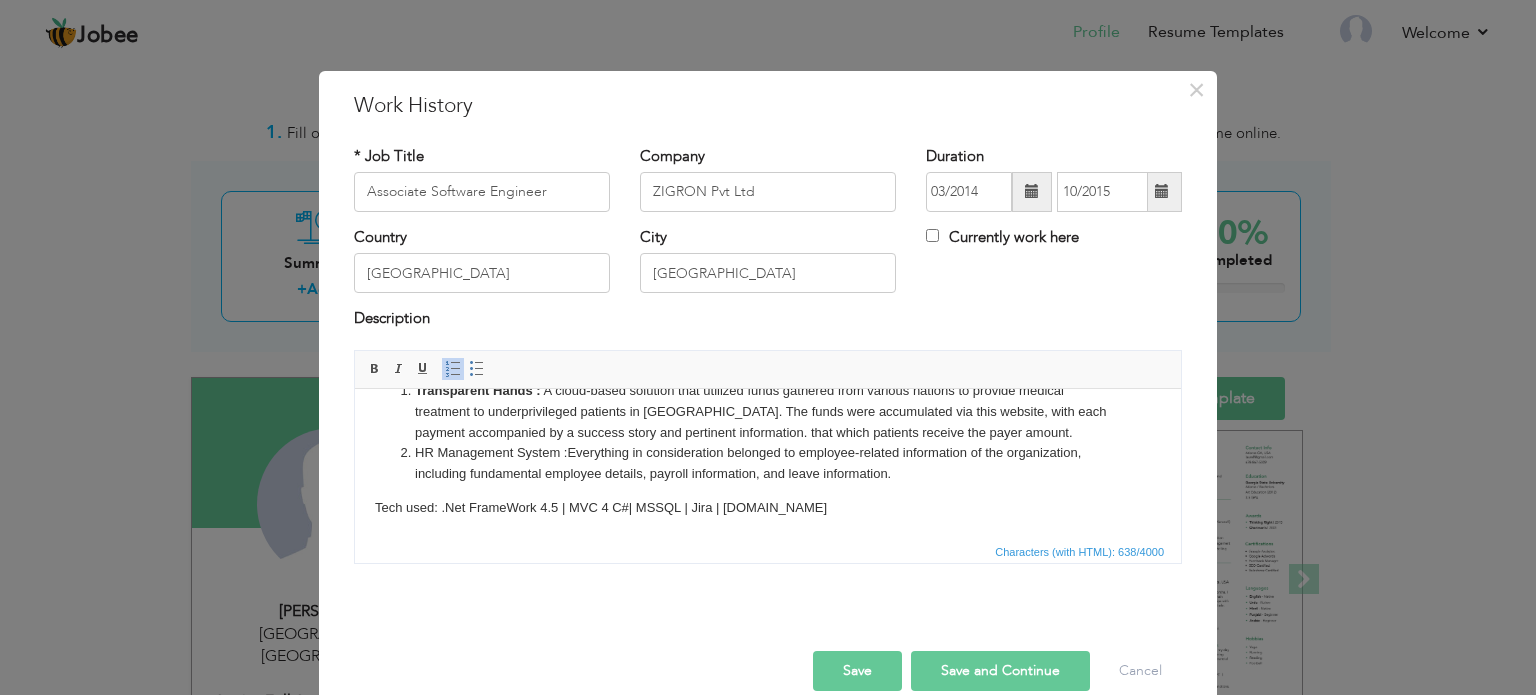 scroll, scrollTop: 27, scrollLeft: 0, axis: vertical 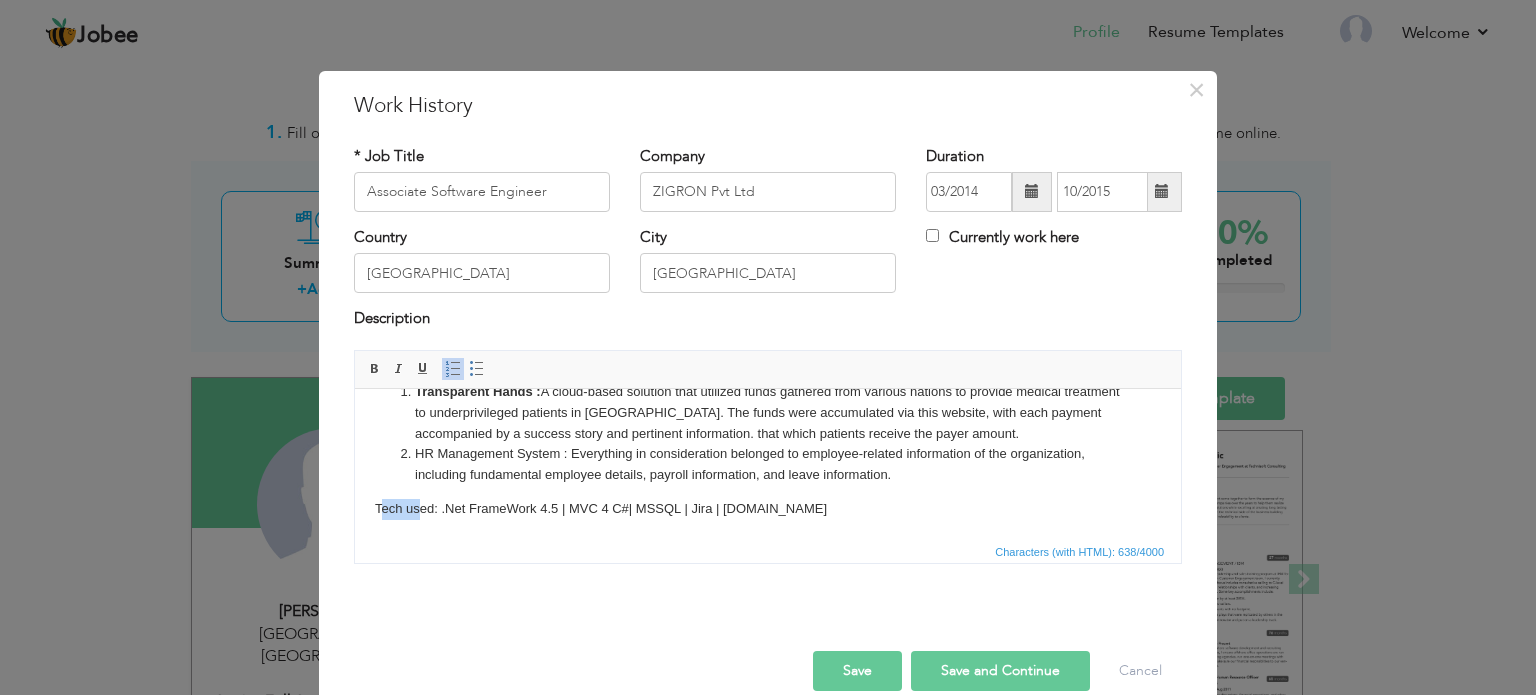 drag, startPoint x: 379, startPoint y: 507, endPoint x: 420, endPoint y: 512, distance: 41.303753 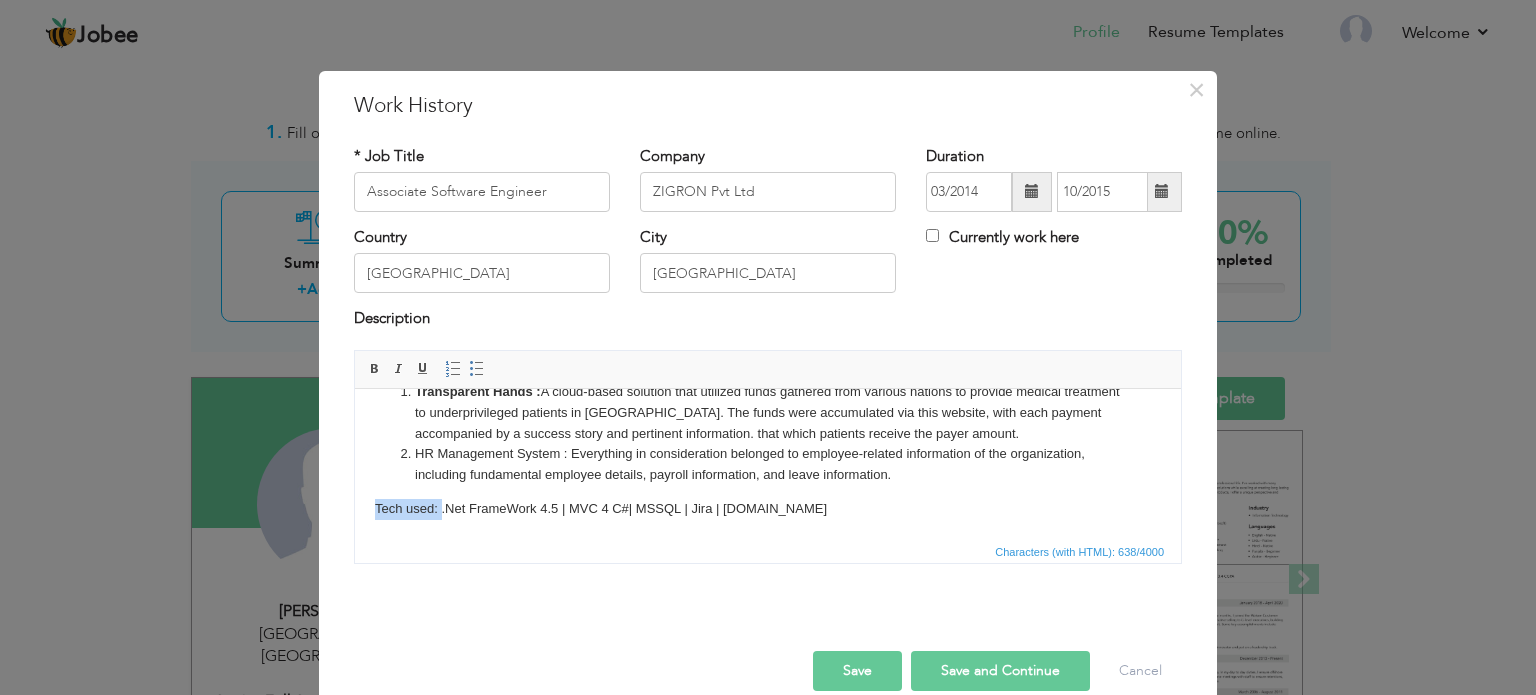 drag, startPoint x: 440, startPoint y: 512, endPoint x: 370, endPoint y: 512, distance: 70 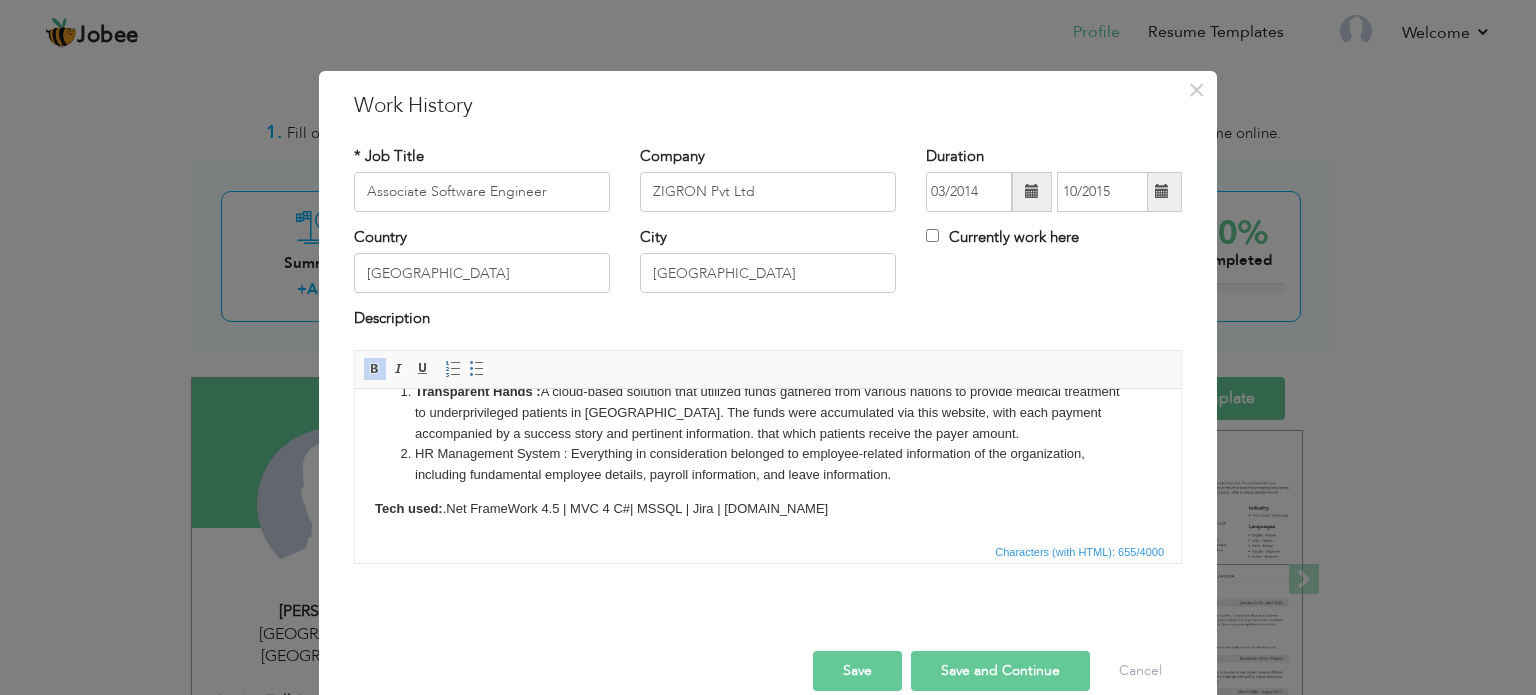 click on "Save and Continue" at bounding box center [1000, 671] 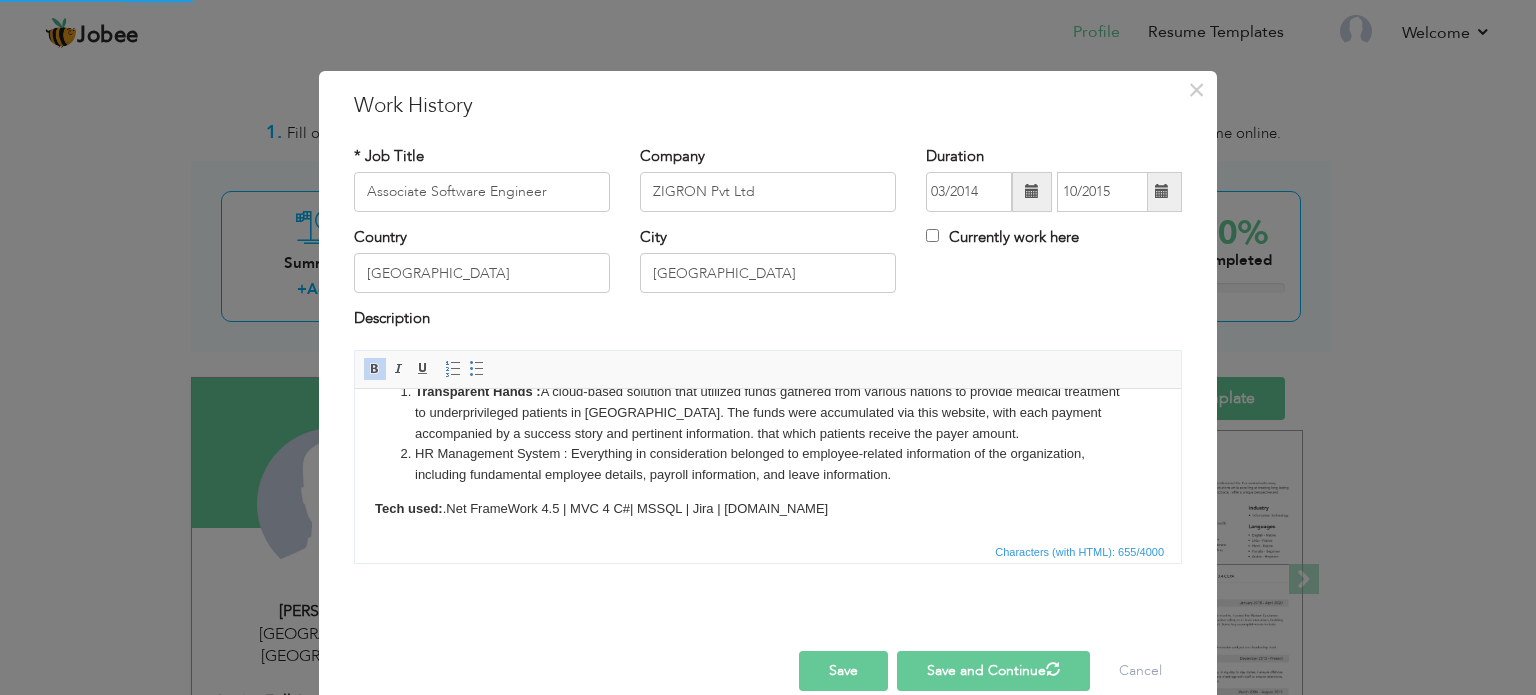 type 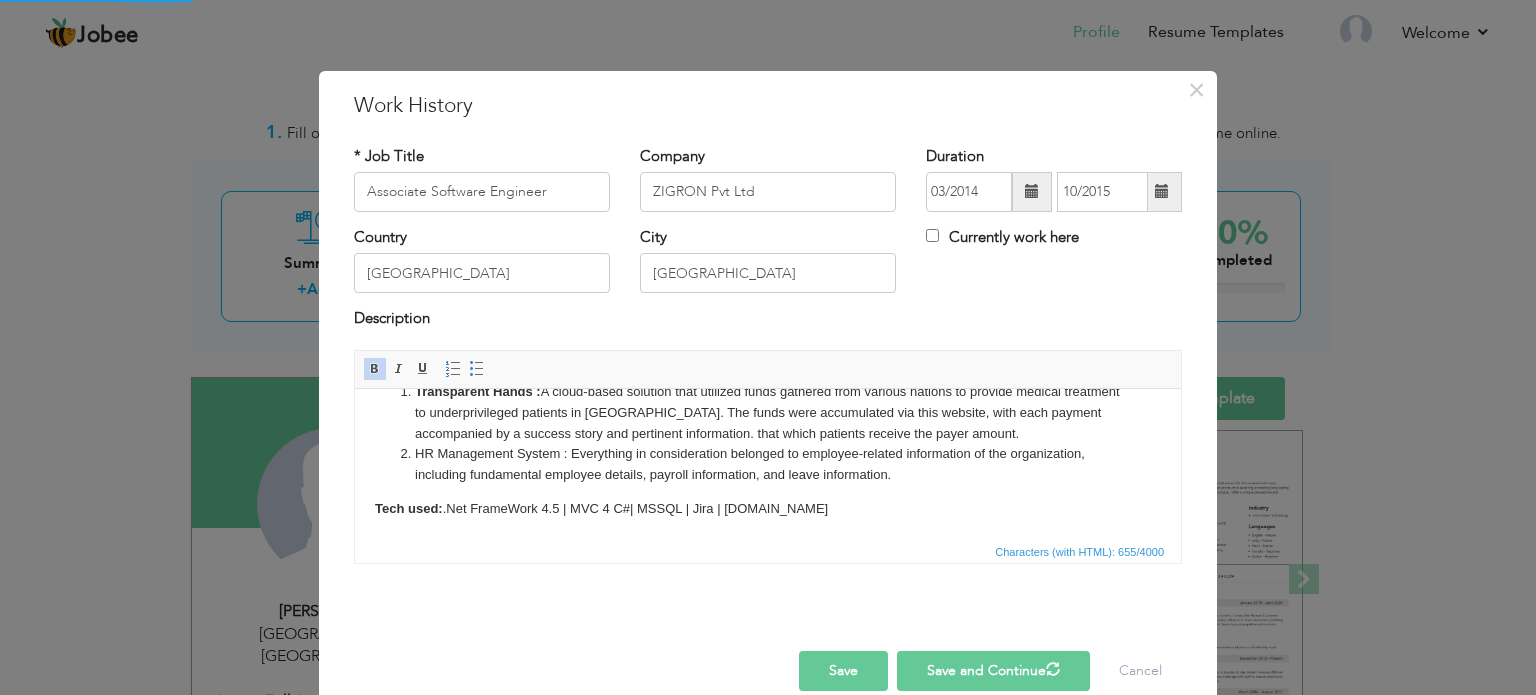 type 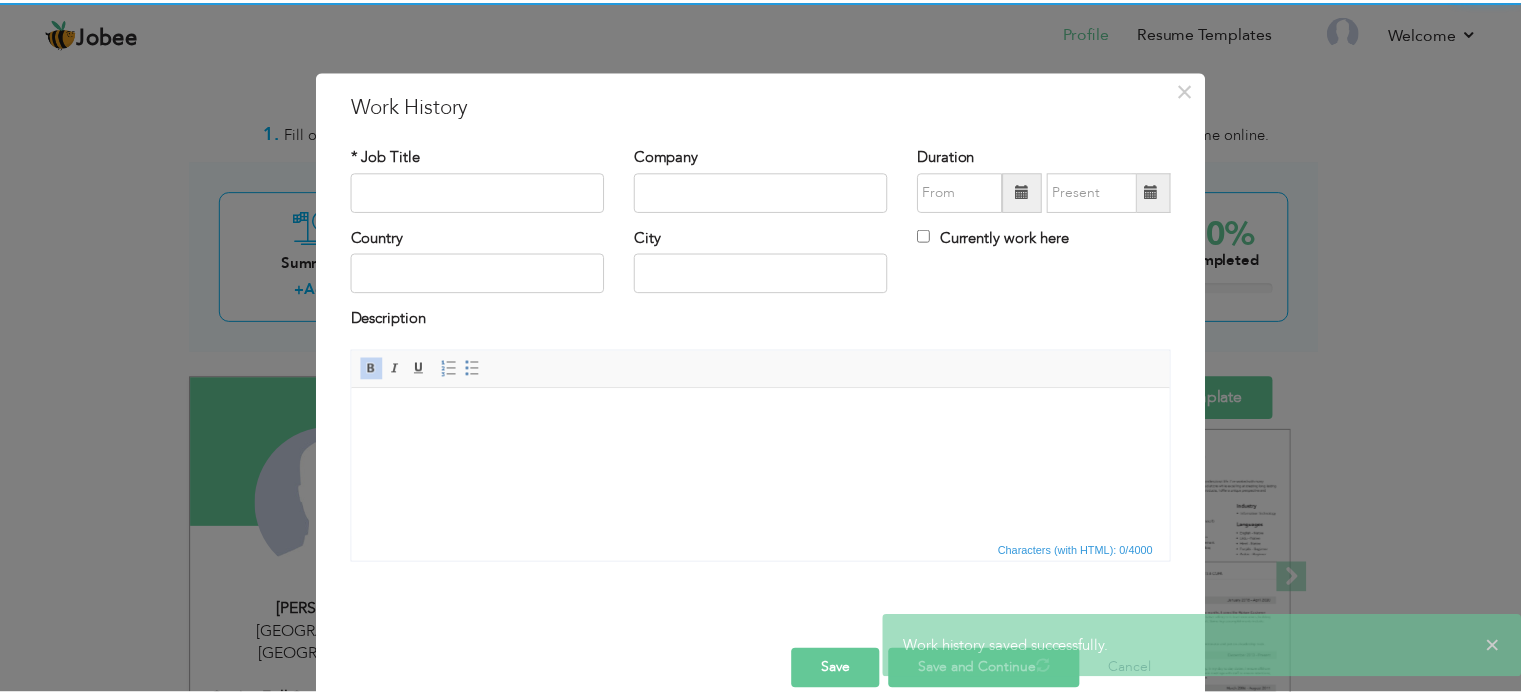 scroll, scrollTop: 0, scrollLeft: 0, axis: both 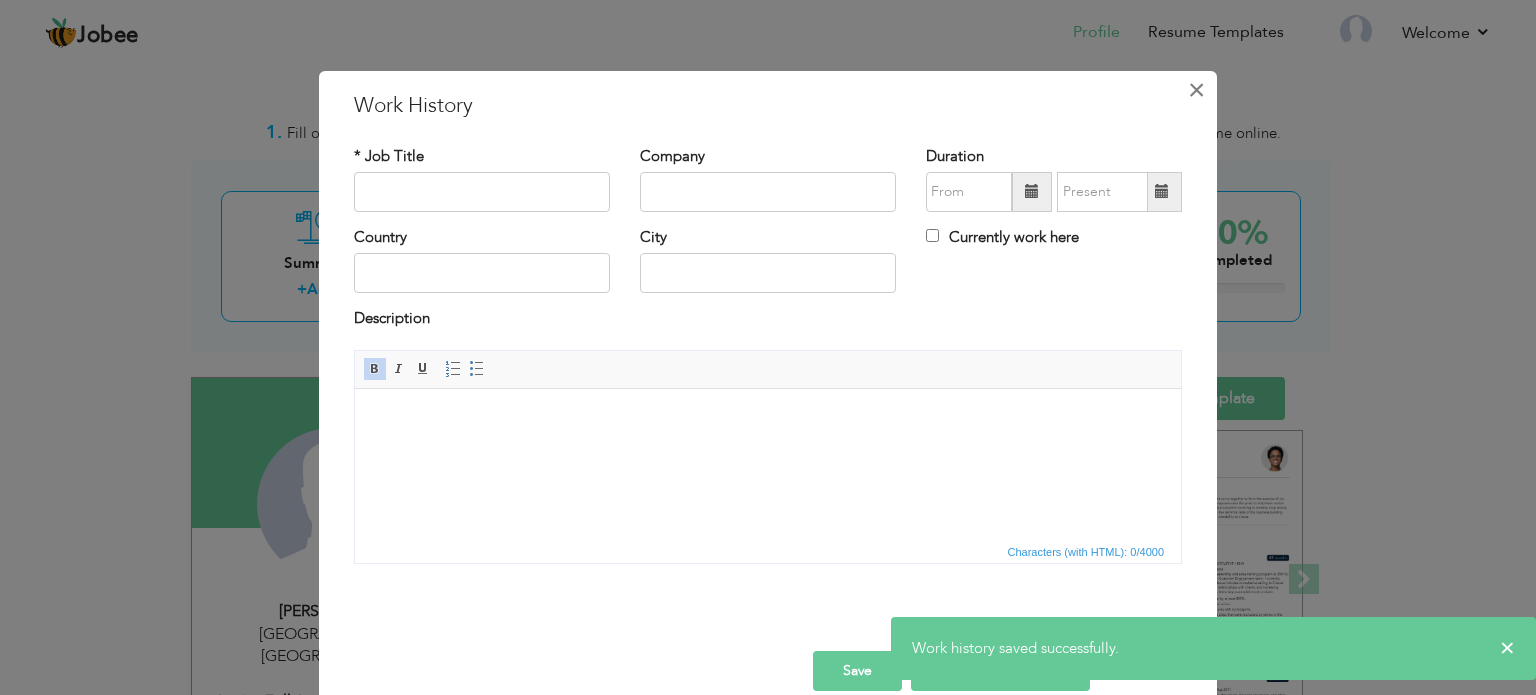 click on "×" at bounding box center (1196, 90) 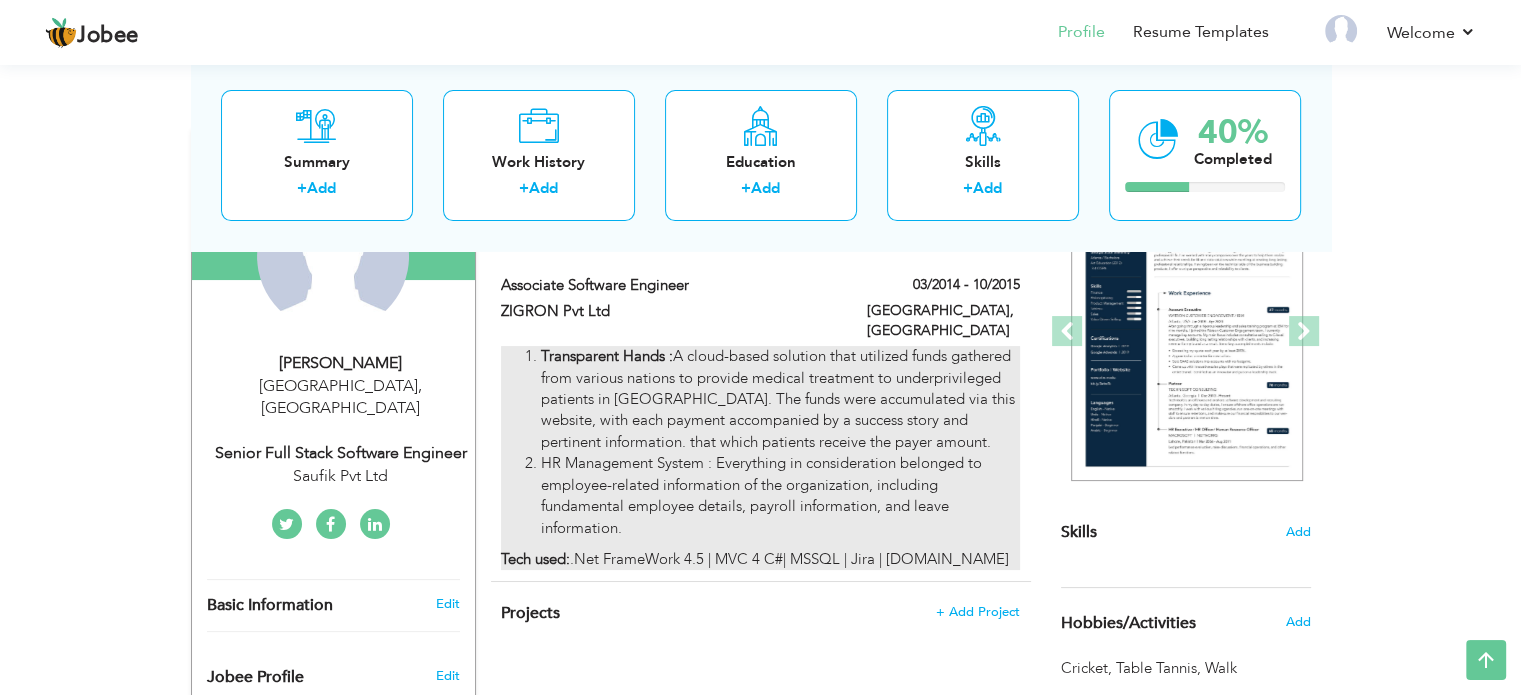 scroll, scrollTop: 200, scrollLeft: 0, axis: vertical 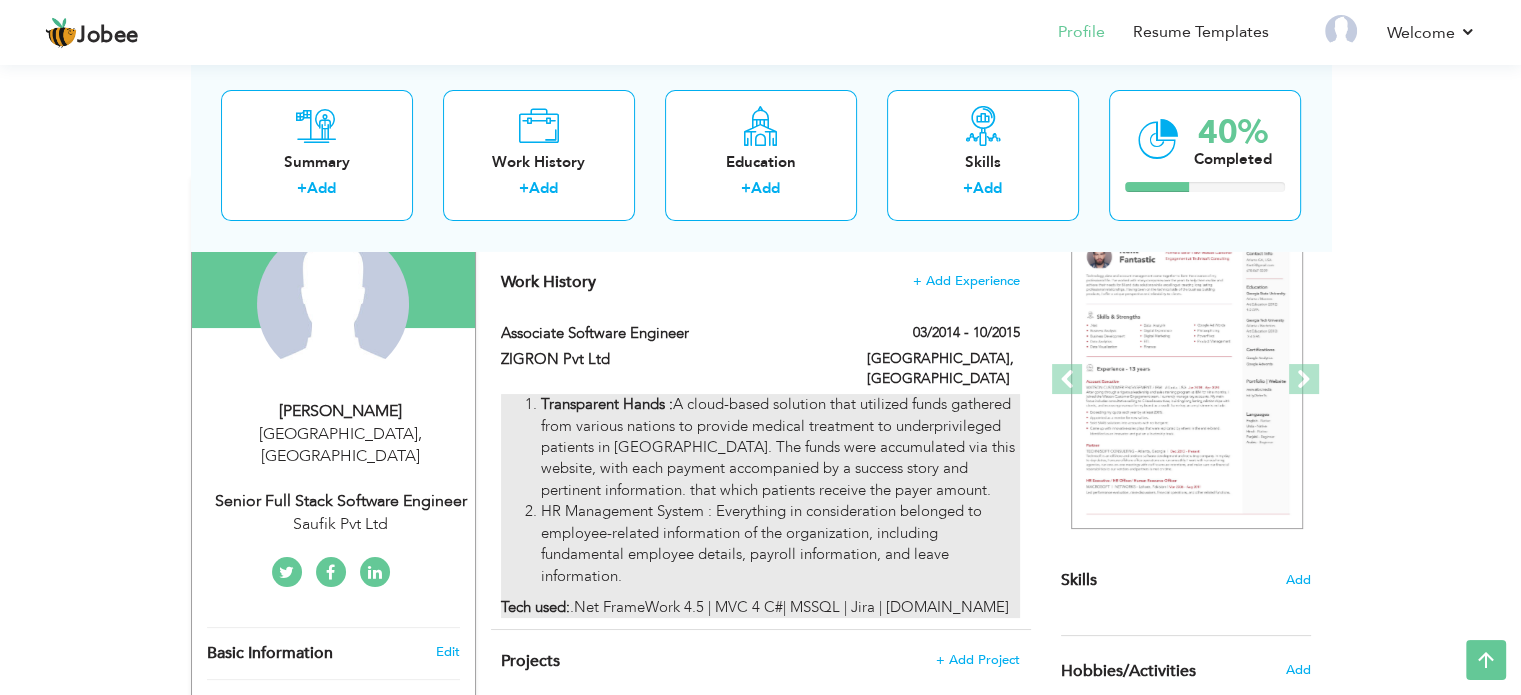 click on "Transparent Hands :  A cloud-based solution that utilized funds gathered from various nations to provide medical treatment to underprivileged patients in Pakistan. The funds were accumulated via this website, with each payment accompanied by a success story and pertinent information. that which patients receive the payer amount." at bounding box center (780, 447) 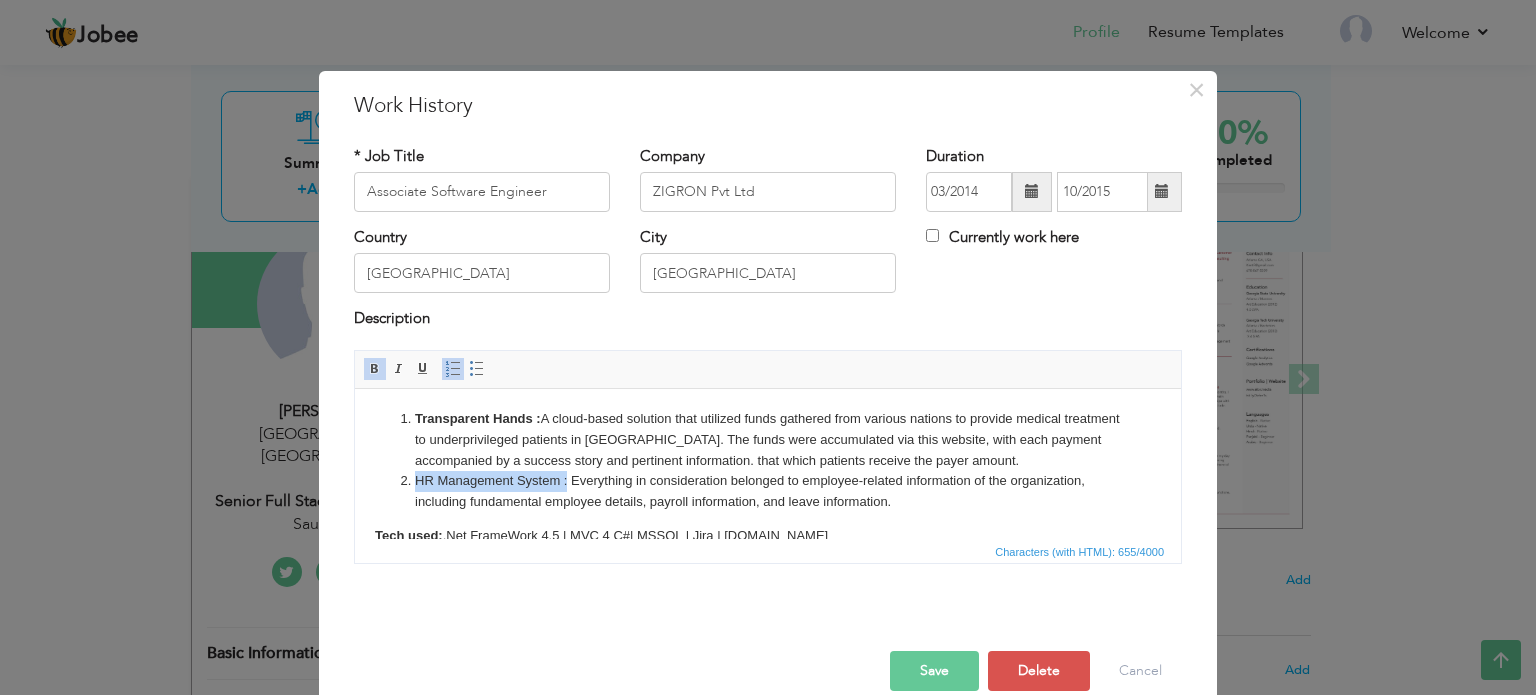 drag, startPoint x: 412, startPoint y: 480, endPoint x: 568, endPoint y: 481, distance: 156.0032 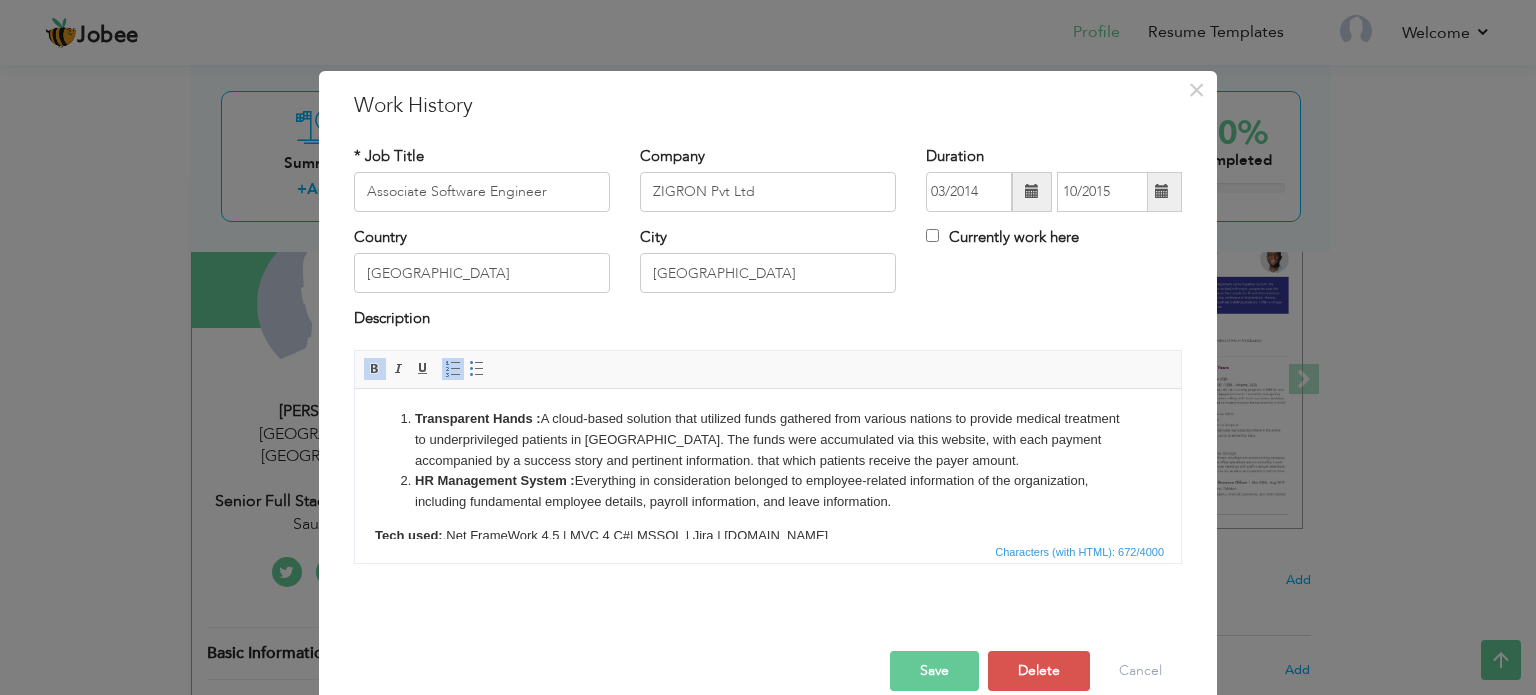 click on "Save" at bounding box center [934, 671] 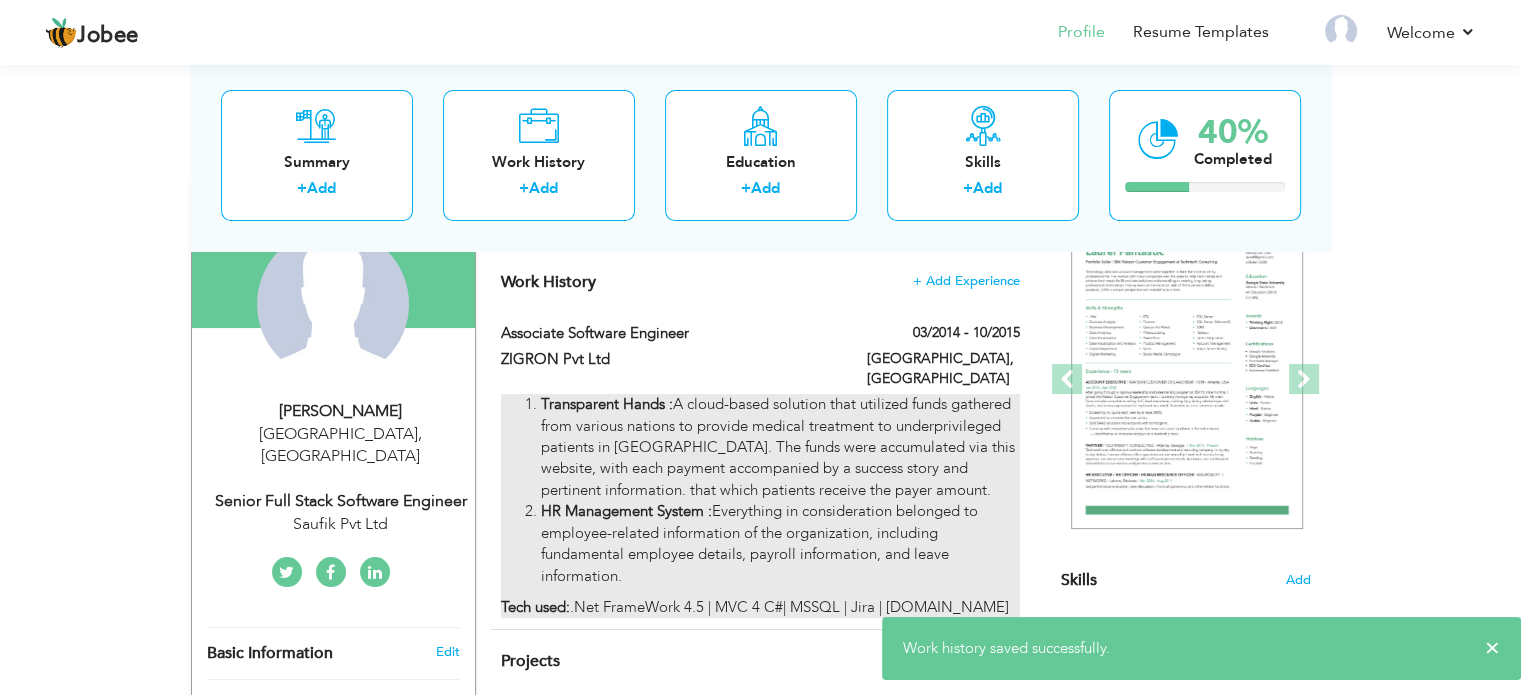 click on "Transparent Hands :  A cloud-based solution that utilized funds gathered from various nations to provide medical treatment to underprivileged patients in Pakistan. The funds were accumulated via this website, with each payment accompanied by a success story and pertinent information. that which patients receive the payer amount." at bounding box center [780, 447] 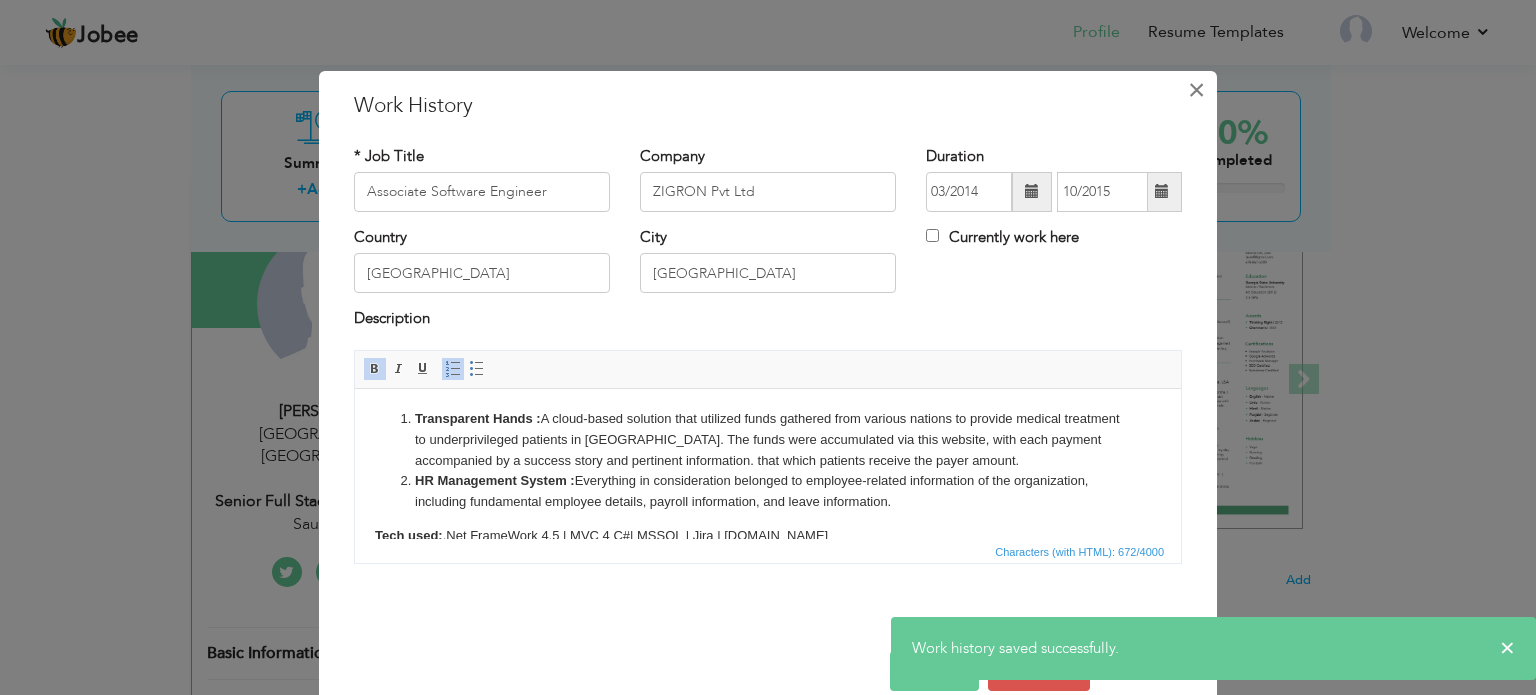 click on "×" at bounding box center [1196, 90] 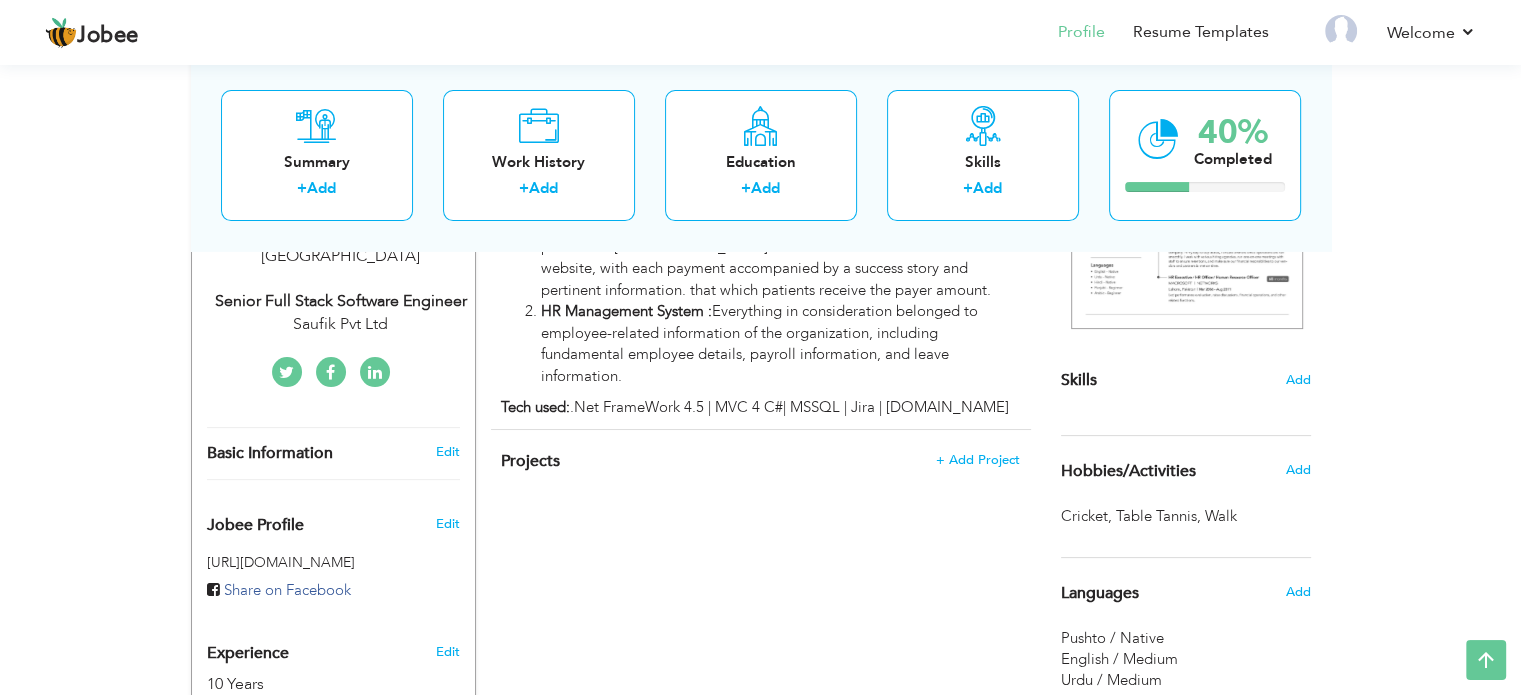 scroll, scrollTop: 100, scrollLeft: 0, axis: vertical 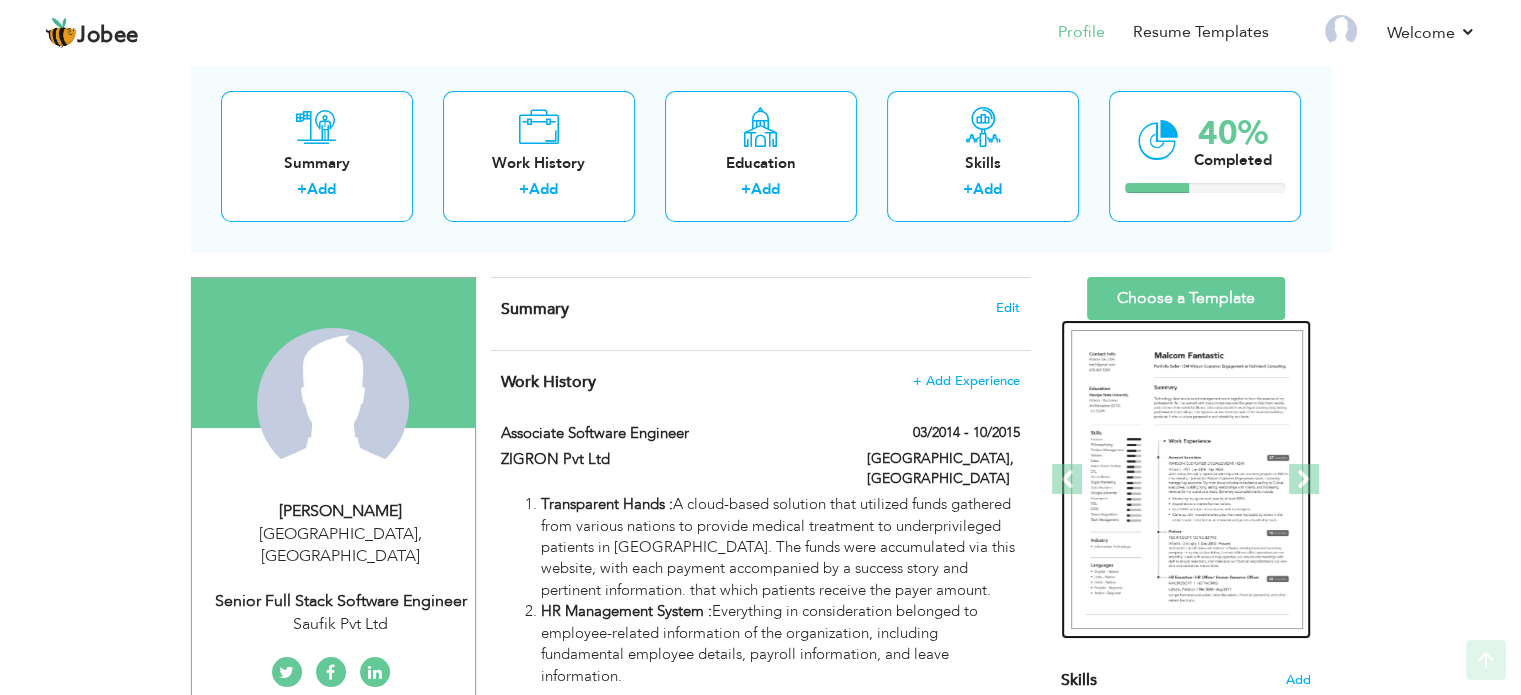 click at bounding box center [1187, 480] 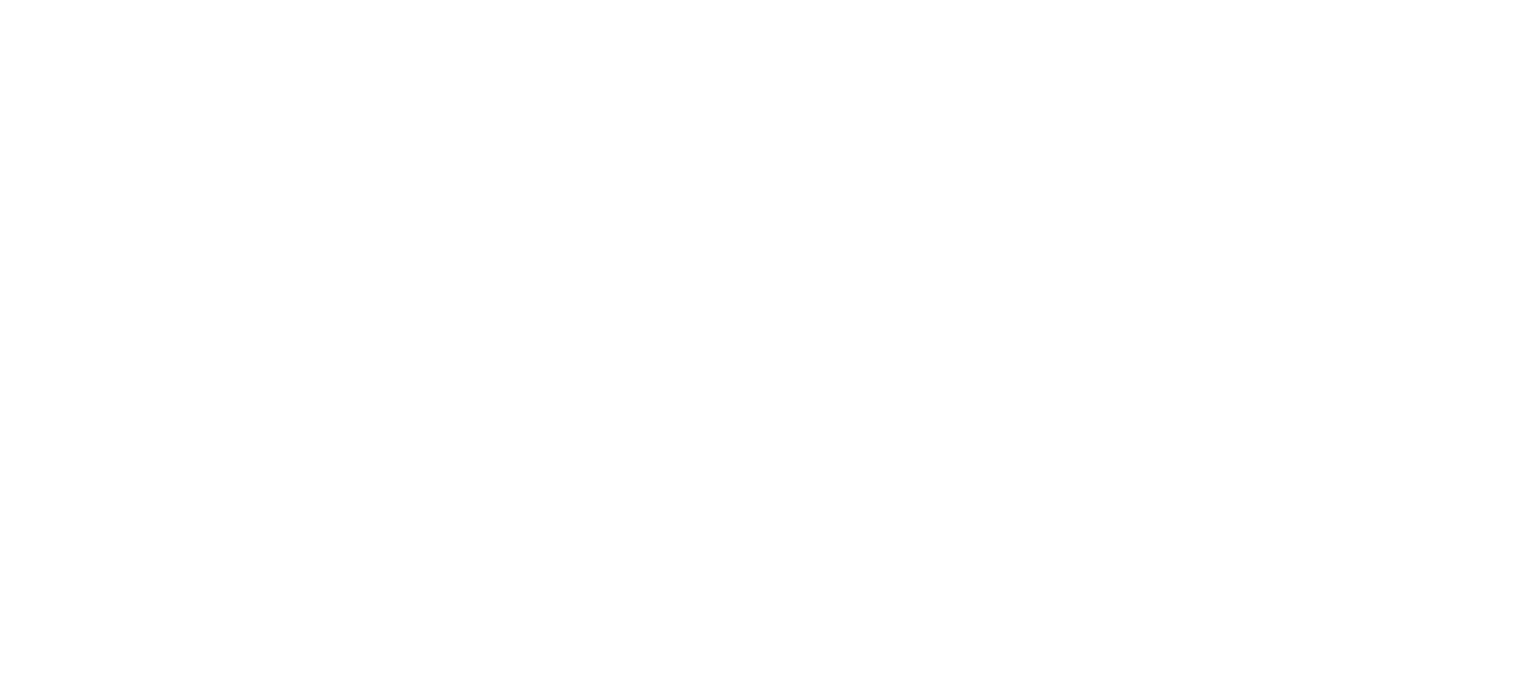 scroll, scrollTop: 0, scrollLeft: 0, axis: both 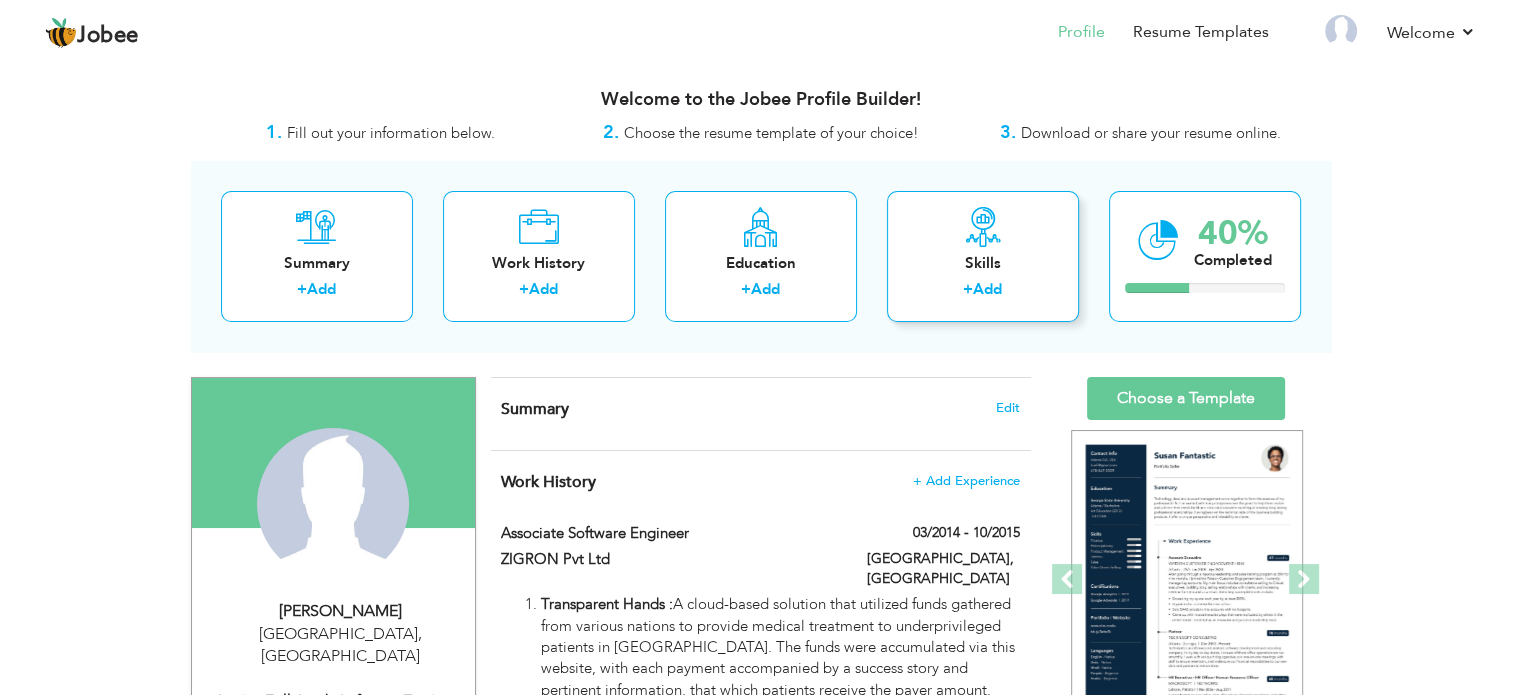 click on "Add" at bounding box center [987, 289] 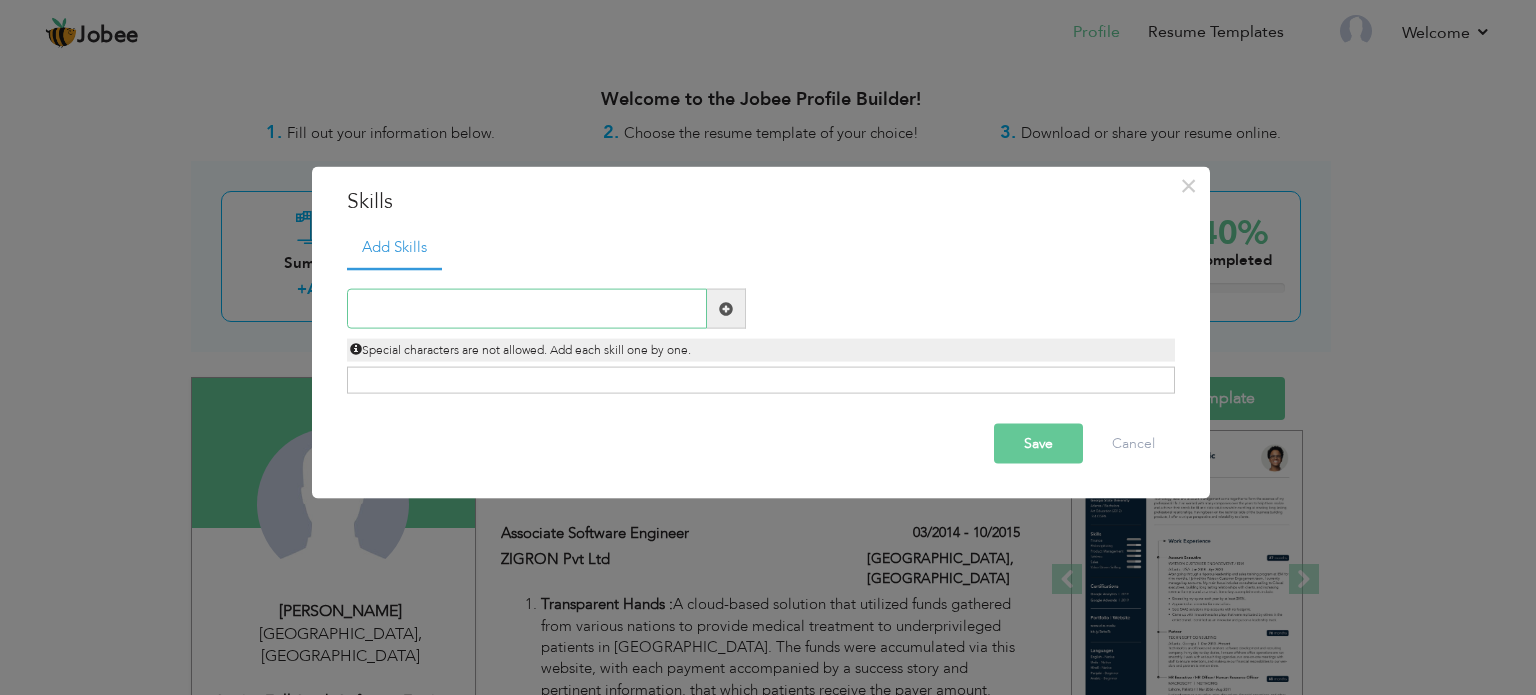 type on "a" 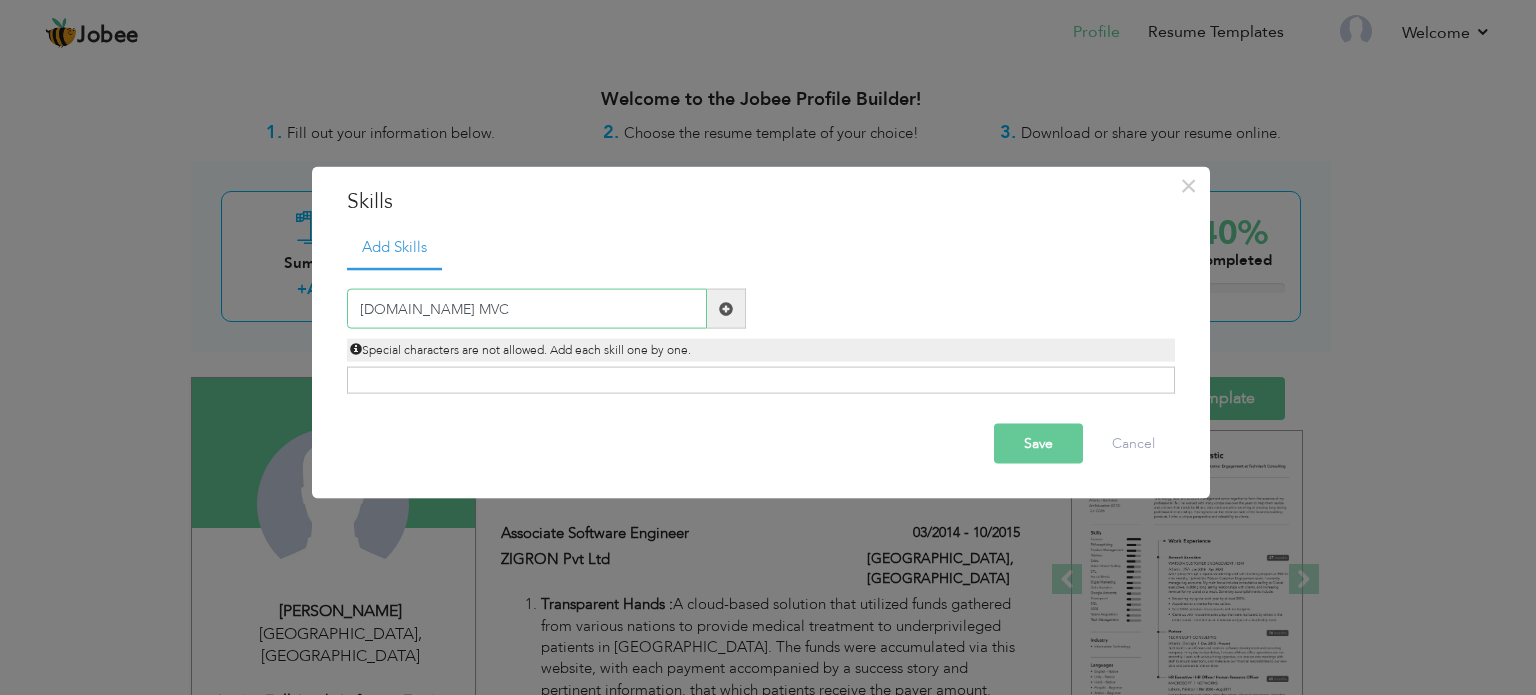 type on "[DOMAIN_NAME] MVC" 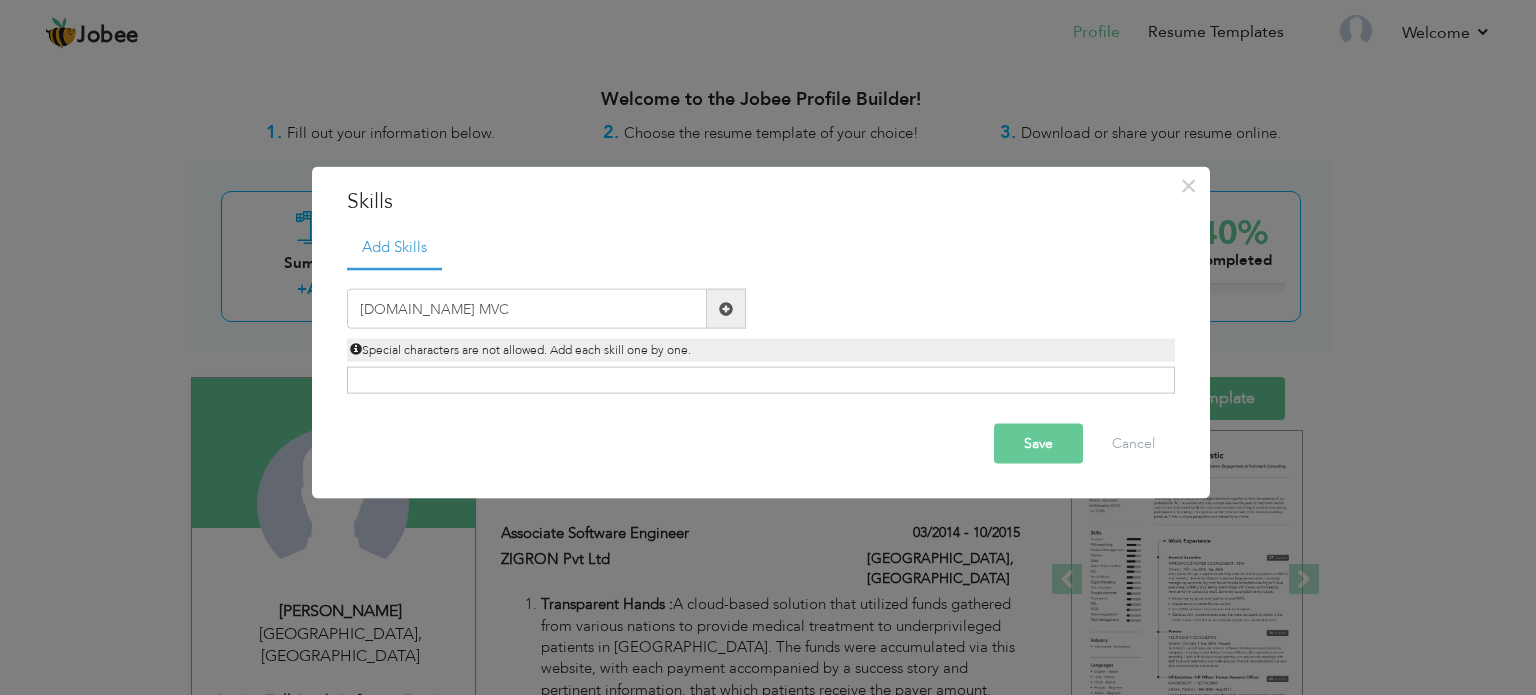 click at bounding box center [726, 308] 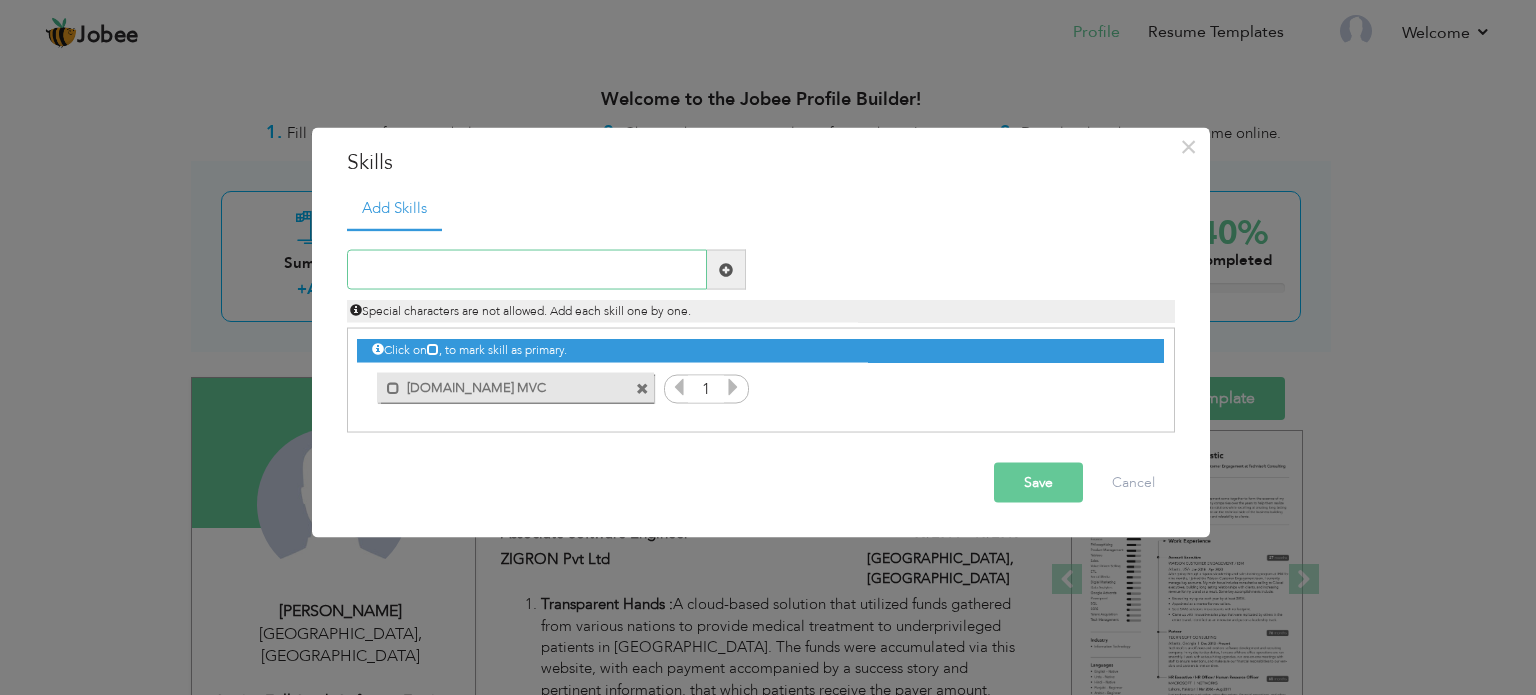 click at bounding box center (527, 270) 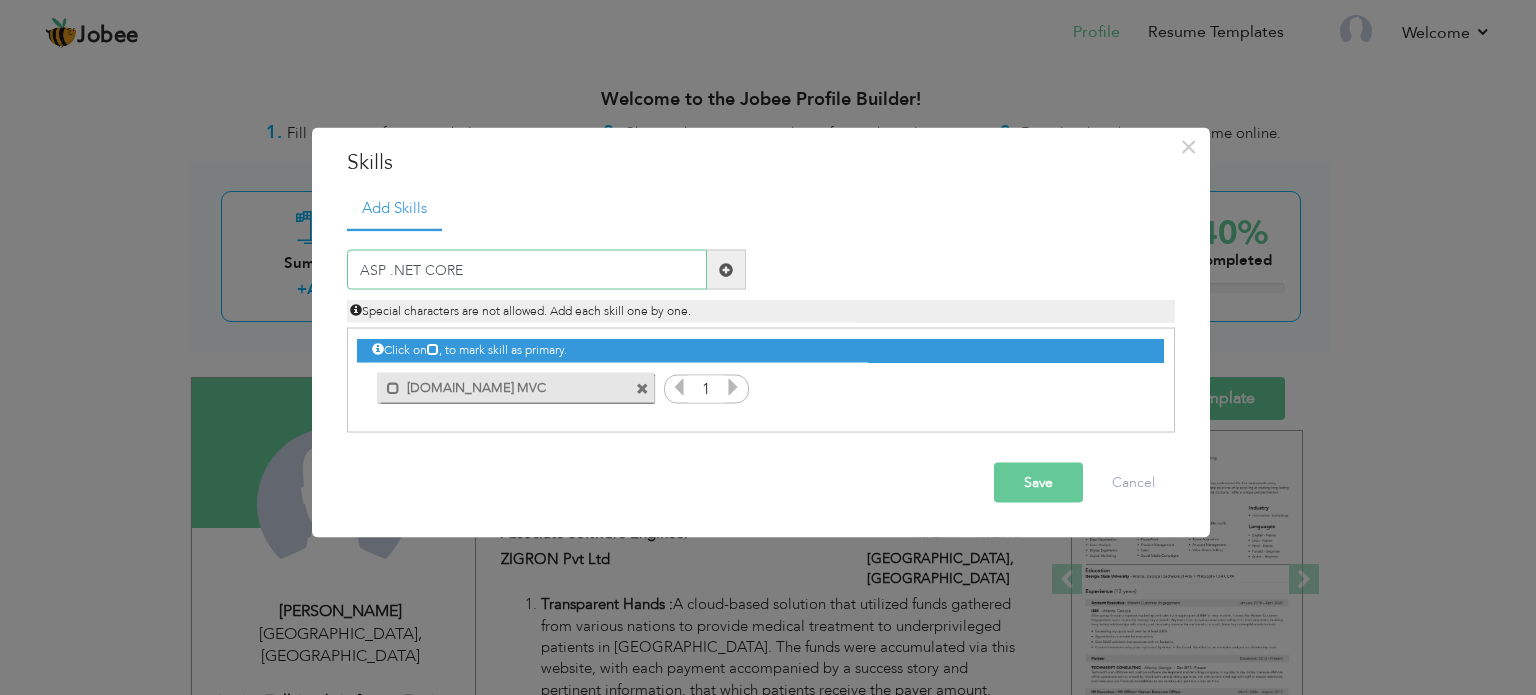 type on "ASP .NET CORE" 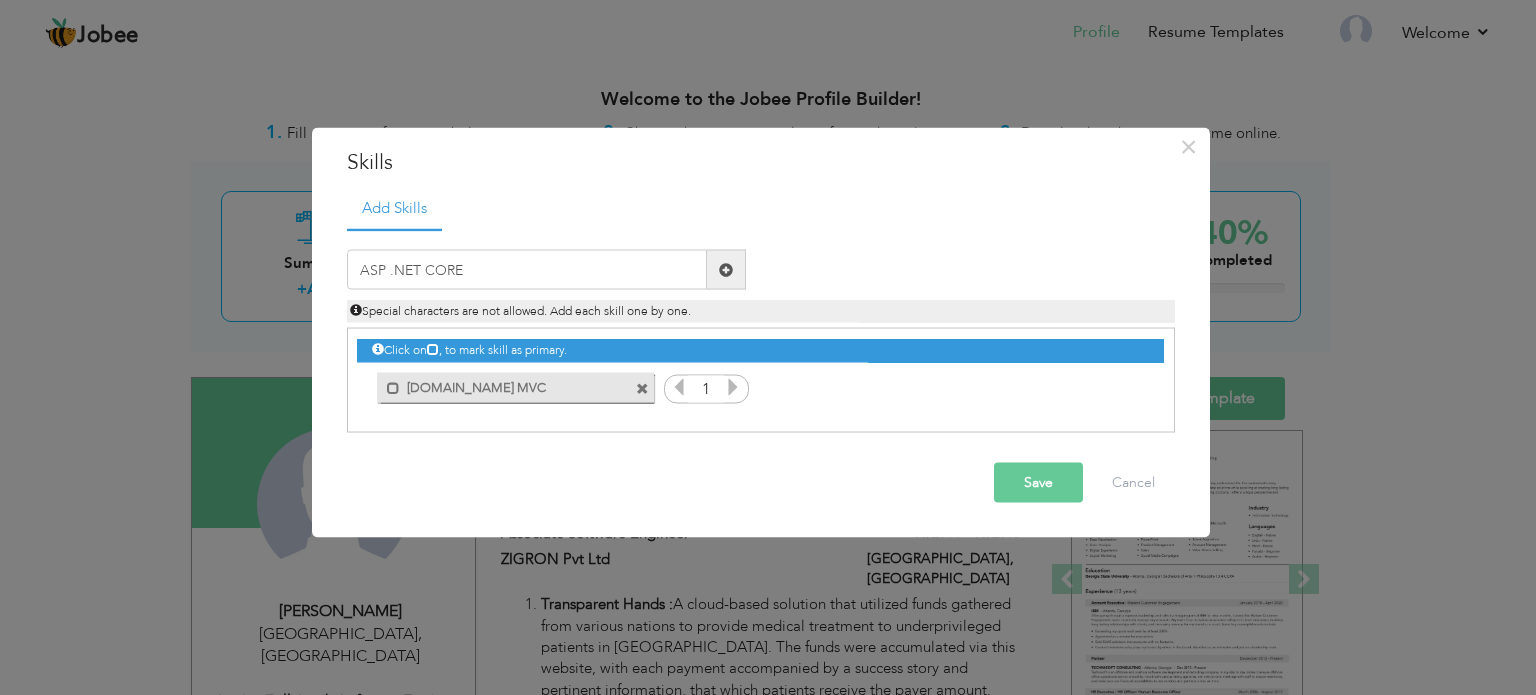 click at bounding box center (726, 269) 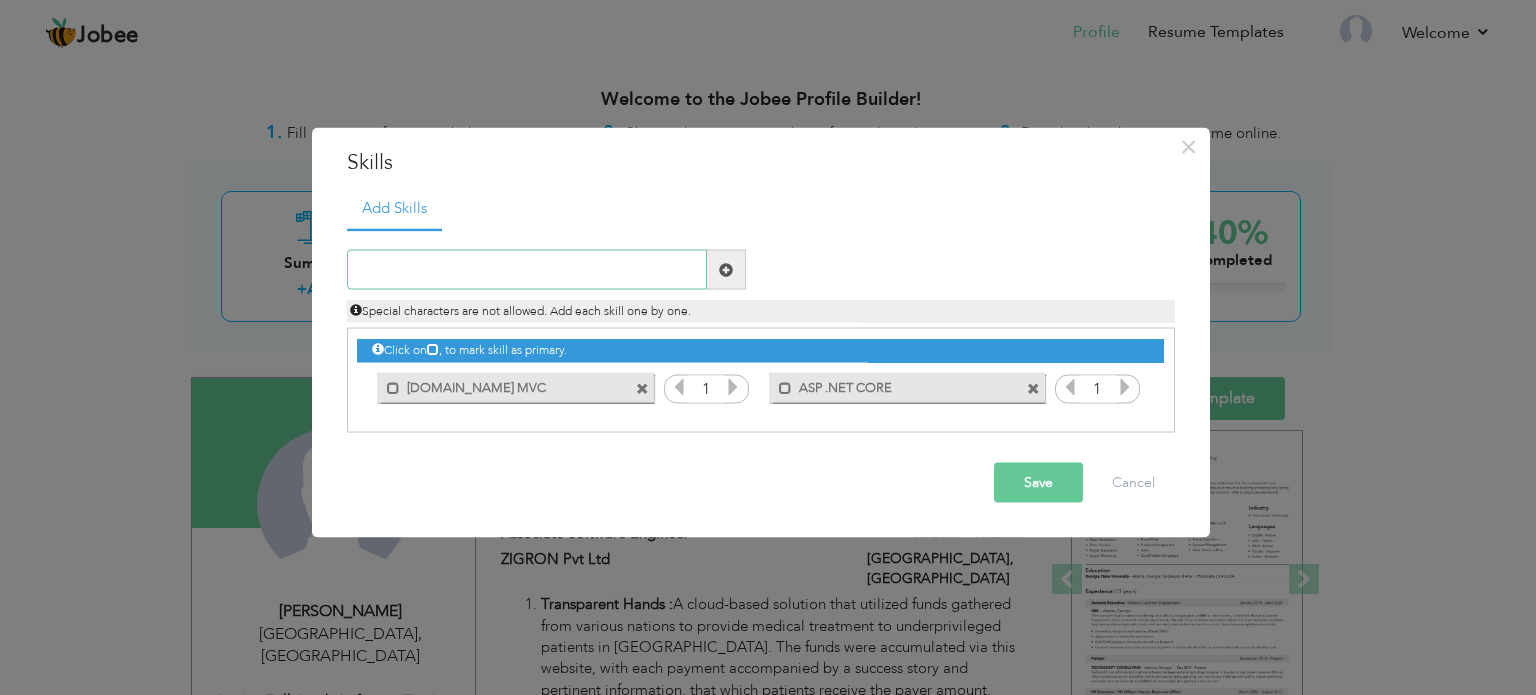 click at bounding box center [527, 270] 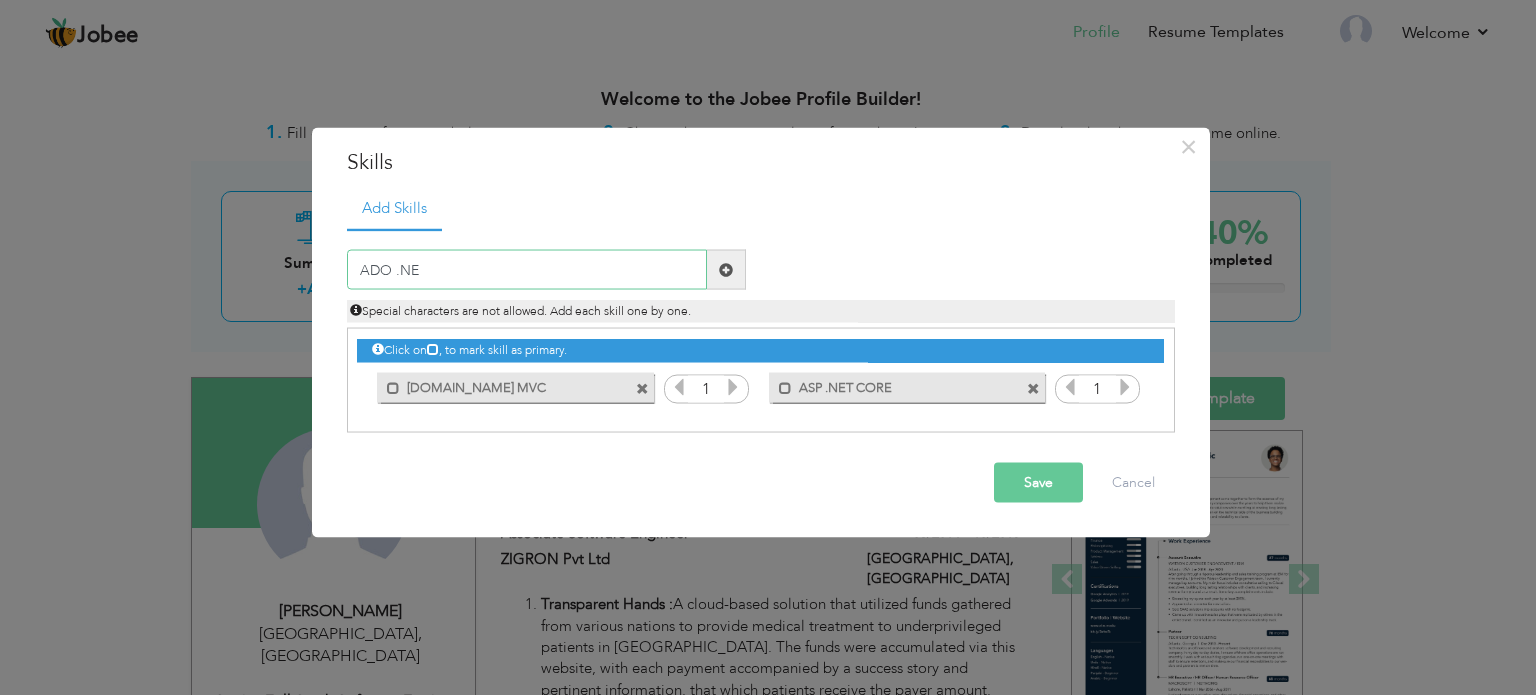 type on "ADO .NET" 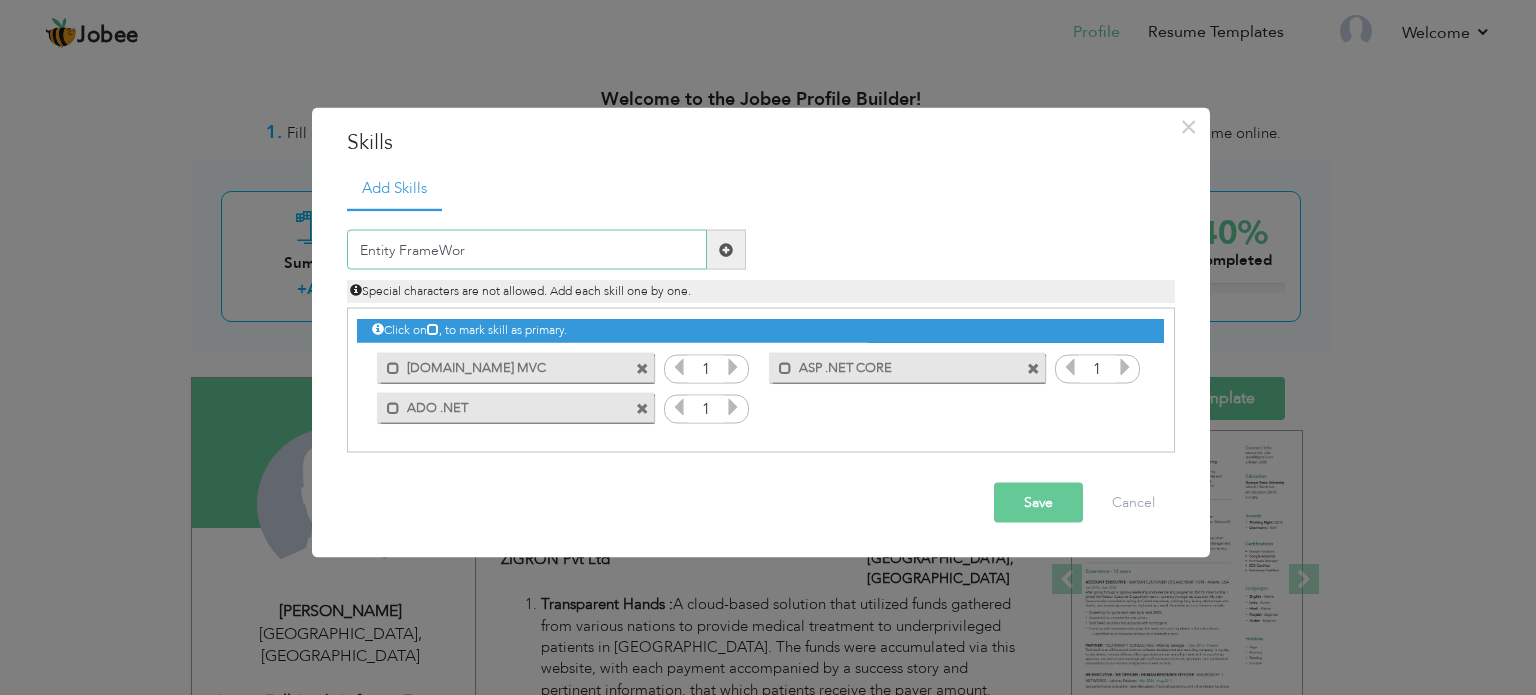 type on "Entity FrameWork" 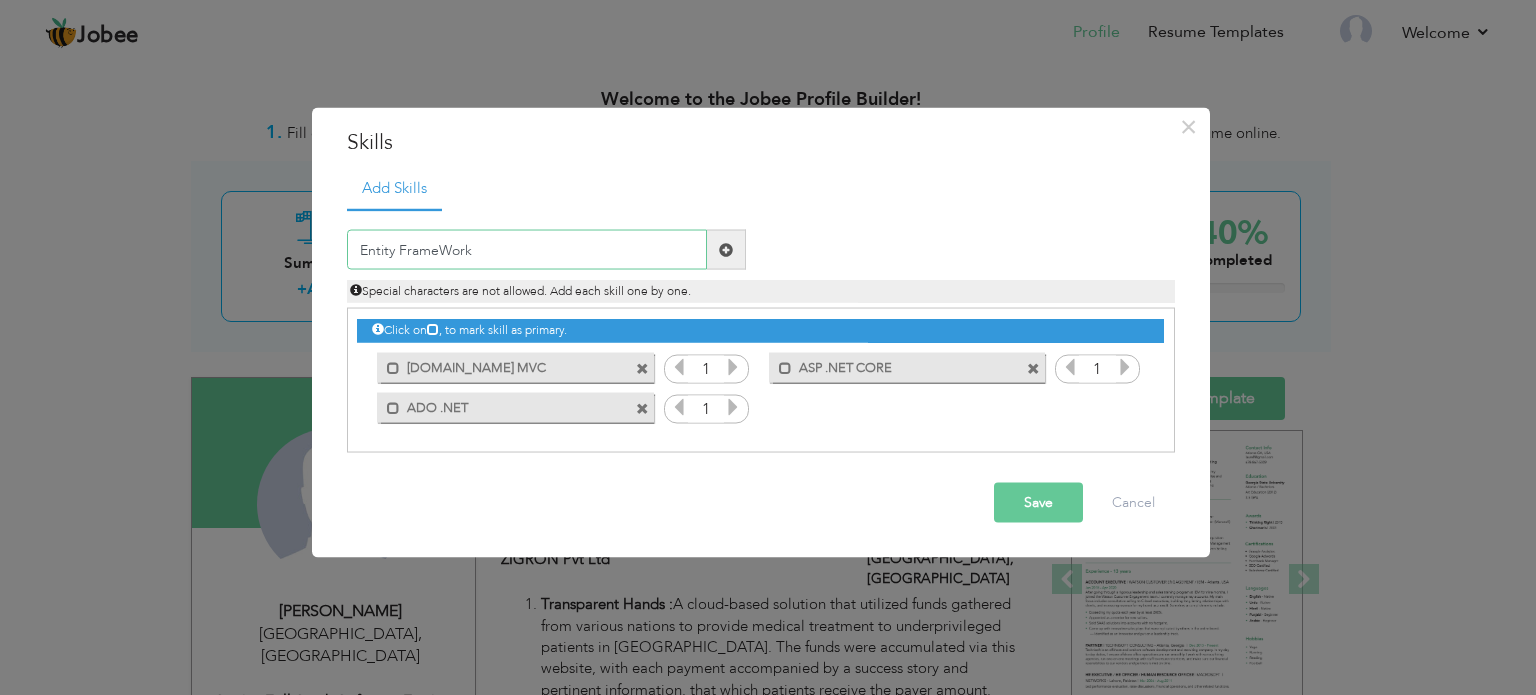 type 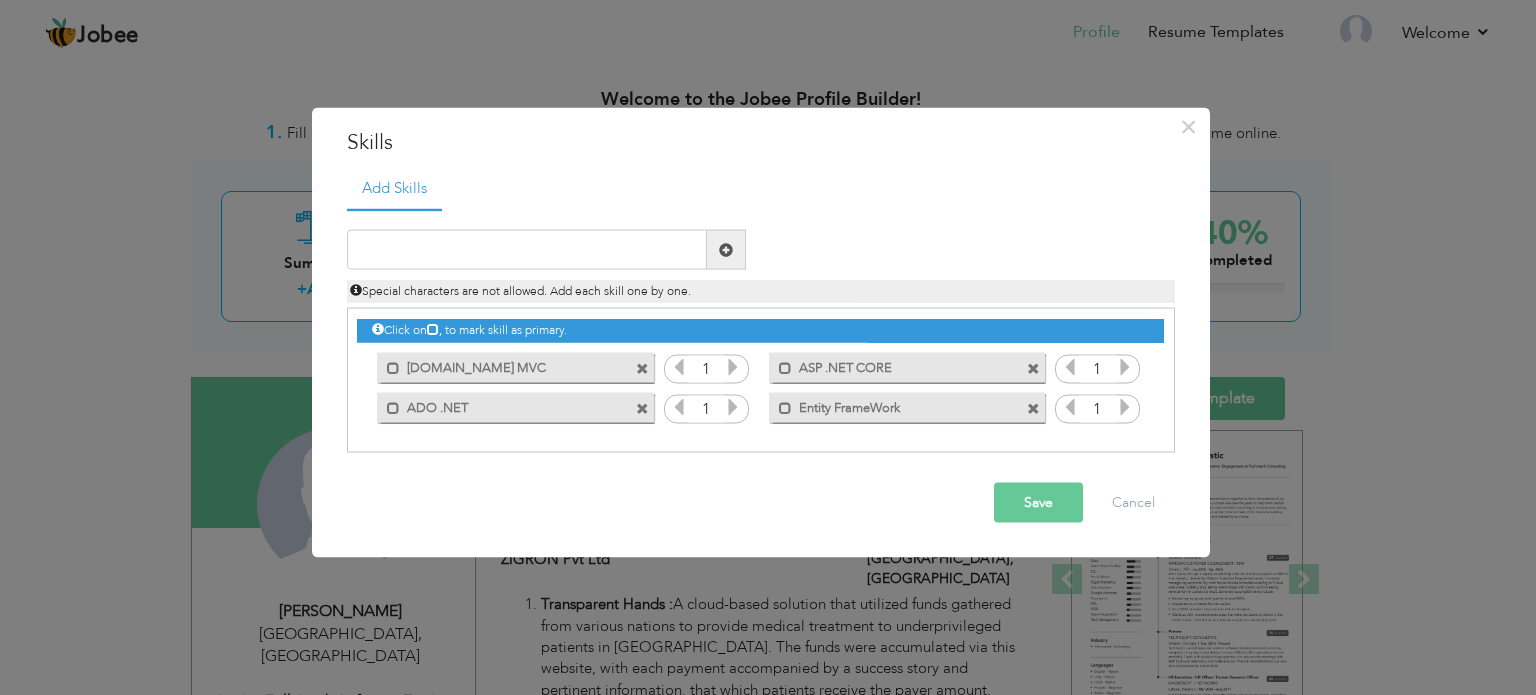 click on "Save" at bounding box center [1038, 503] 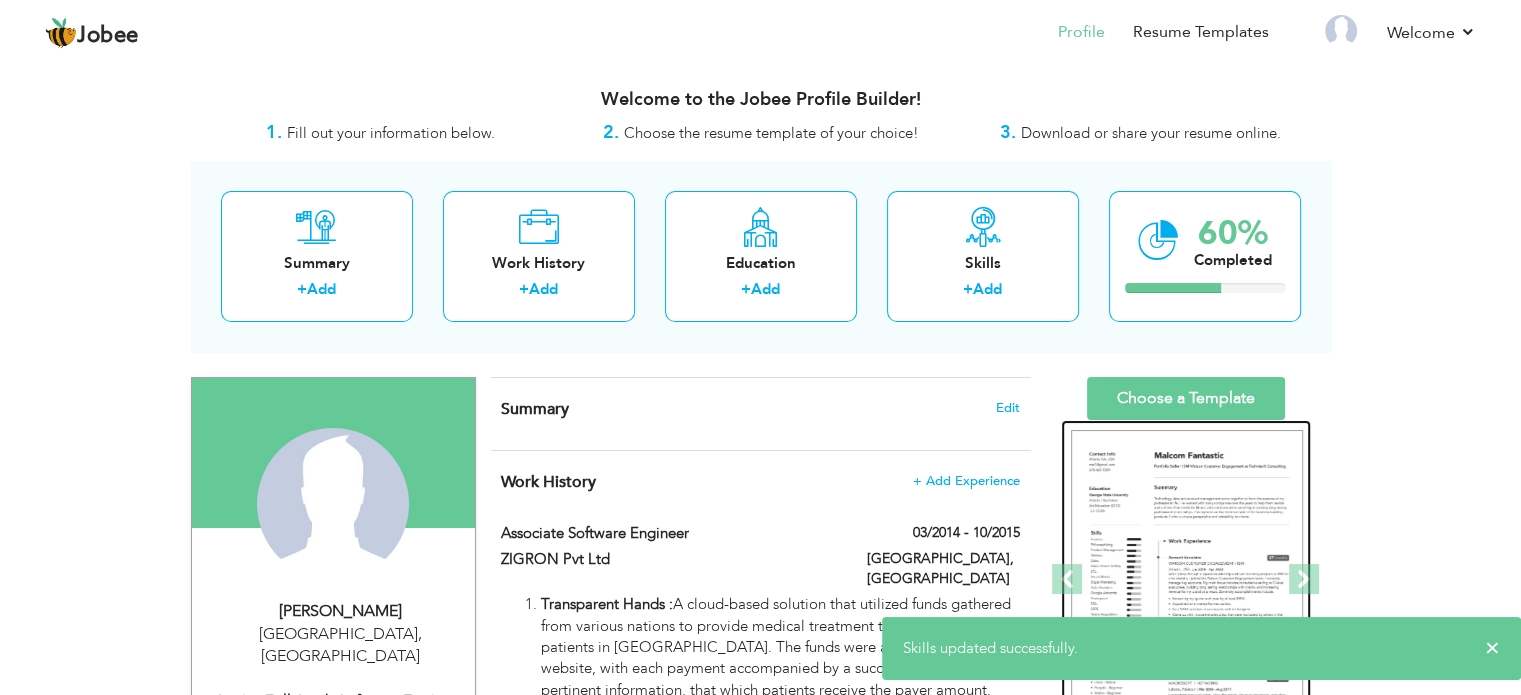 click at bounding box center [1187, 580] 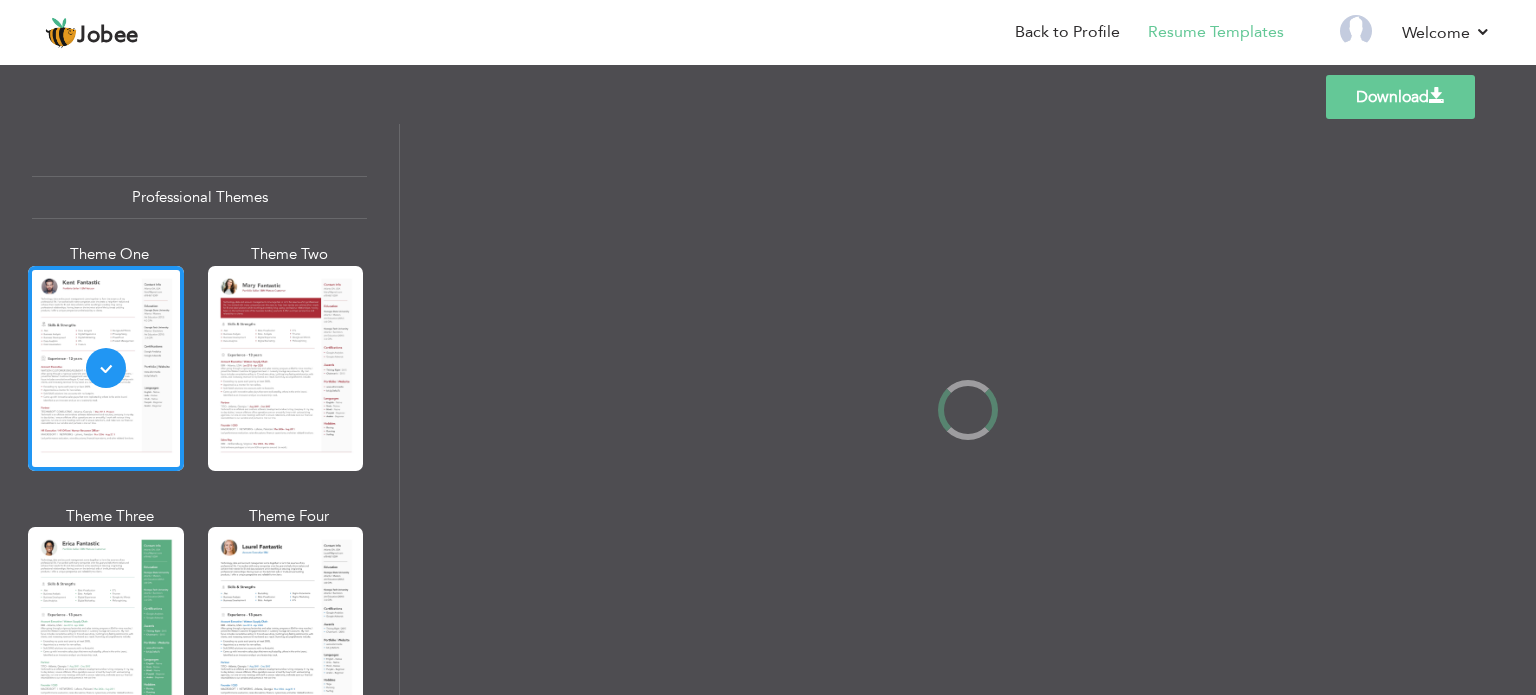 scroll, scrollTop: 0, scrollLeft: 0, axis: both 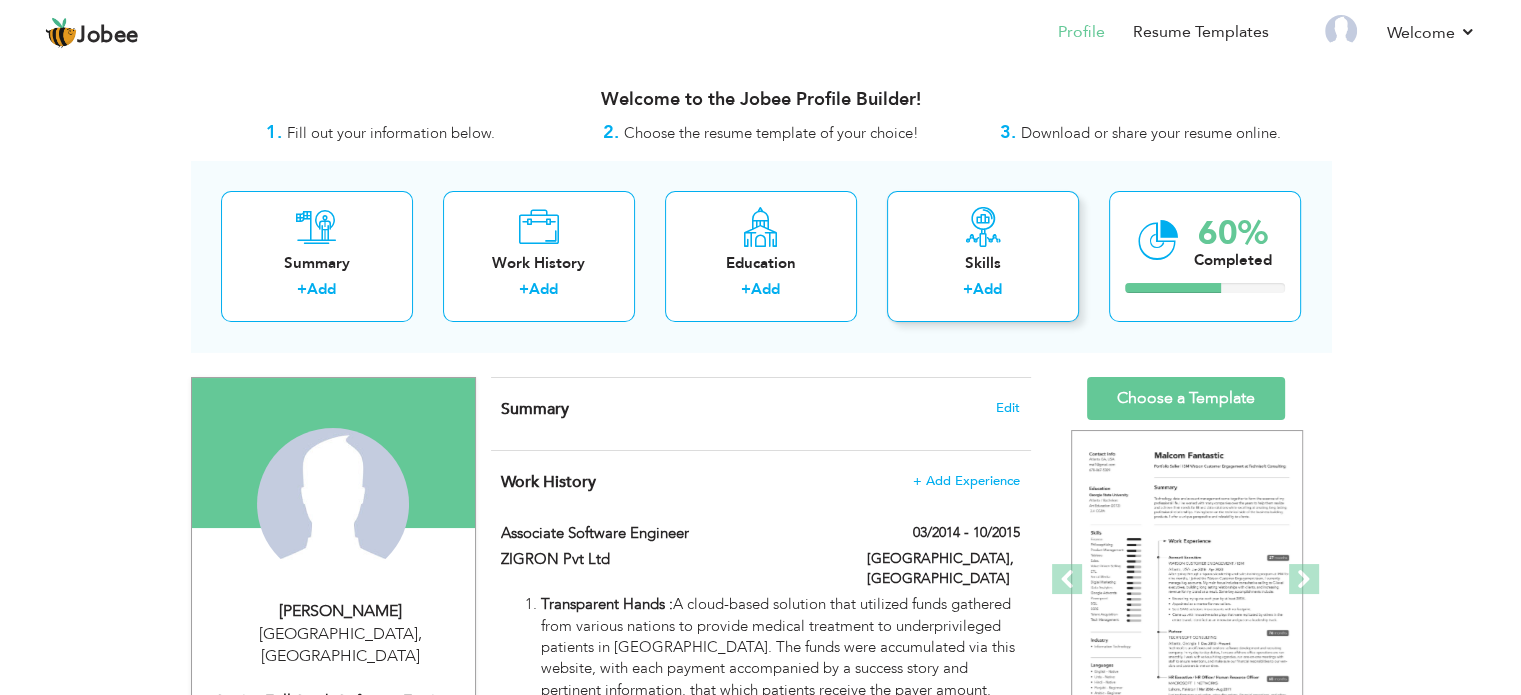 click on "Add" at bounding box center [987, 289] 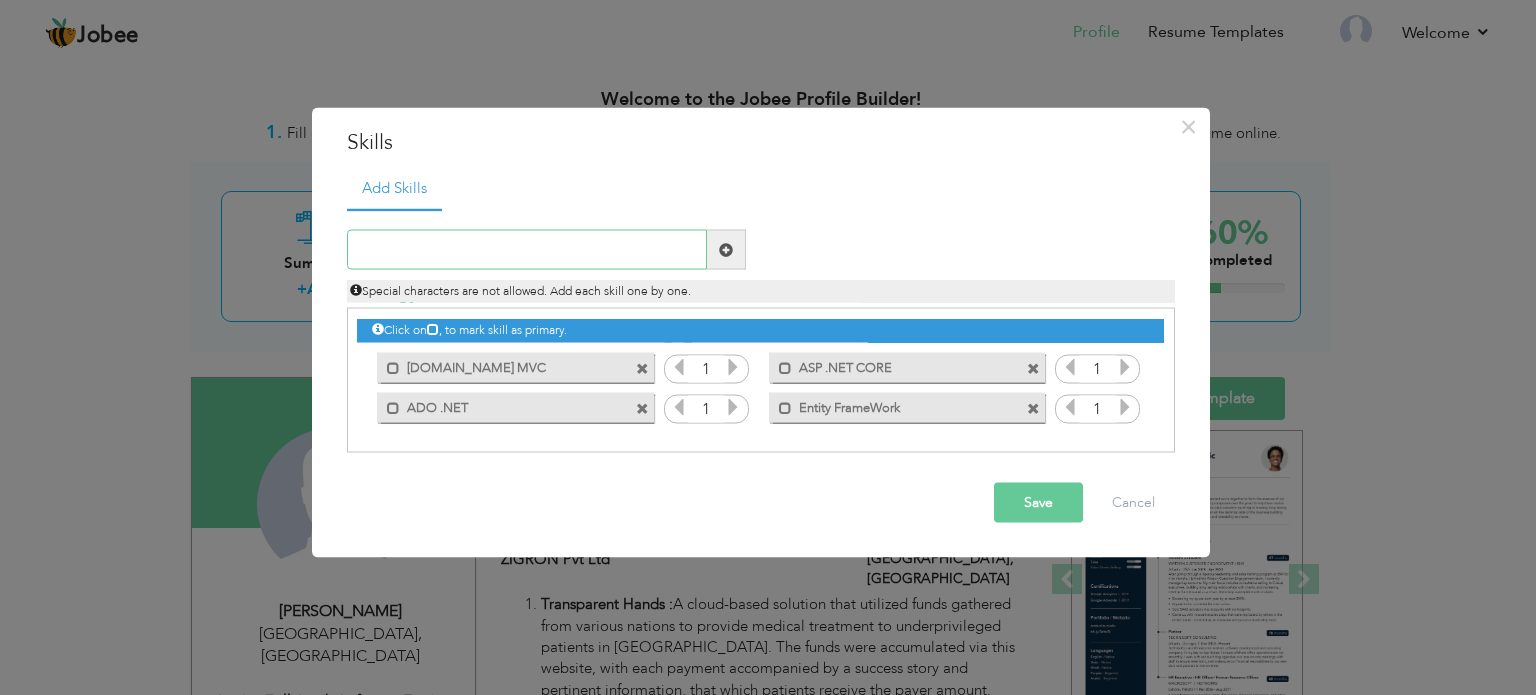 paste on ".Net FrameWork 4.5" 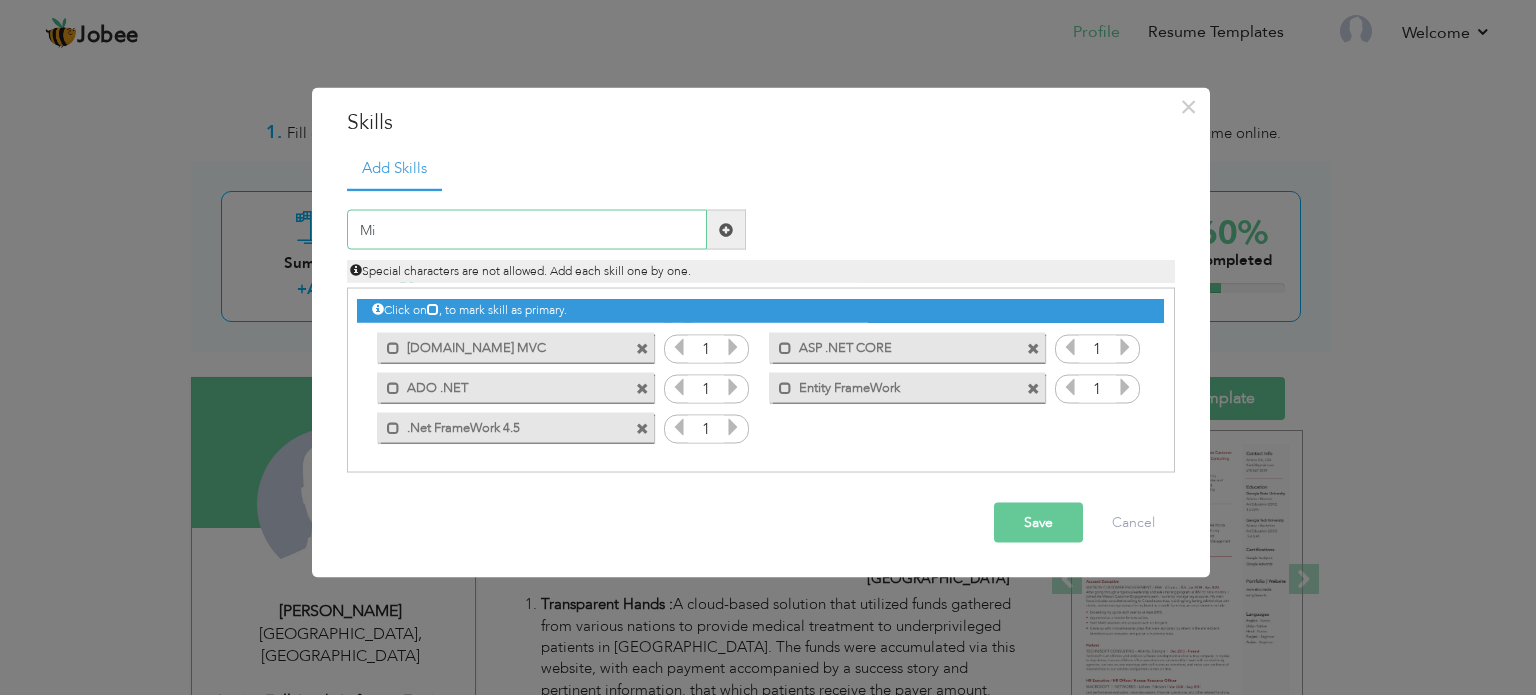 type on "M" 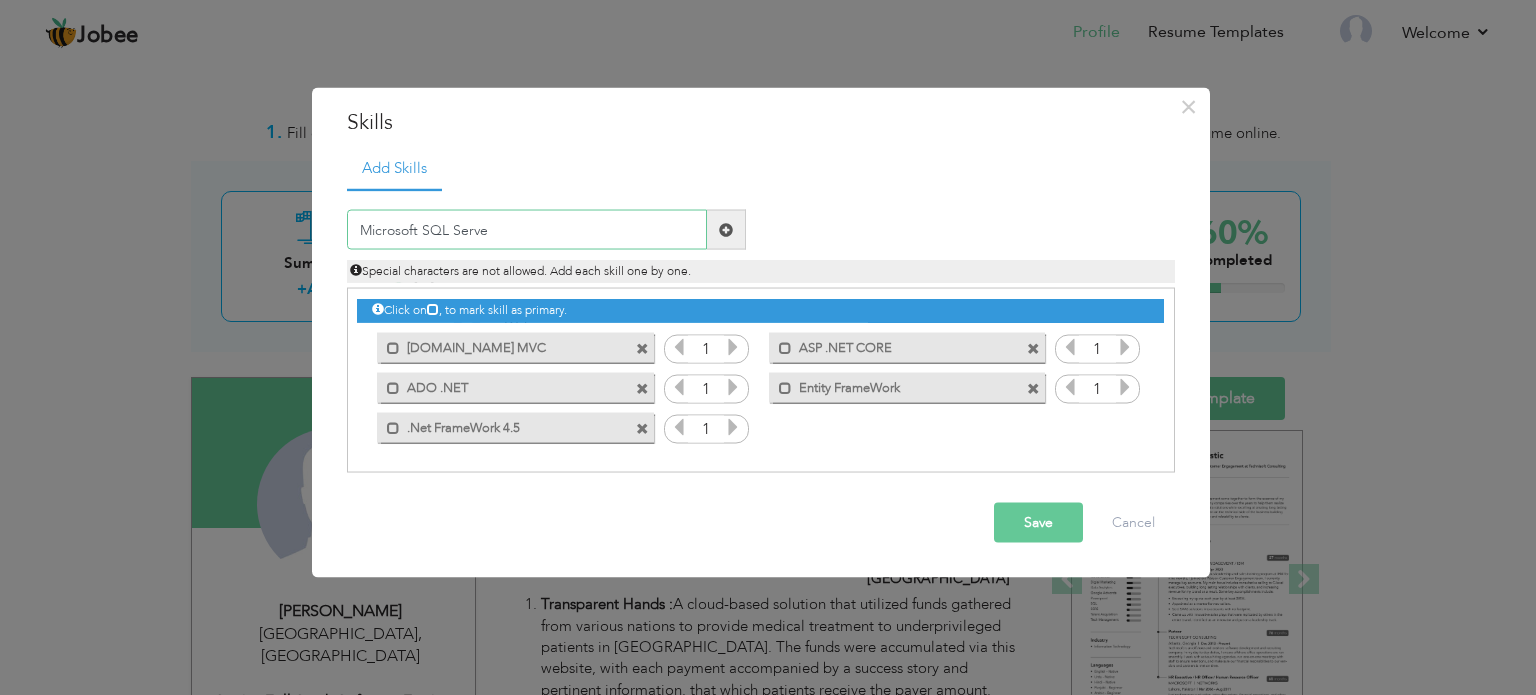 type on "Microsoft SQL Server" 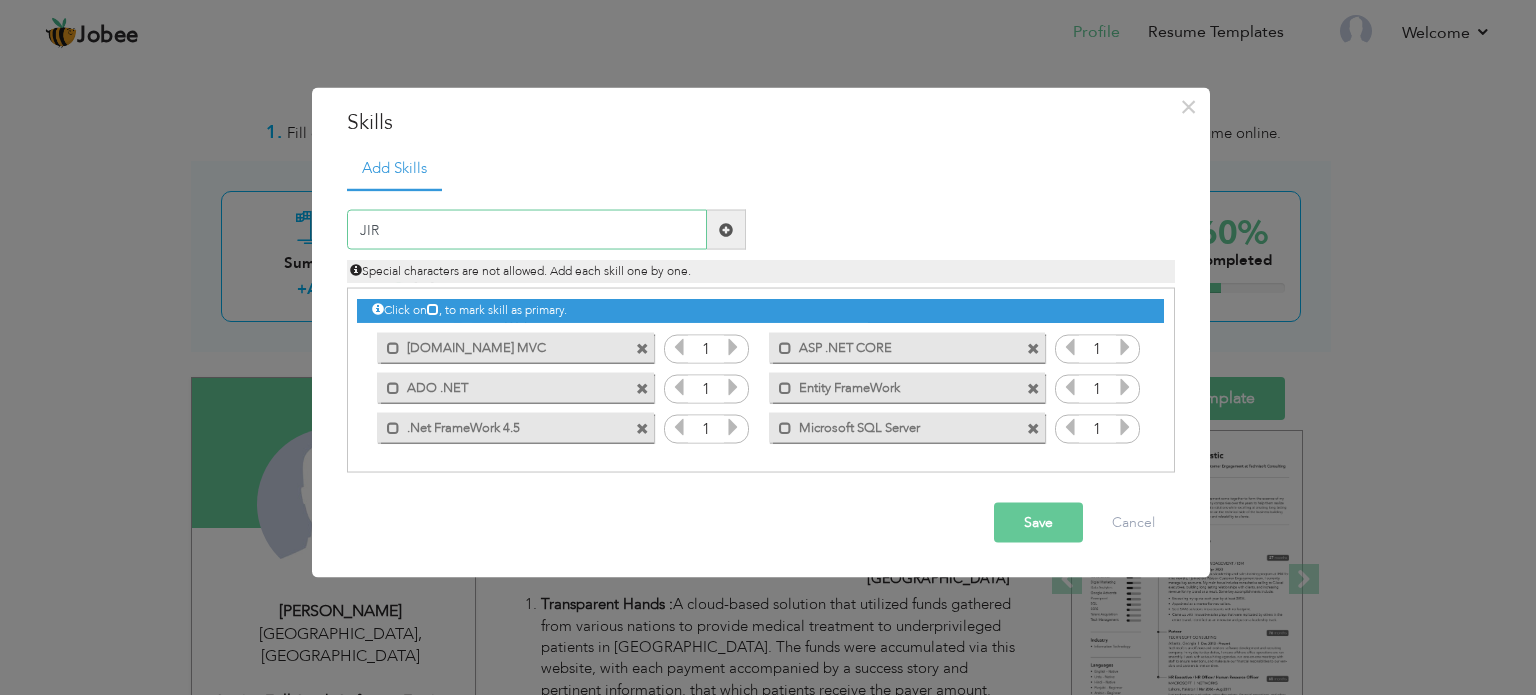 type on "JIRA" 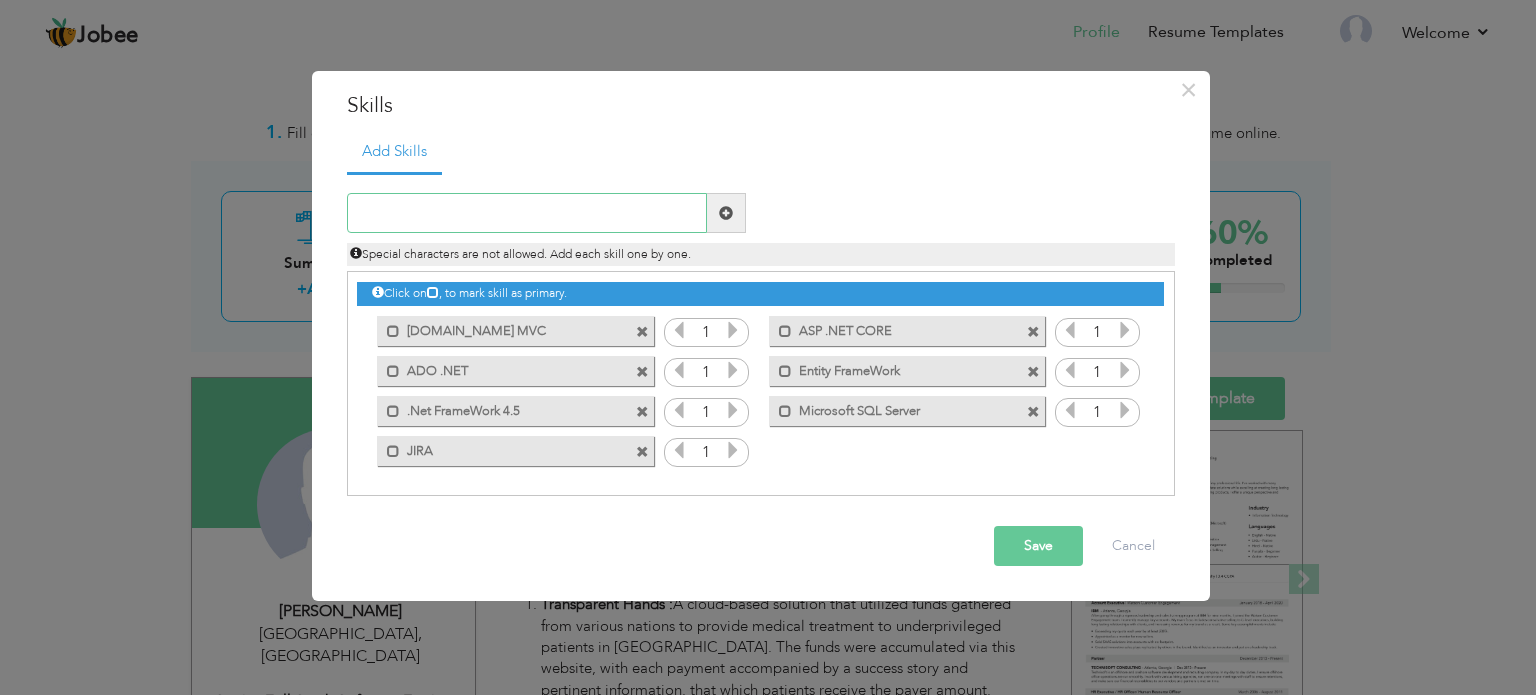 paste on "Visual  Source Safe (VSS)" 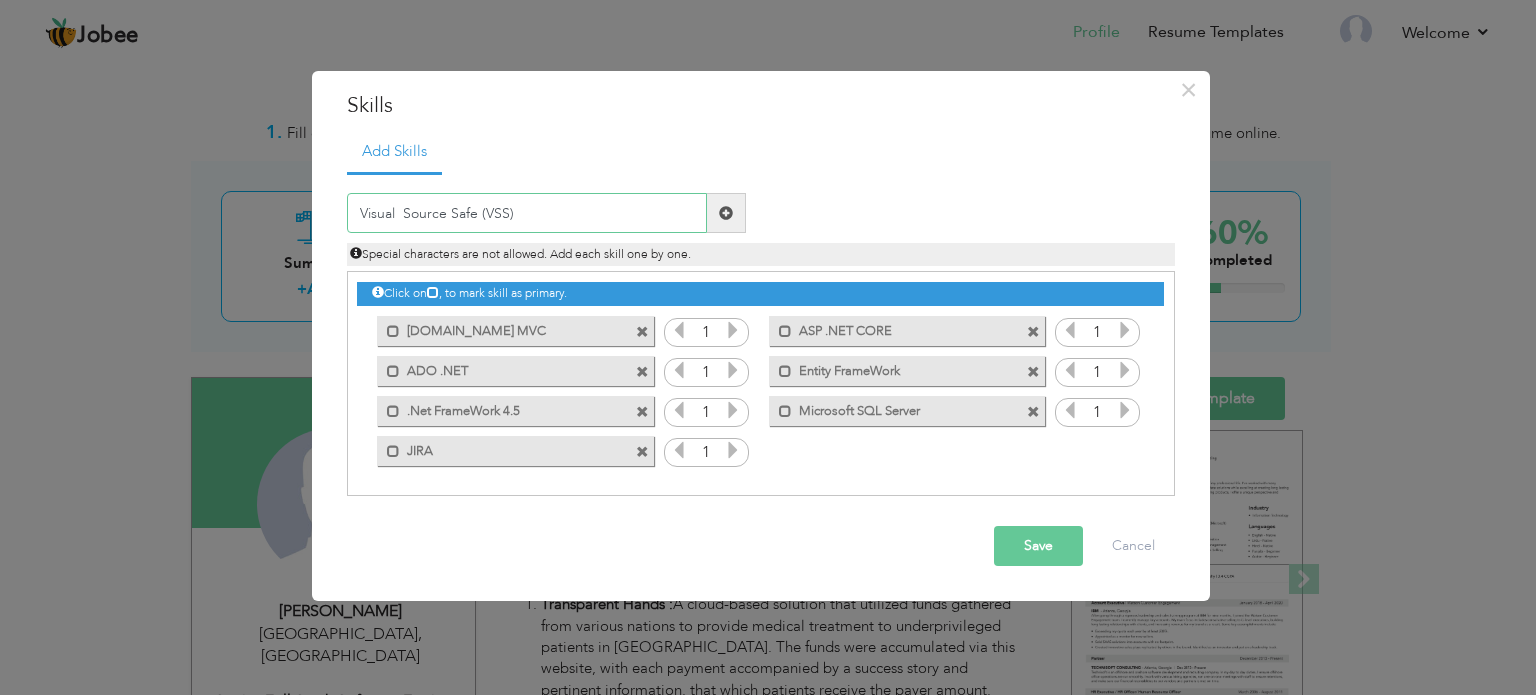 type on "Visual  Source Safe (VSS)" 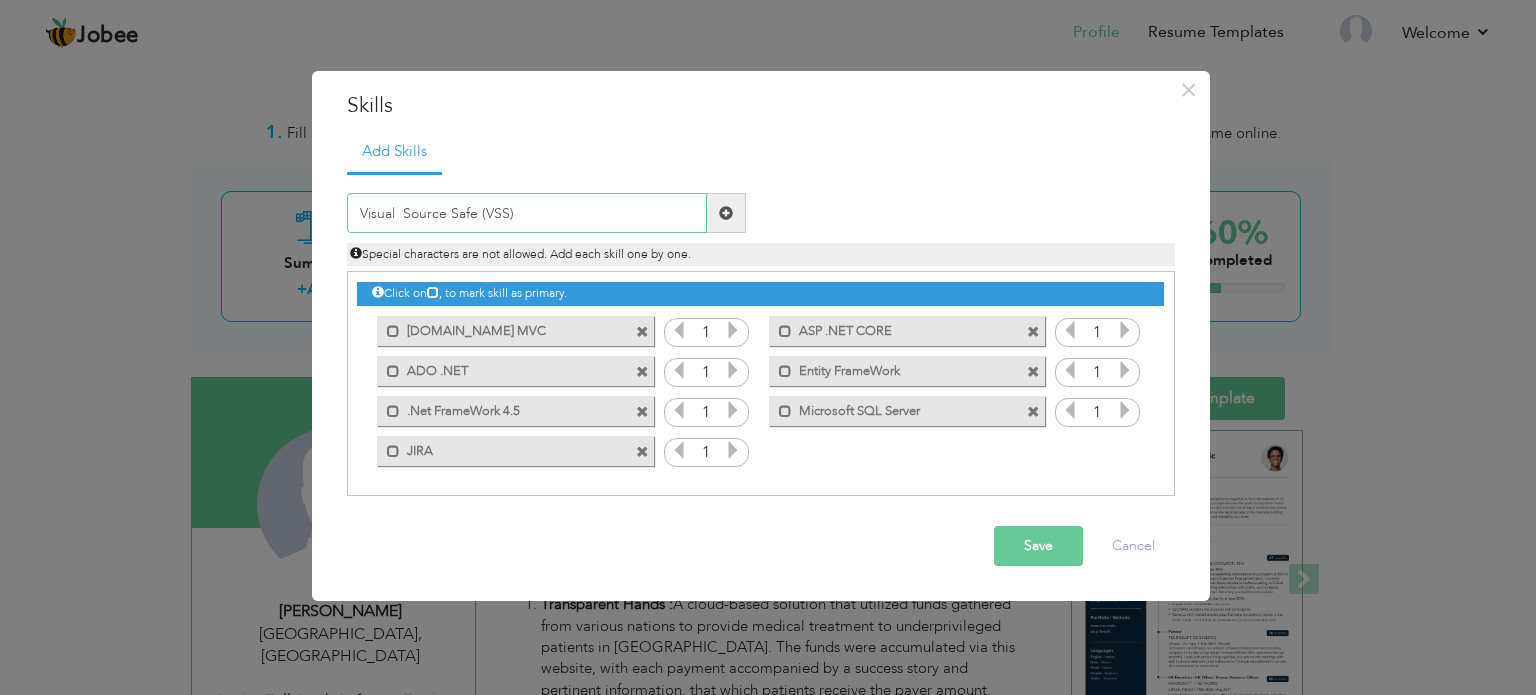 click on "Visual  Source Safe (VSS)" at bounding box center [527, 213] 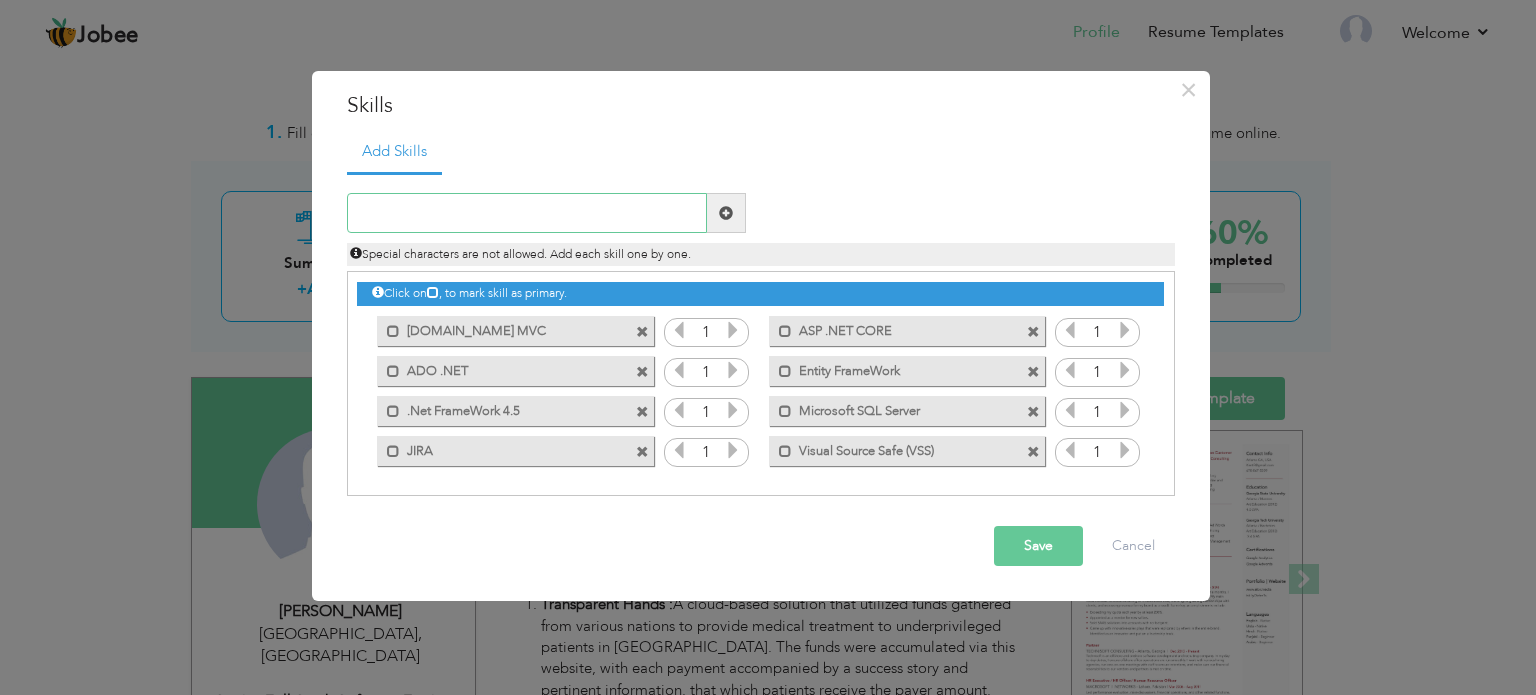 click at bounding box center (527, 213) 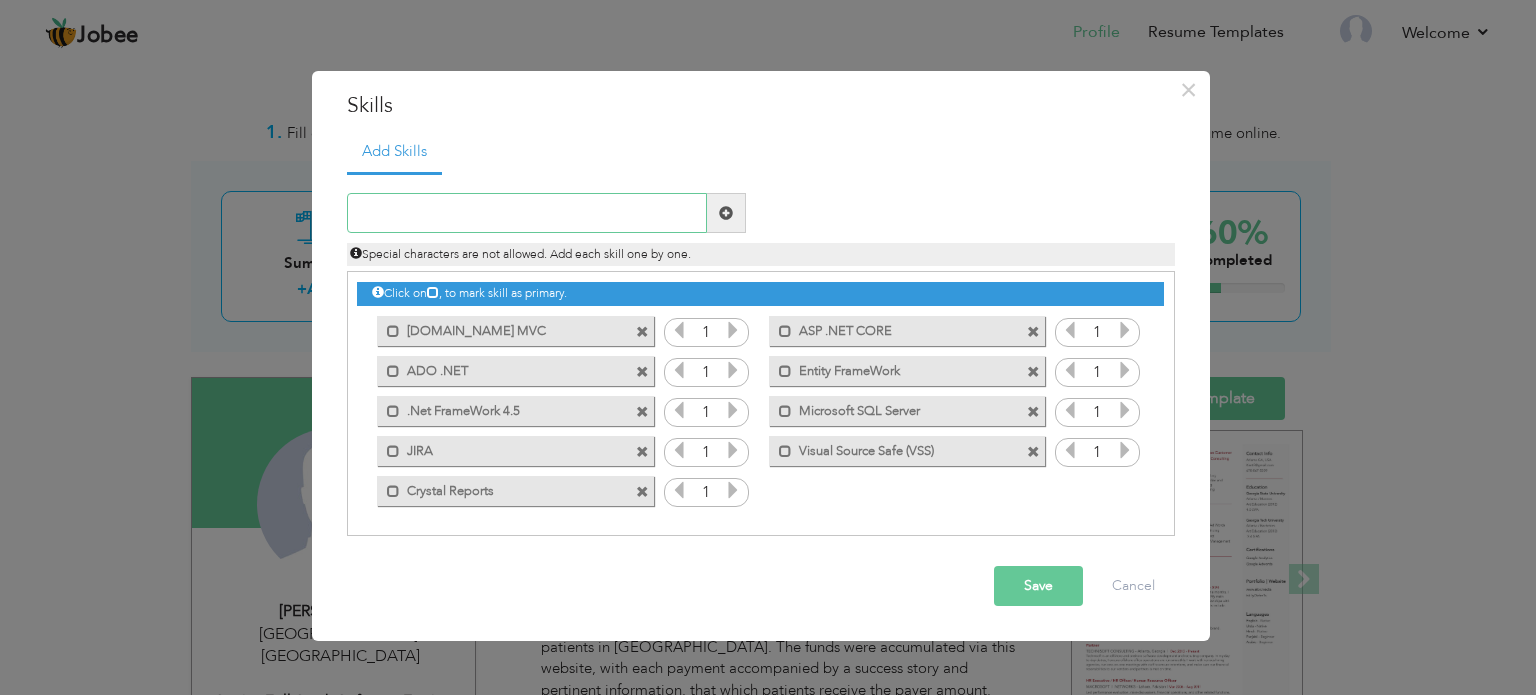 paste on "Devops" 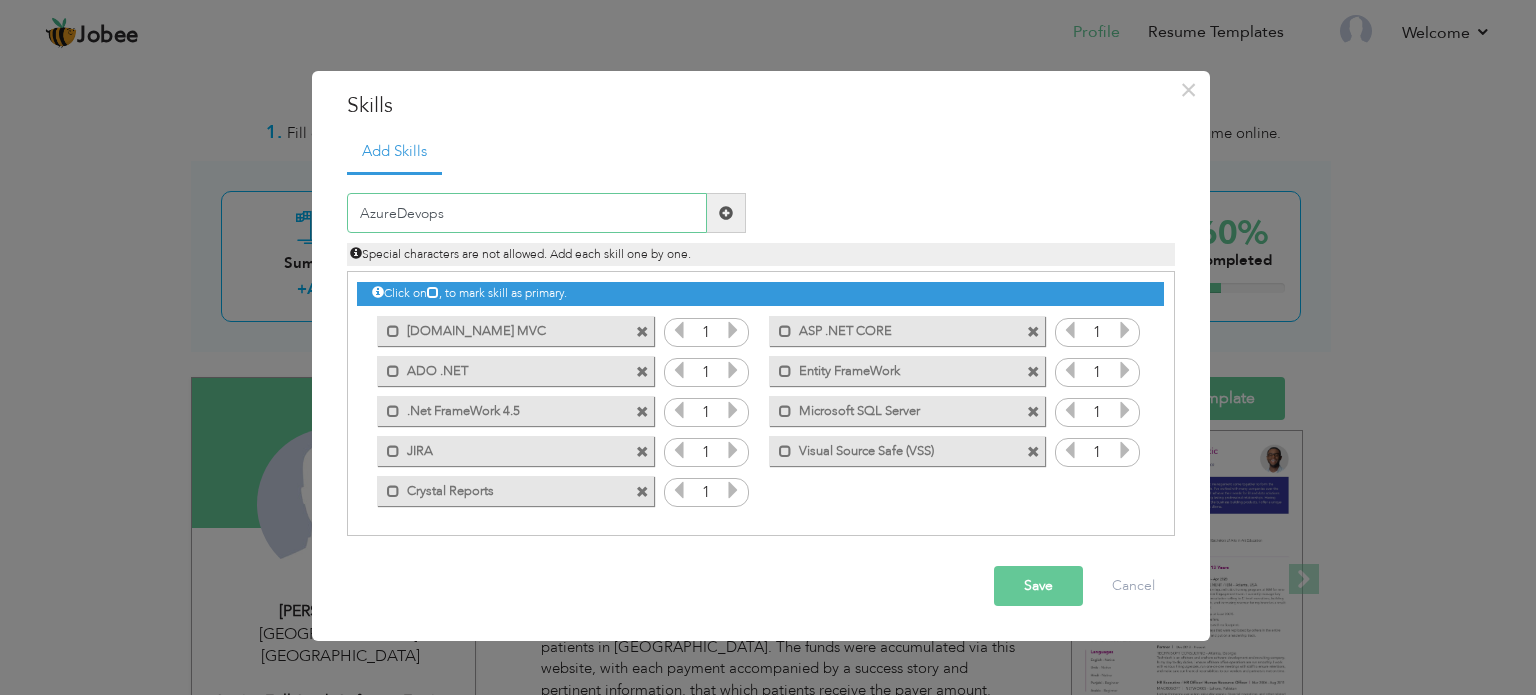 type on "Azure Devops" 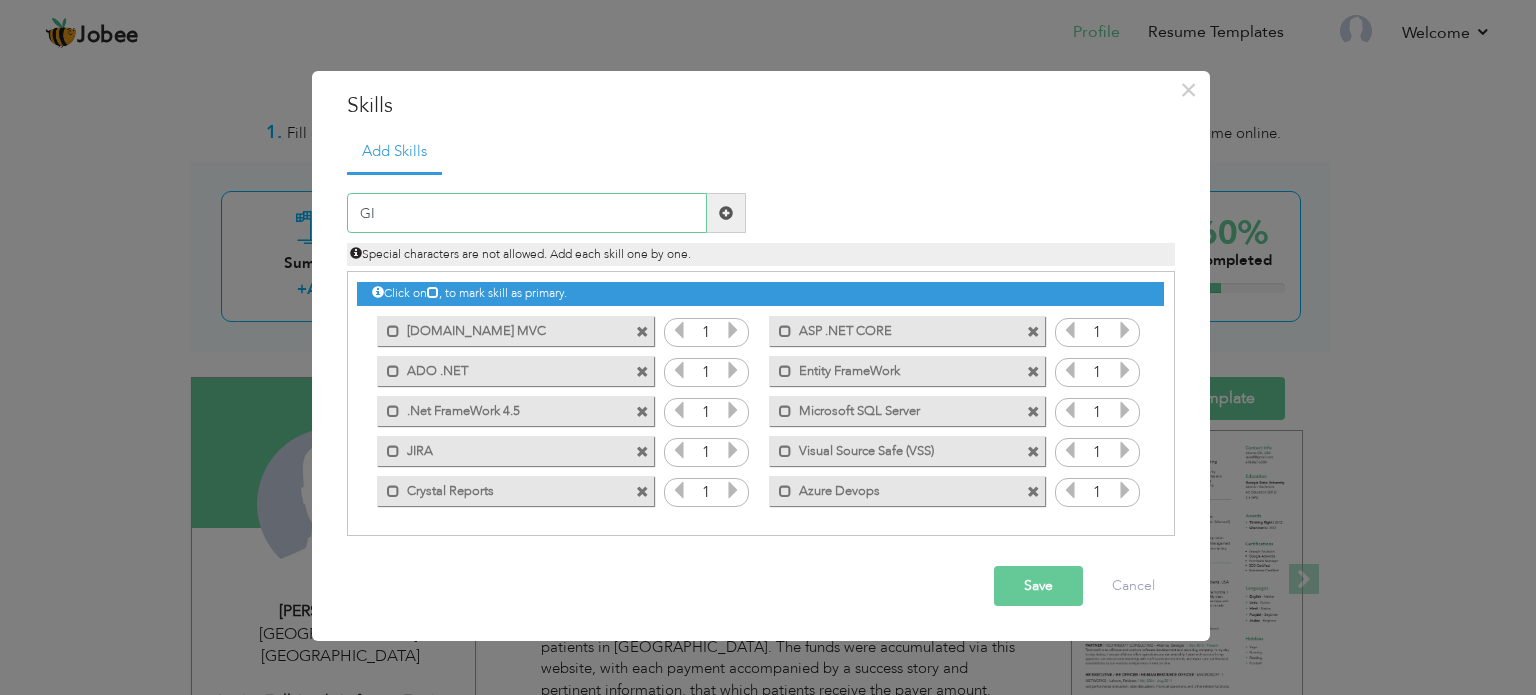 type on "GIT" 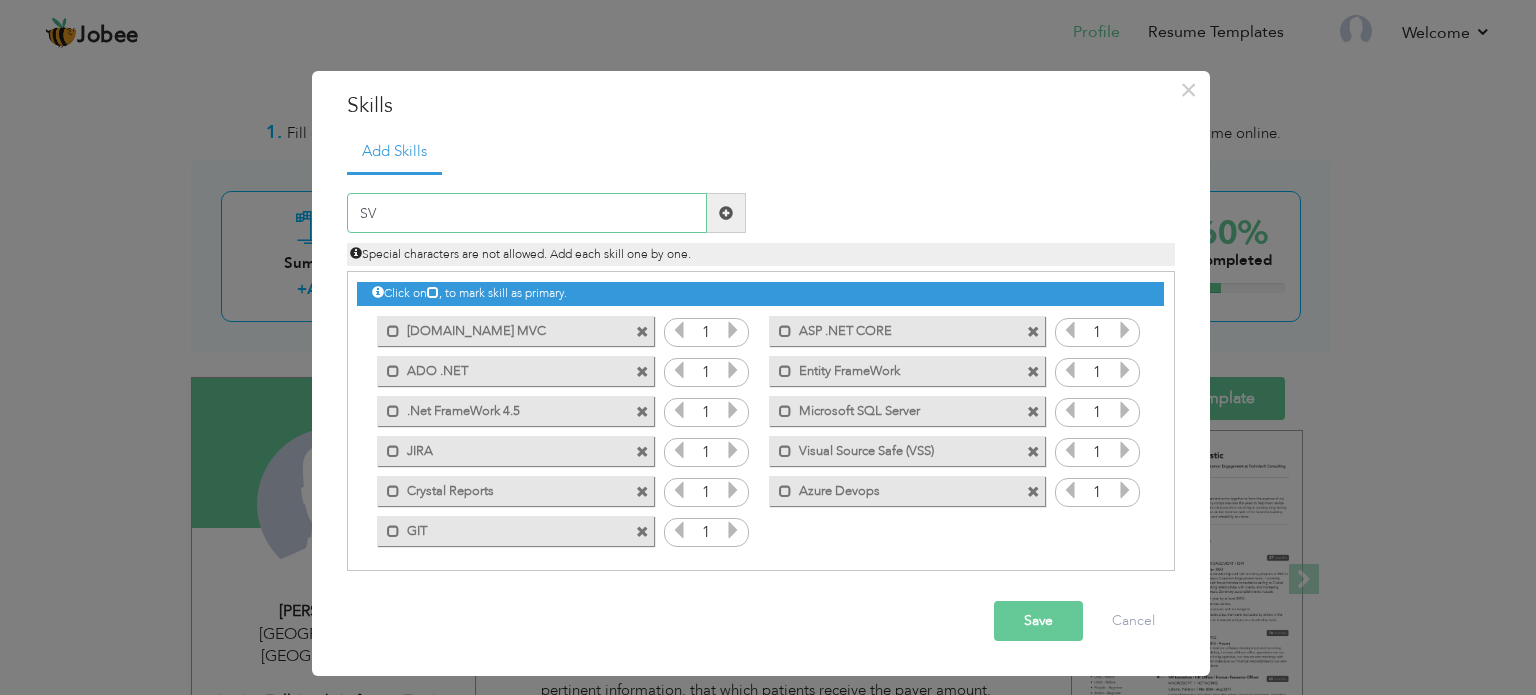 type on "S" 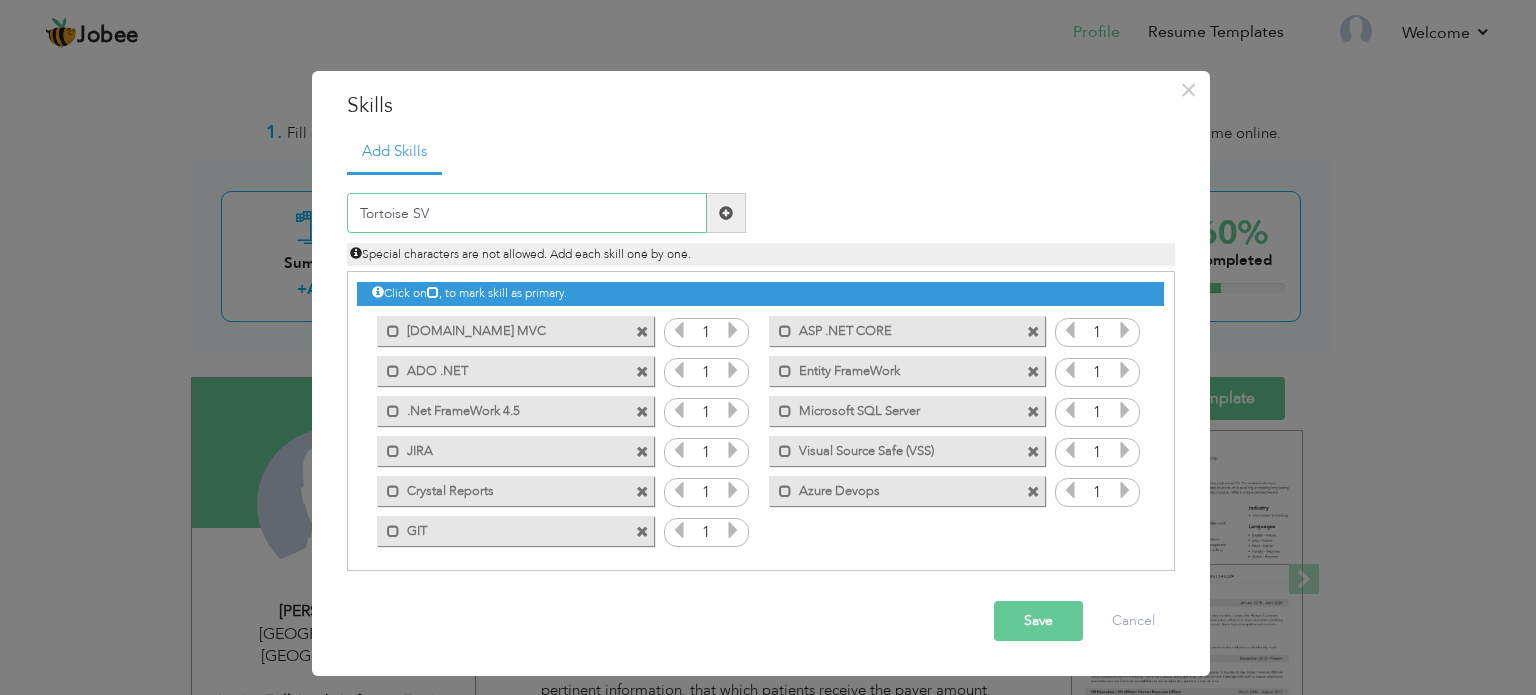type on "Tortoise SVN" 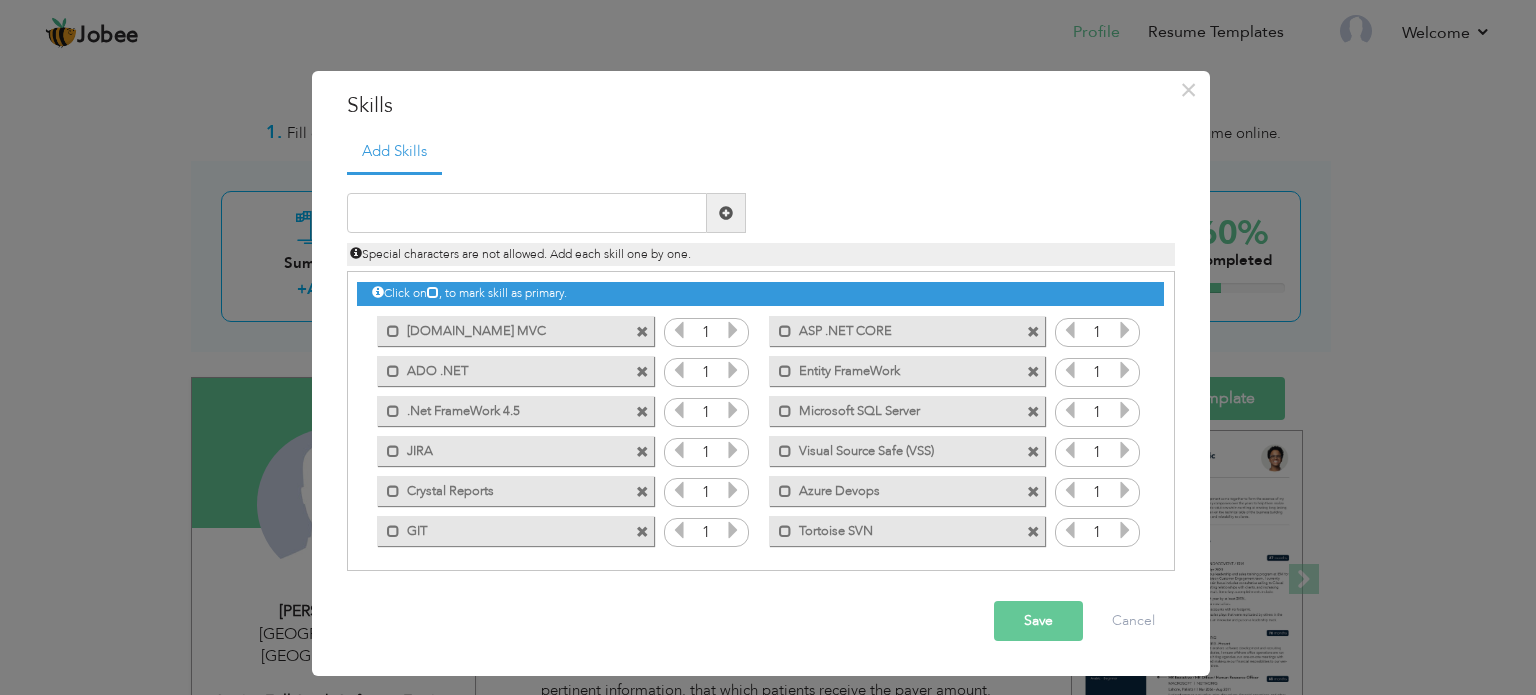 click on "ASP .NET CORE" at bounding box center (893, 328) 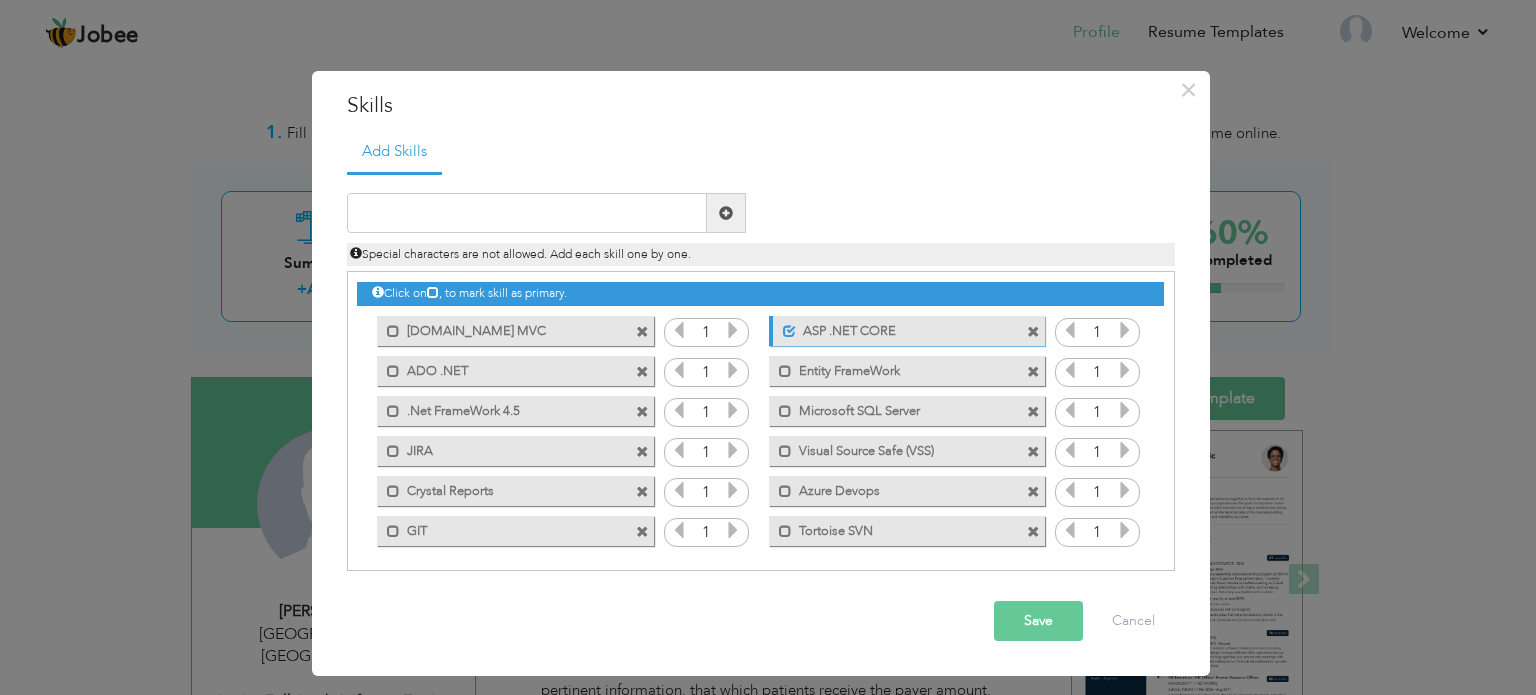 click on "ASP .NET CORE" at bounding box center [895, 328] 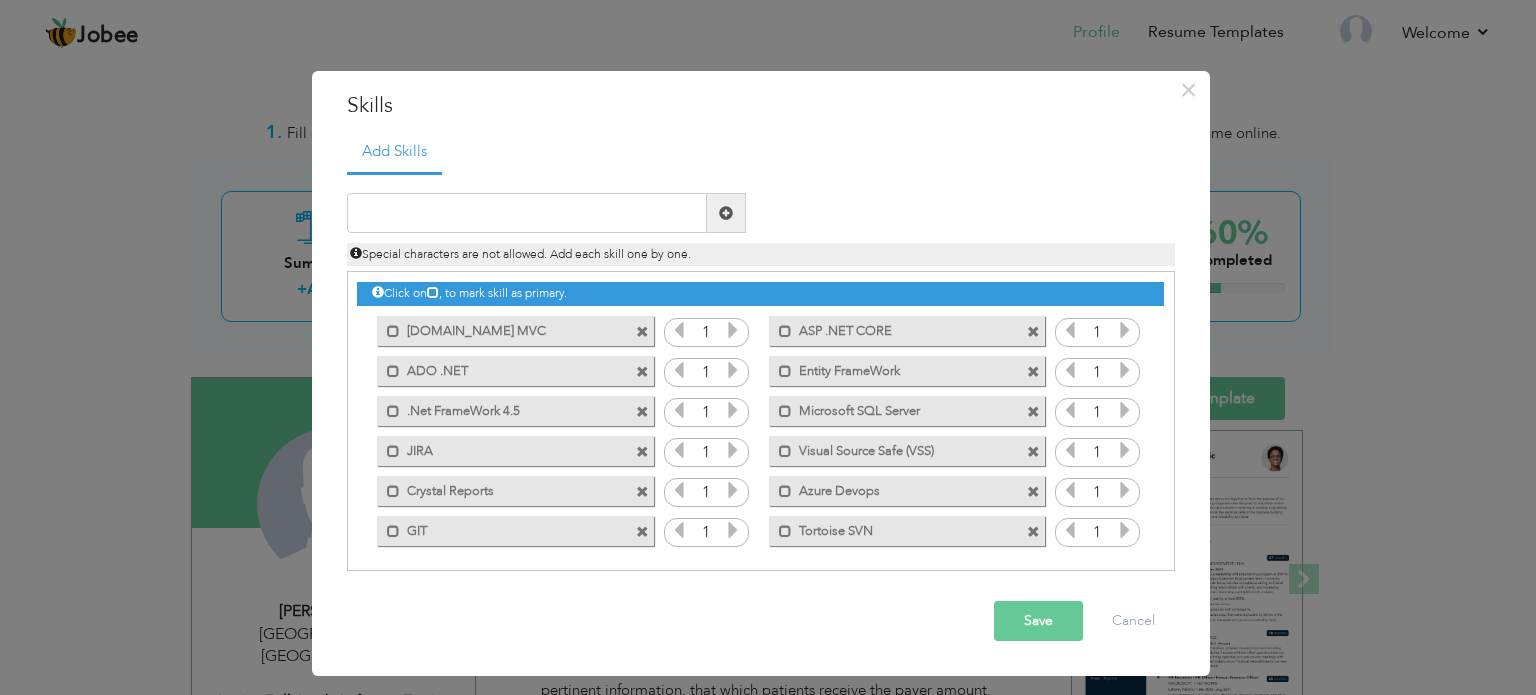 click on "ASP .NET CORE" at bounding box center (893, 328) 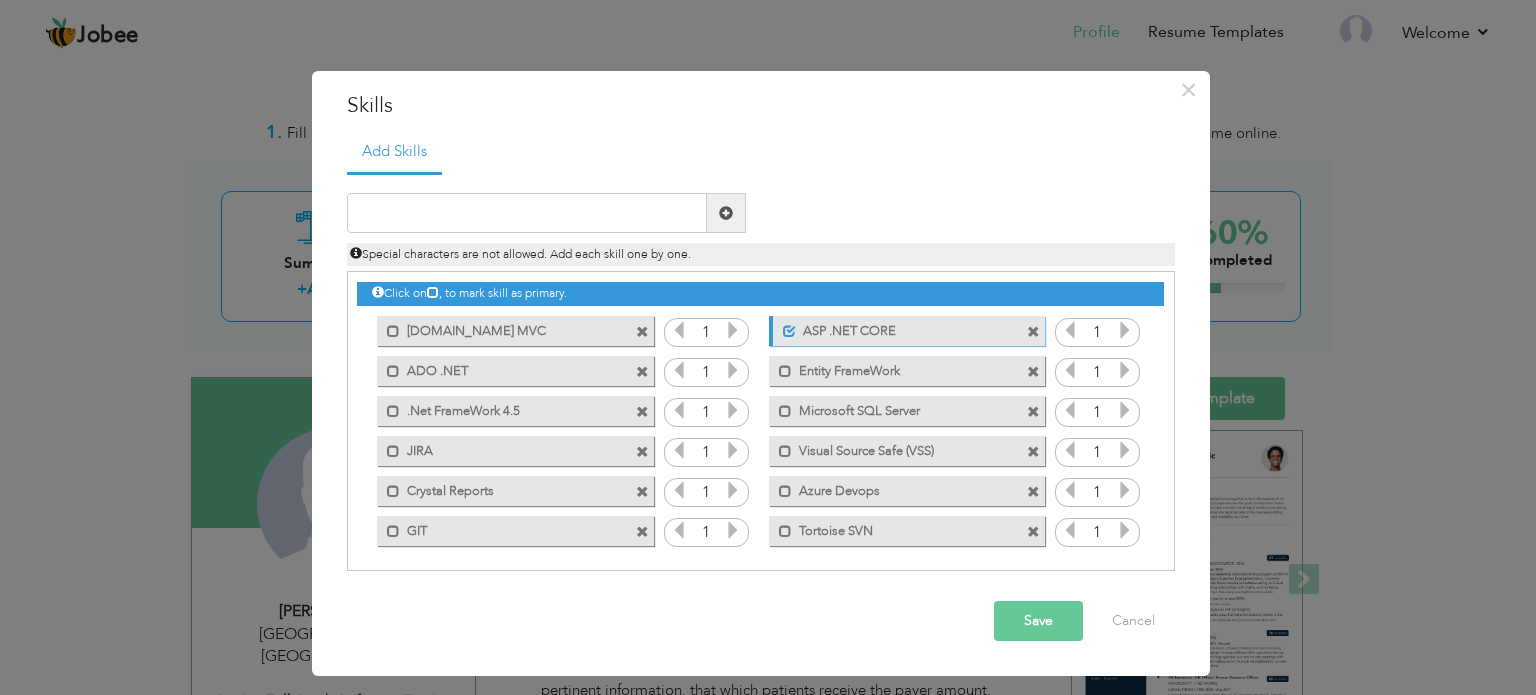 click on "ASP .NET CORE" at bounding box center (895, 328) 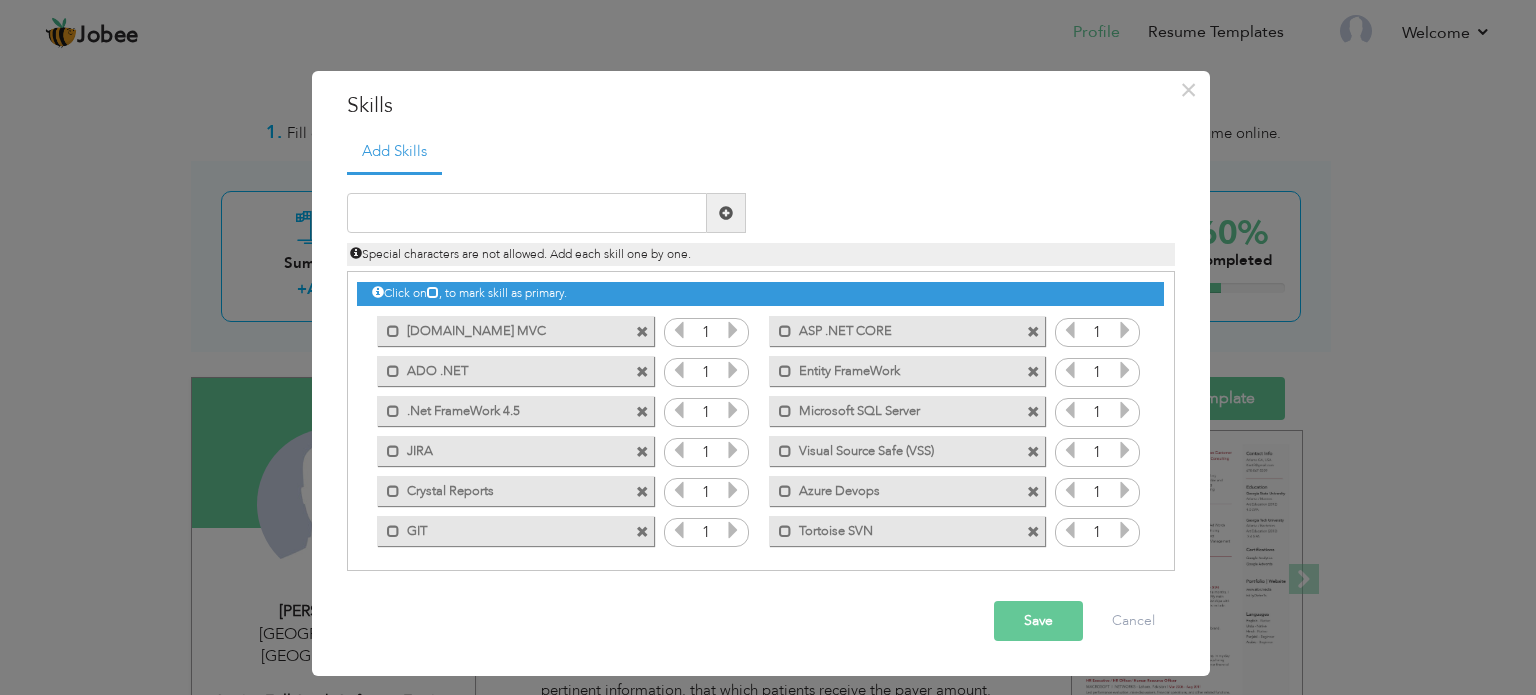 click at bounding box center (1125, 330) 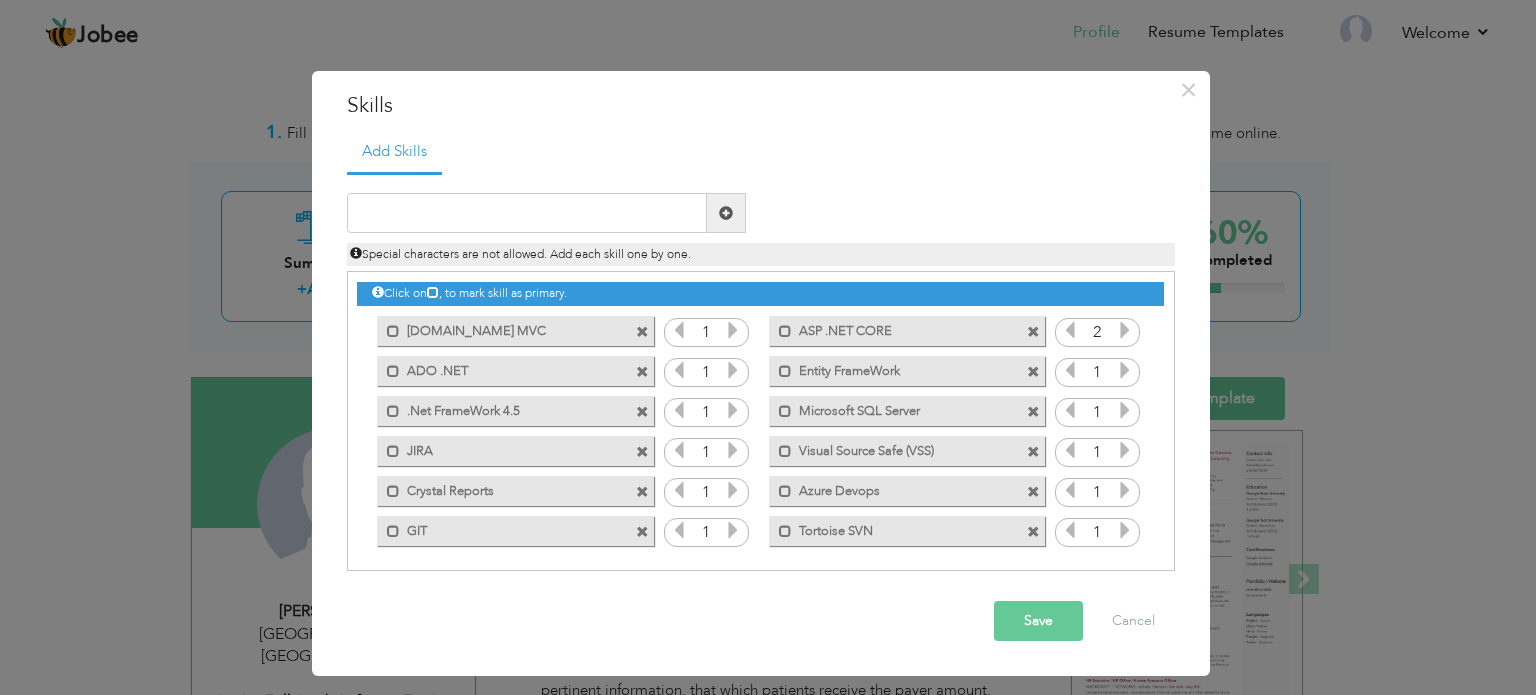click at bounding box center [1125, 330] 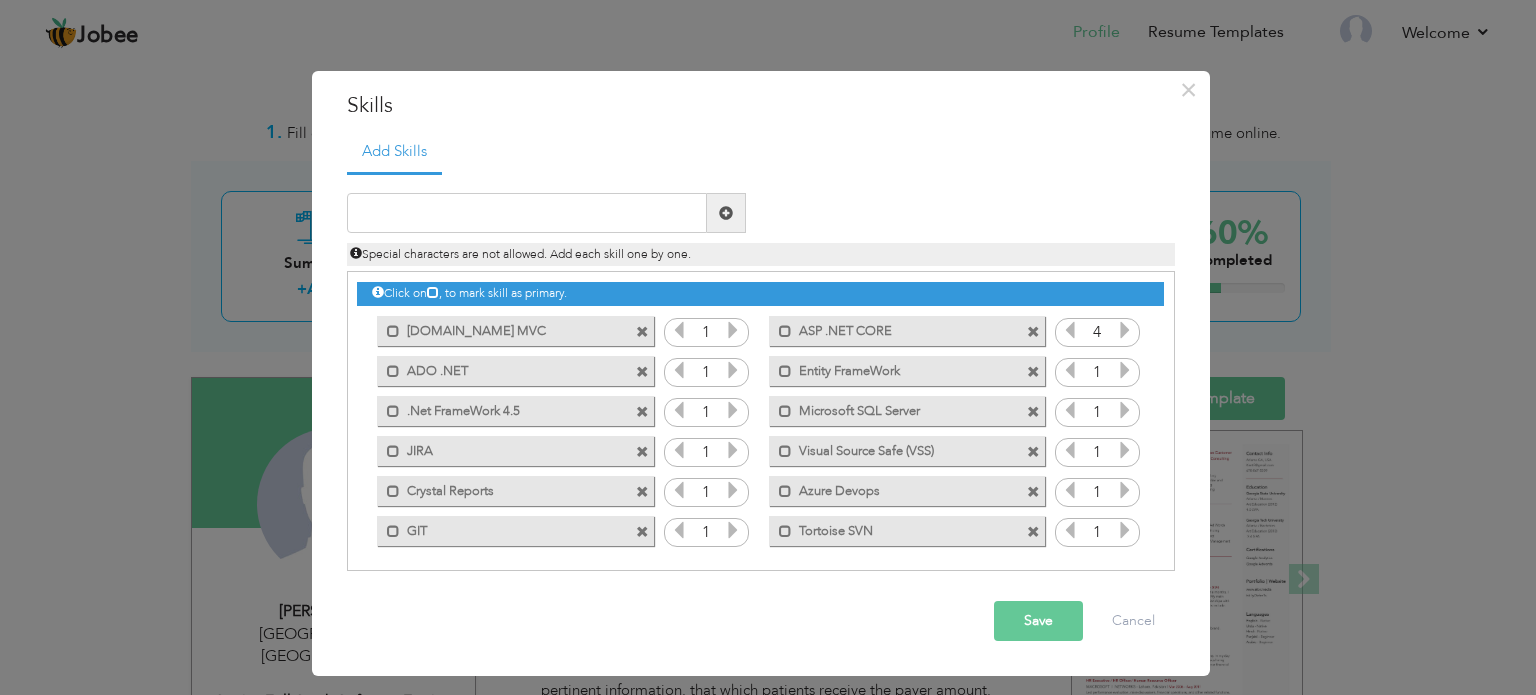 click at bounding box center [1125, 330] 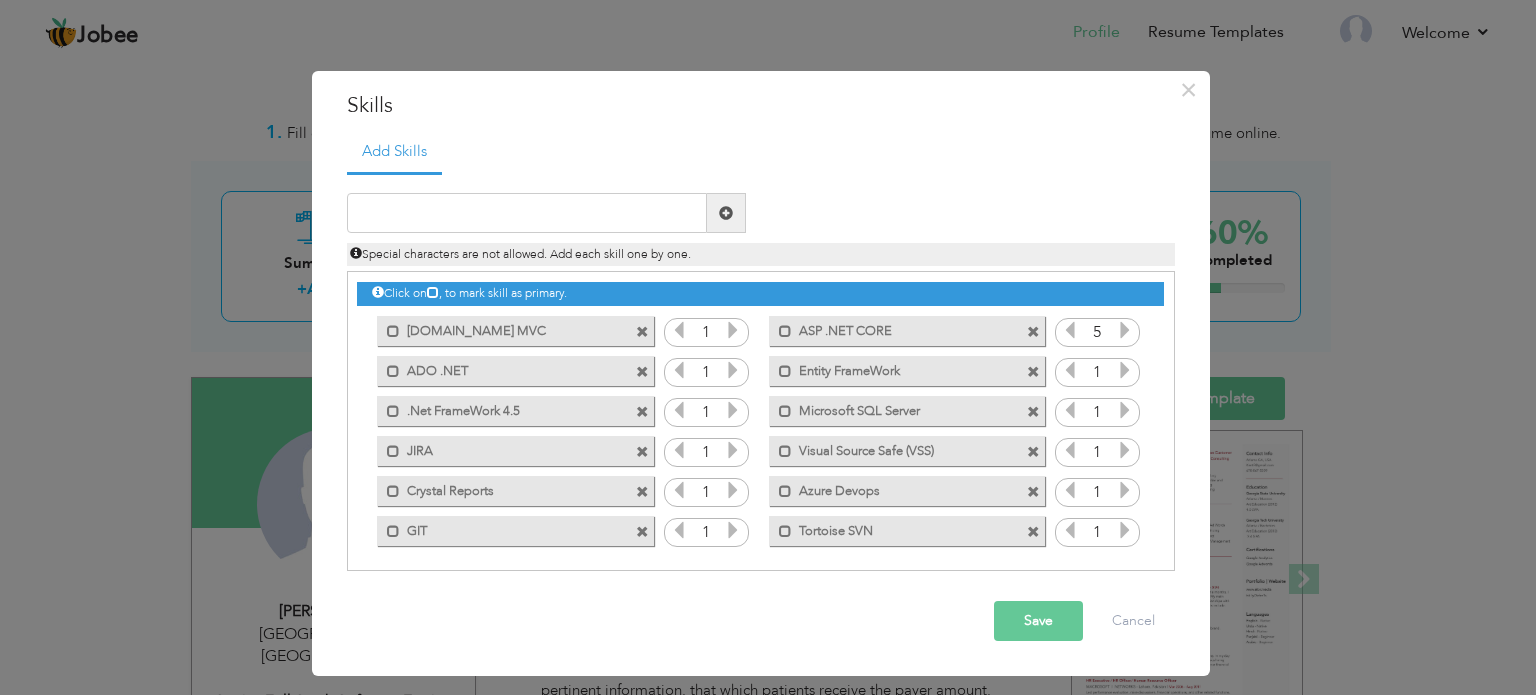 click at bounding box center (1125, 330) 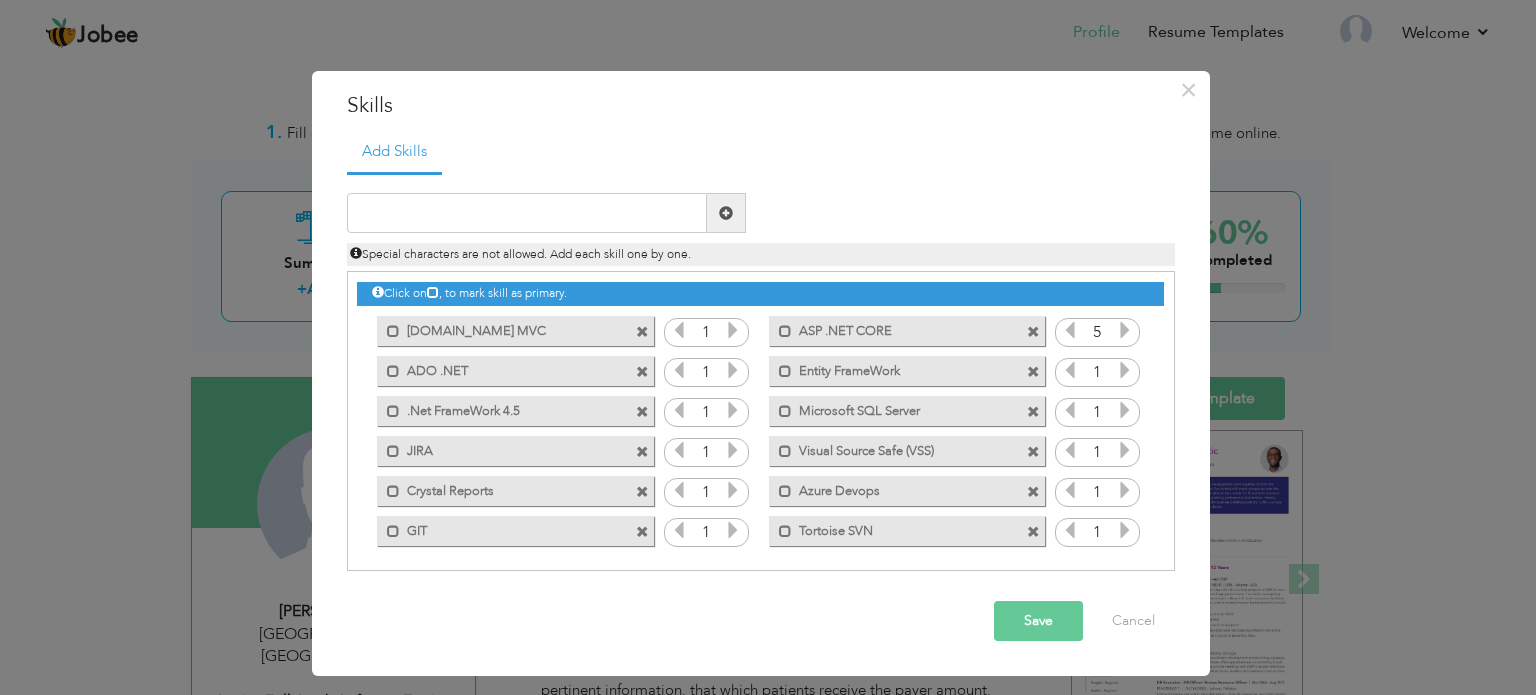 click at bounding box center [1125, 330] 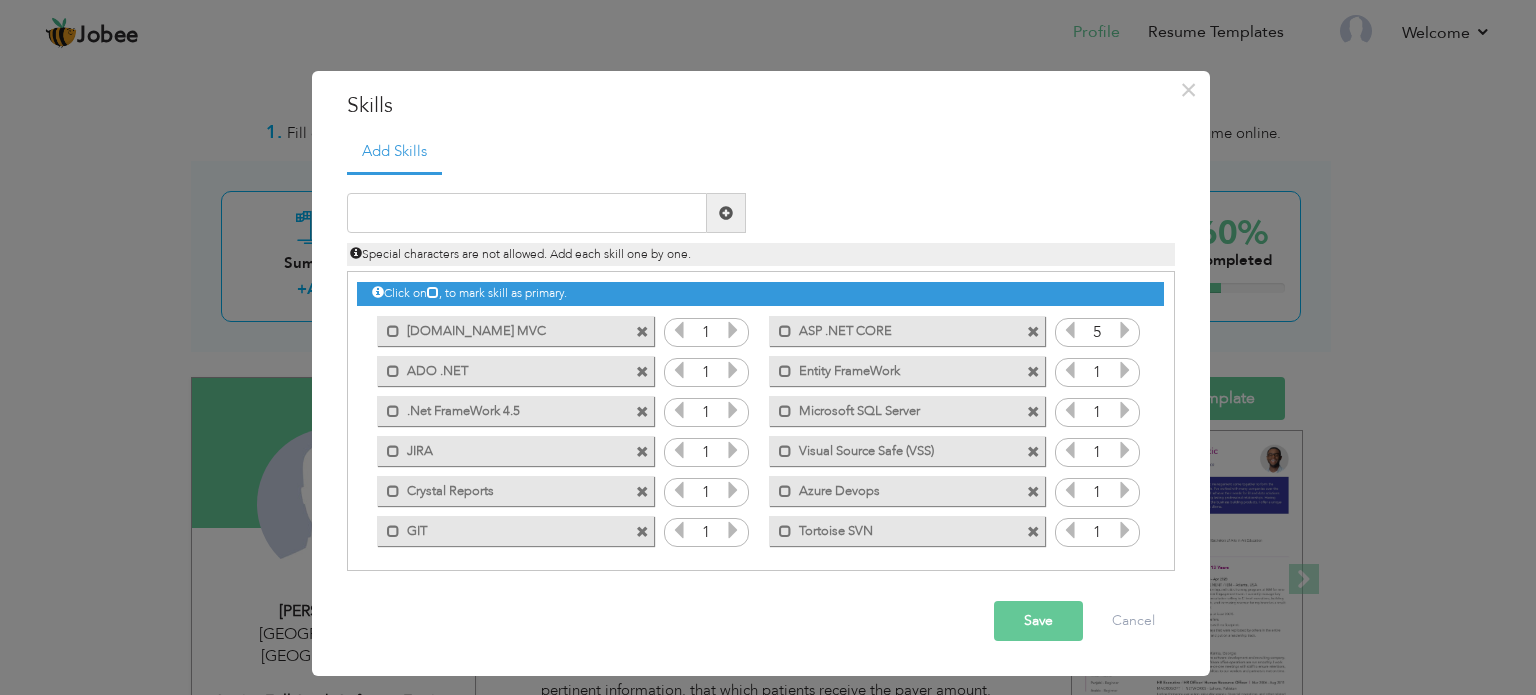click at bounding box center (733, 330) 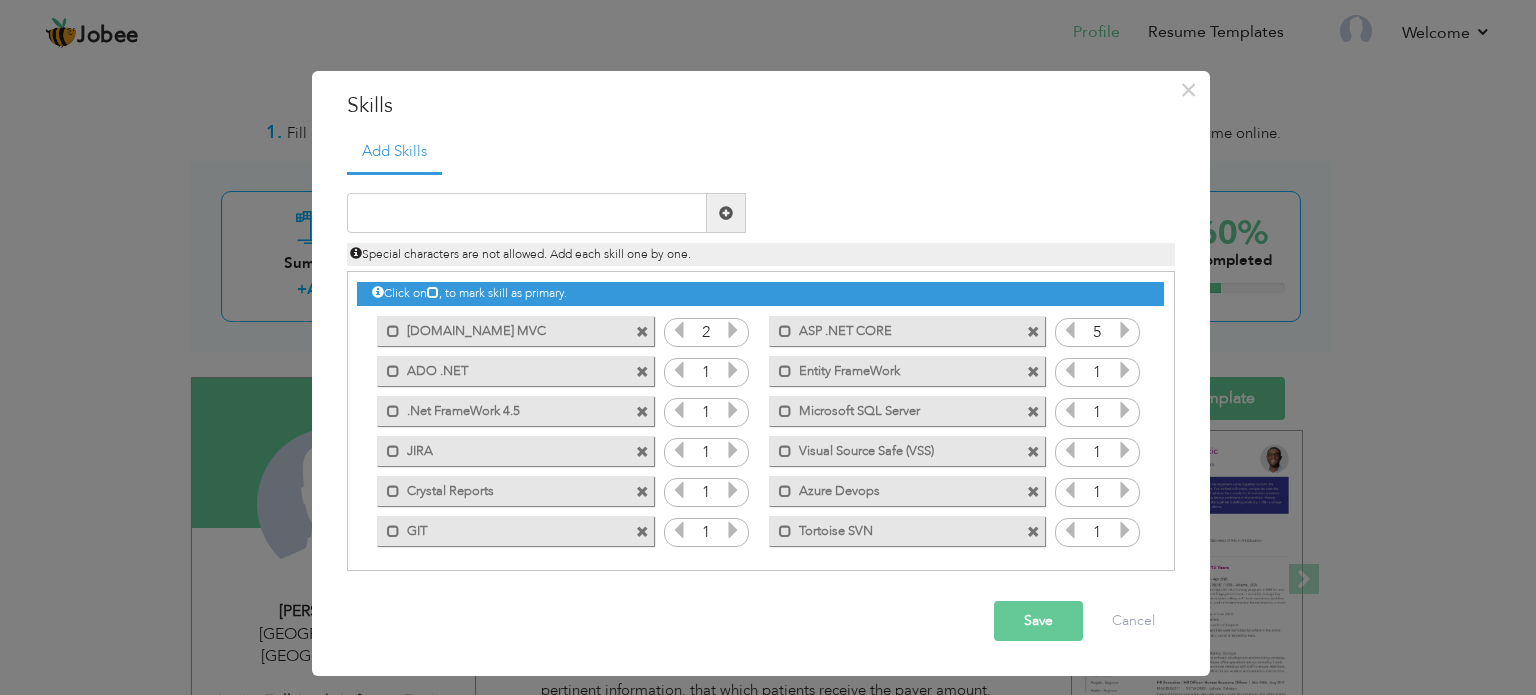 click at bounding box center (733, 330) 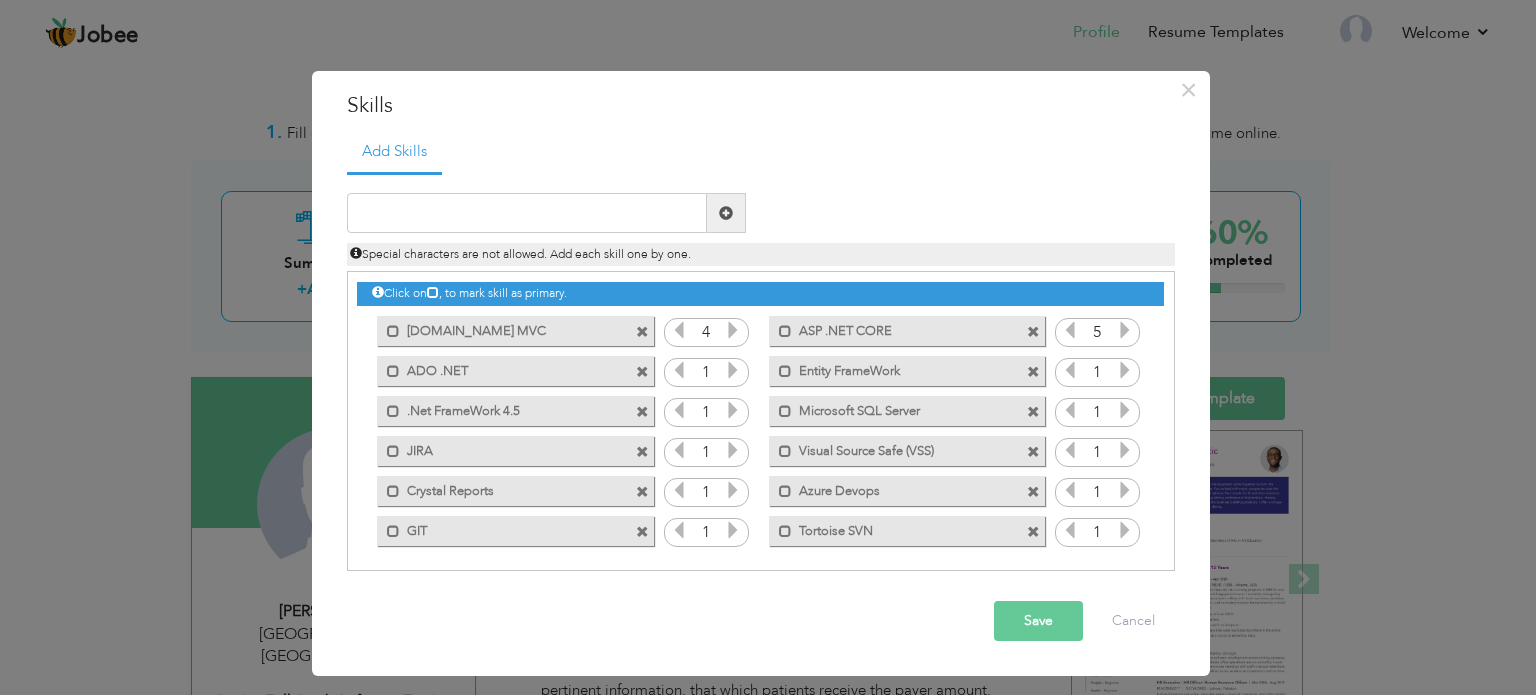 click at bounding box center (733, 330) 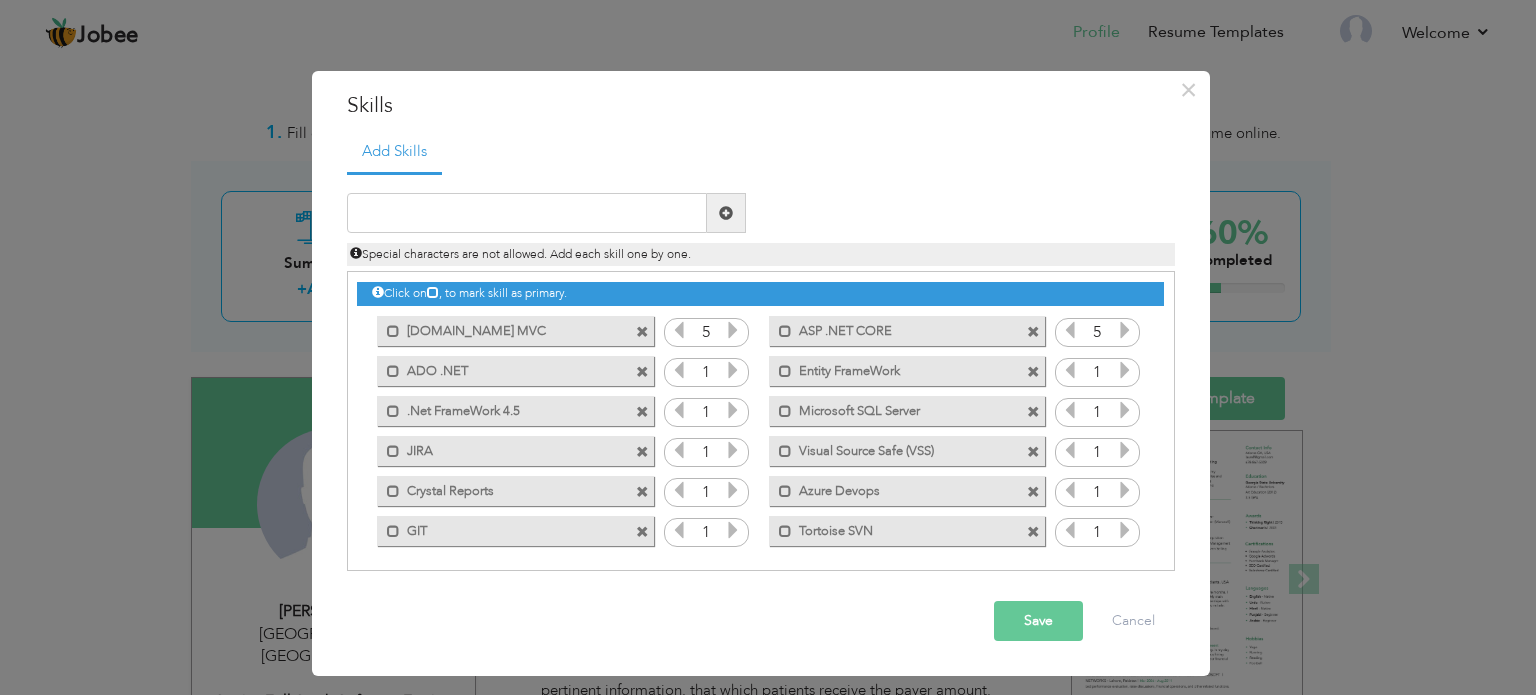 click at bounding box center (733, 330) 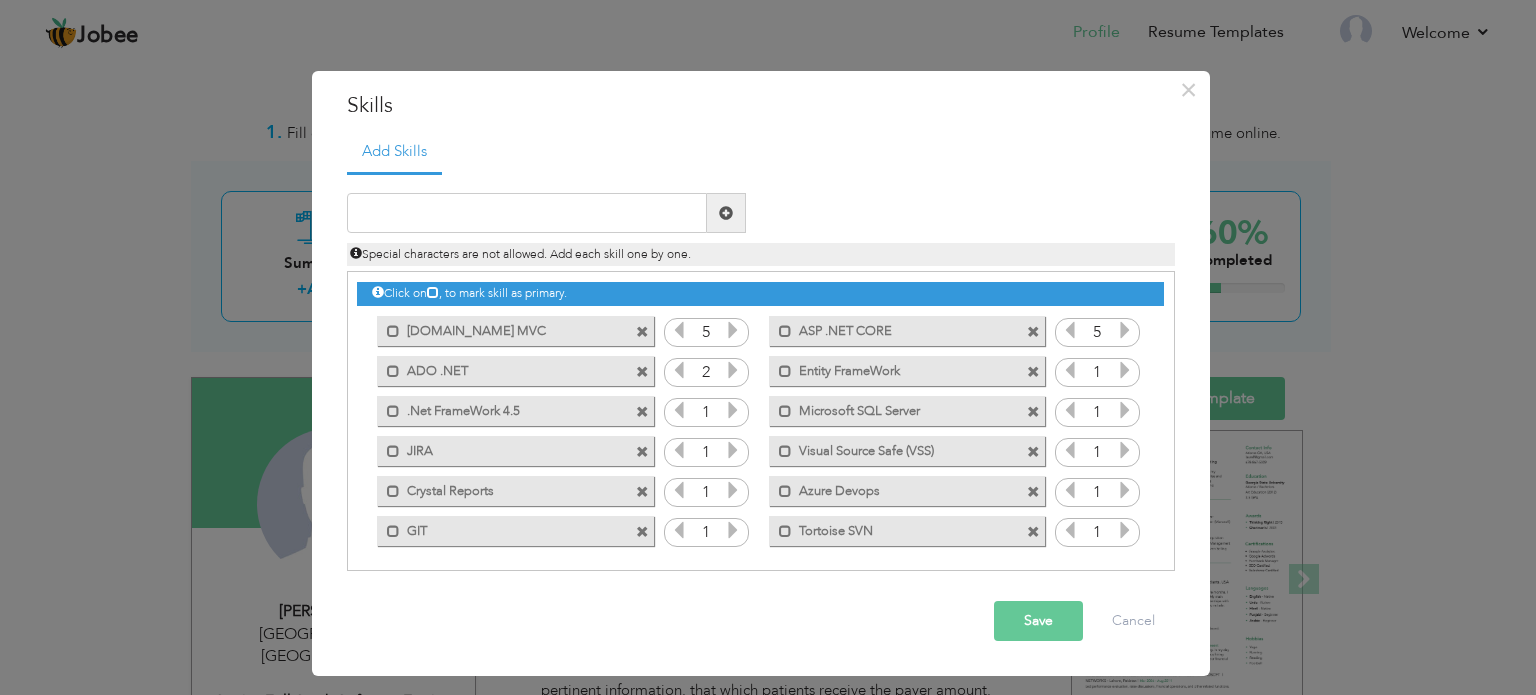 click at bounding box center (733, 370) 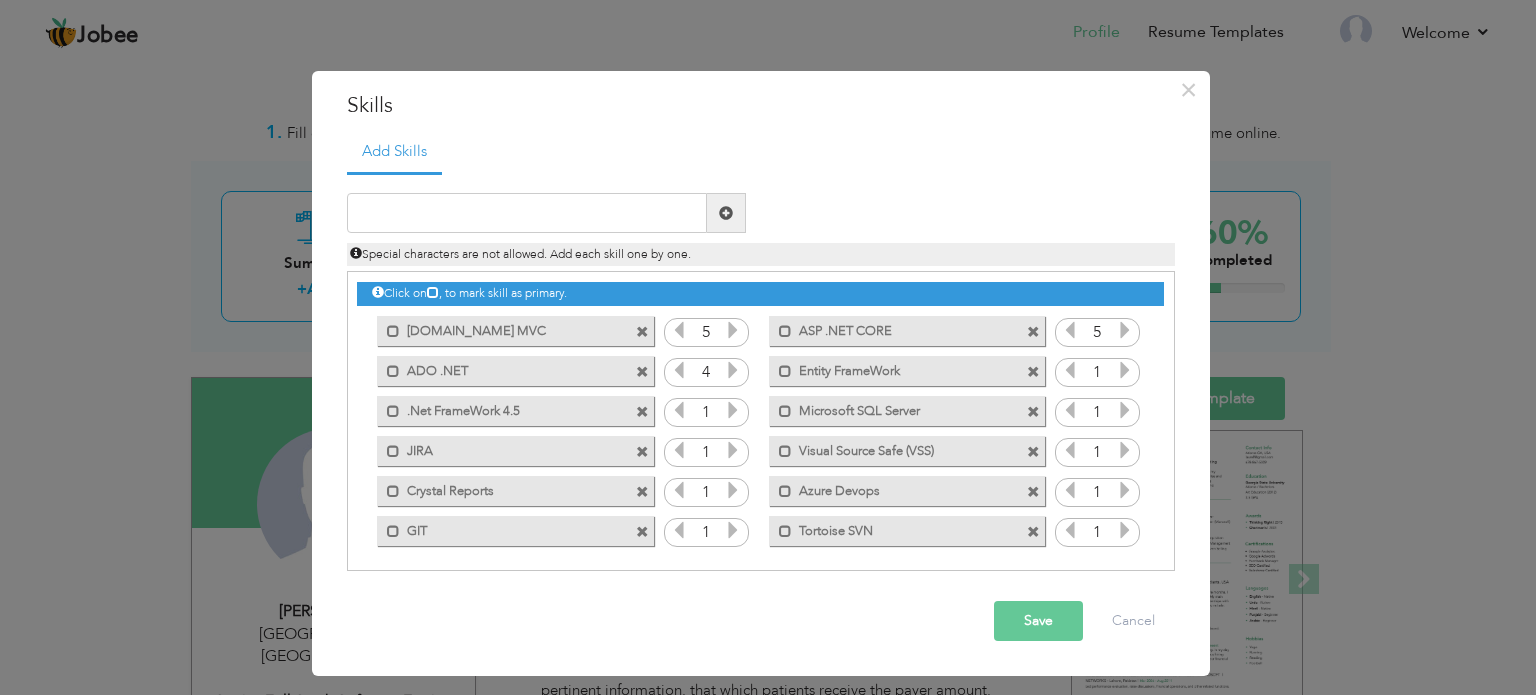 click at bounding box center [733, 410] 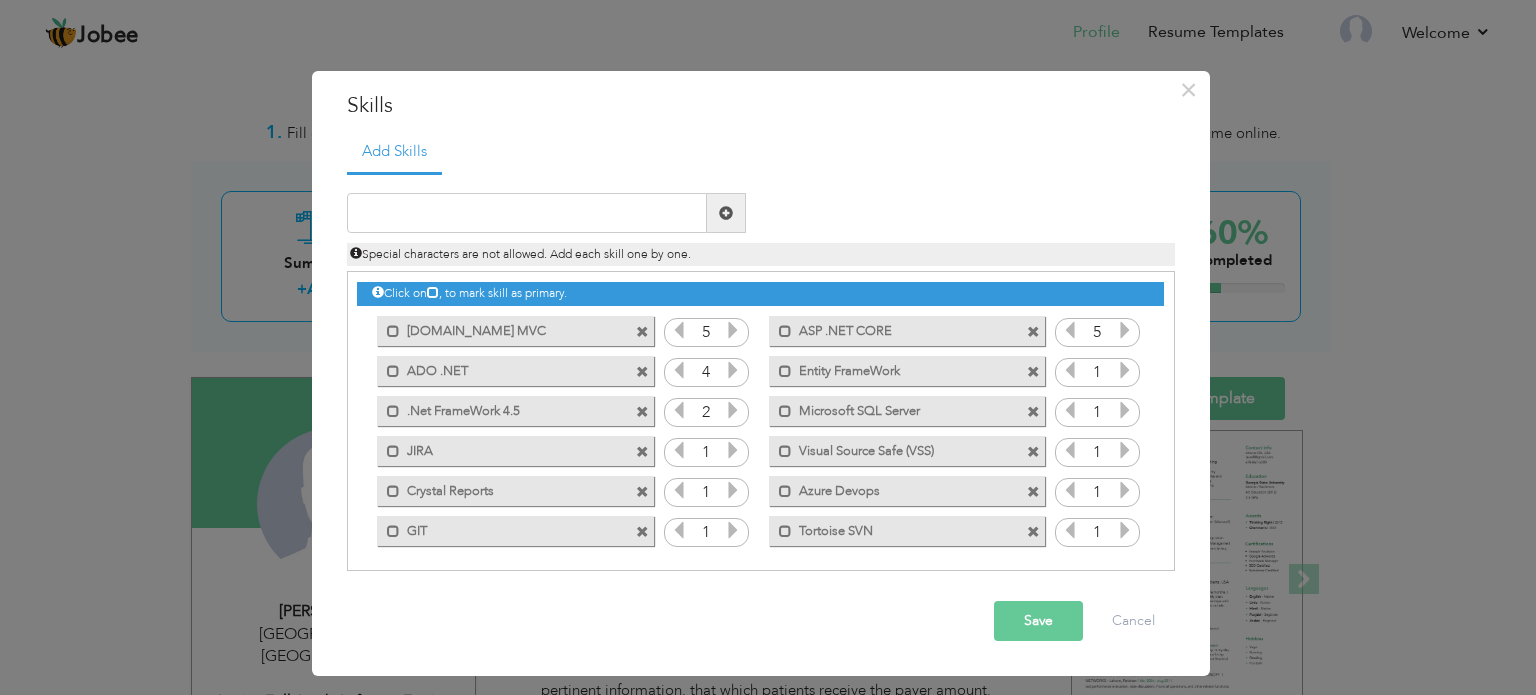 click at bounding box center [733, 410] 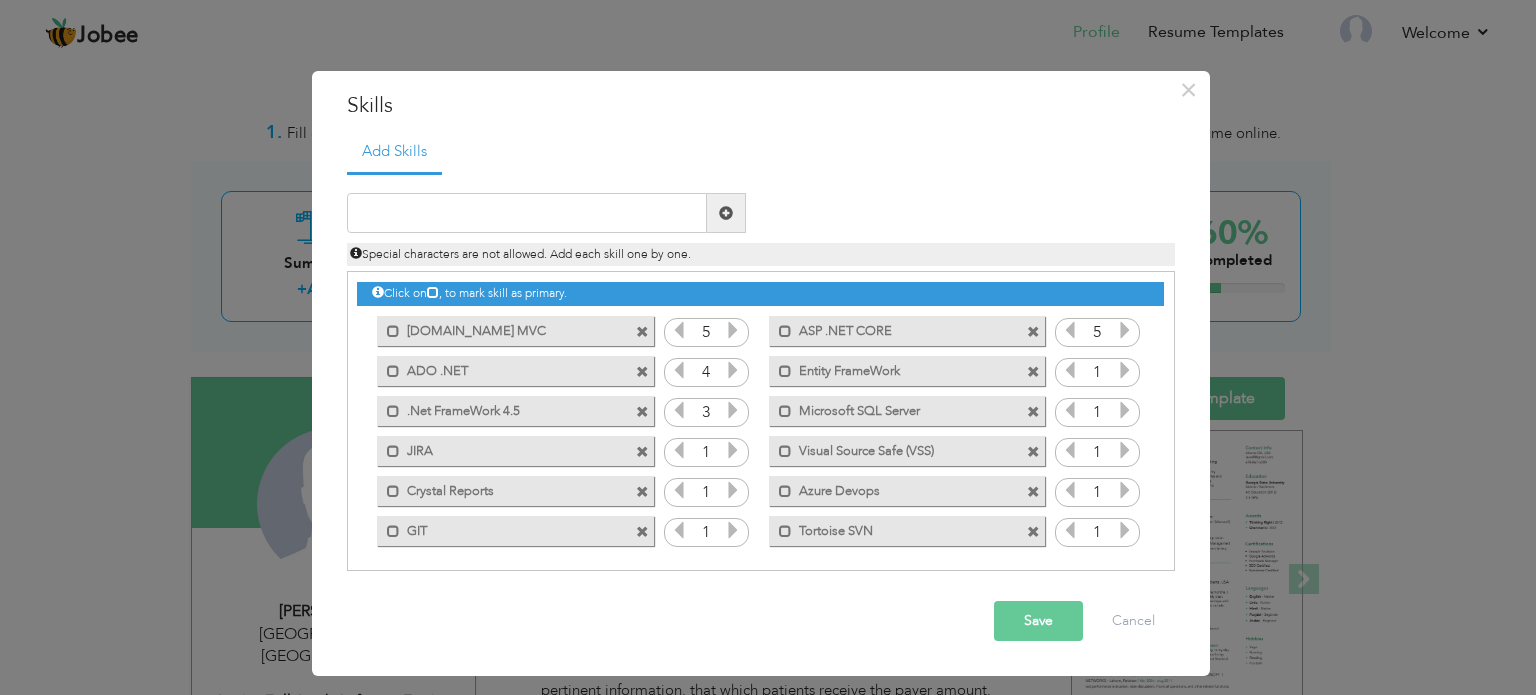 click at bounding box center [733, 410] 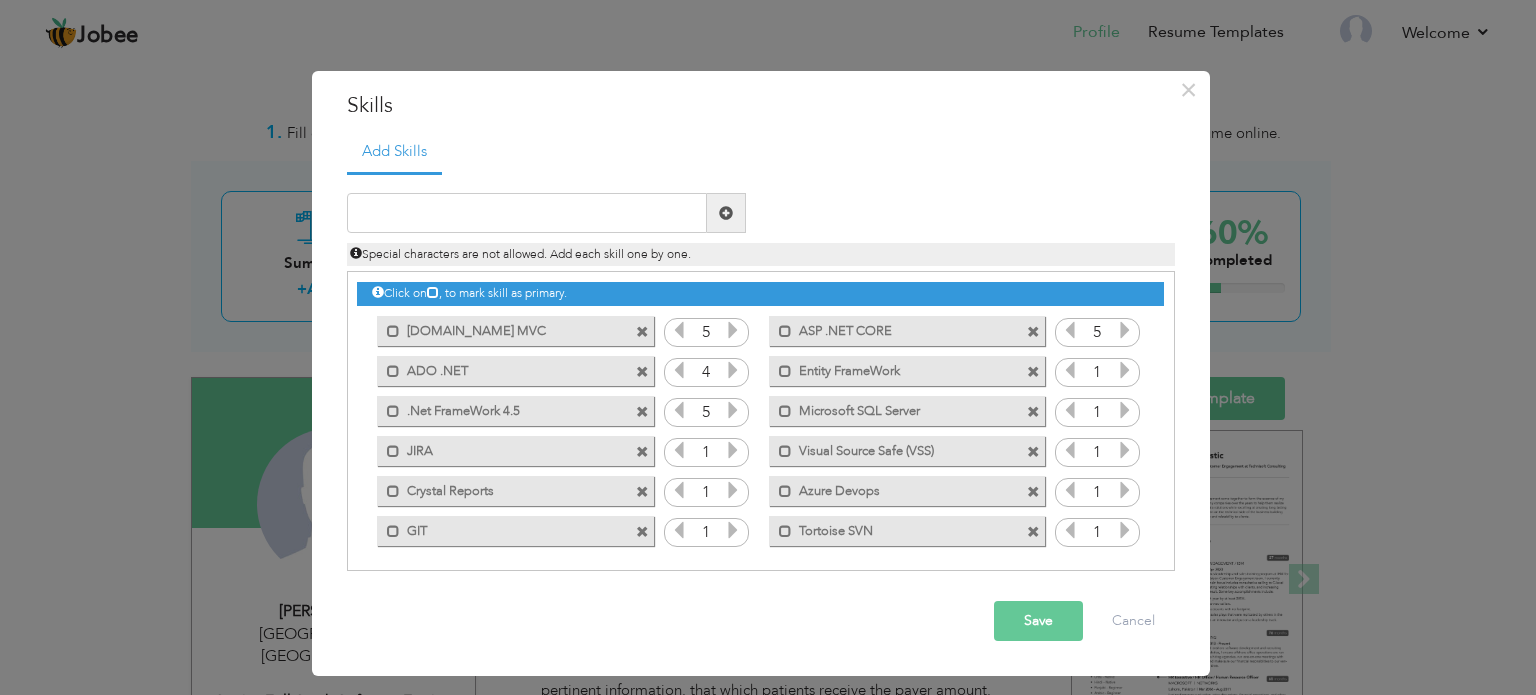 click at bounding box center [733, 450] 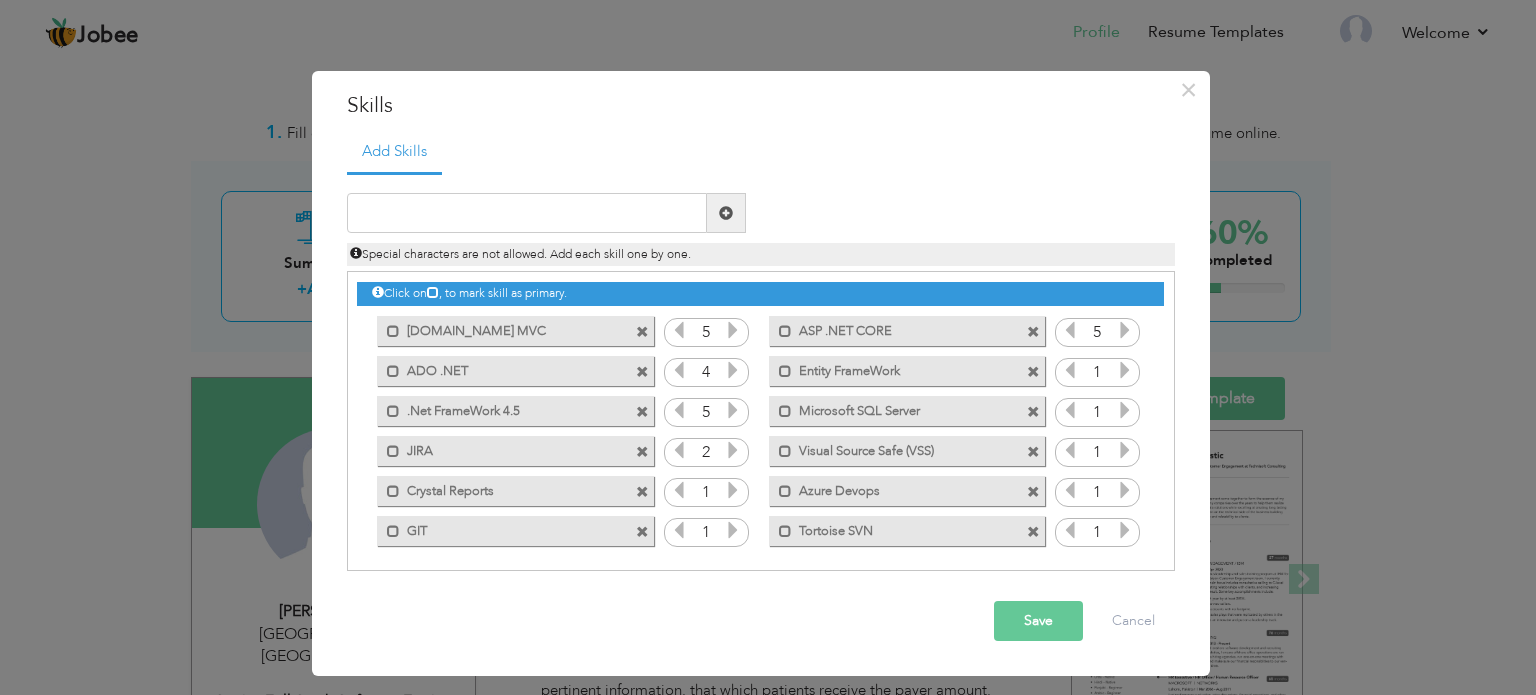 click at bounding box center [733, 450] 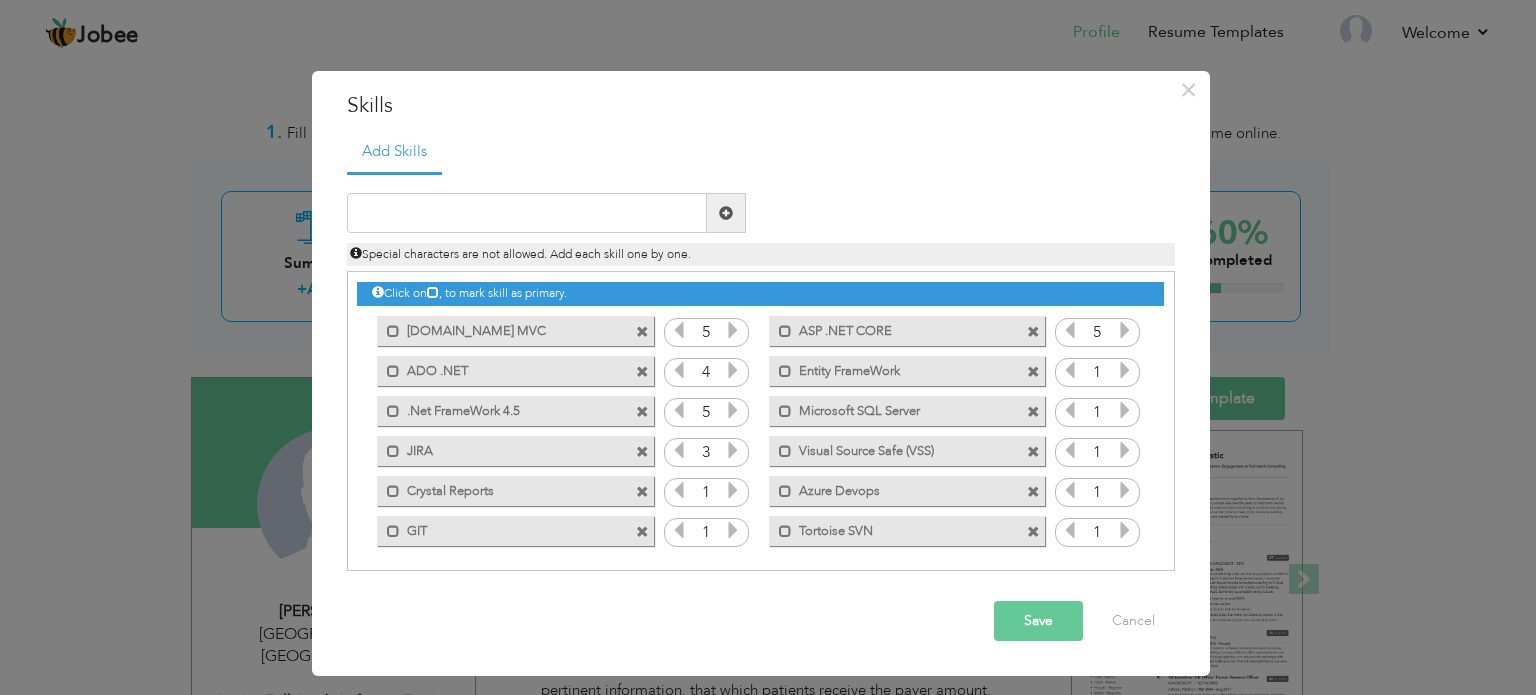 click at bounding box center [733, 450] 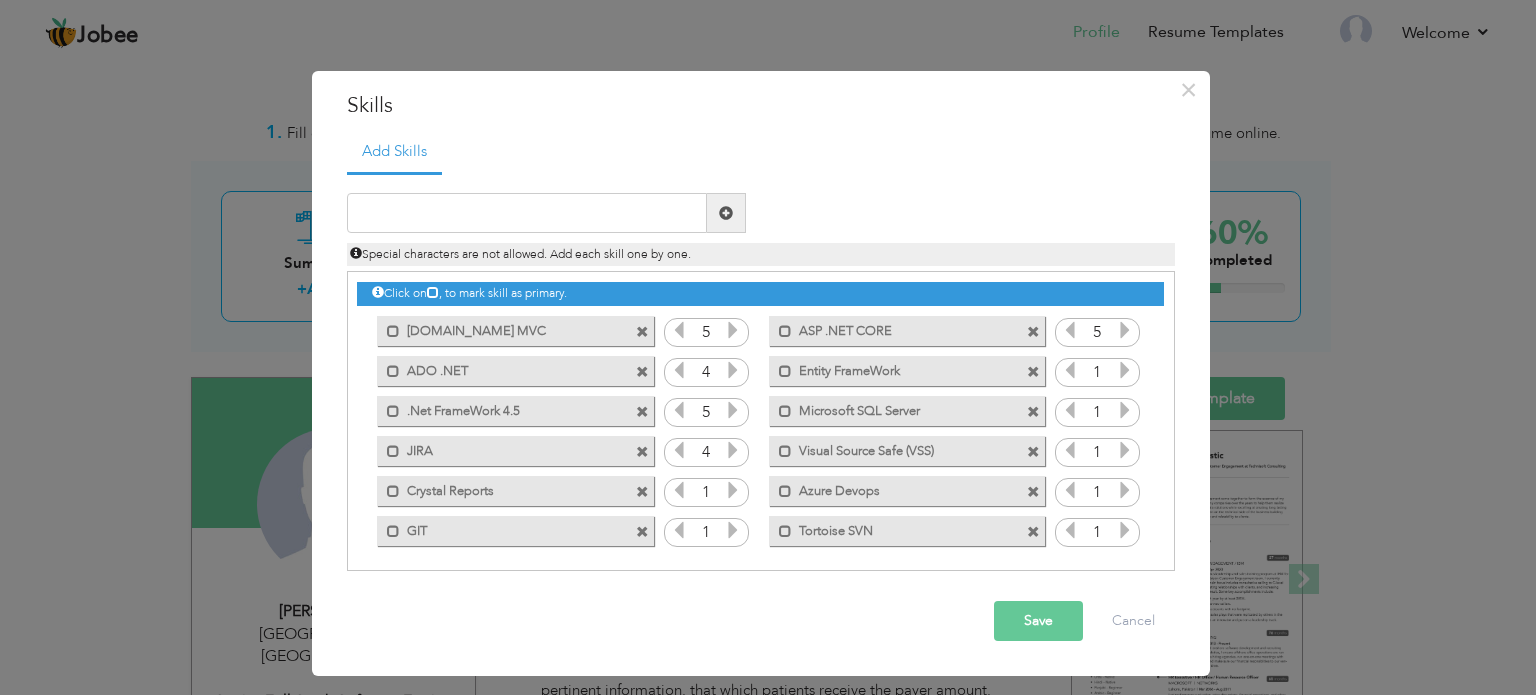 click at bounding box center (733, 490) 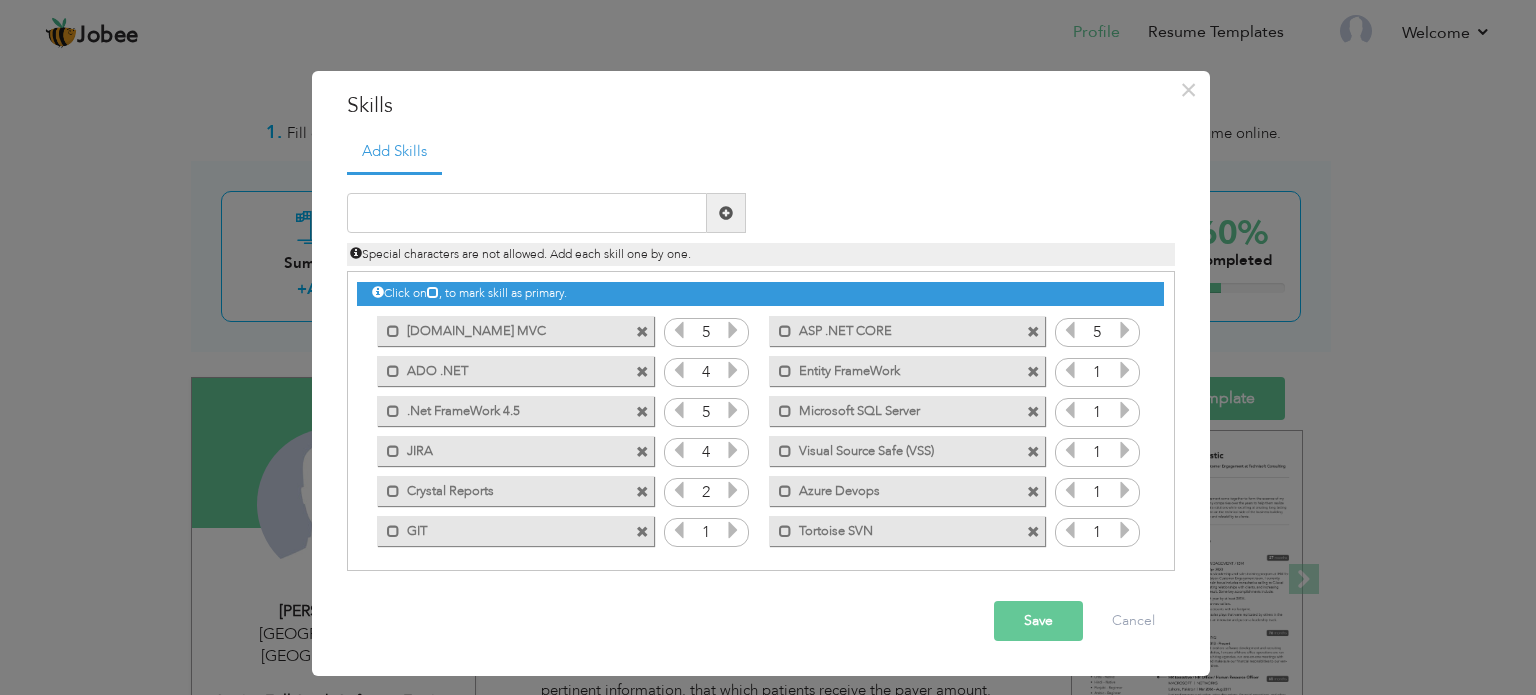click at bounding box center (733, 490) 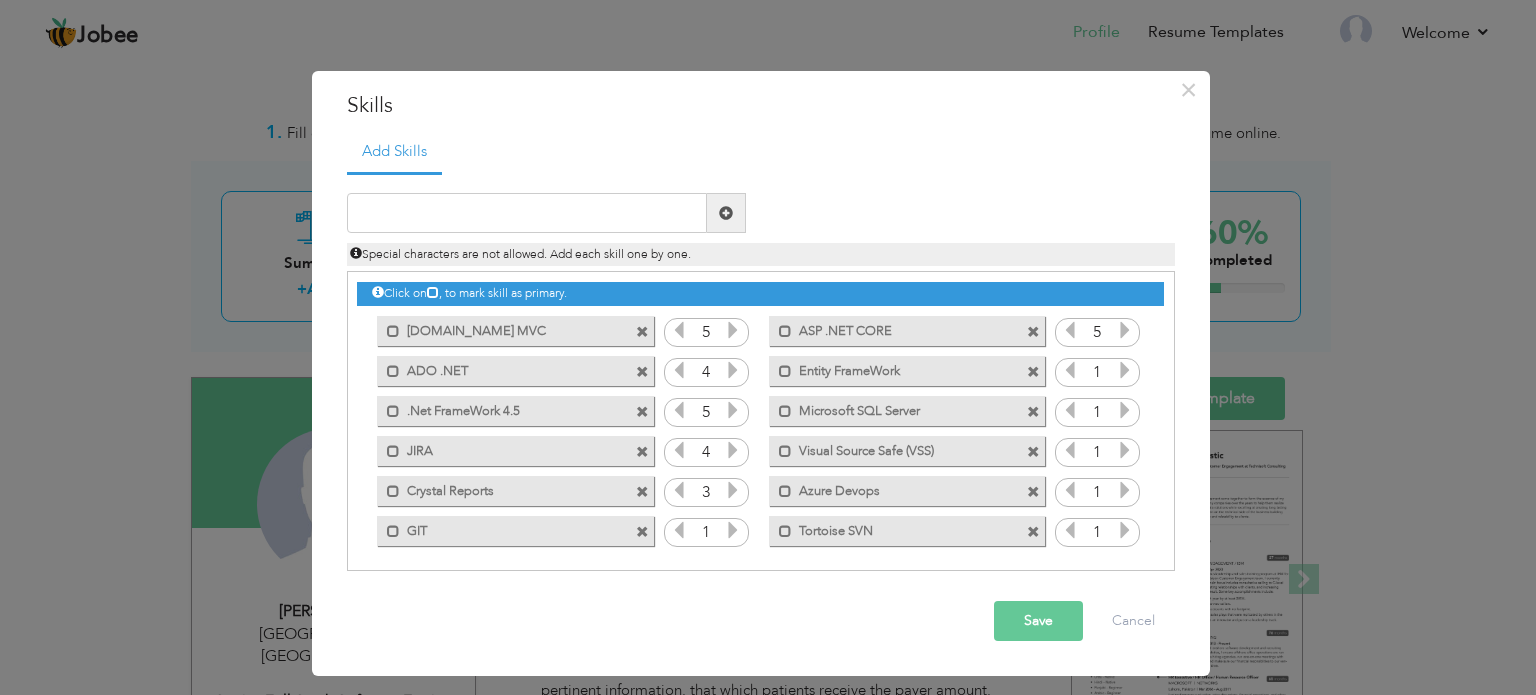 click at bounding box center (733, 490) 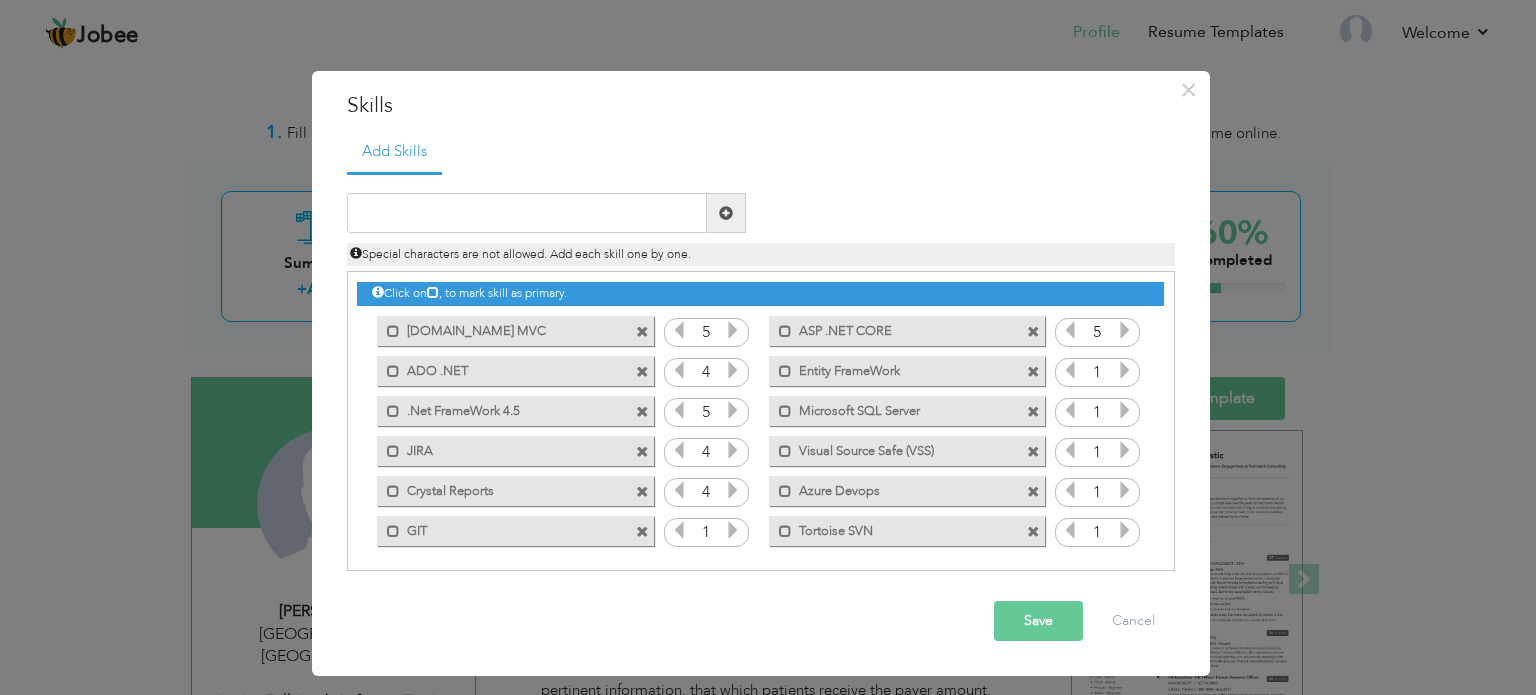 click at bounding box center (733, 490) 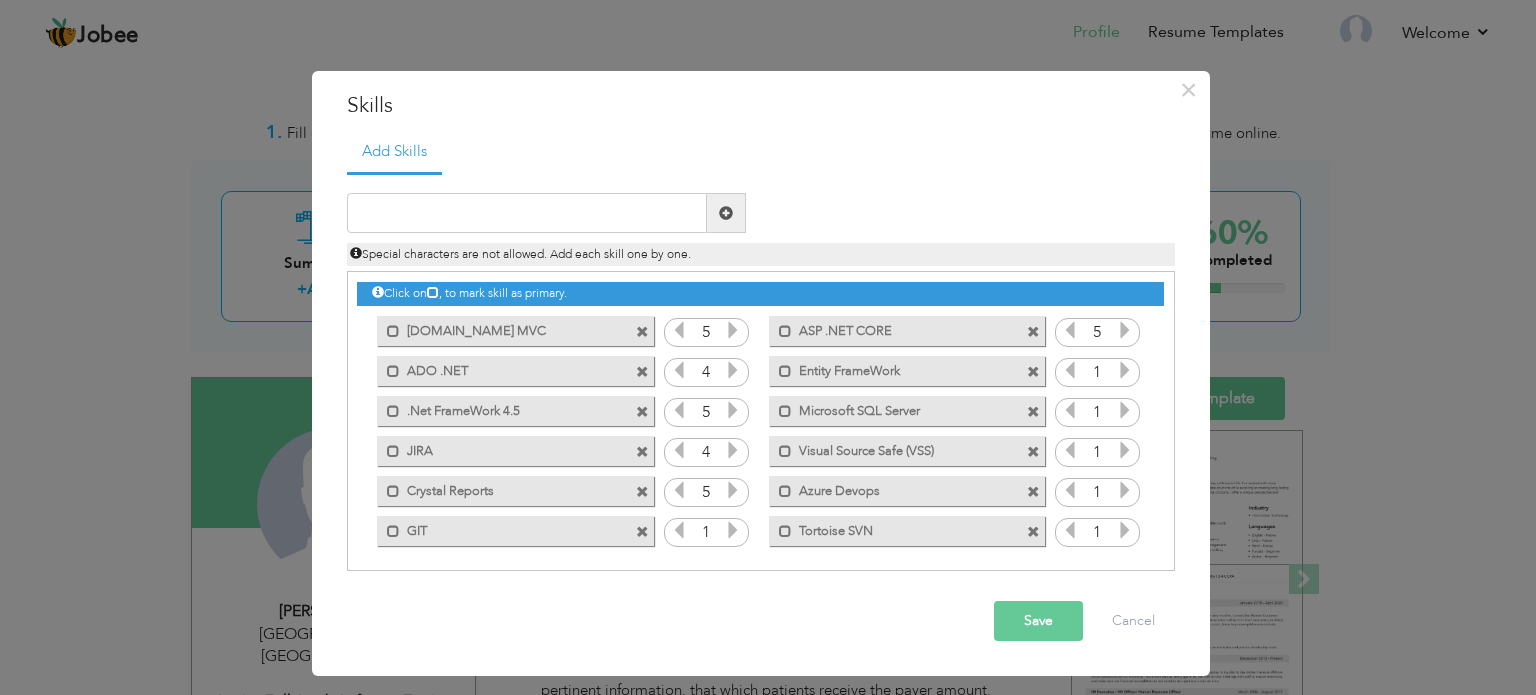click at bounding box center [733, 530] 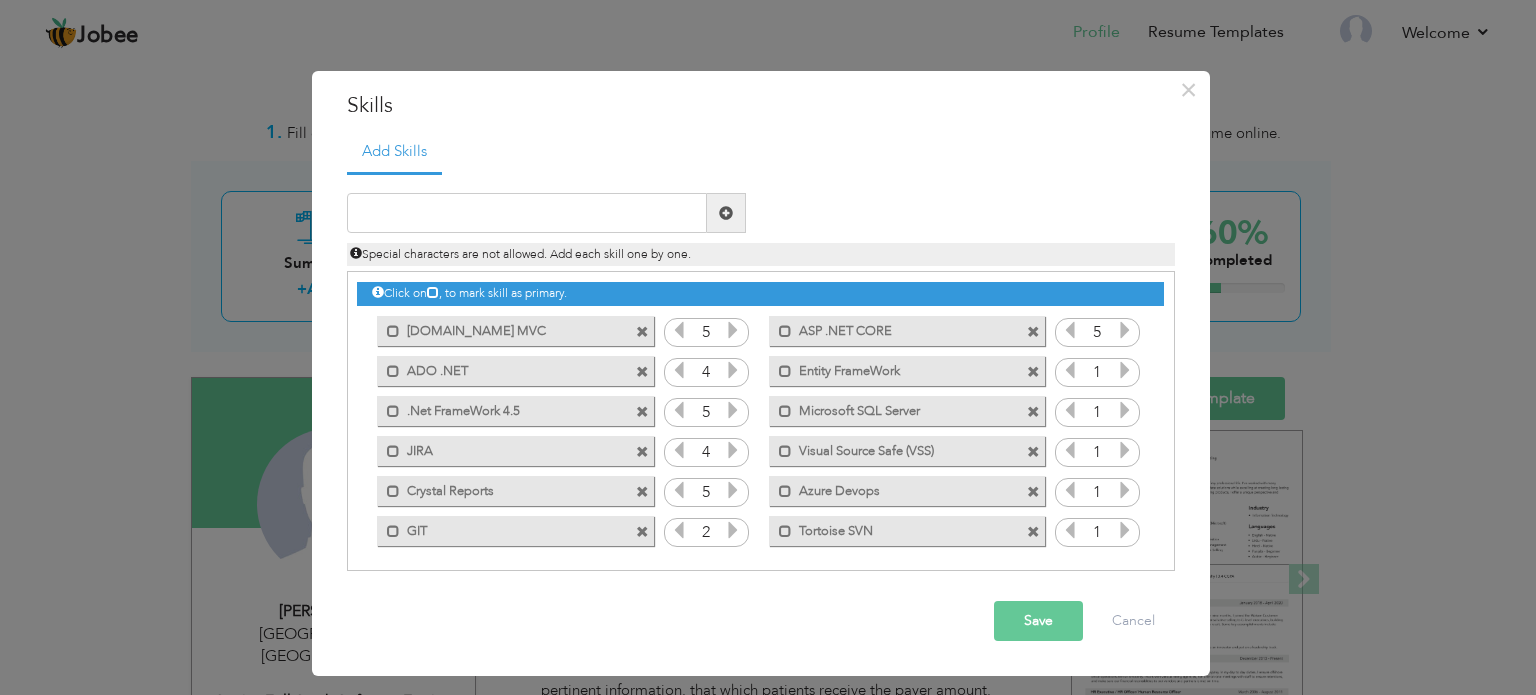 click at bounding box center (733, 530) 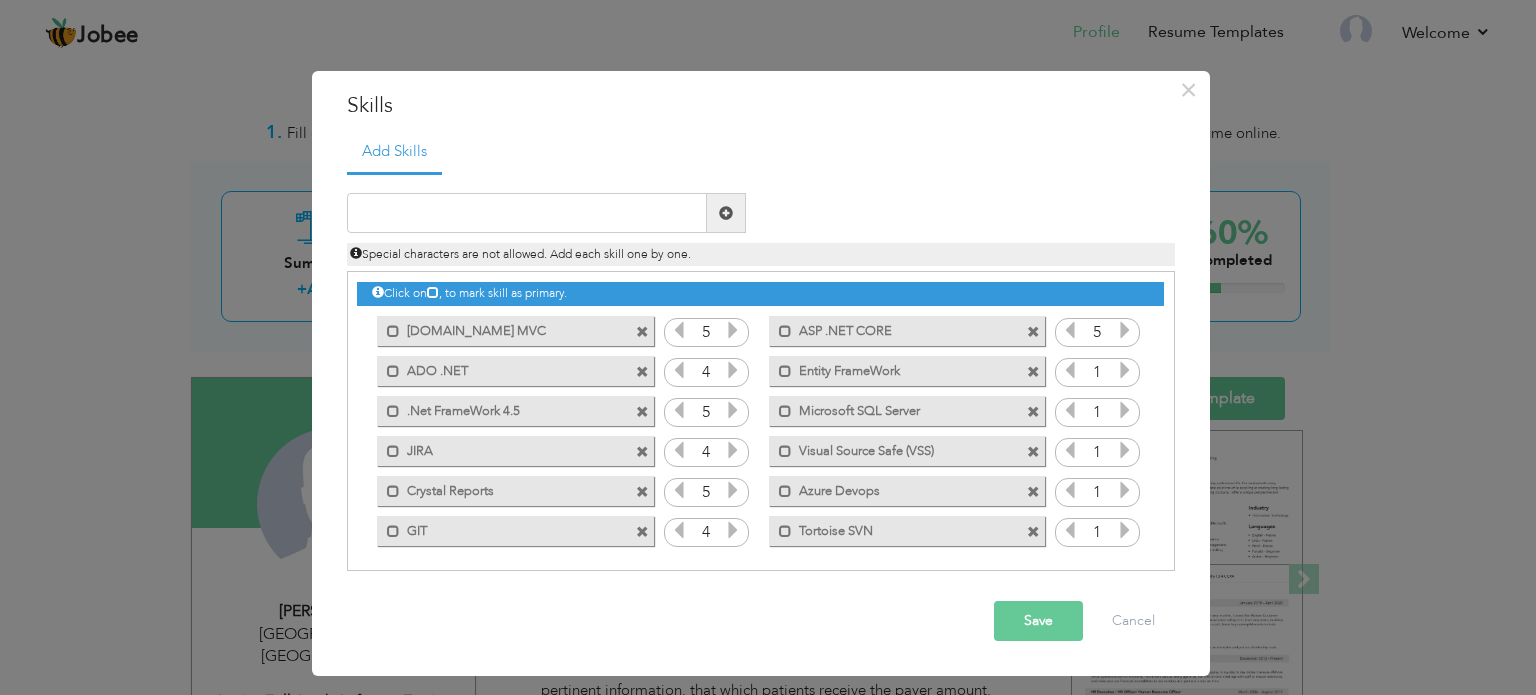 click at bounding box center (733, 530) 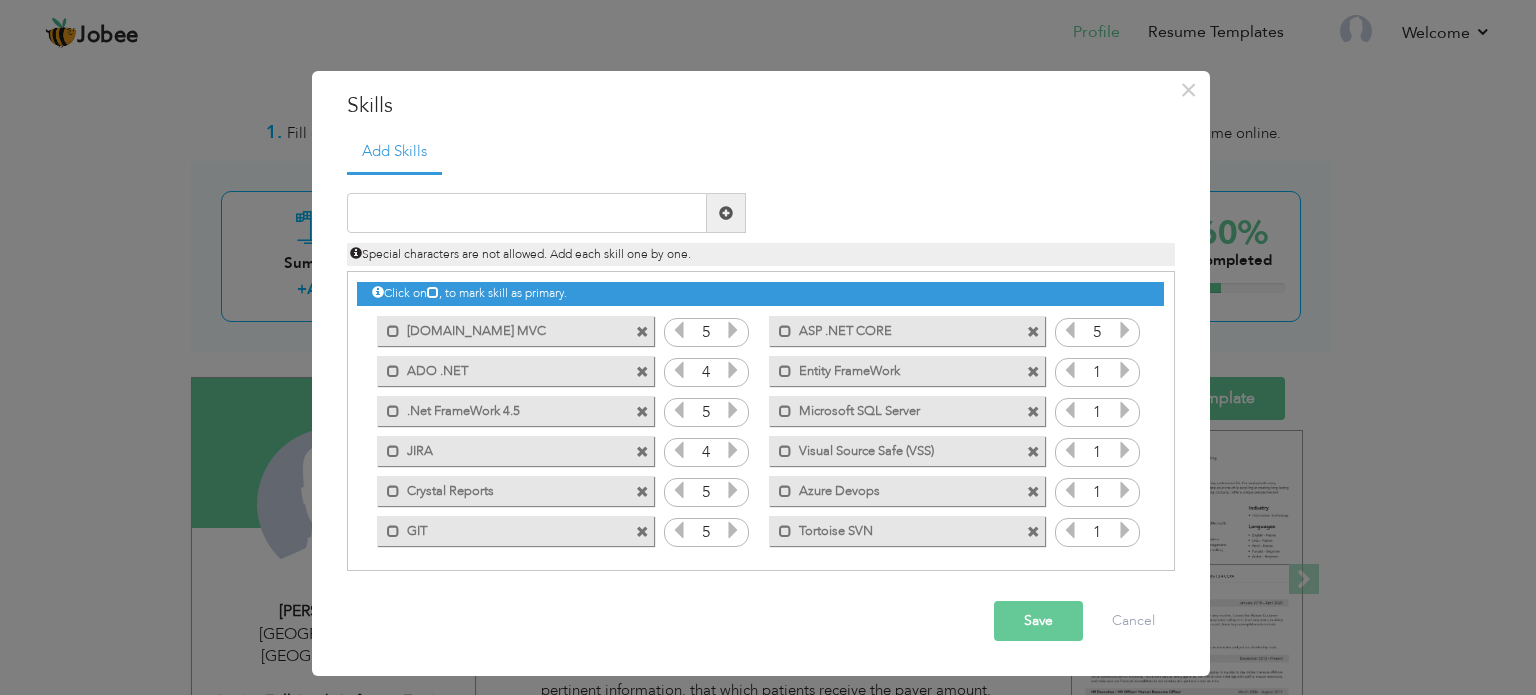 click at bounding box center [733, 530] 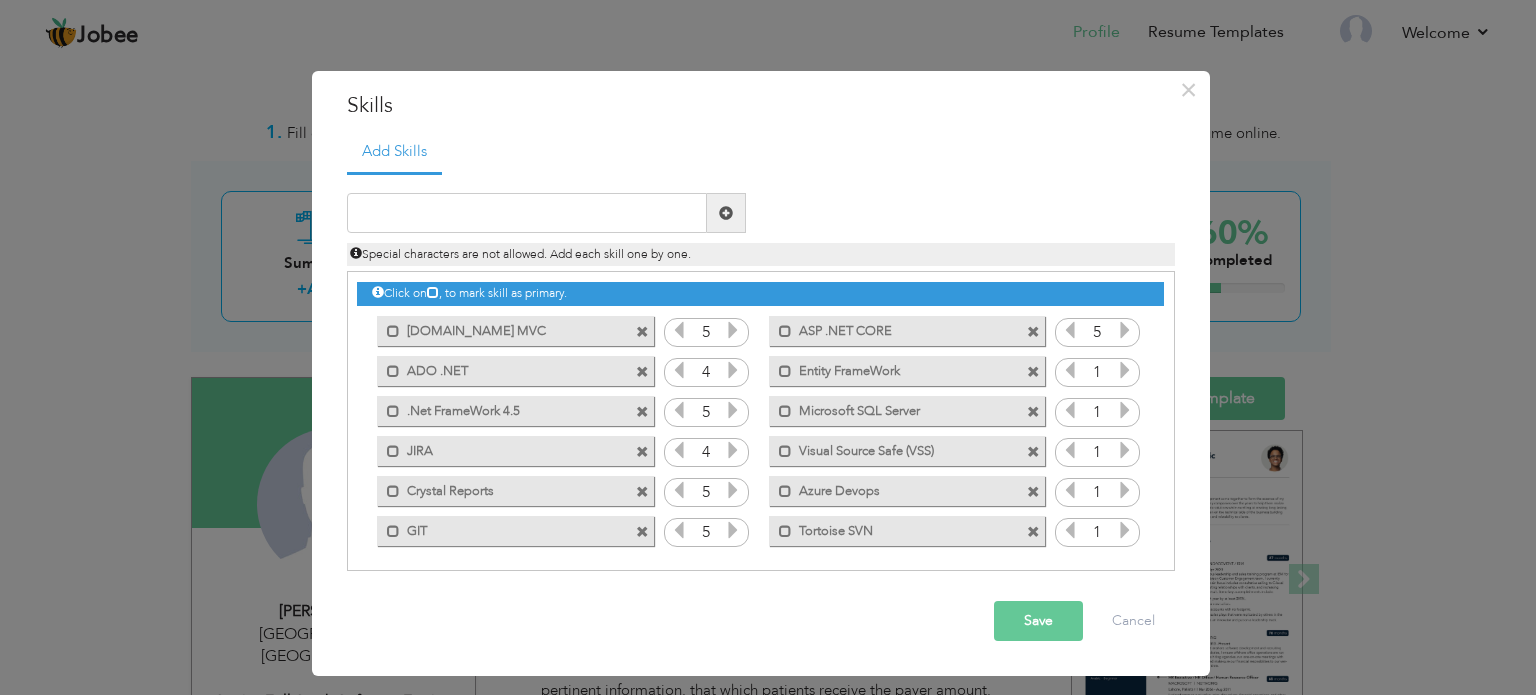 click at bounding box center [1125, 370] 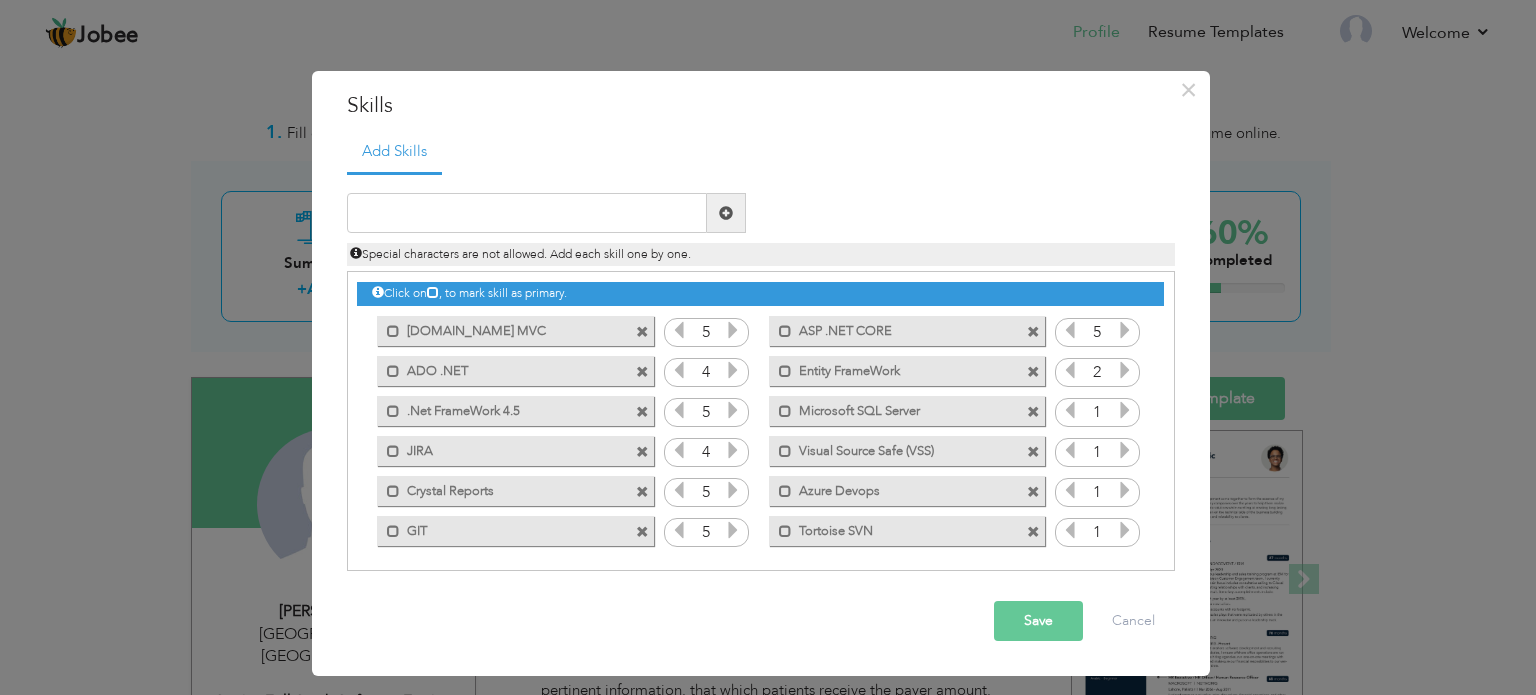click at bounding box center [1125, 370] 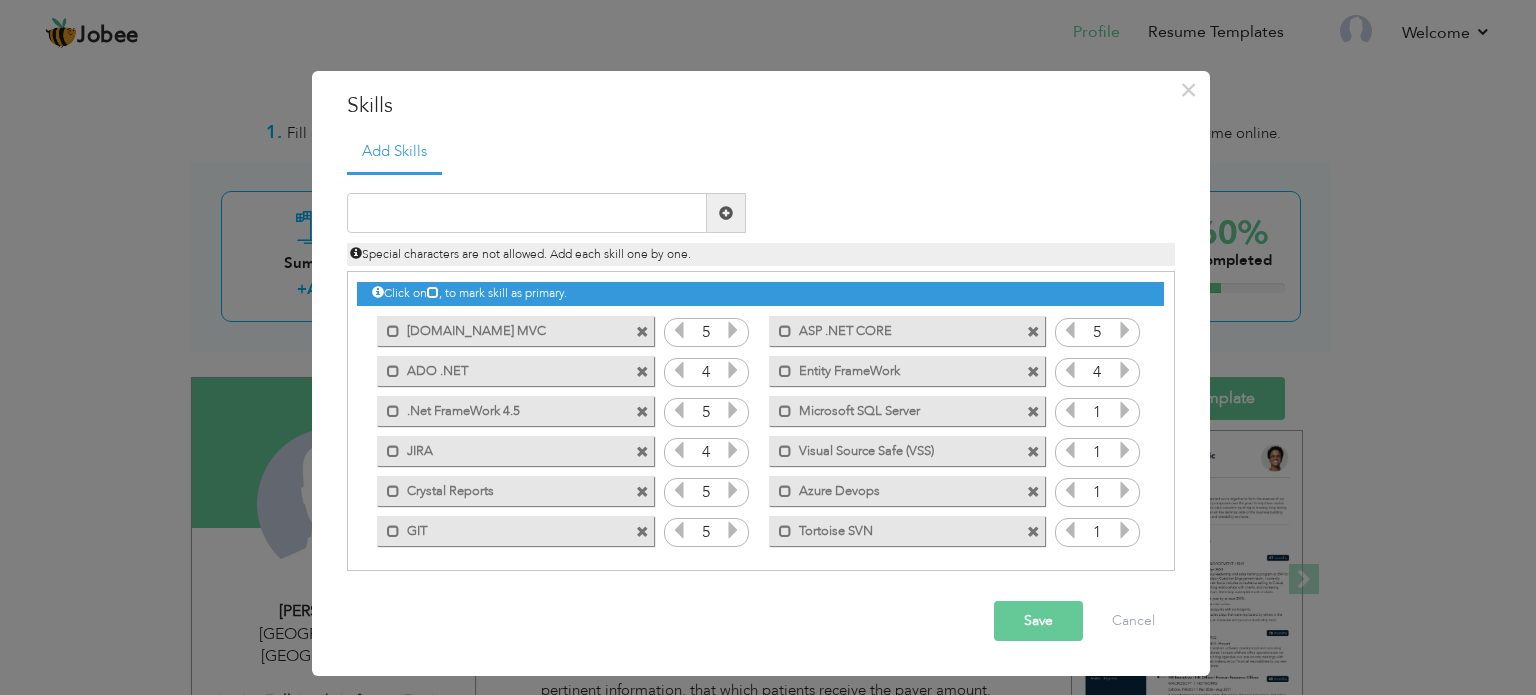 click at bounding box center [1125, 370] 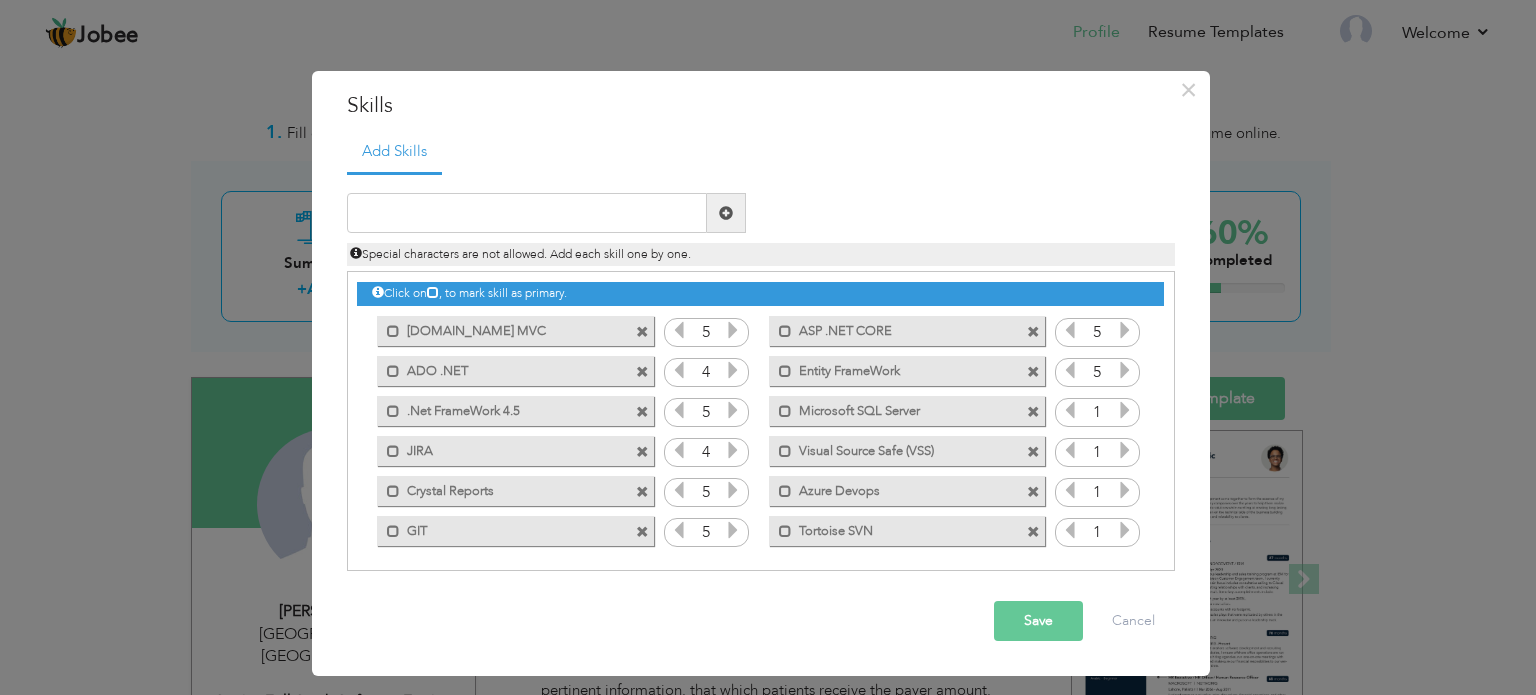 click at bounding box center (1125, 370) 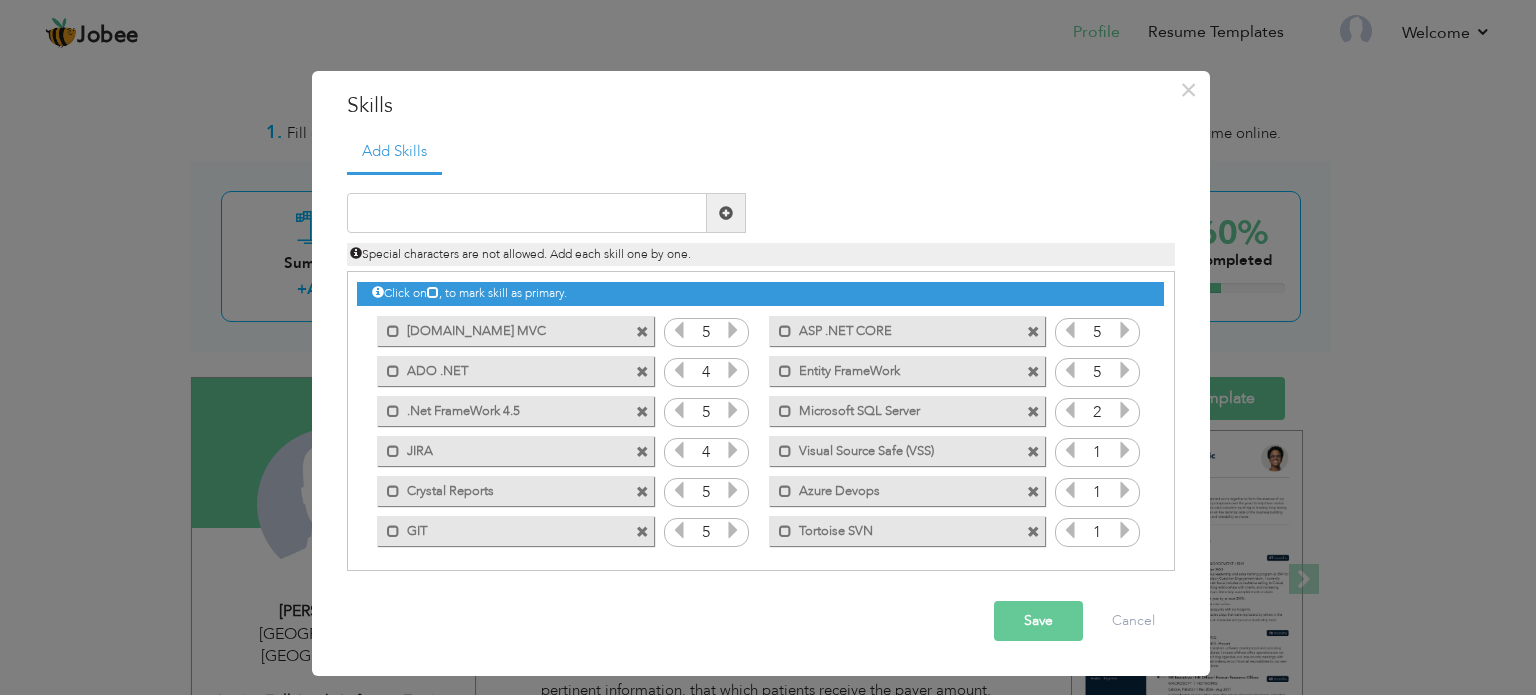 click at bounding box center [1125, 410] 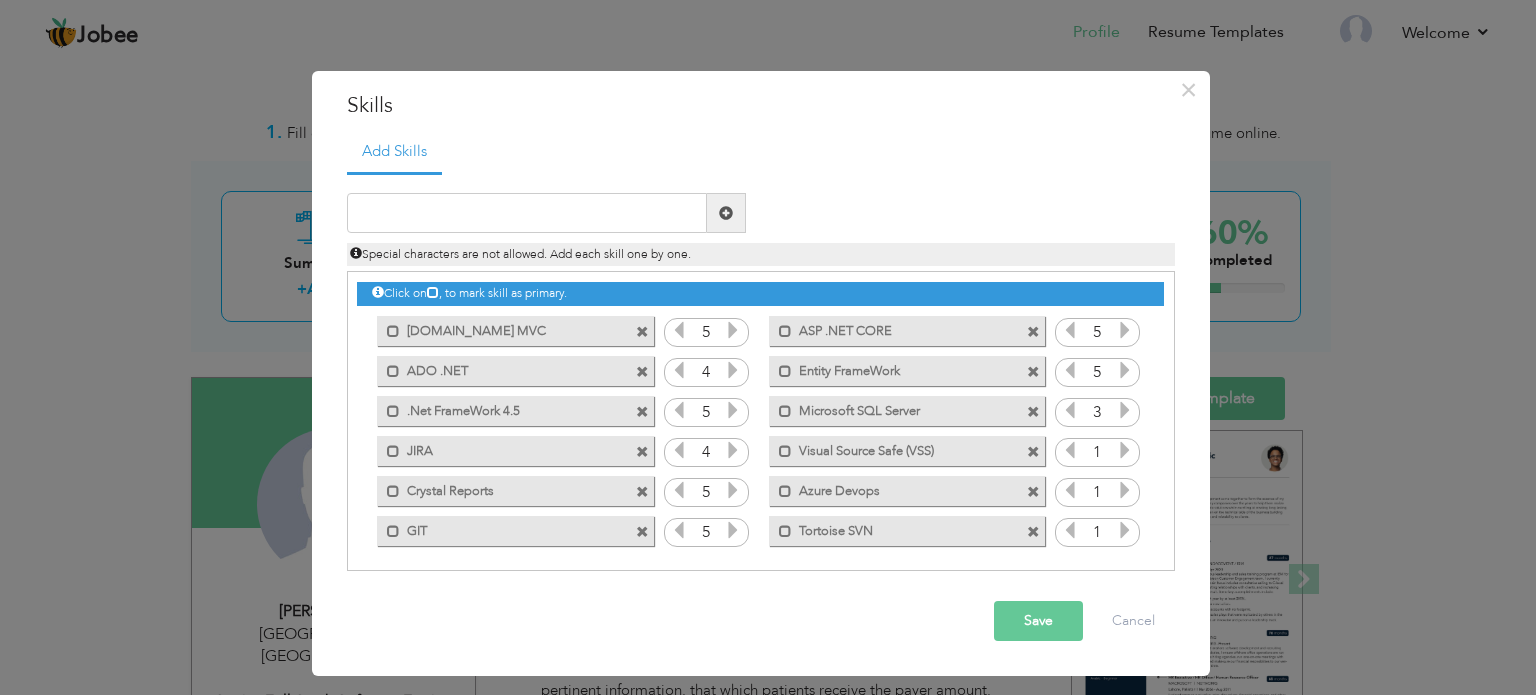 click at bounding box center (1125, 410) 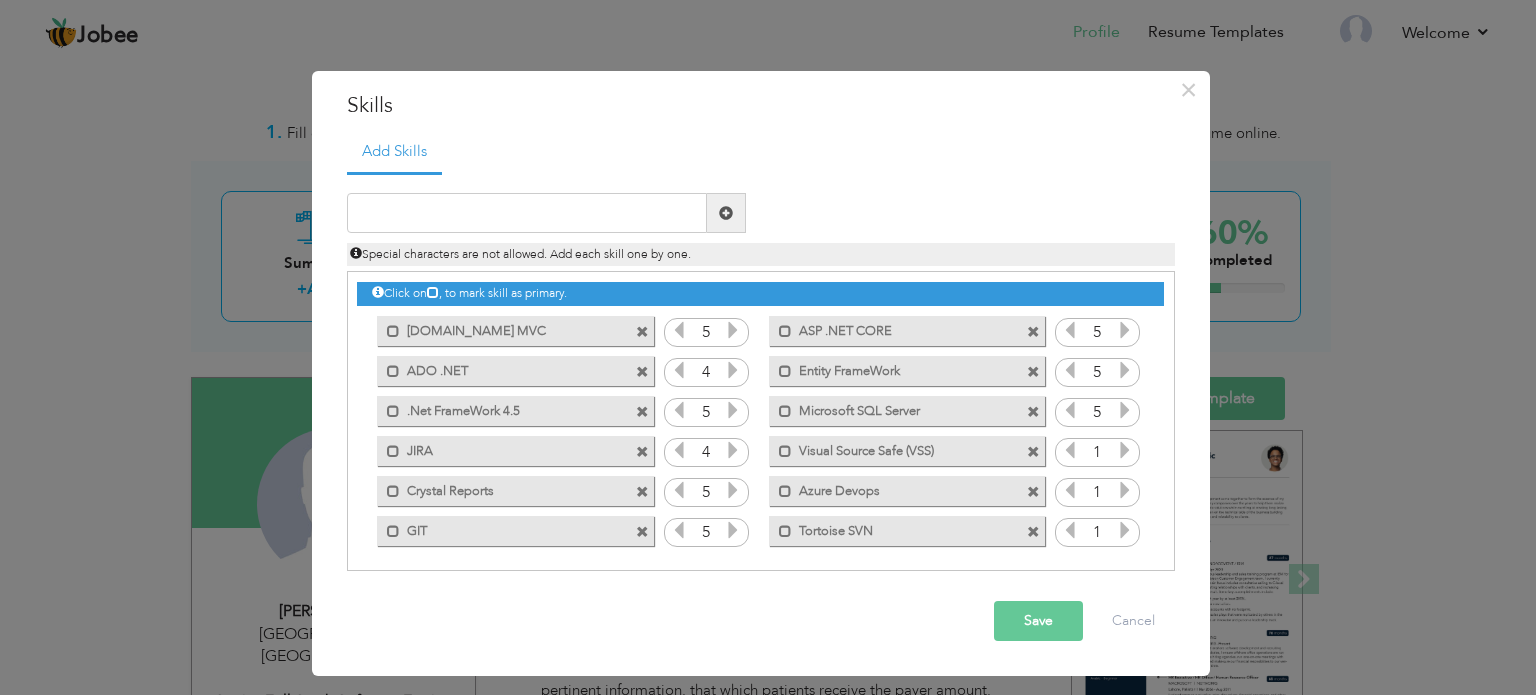 click at bounding box center (1125, 410) 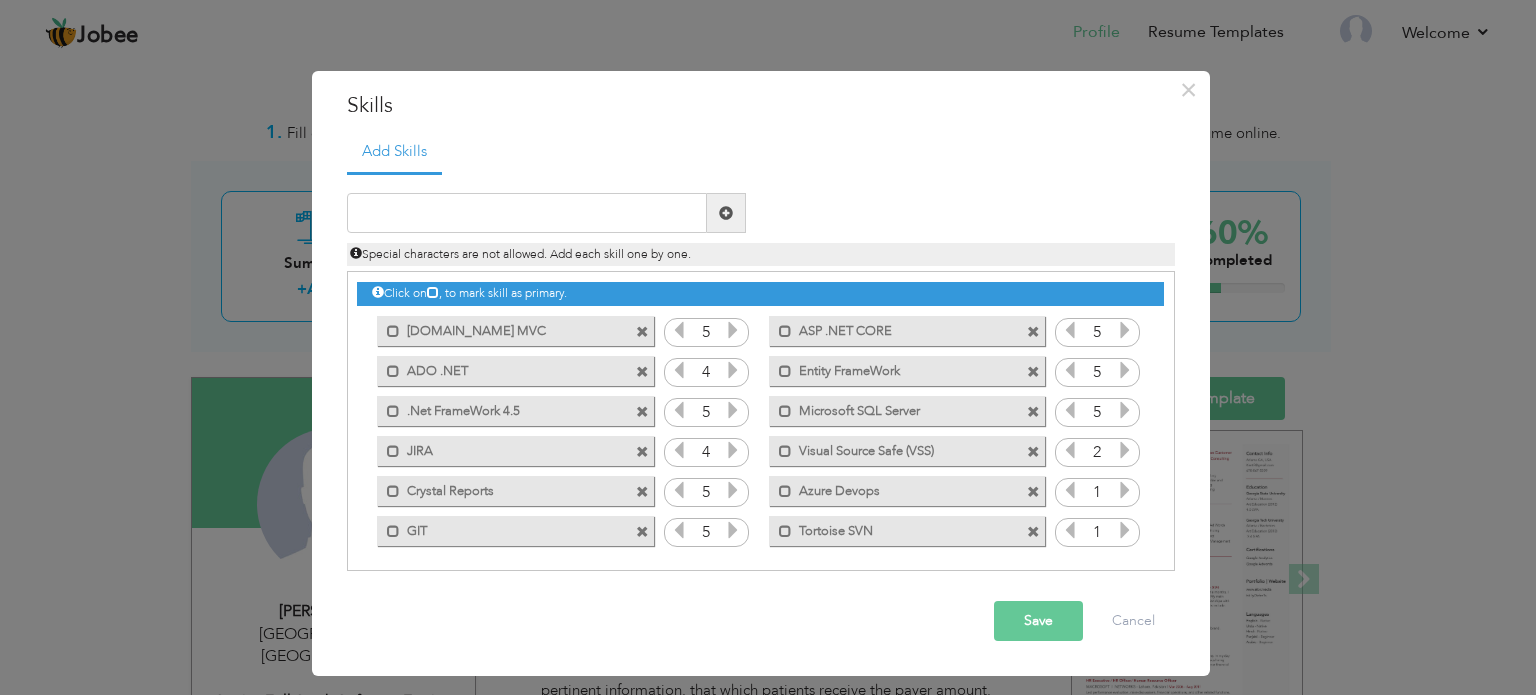 click at bounding box center (1125, 450) 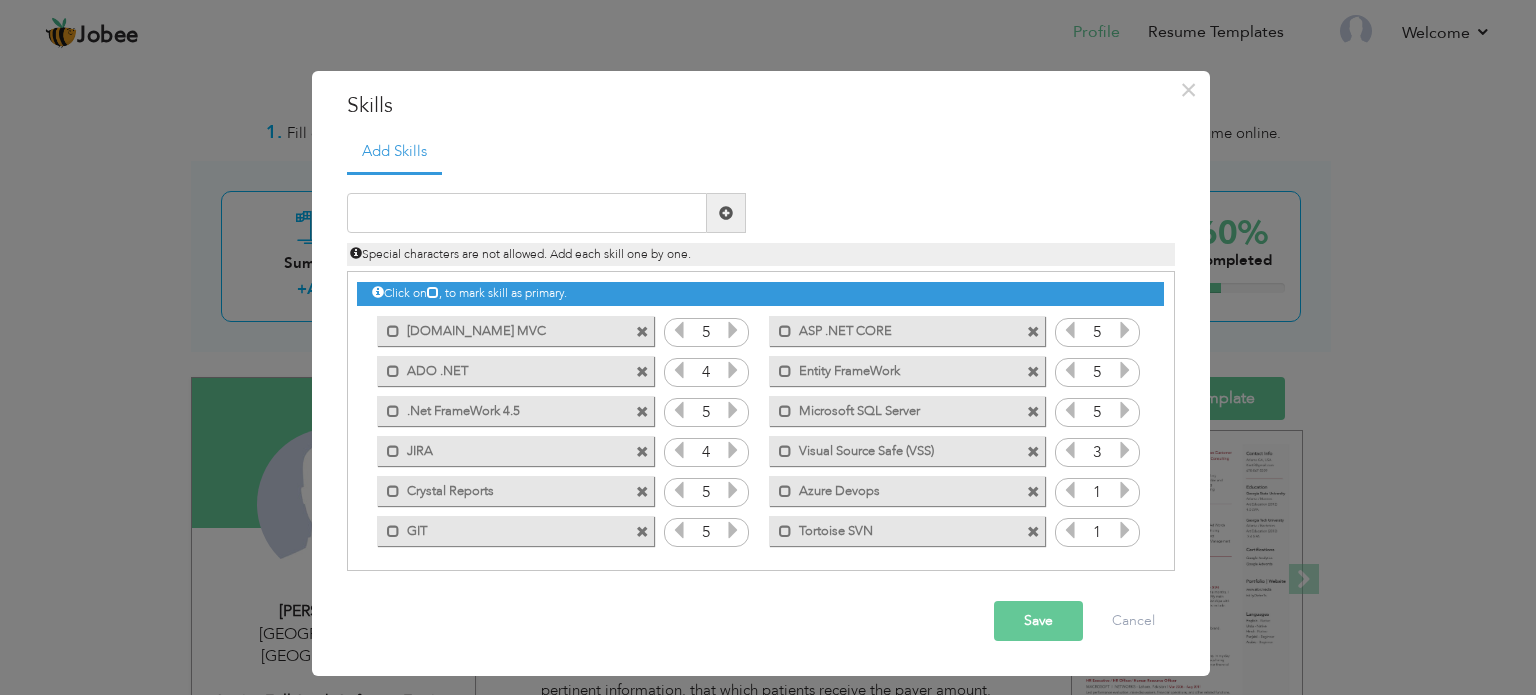 click at bounding box center [1125, 450] 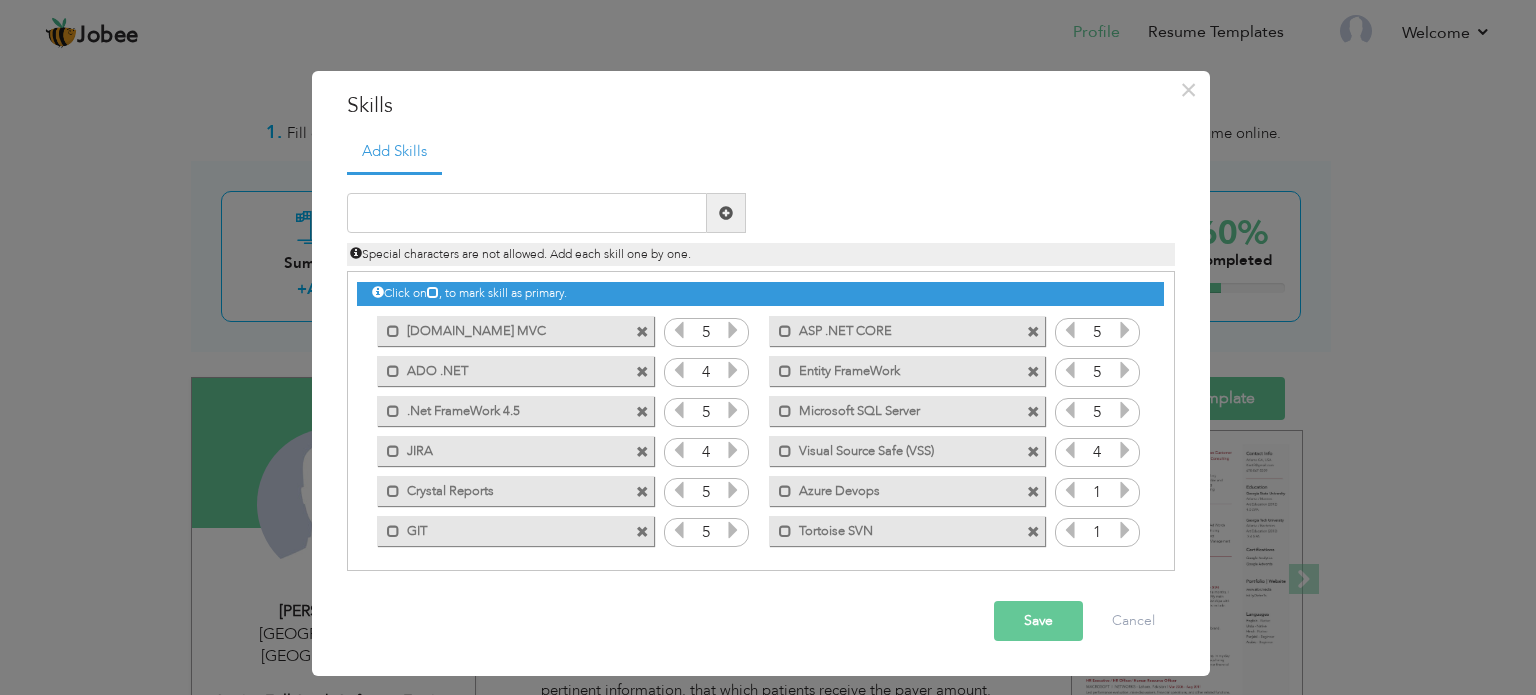 click at bounding box center [1125, 450] 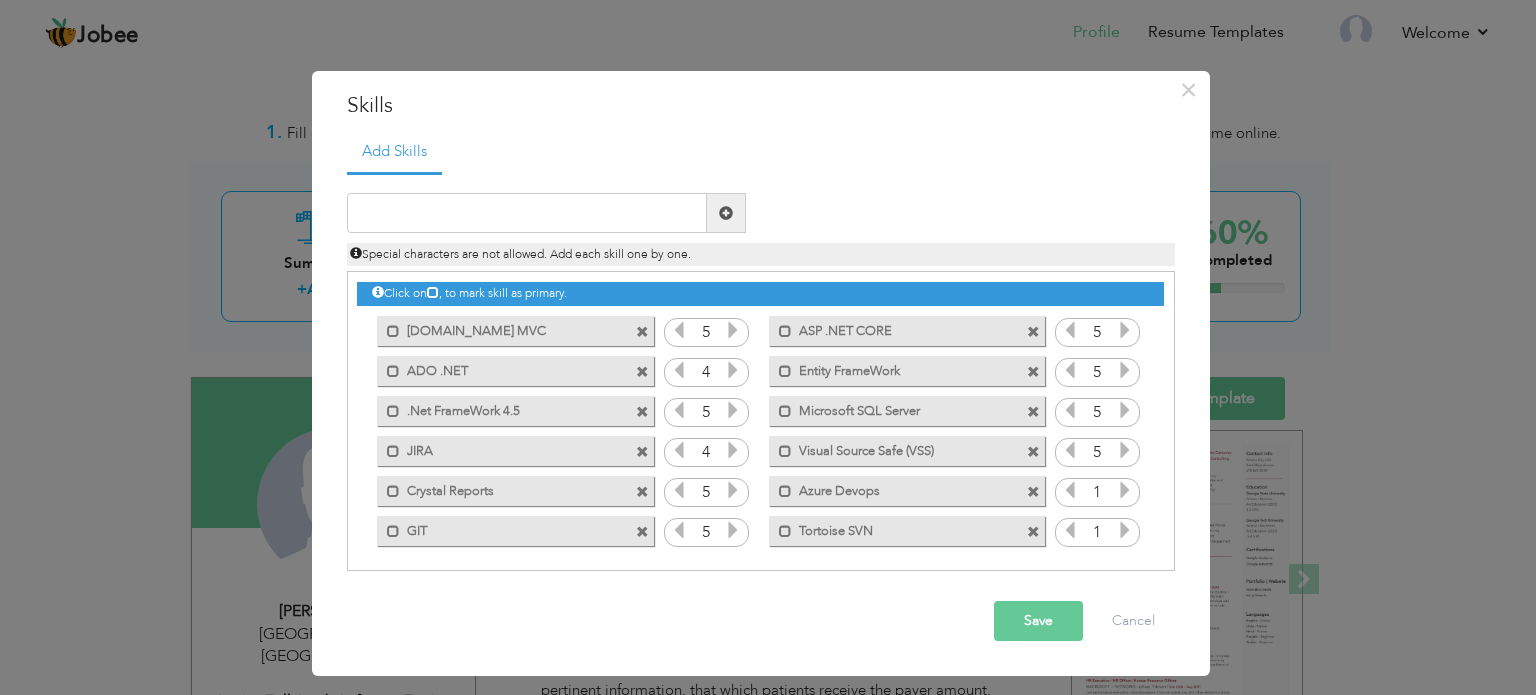 click at bounding box center (1125, 490) 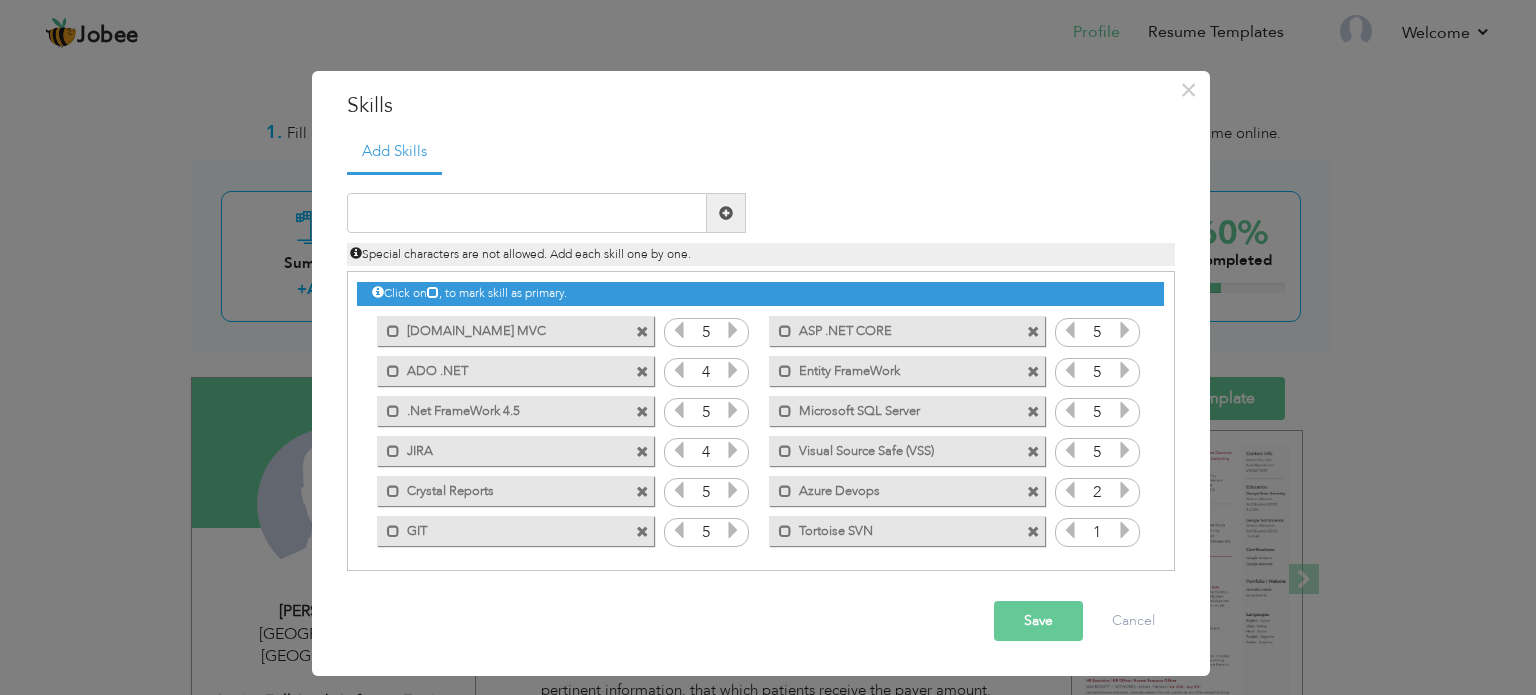 click at bounding box center [1125, 490] 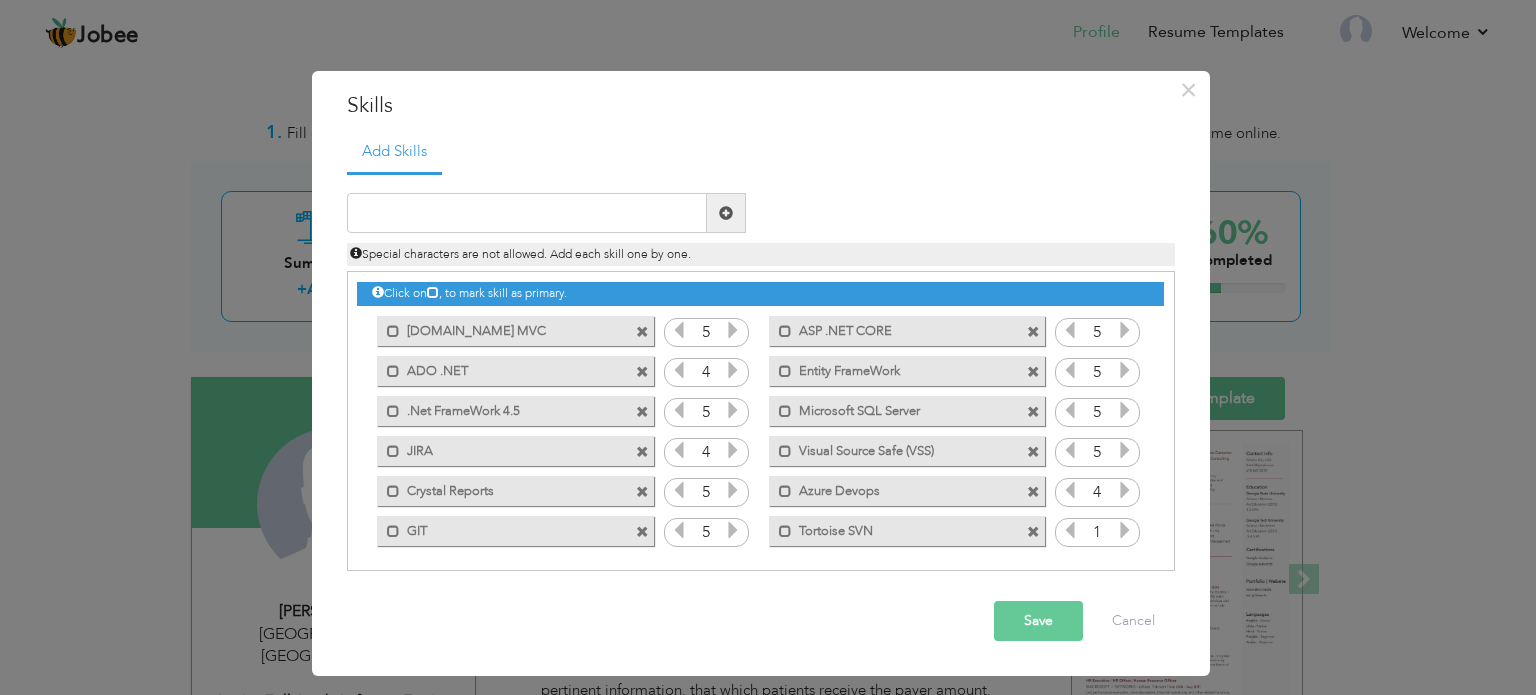 click at bounding box center (1125, 530) 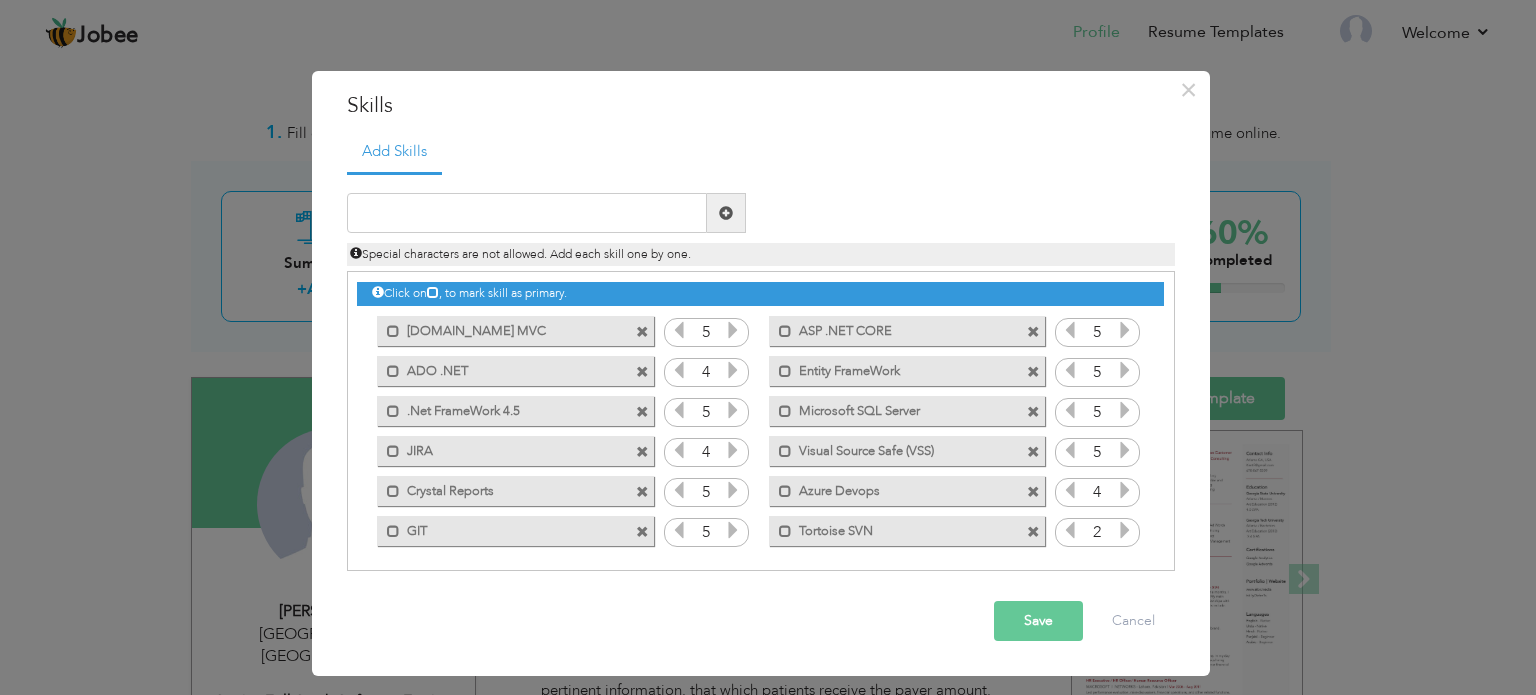 click at bounding box center (1125, 530) 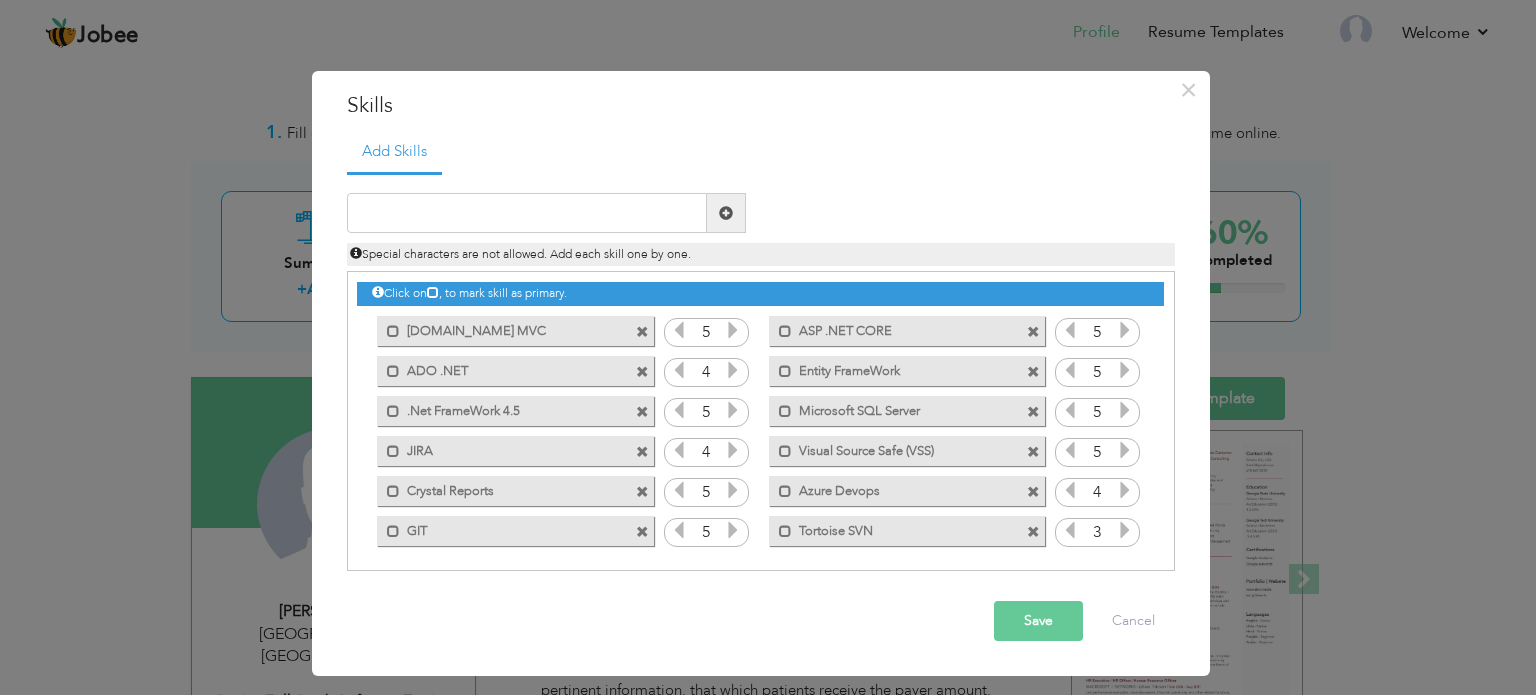 click at bounding box center (1125, 530) 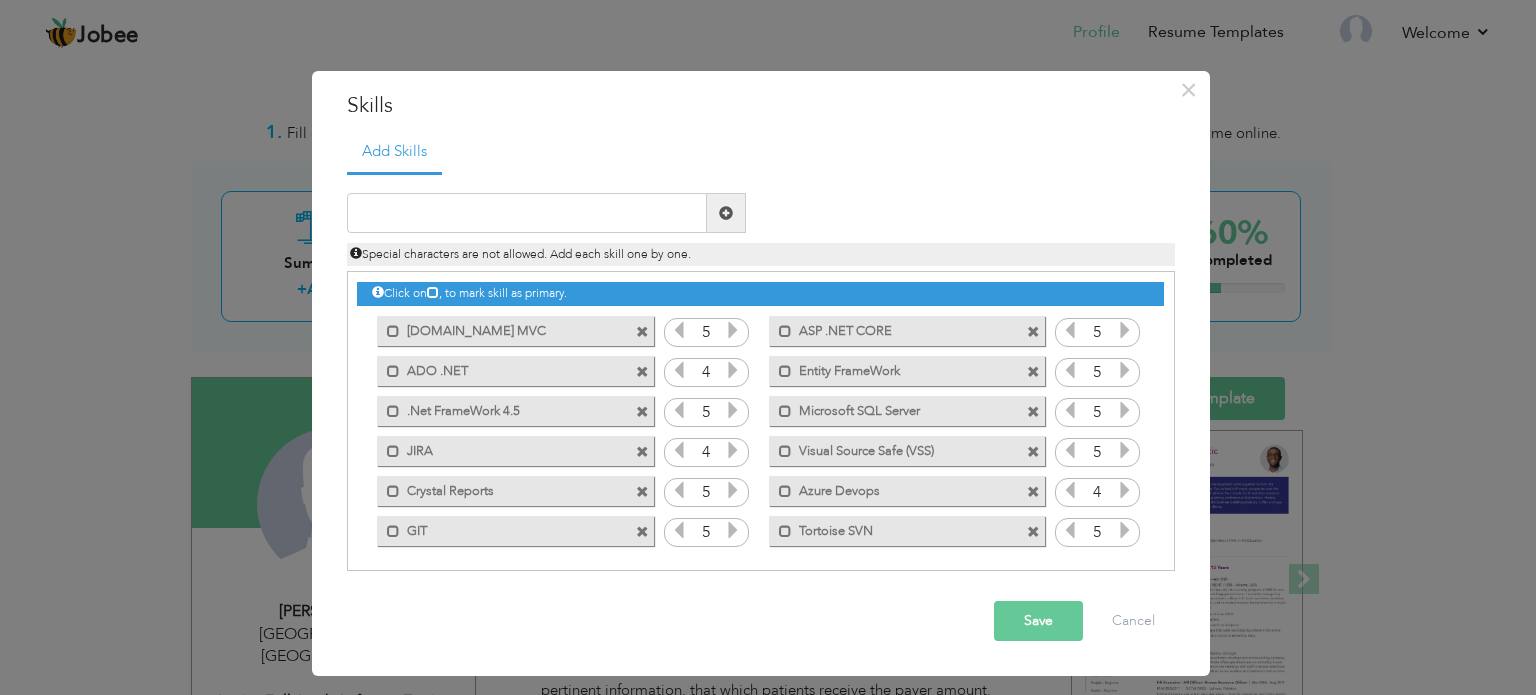 click at bounding box center [1125, 530] 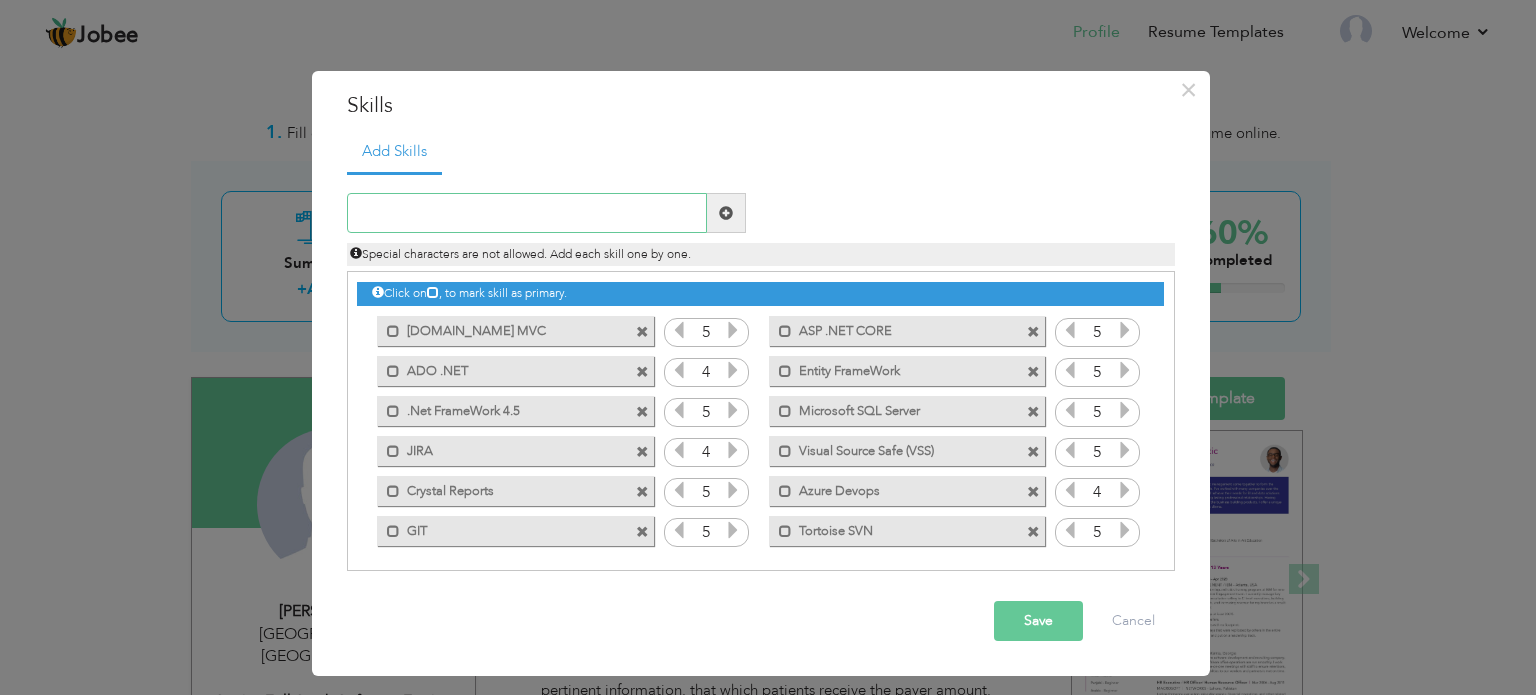 click at bounding box center [527, 213] 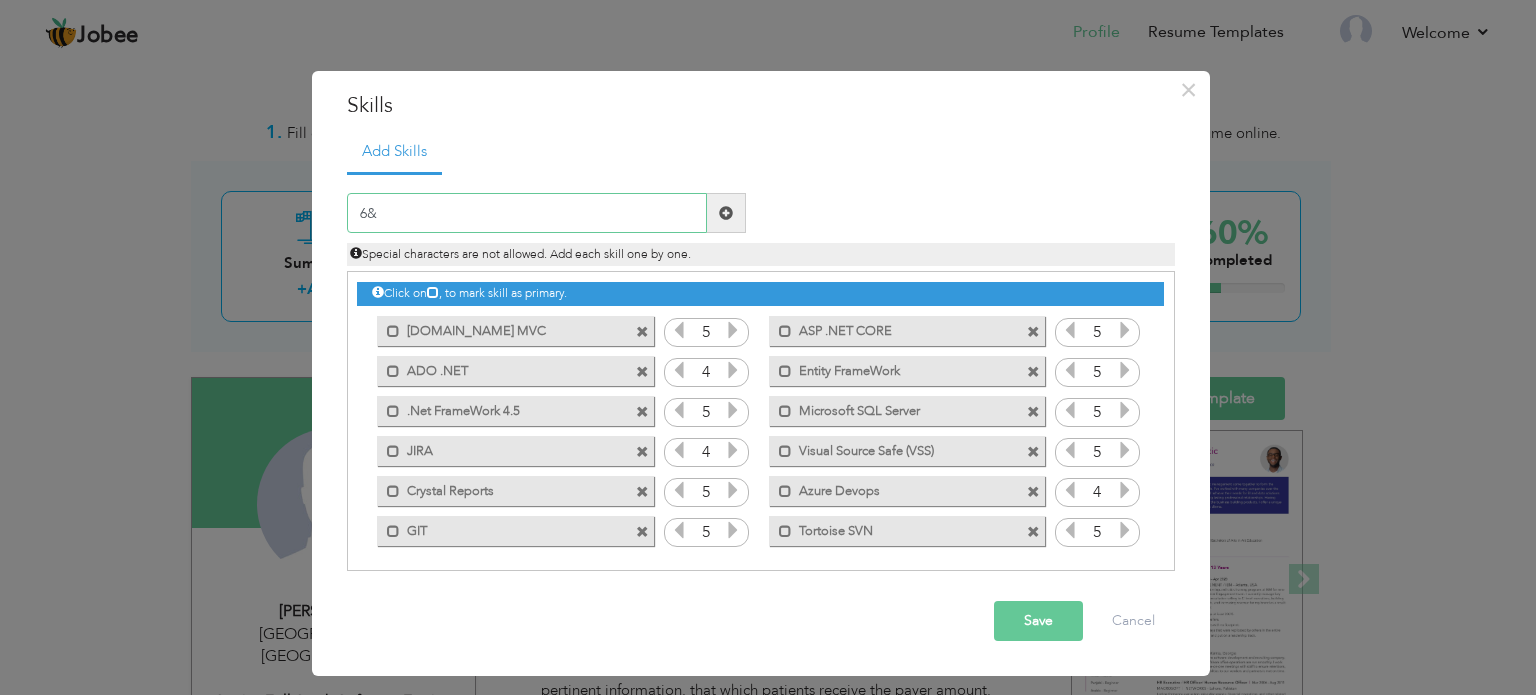 type on "6" 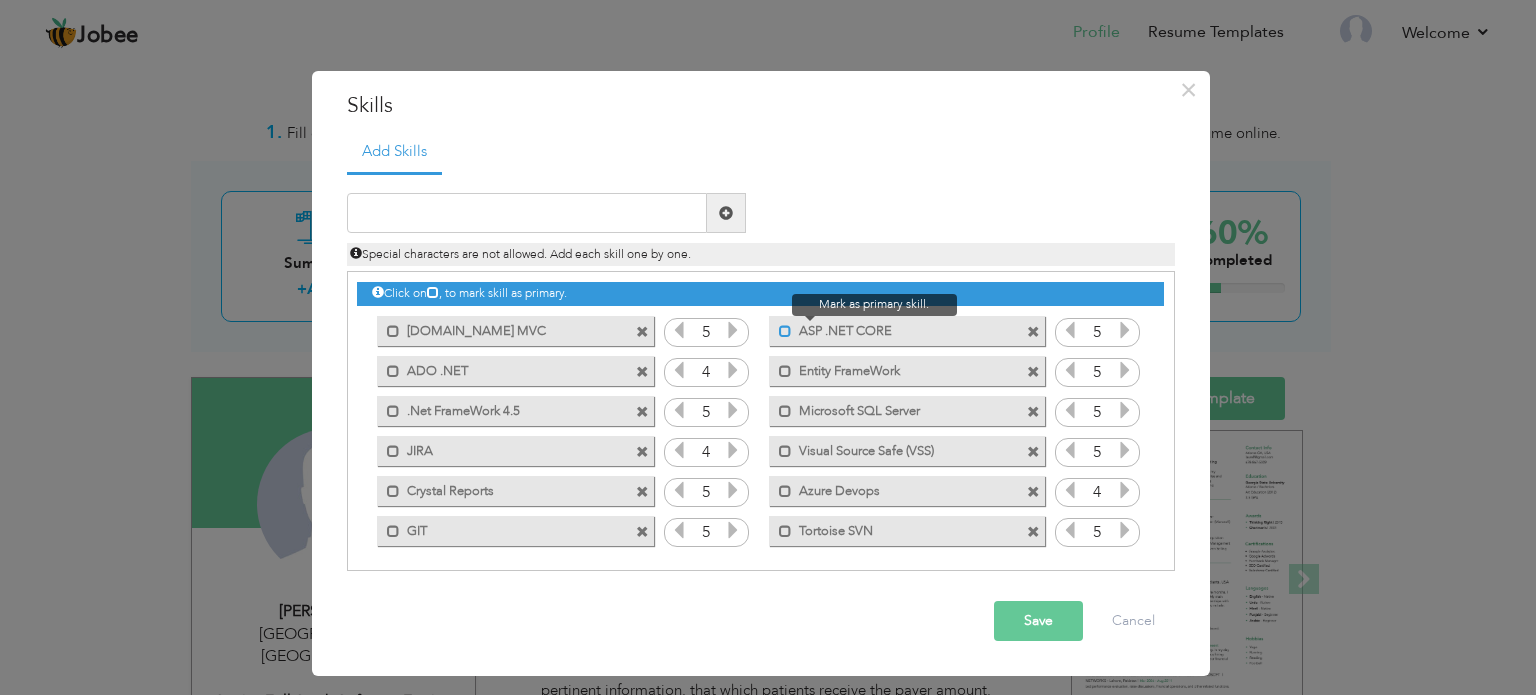 click at bounding box center (785, 331) 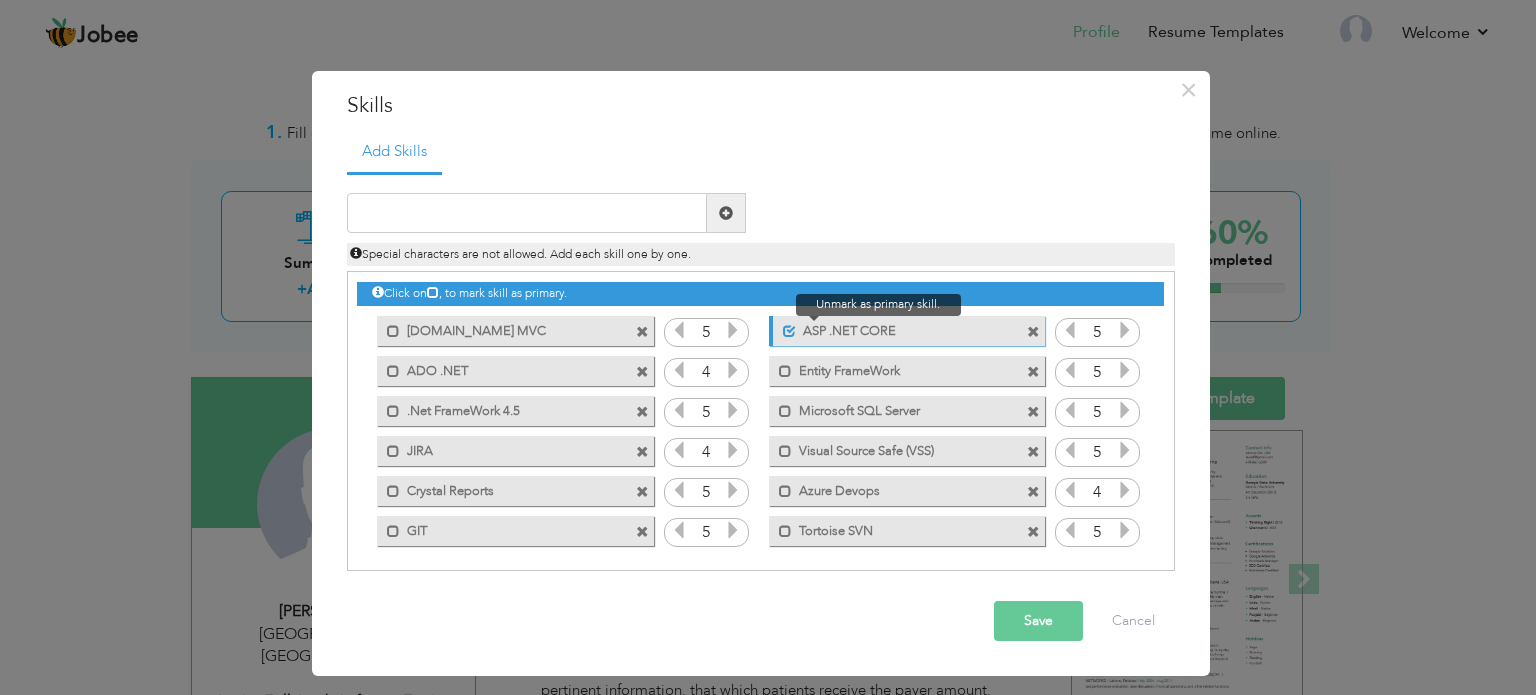click at bounding box center (789, 331) 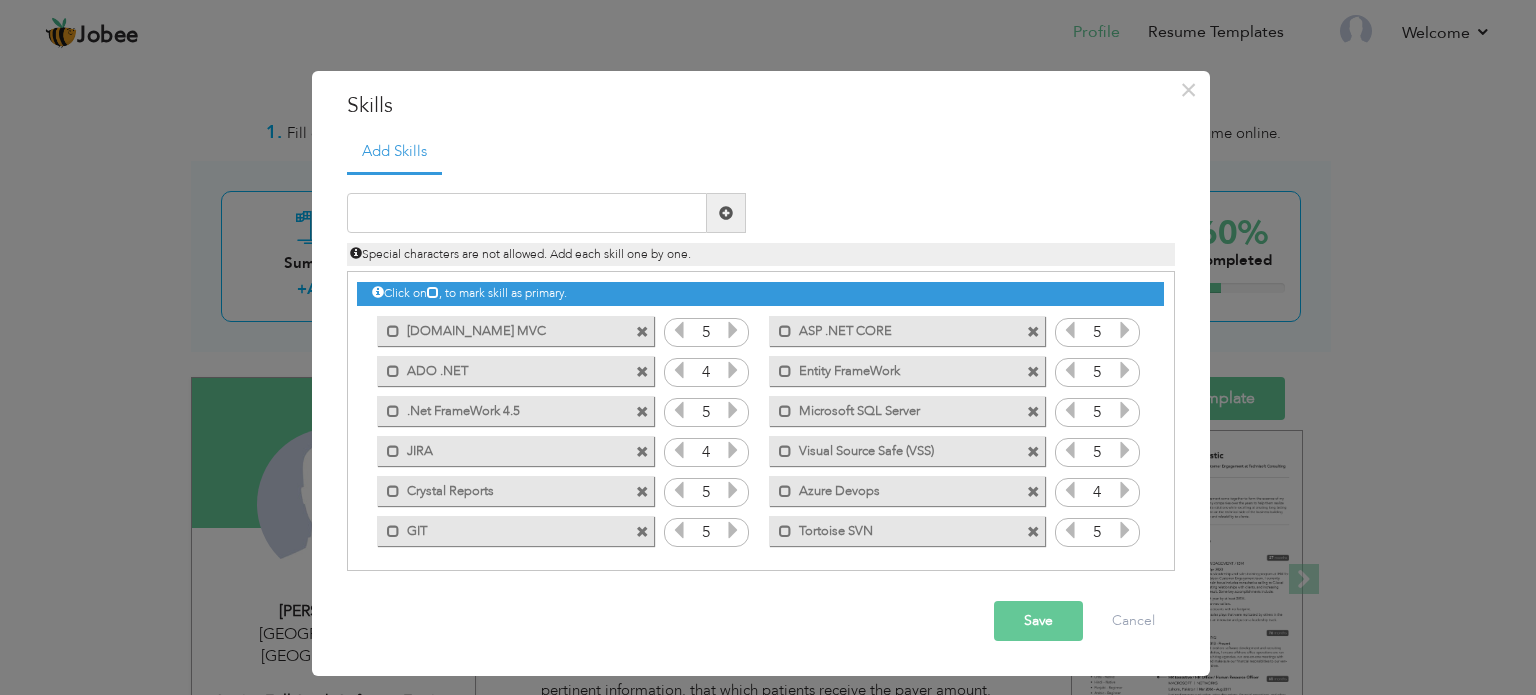 click at bounding box center (1033, 332) 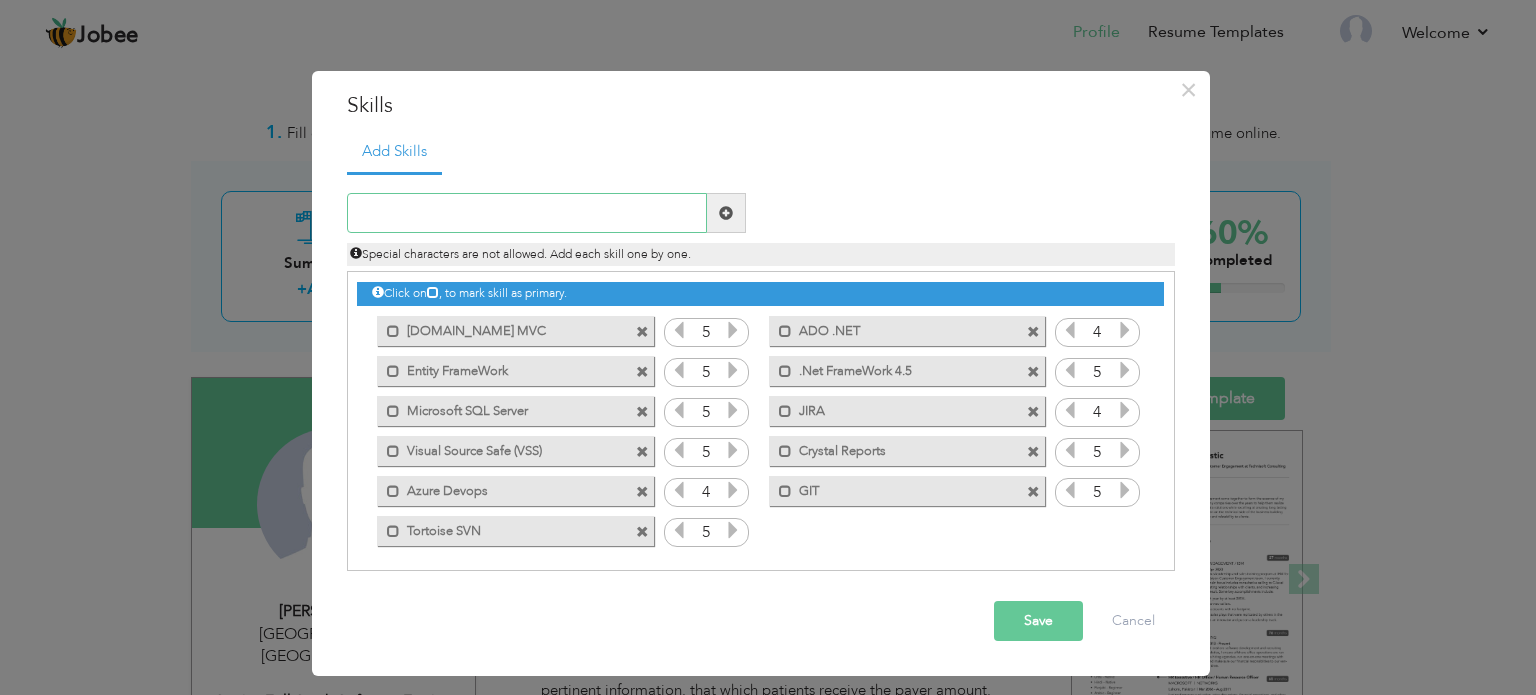 click at bounding box center (527, 213) 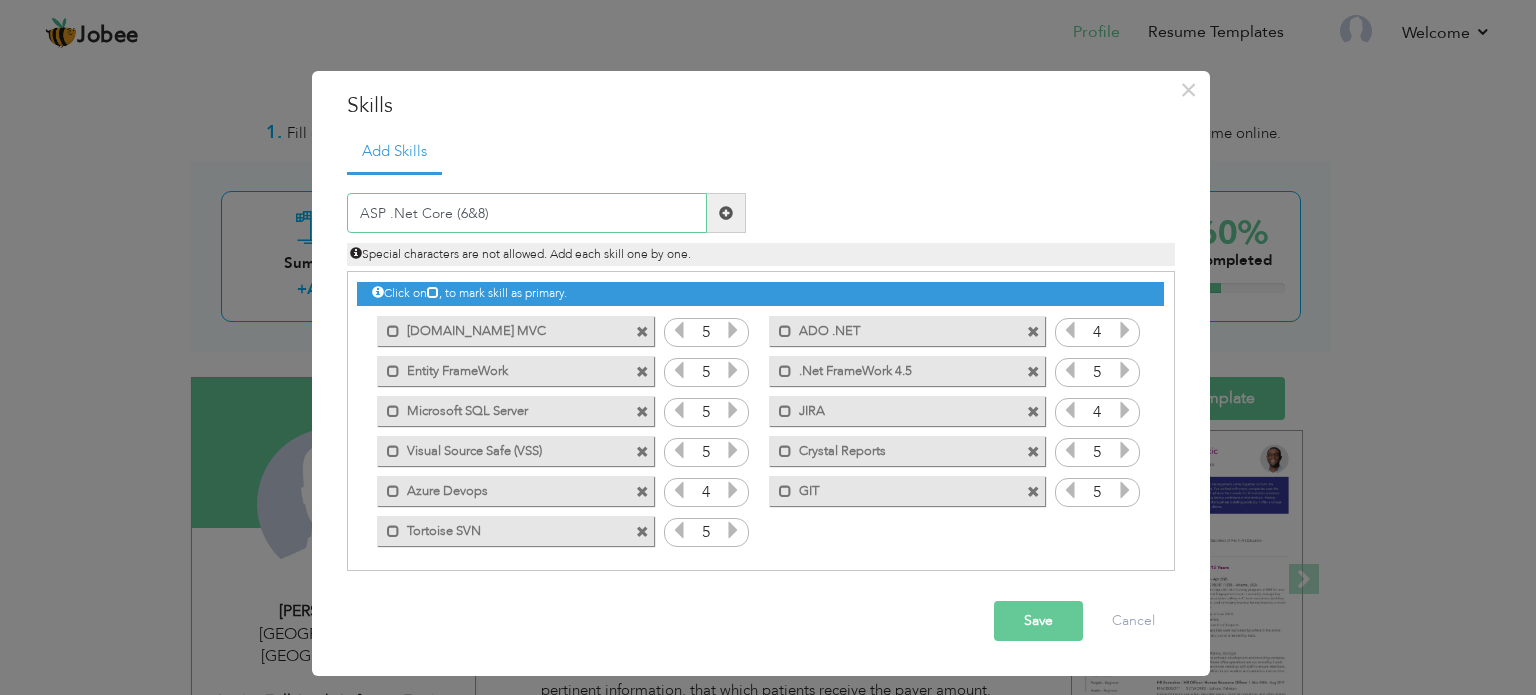 type on "ASP .Net Core (6&8)" 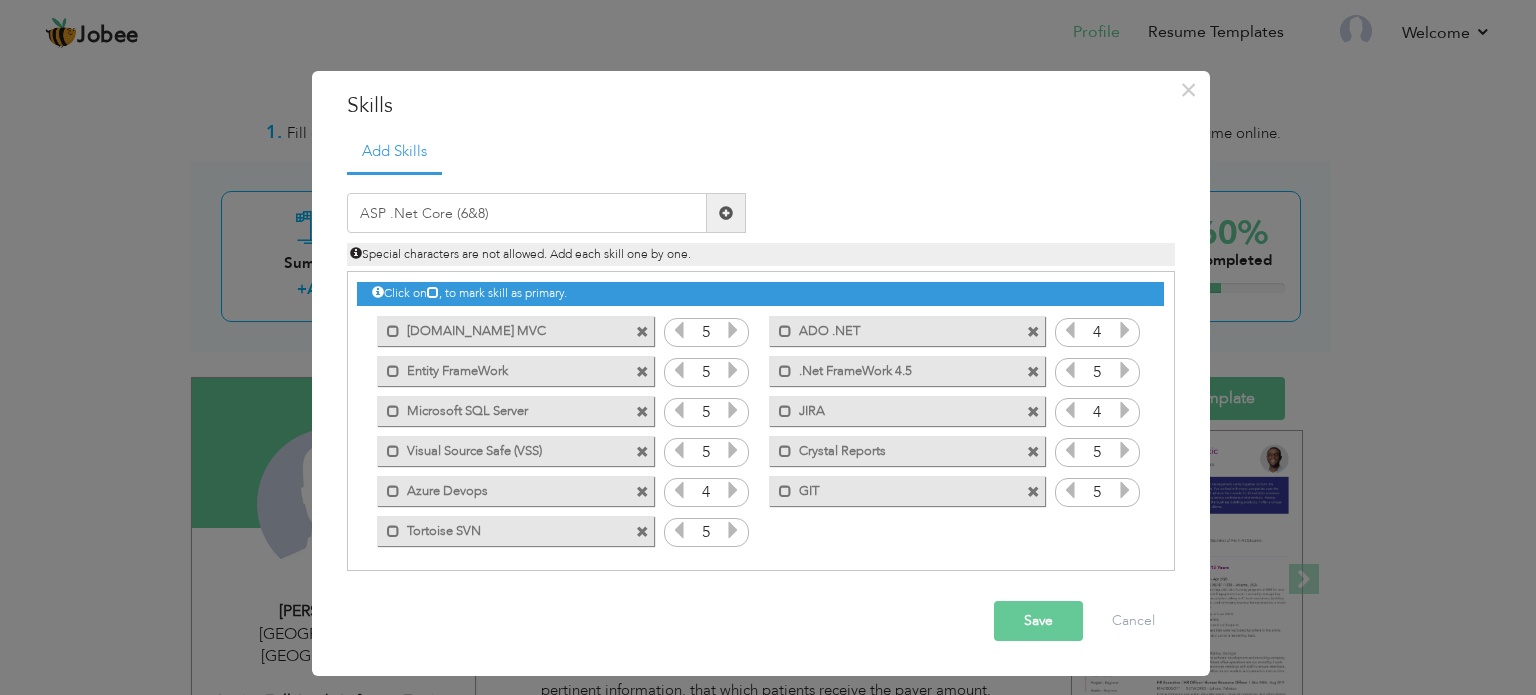 click on "Save" at bounding box center [1038, 621] 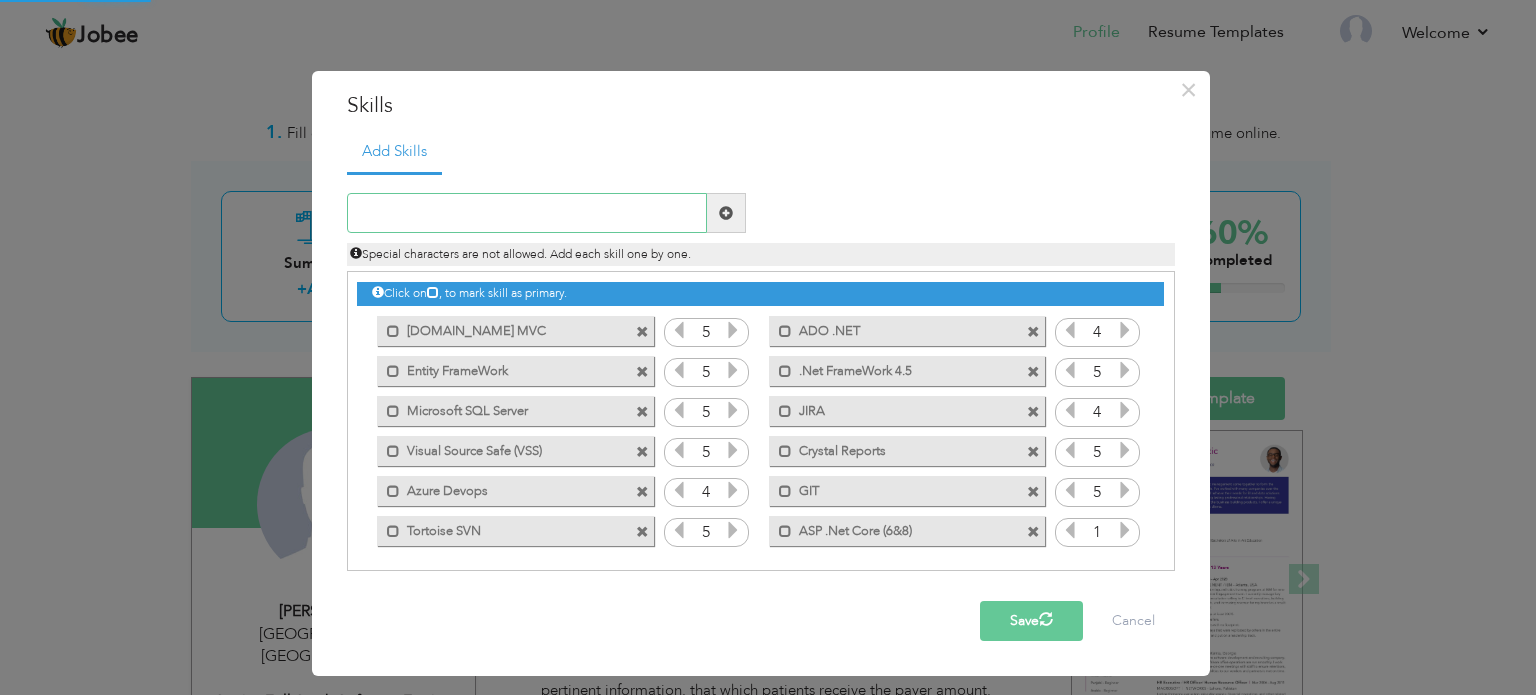 click at bounding box center (527, 213) 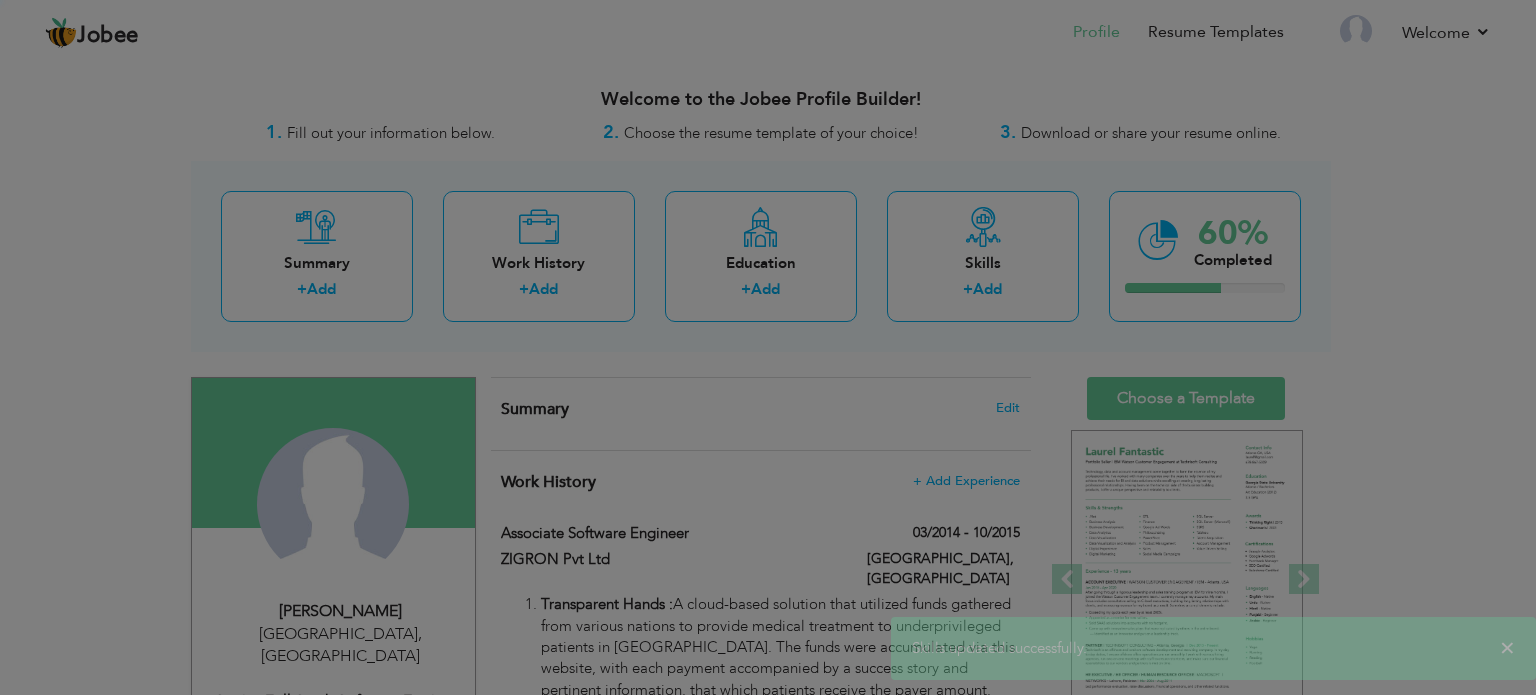 type on "Ang" 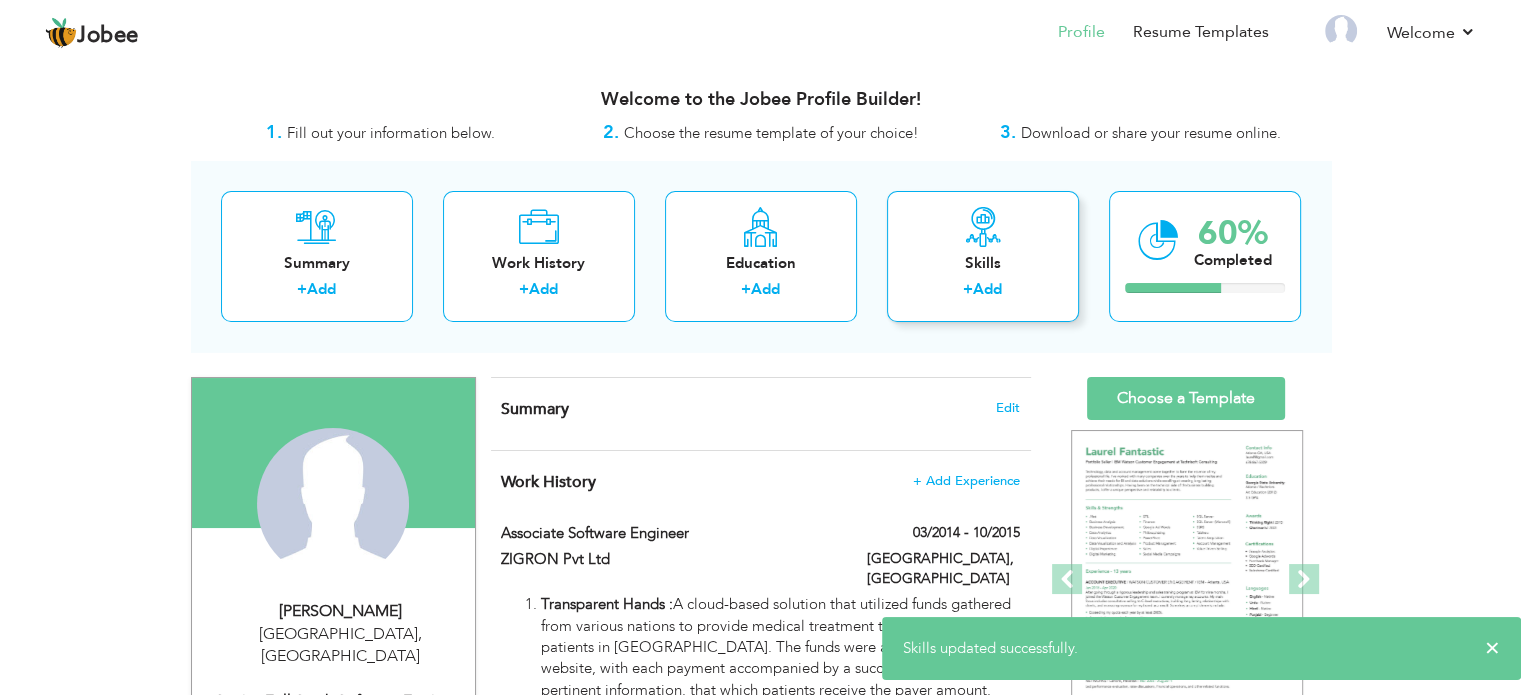 click on "Add" at bounding box center [987, 289] 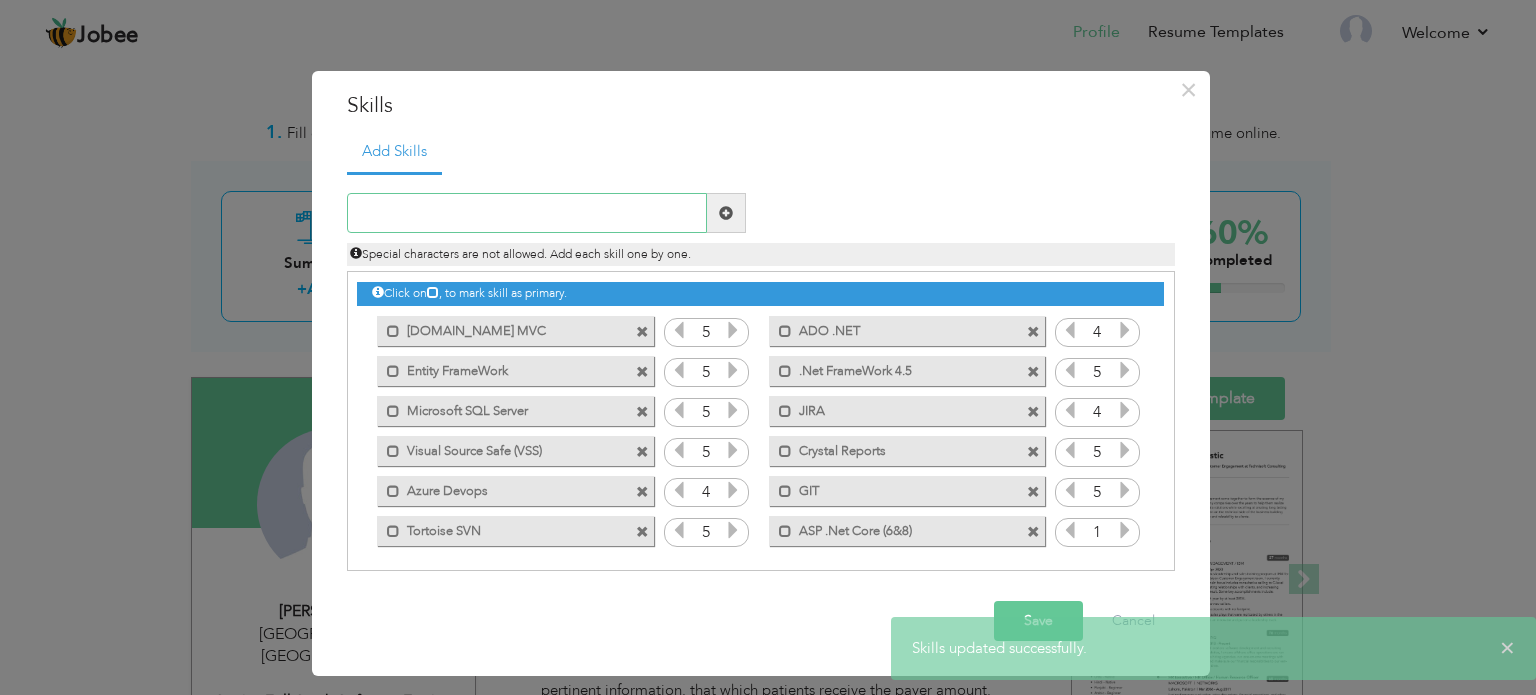 click at bounding box center (527, 213) 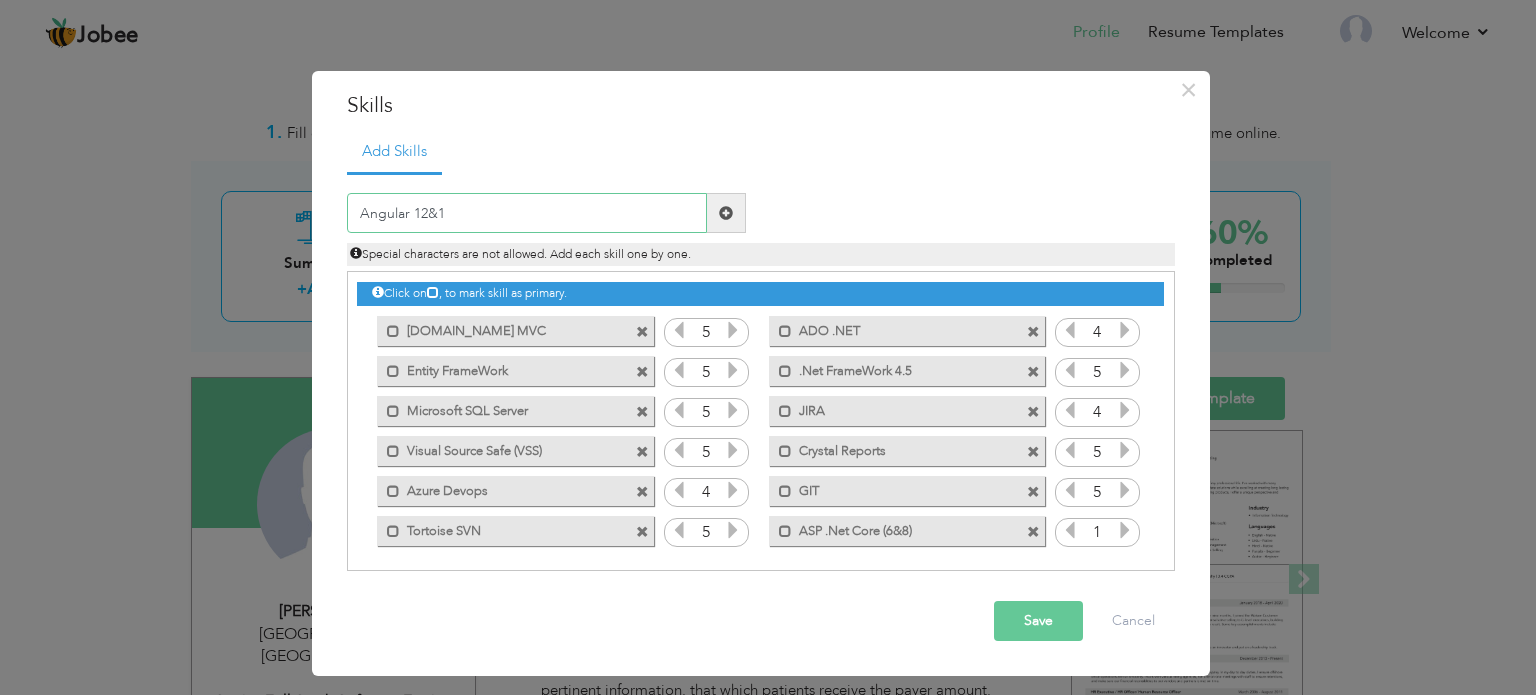 type on "Angular 12&16" 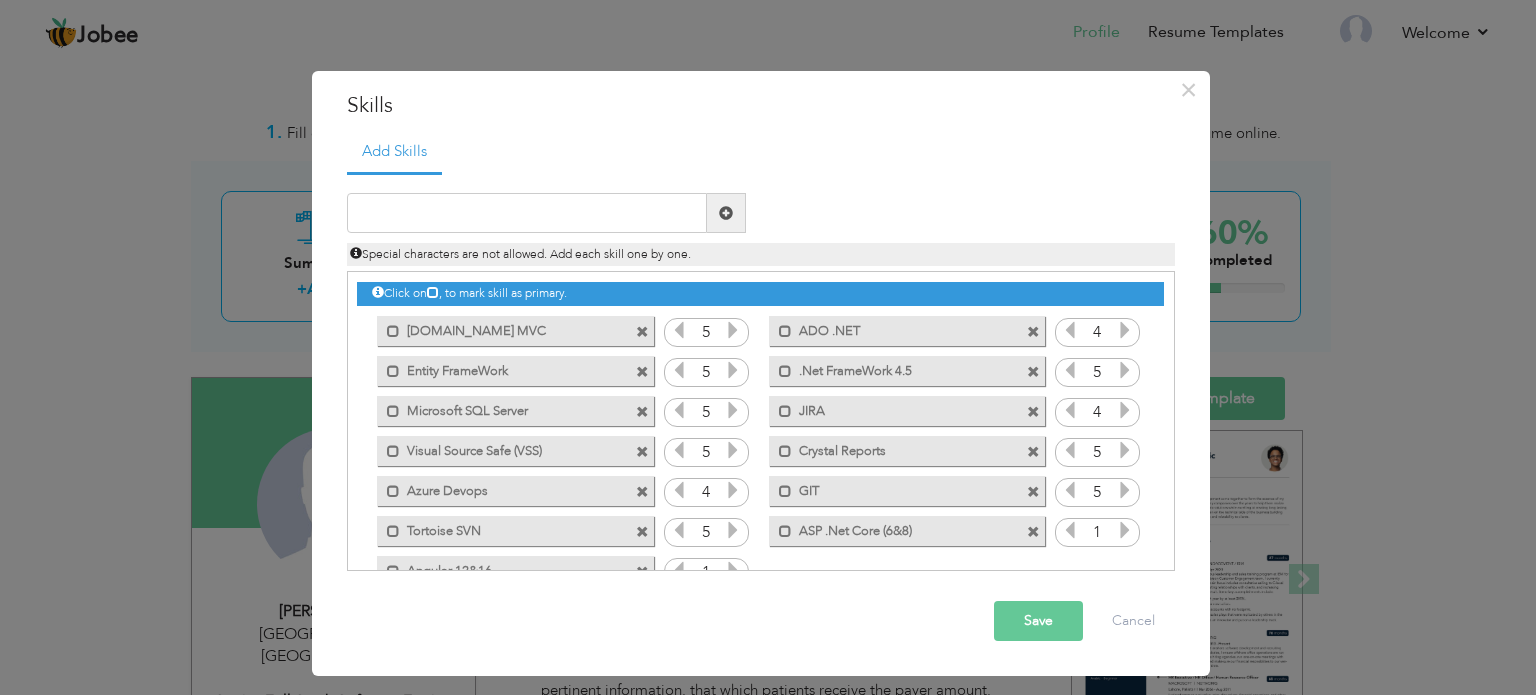 click on "Save" at bounding box center [1038, 621] 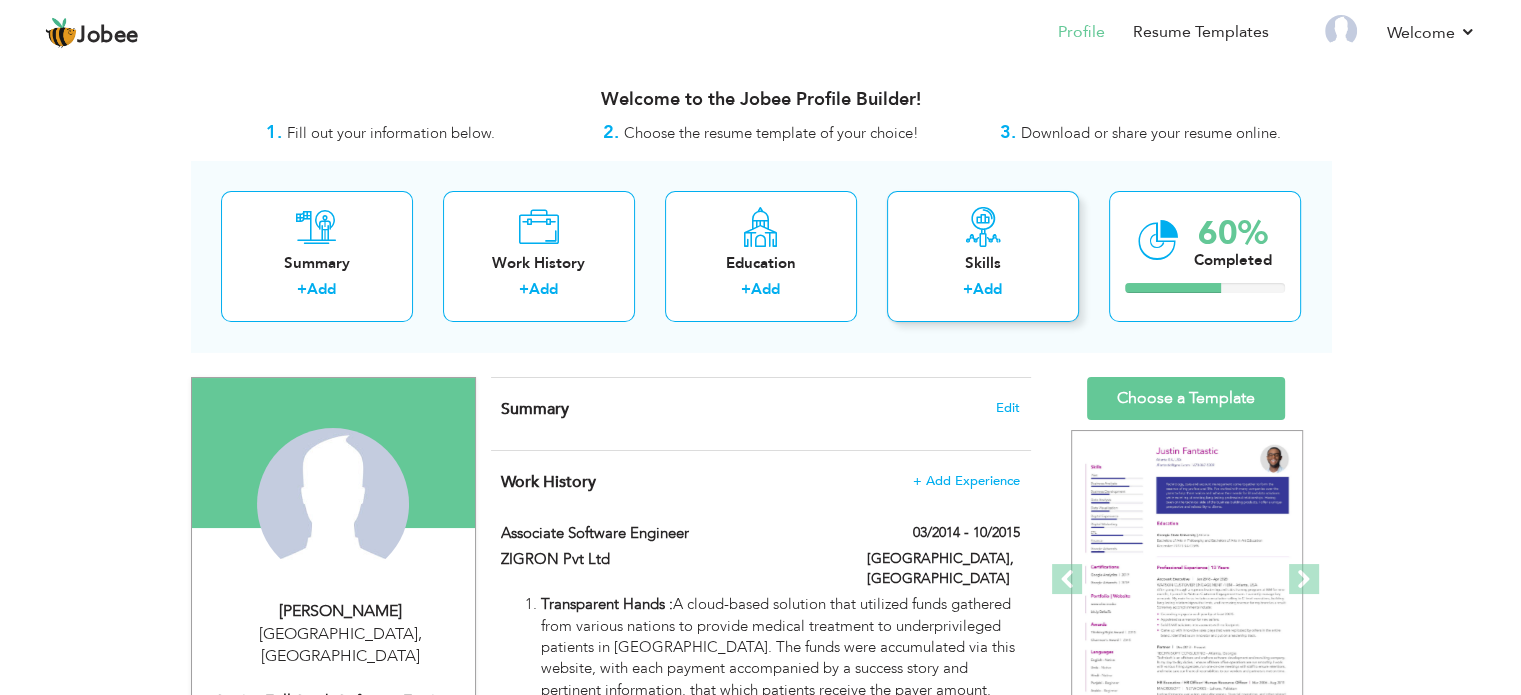 click on "Add" at bounding box center [987, 289] 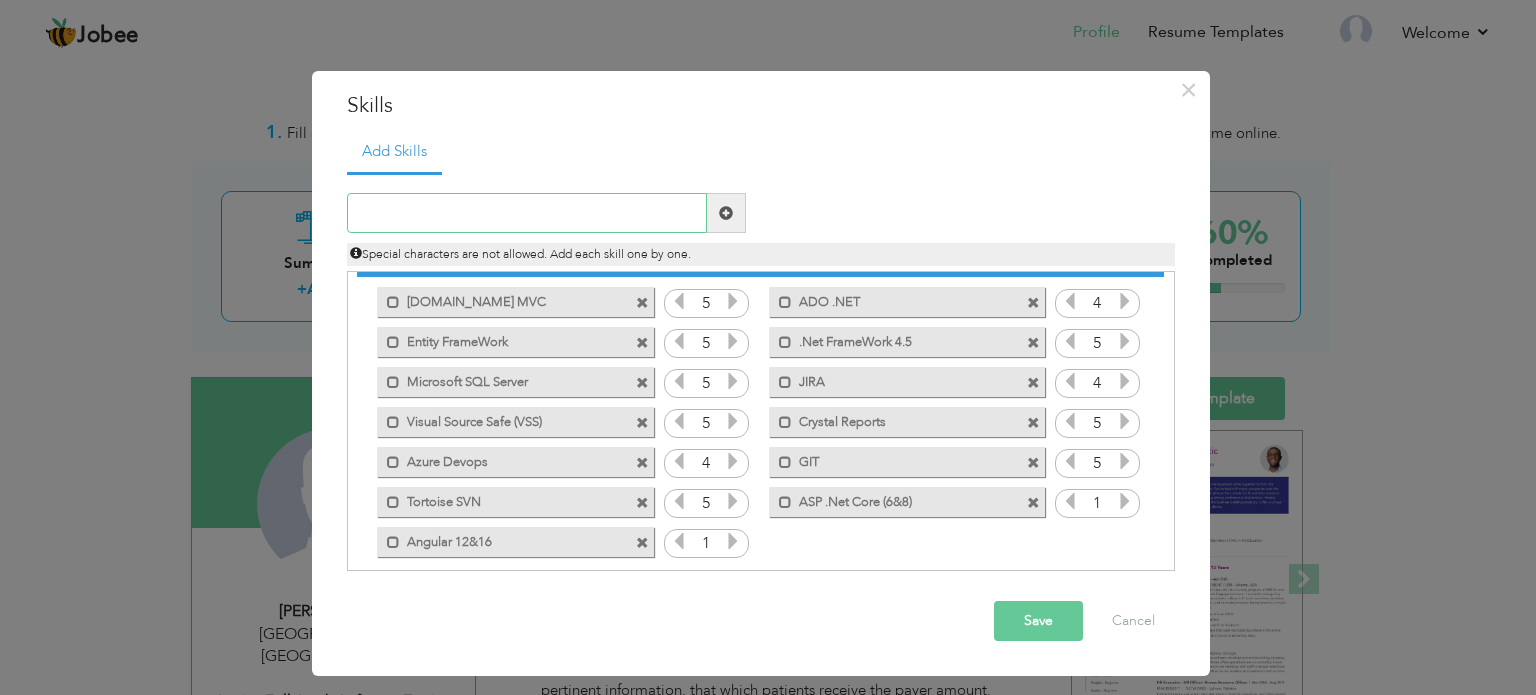 scroll, scrollTop: 44, scrollLeft: 0, axis: vertical 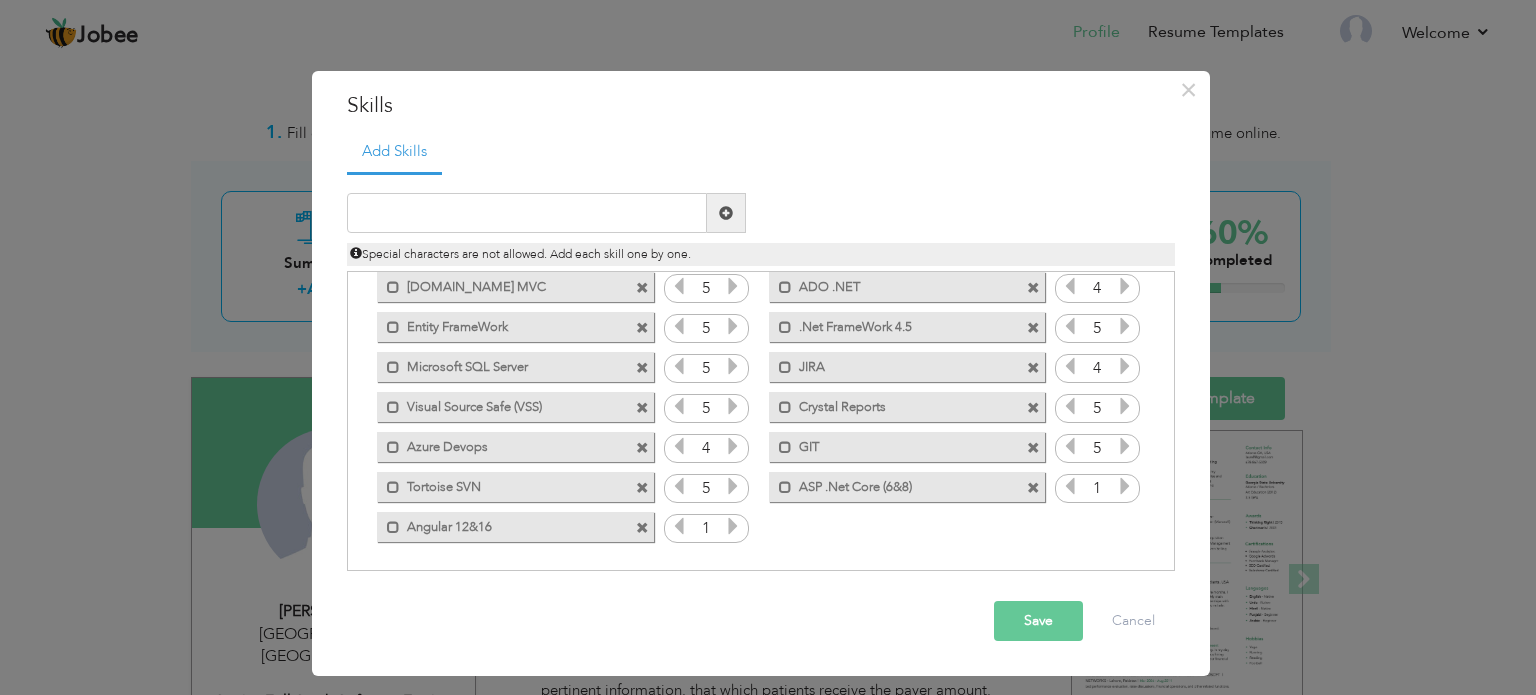 click at bounding box center [733, 526] 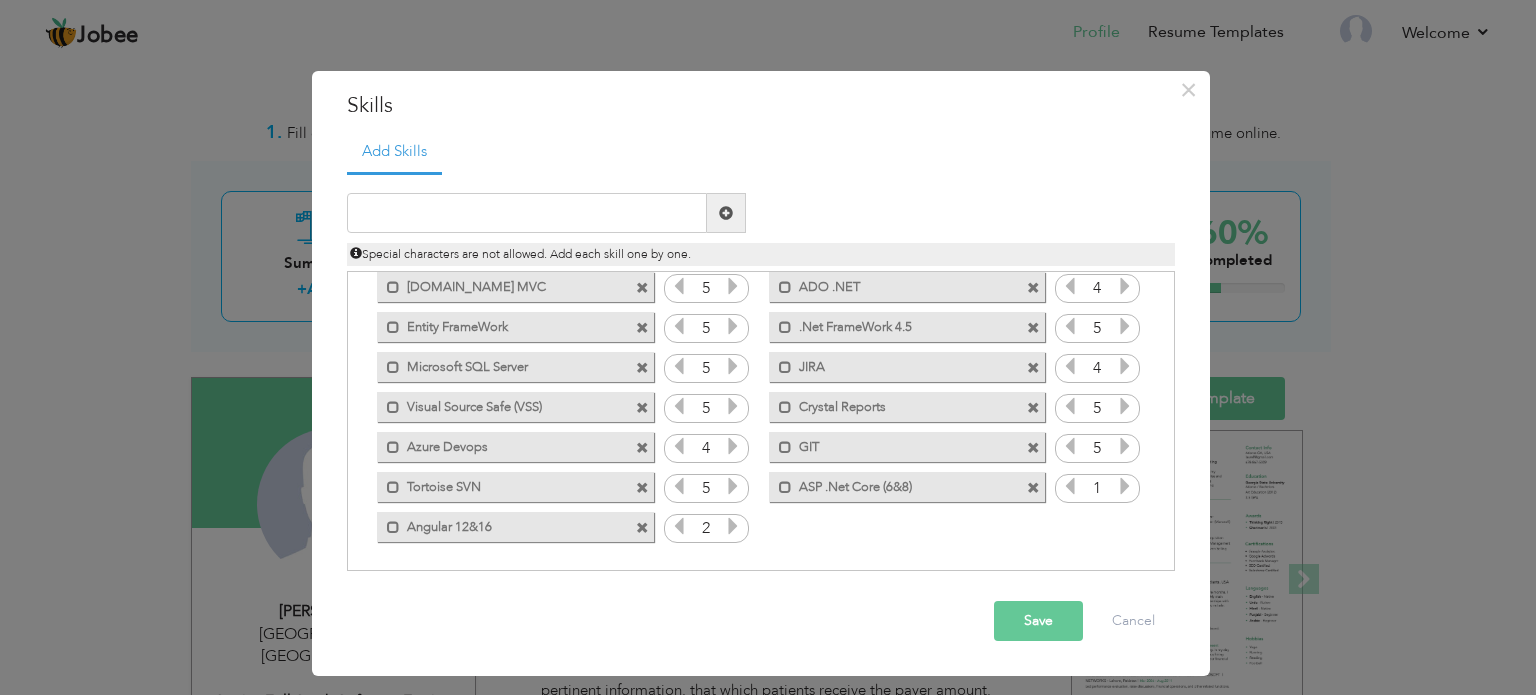 click at bounding box center [733, 526] 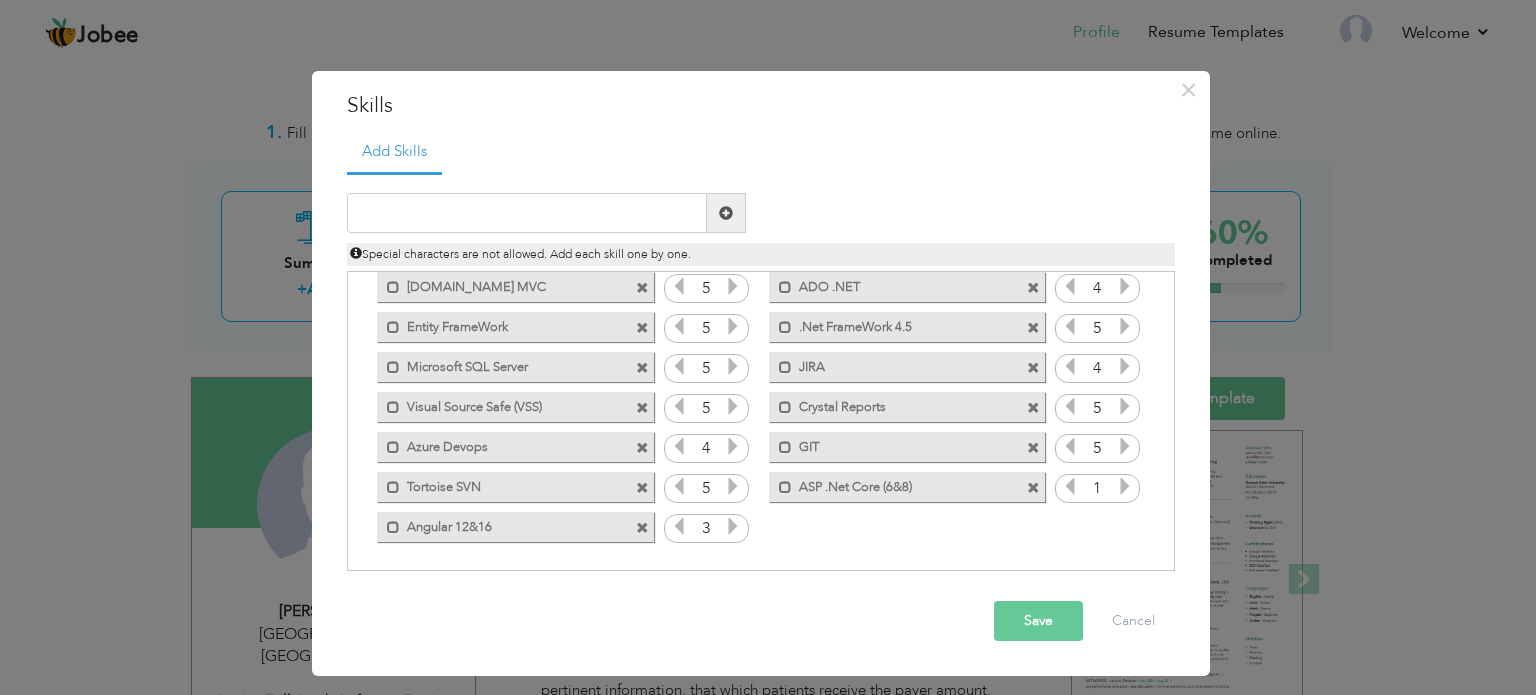 click at bounding box center (733, 526) 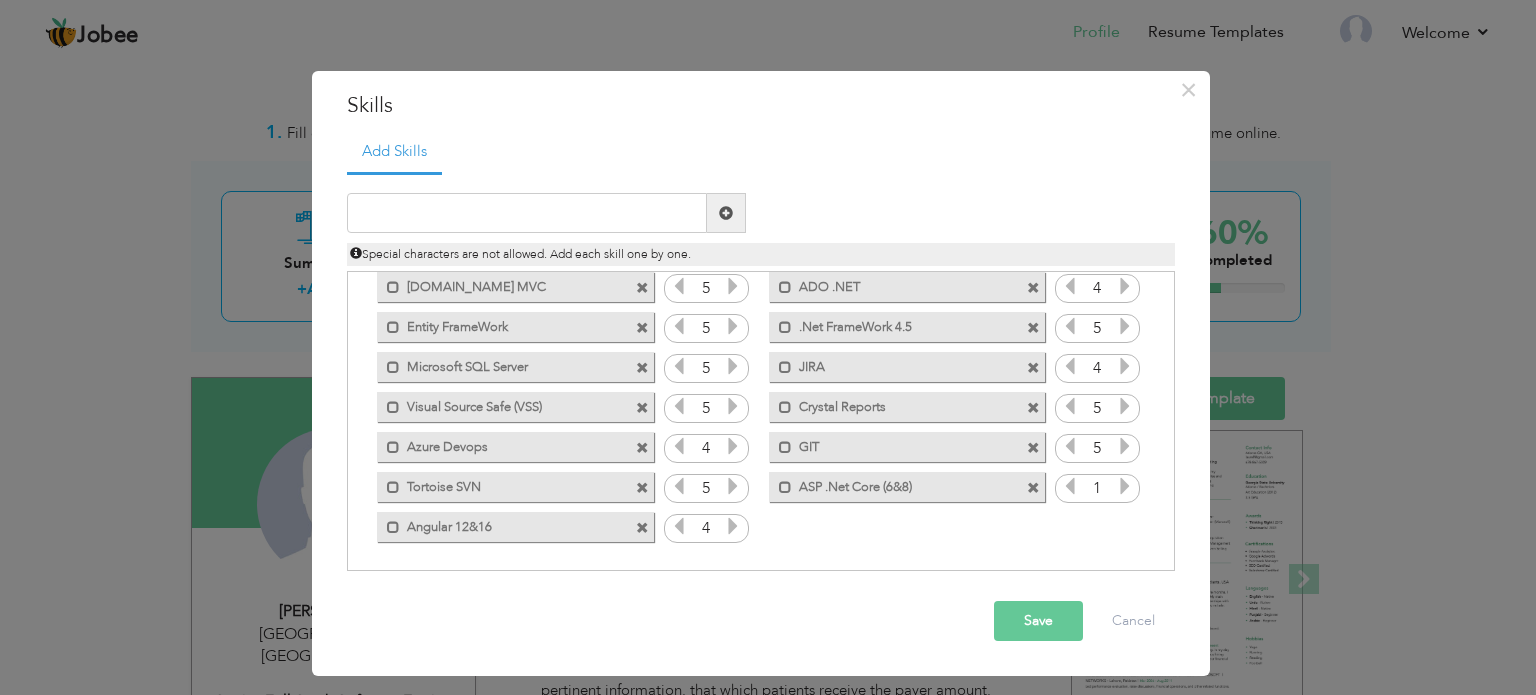 click at bounding box center (642, 528) 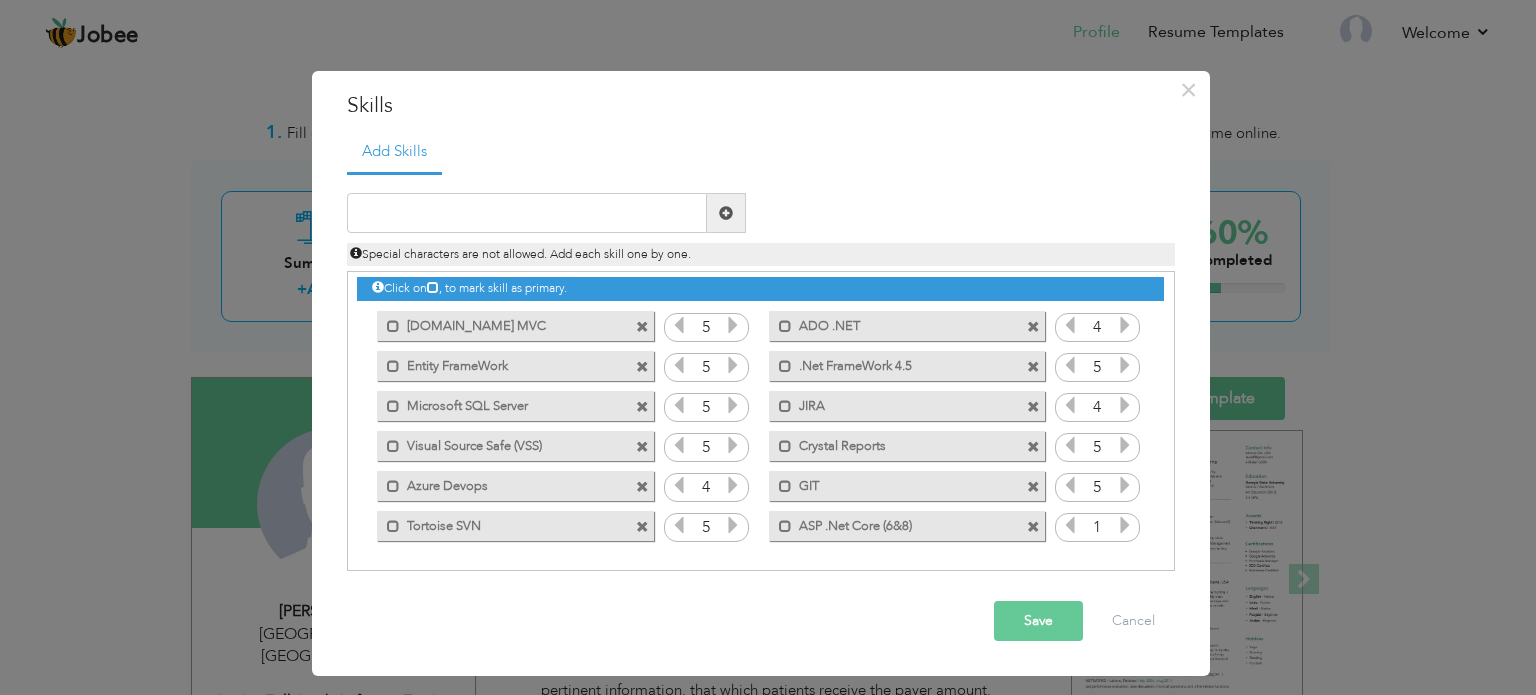 scroll, scrollTop: 4, scrollLeft: 0, axis: vertical 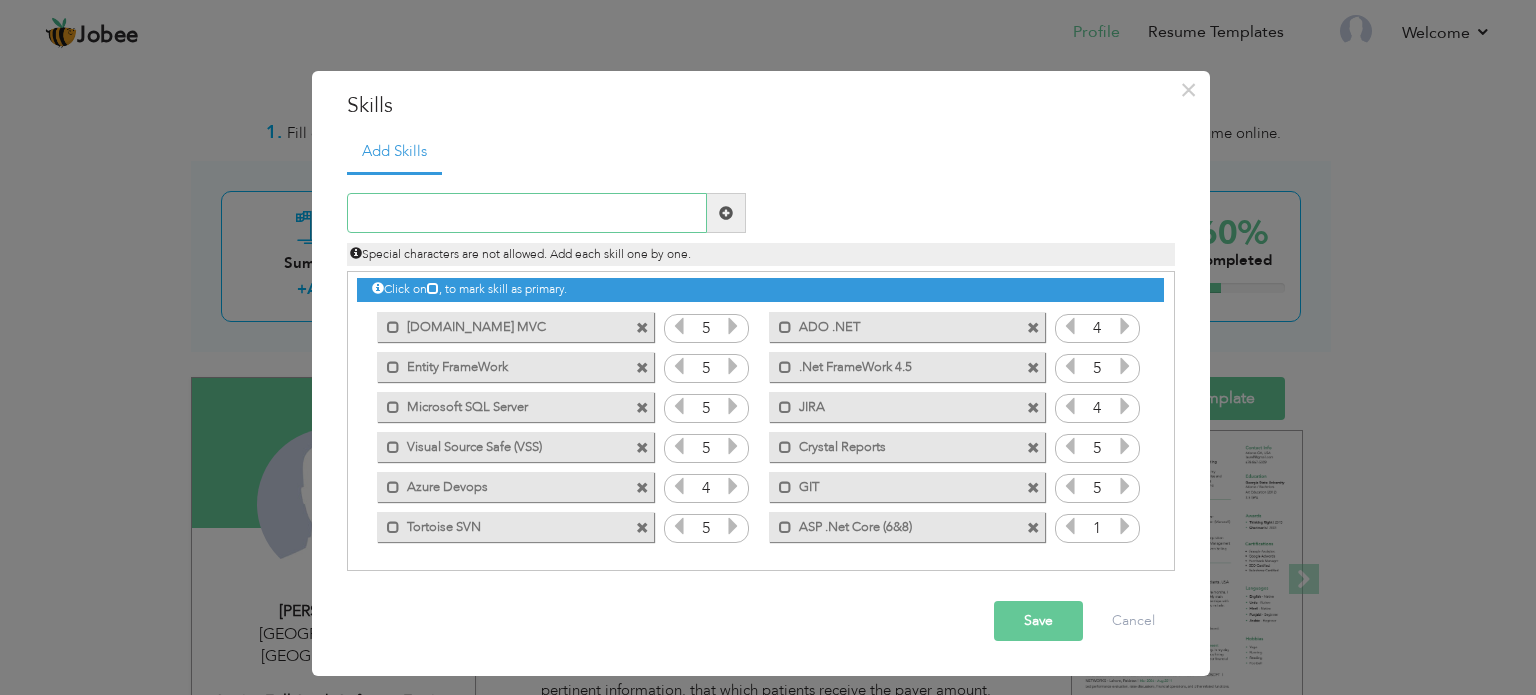 click at bounding box center (527, 213) 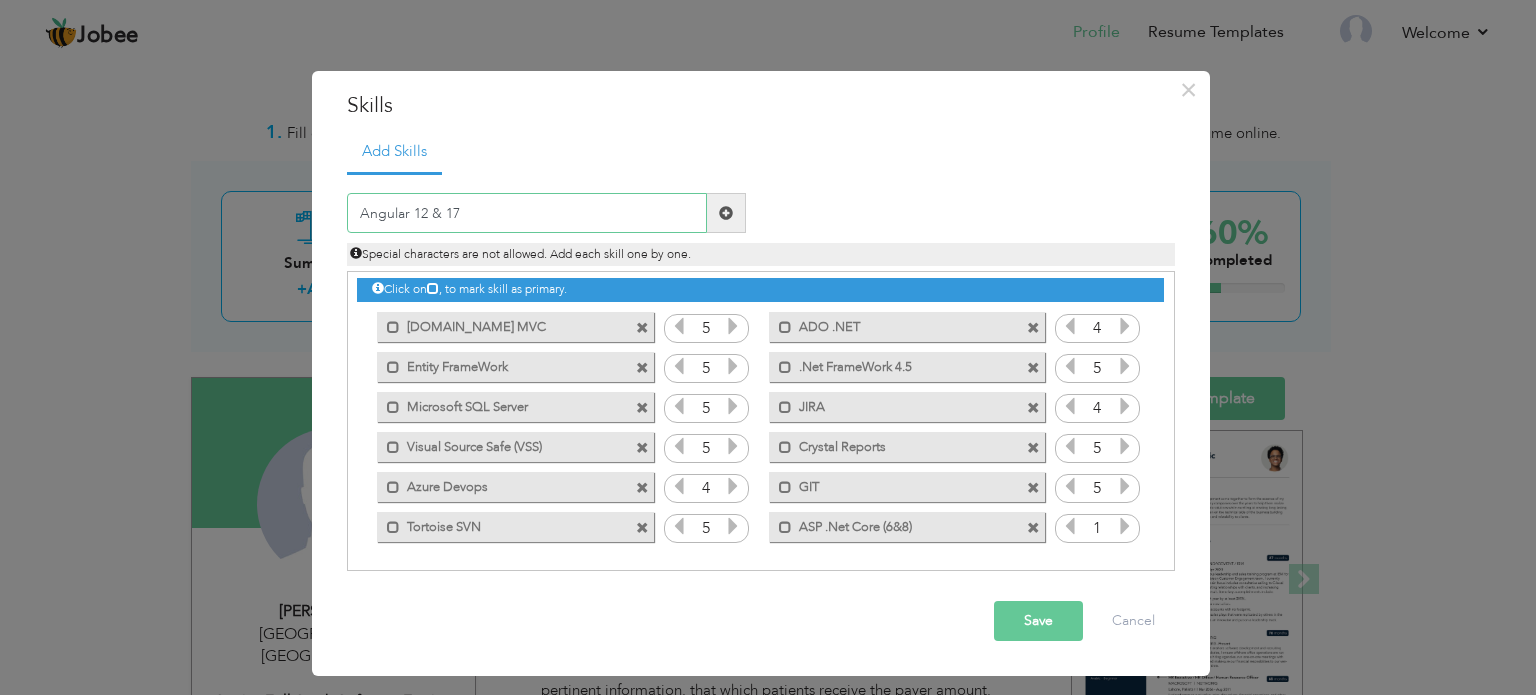 type on "Angular 12 & 17" 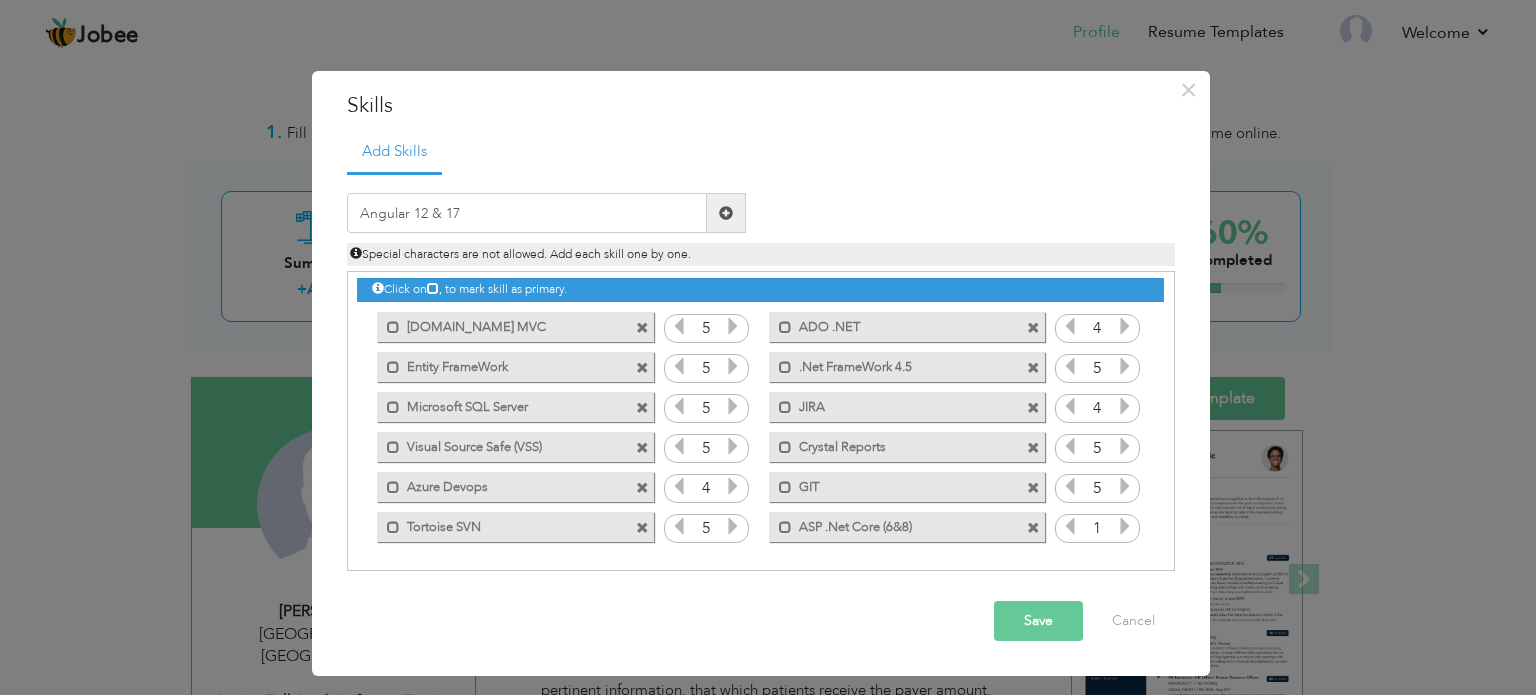 click on "Save" at bounding box center [1038, 621] 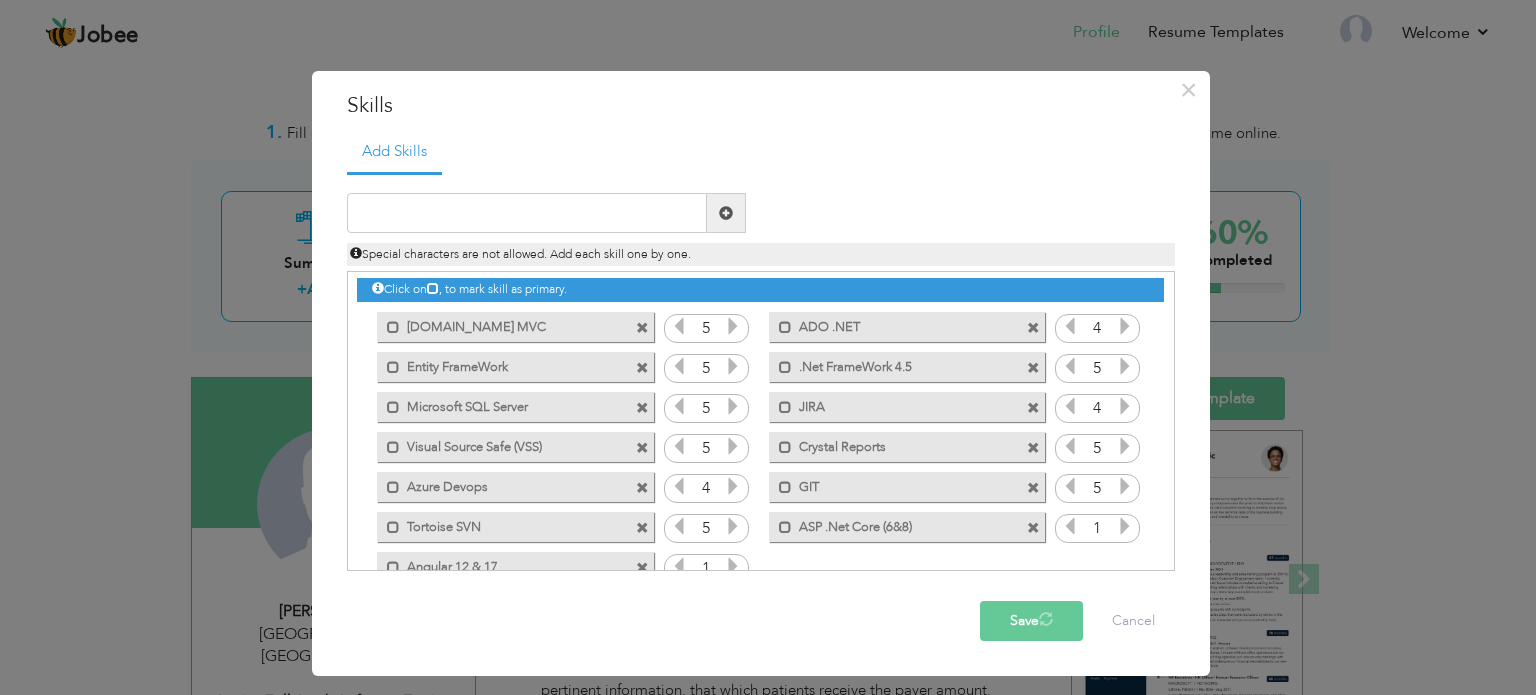 scroll, scrollTop: 44, scrollLeft: 0, axis: vertical 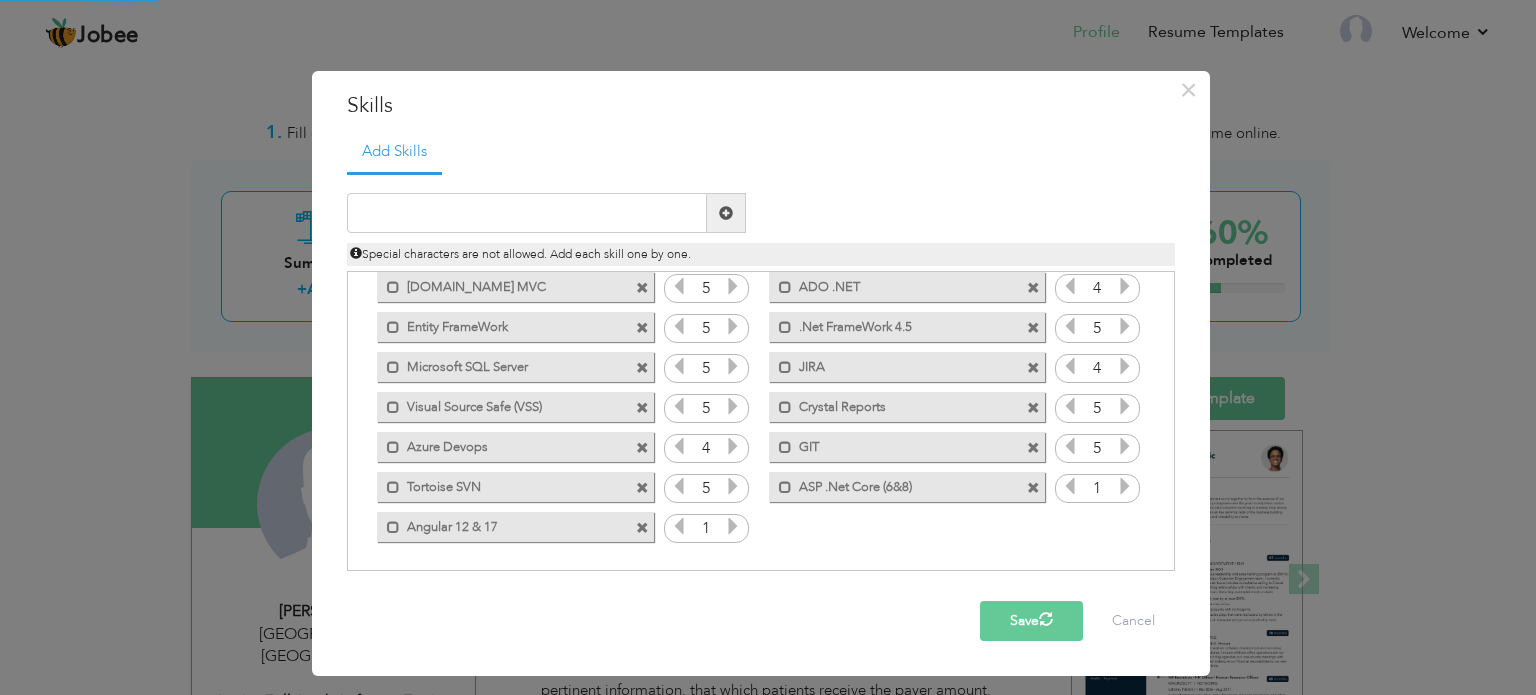 click at bounding box center [733, 526] 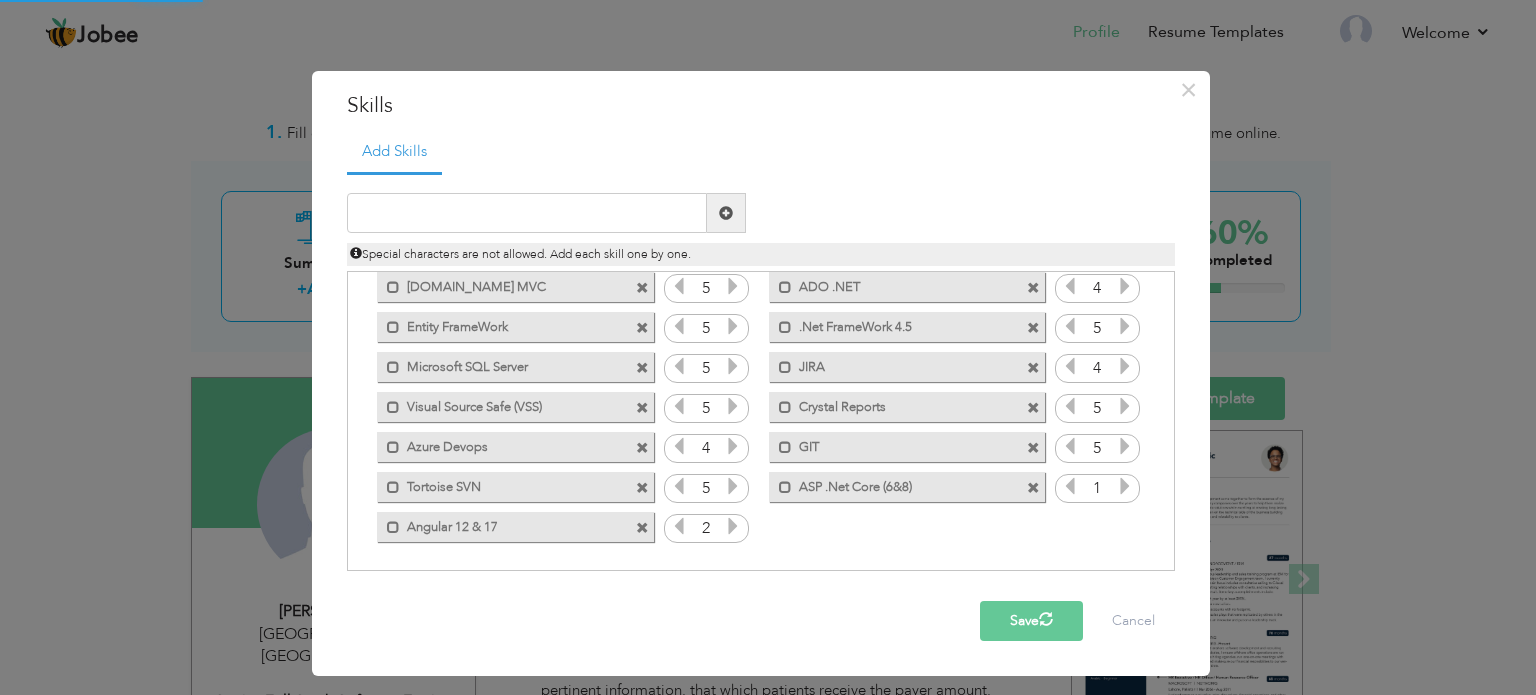 click at bounding box center (733, 526) 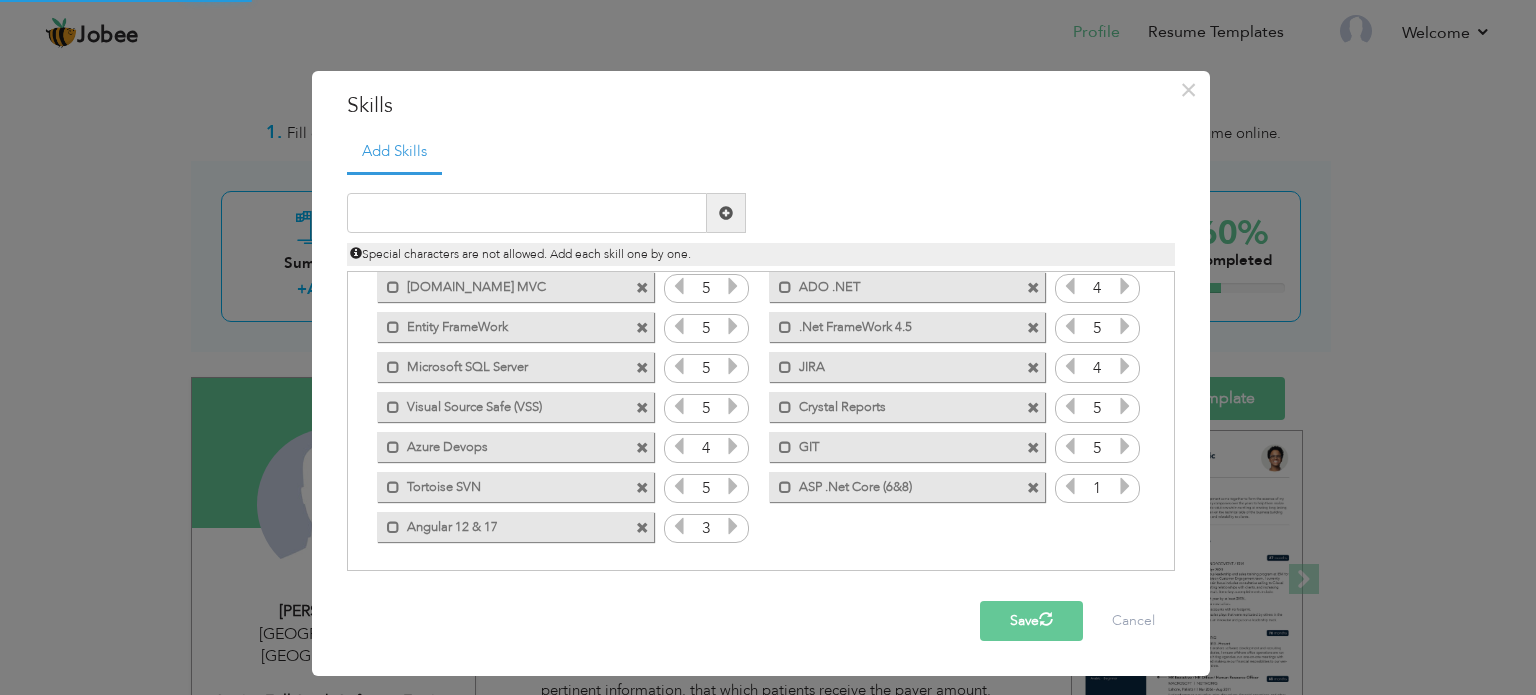 click at bounding box center (733, 526) 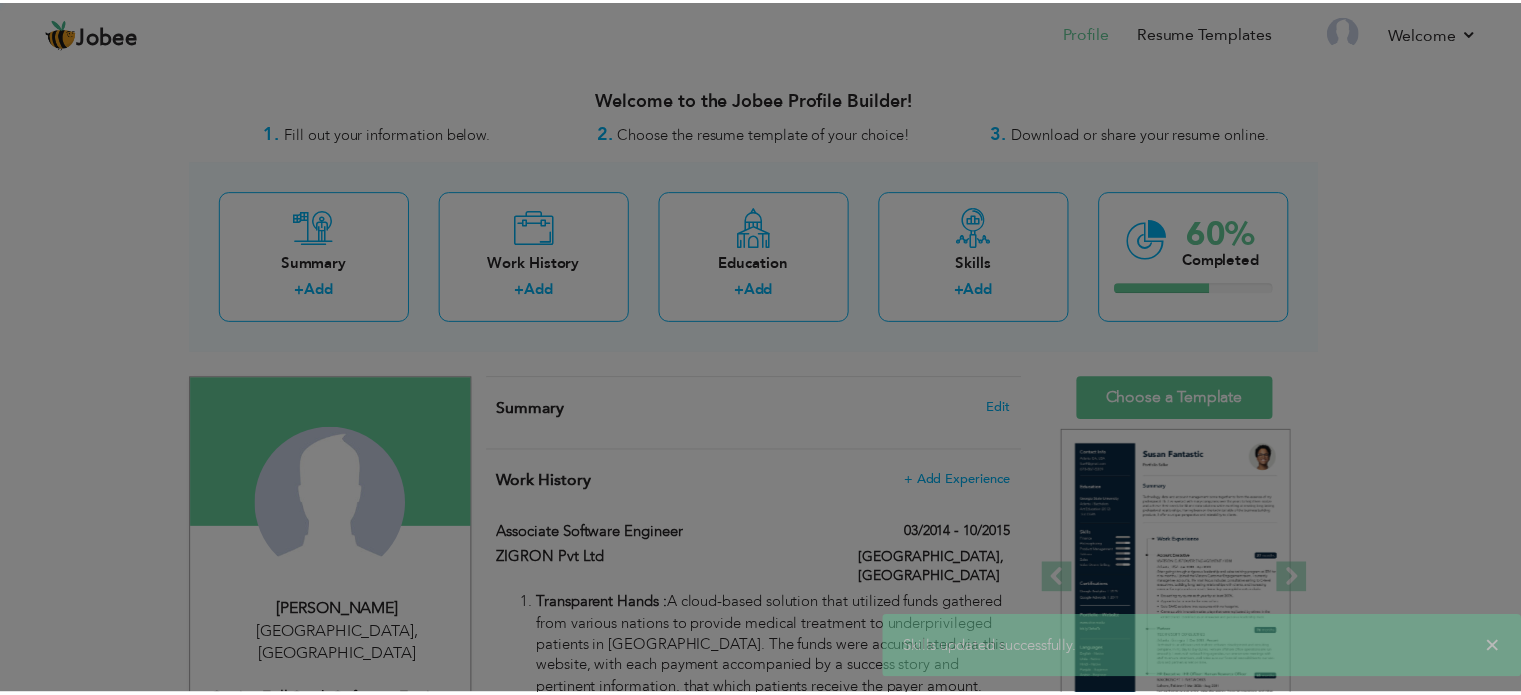 scroll, scrollTop: 0, scrollLeft: 0, axis: both 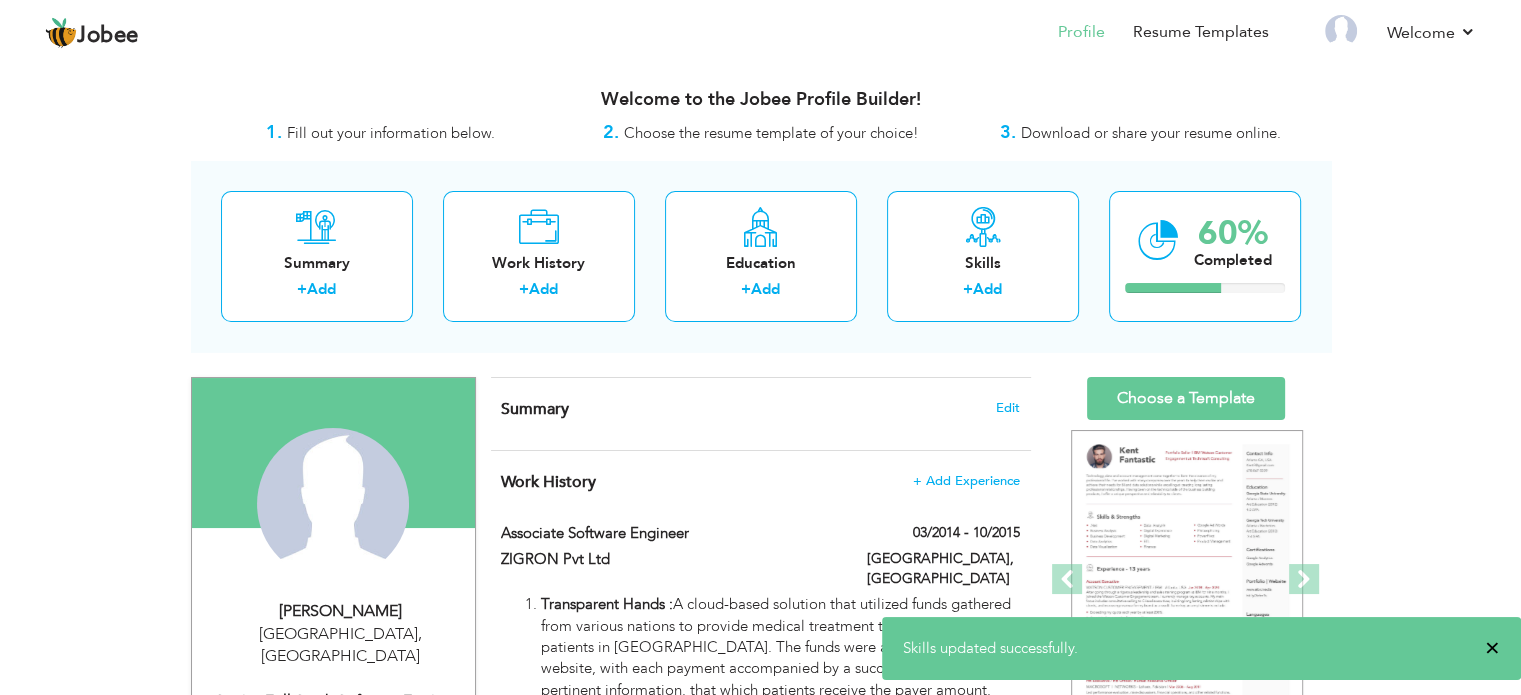 click on "×" at bounding box center (1492, 648) 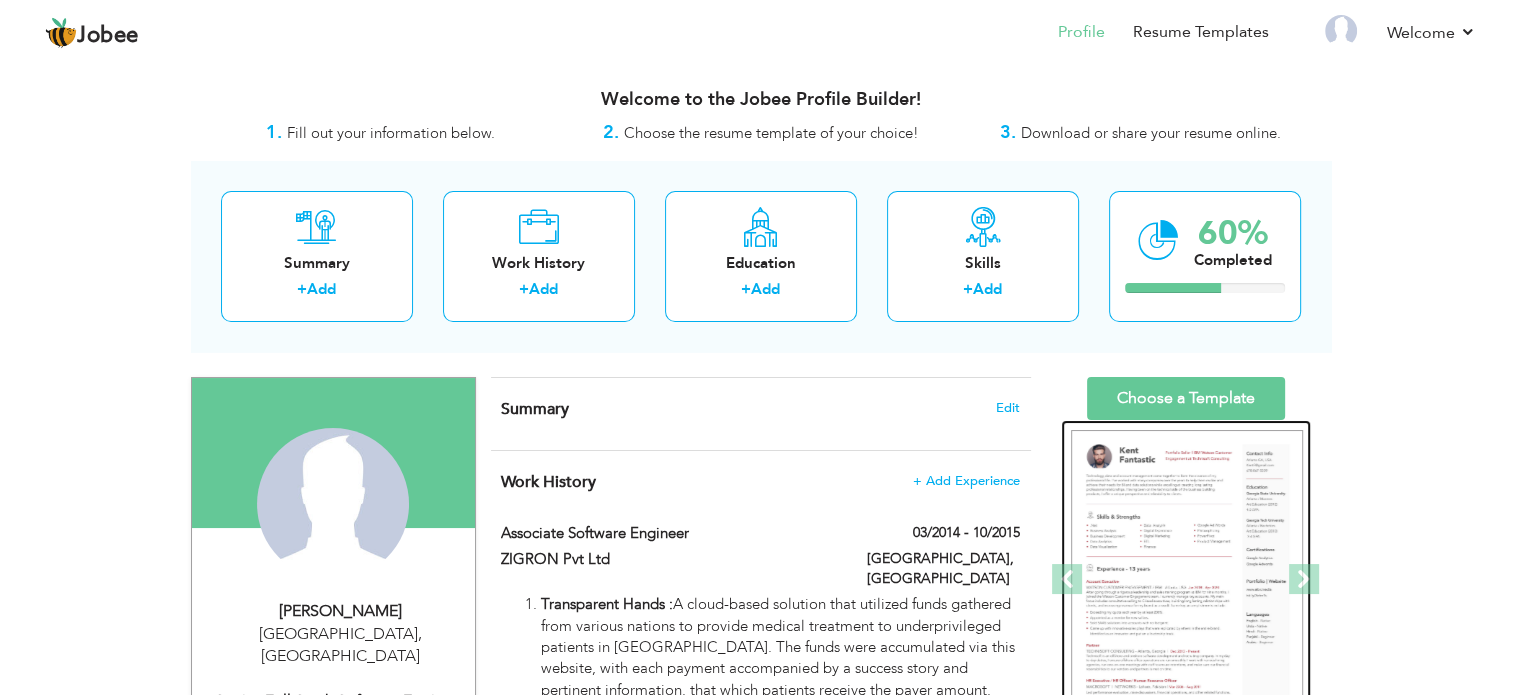 click at bounding box center [1187, 580] 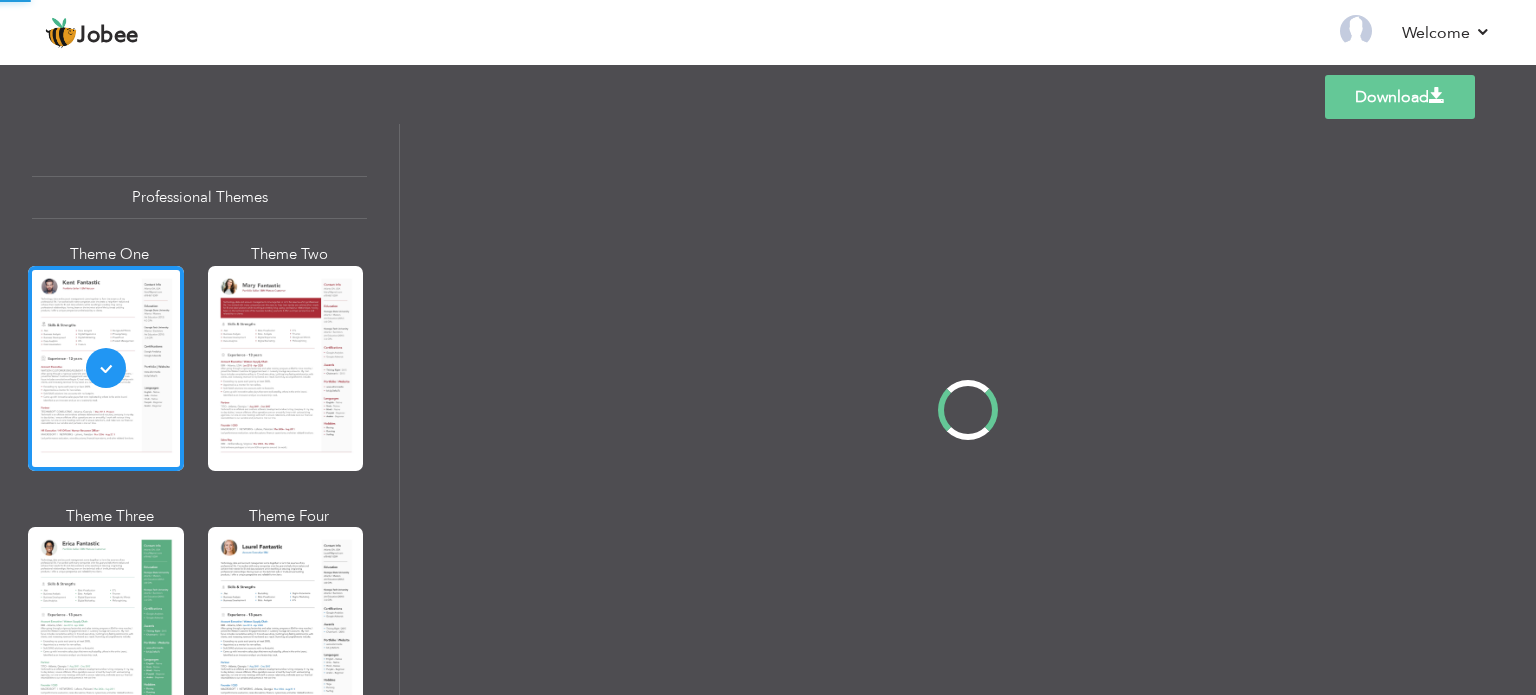 scroll, scrollTop: 0, scrollLeft: 0, axis: both 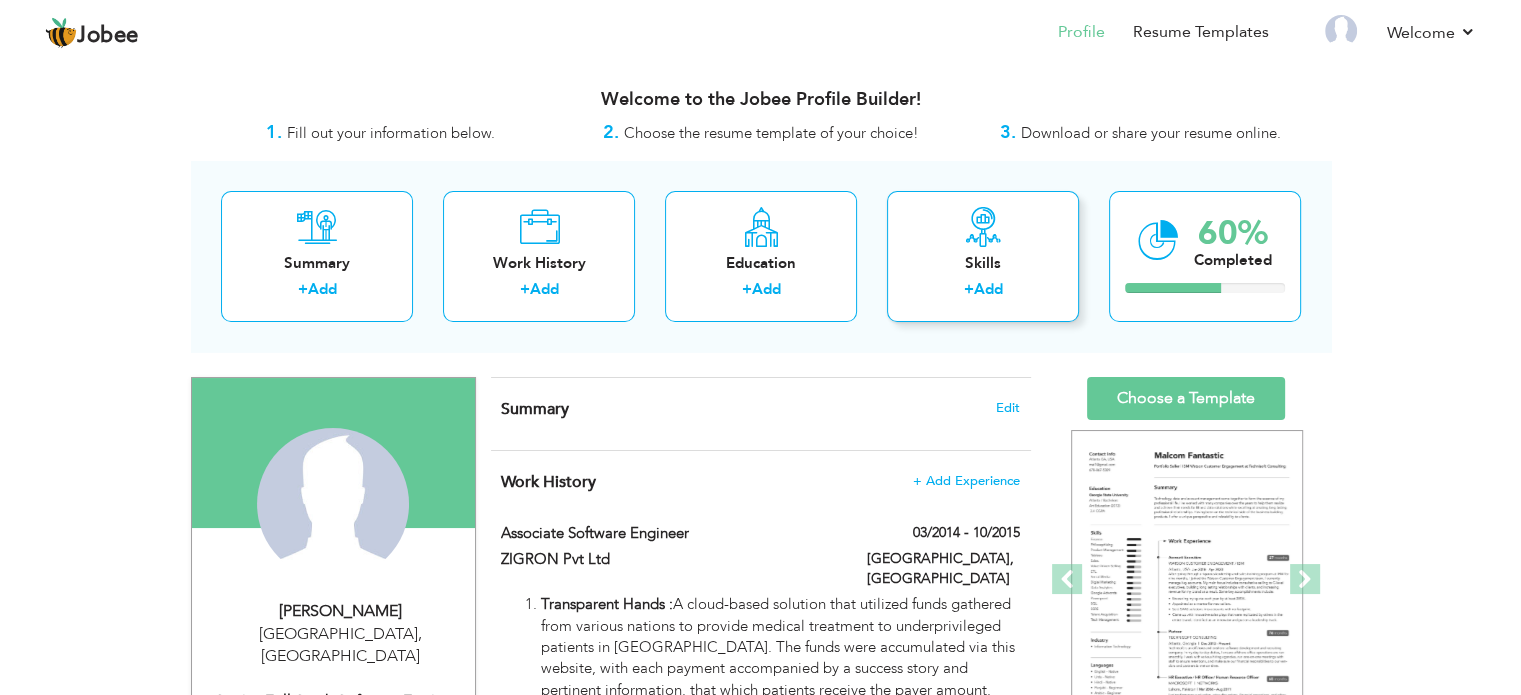 click on "Add" at bounding box center [987, 289] 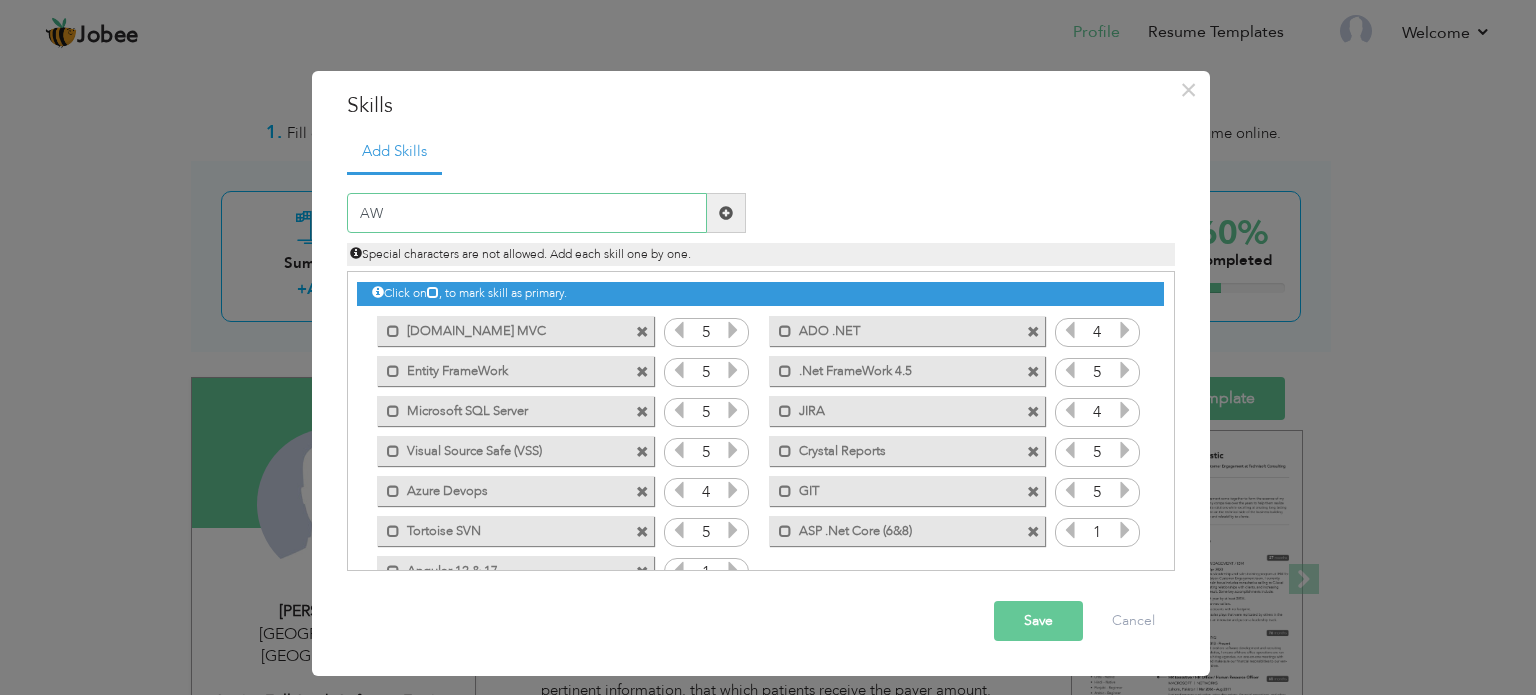 type on "AWS" 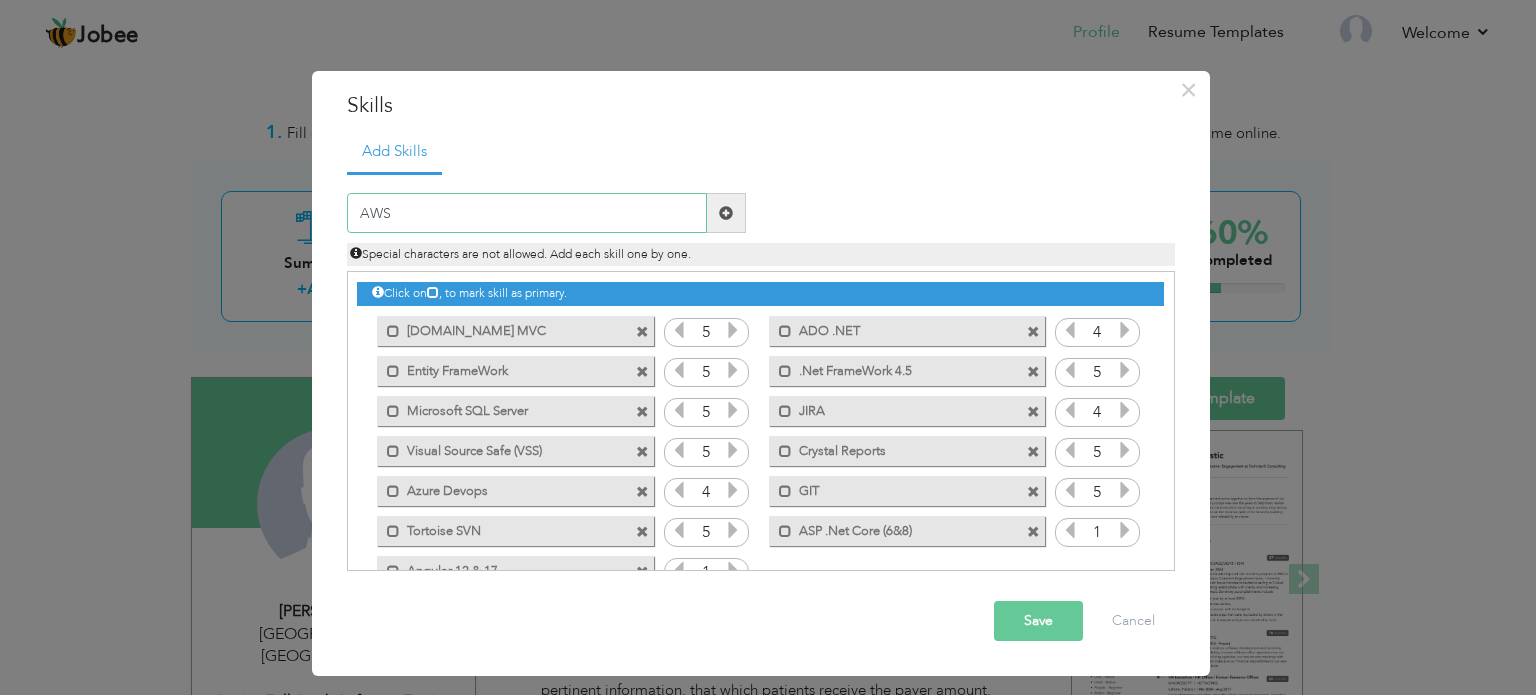 type 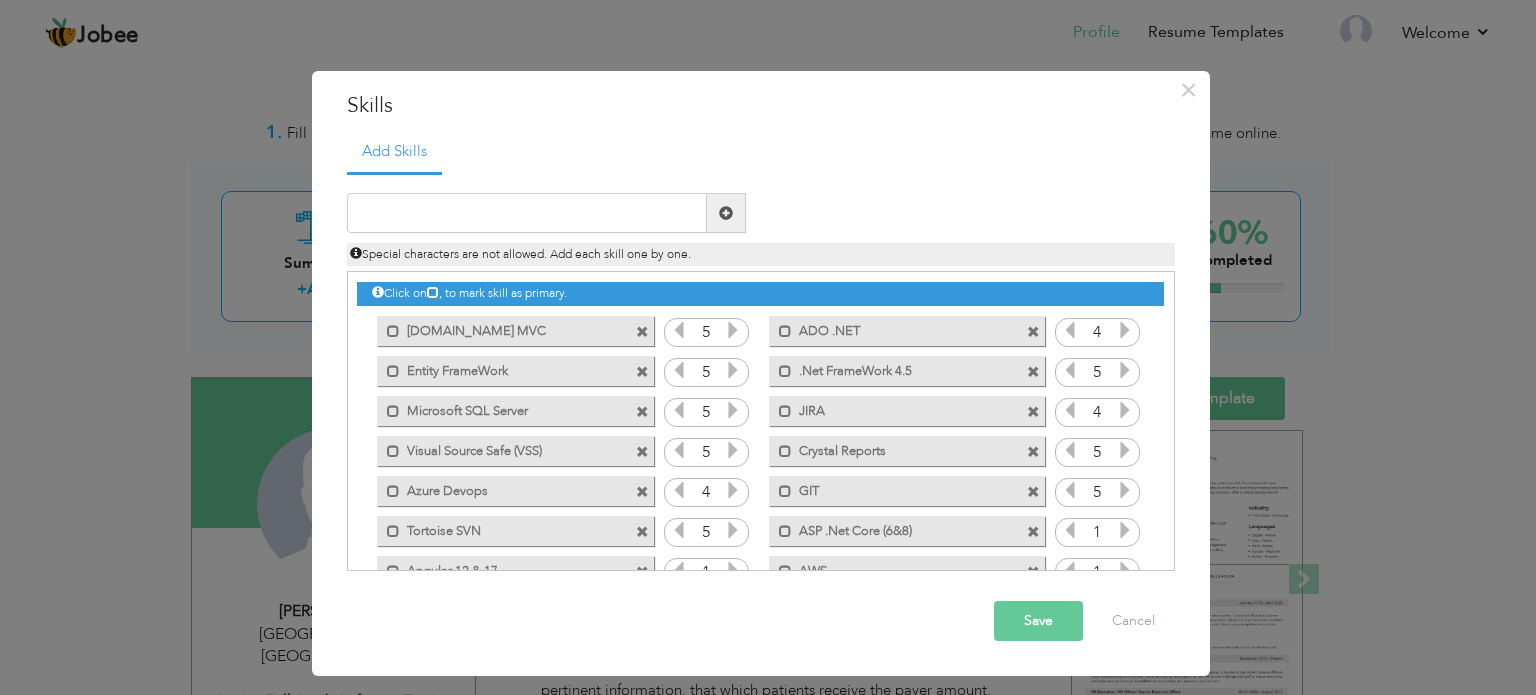 click on "Save" at bounding box center (1038, 621) 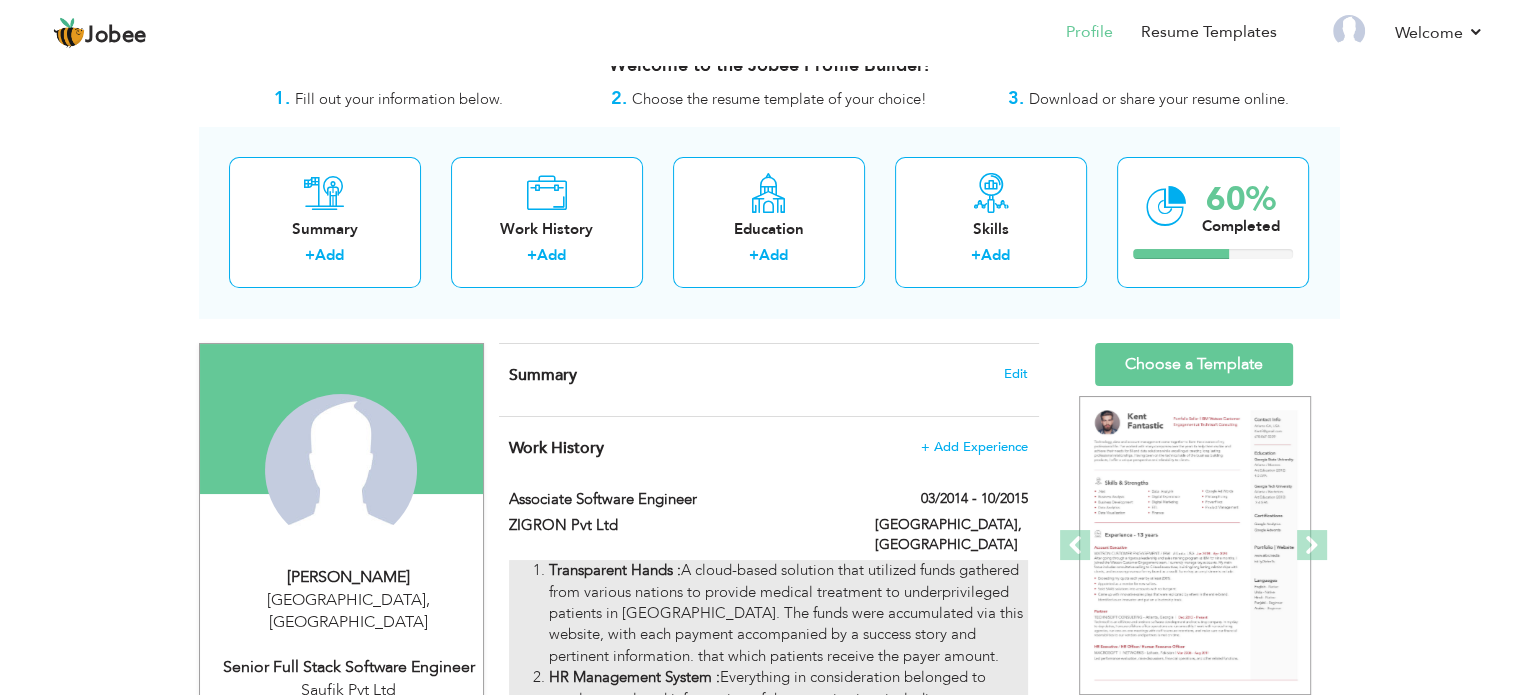 scroll, scrollTop: 0, scrollLeft: 0, axis: both 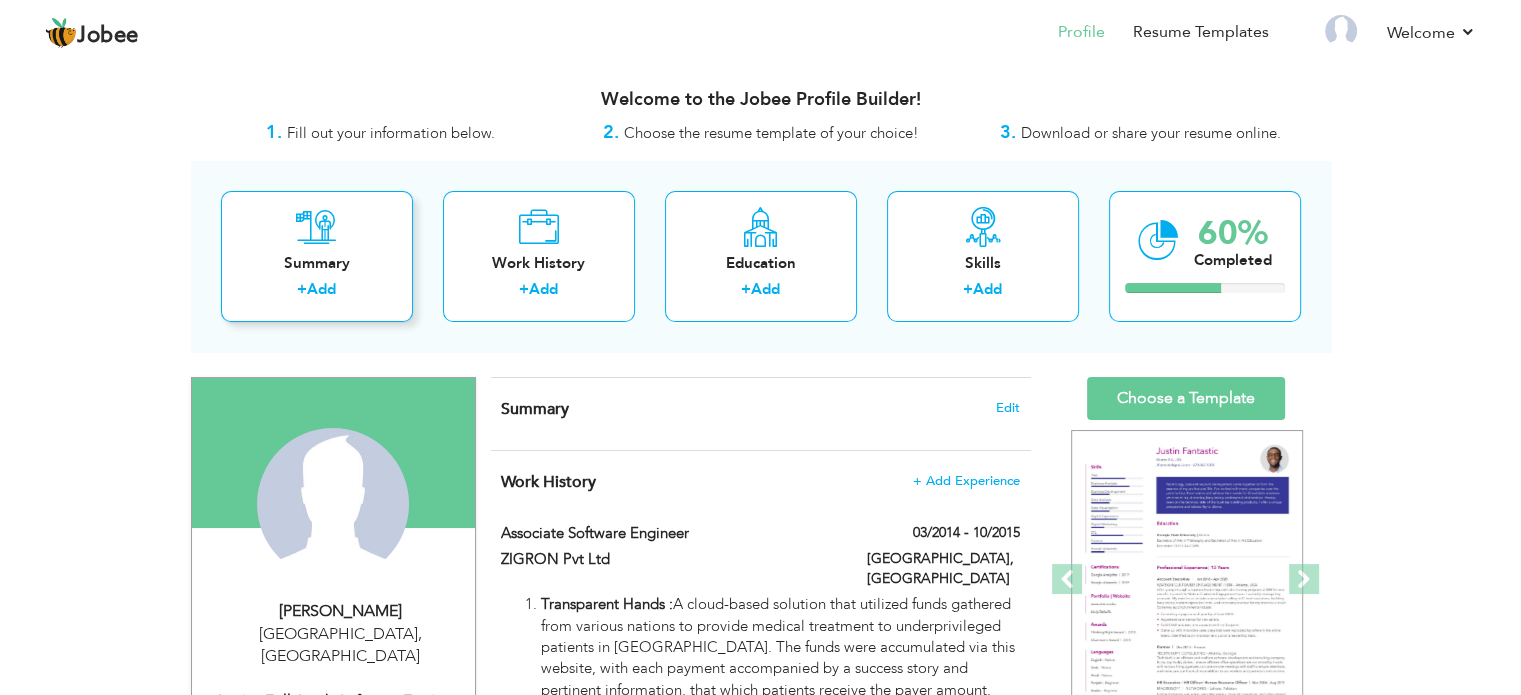 click on "Add" at bounding box center (321, 289) 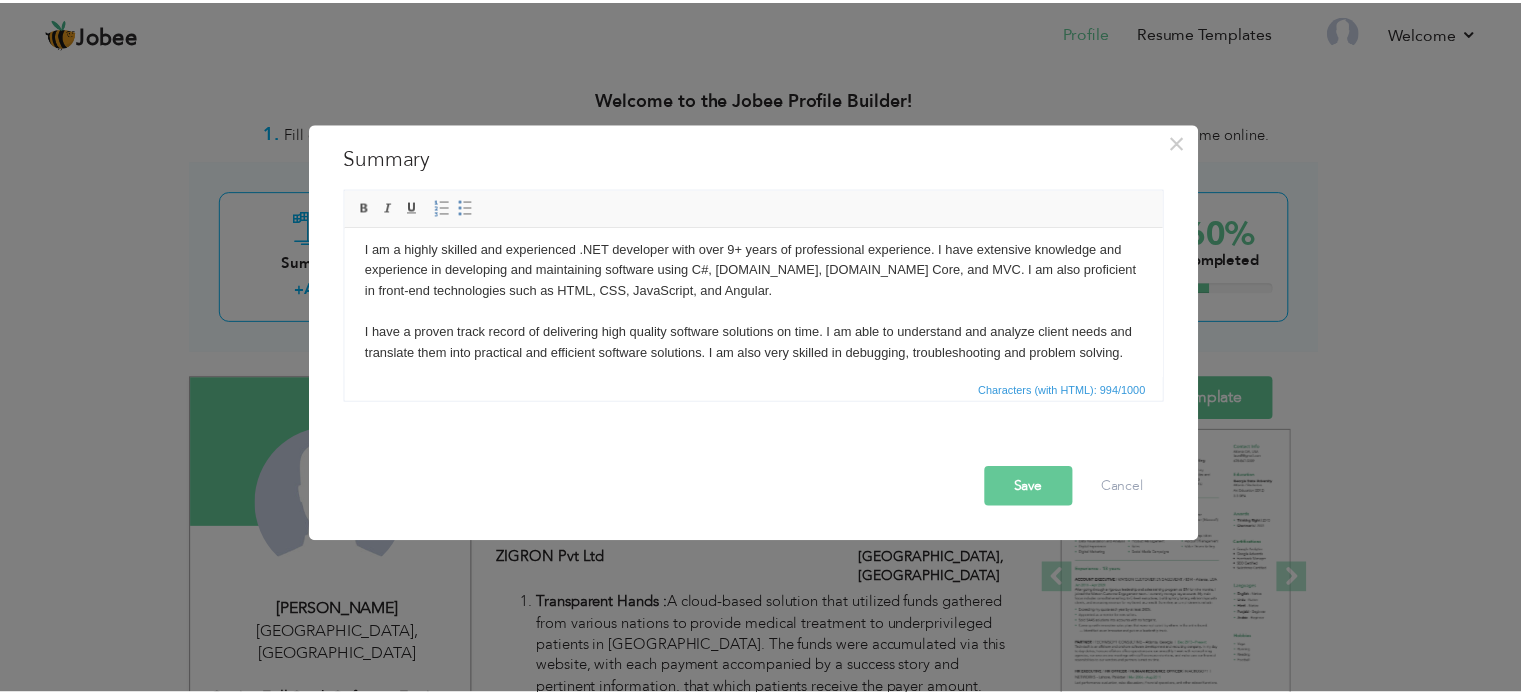 scroll, scrollTop: 0, scrollLeft: 0, axis: both 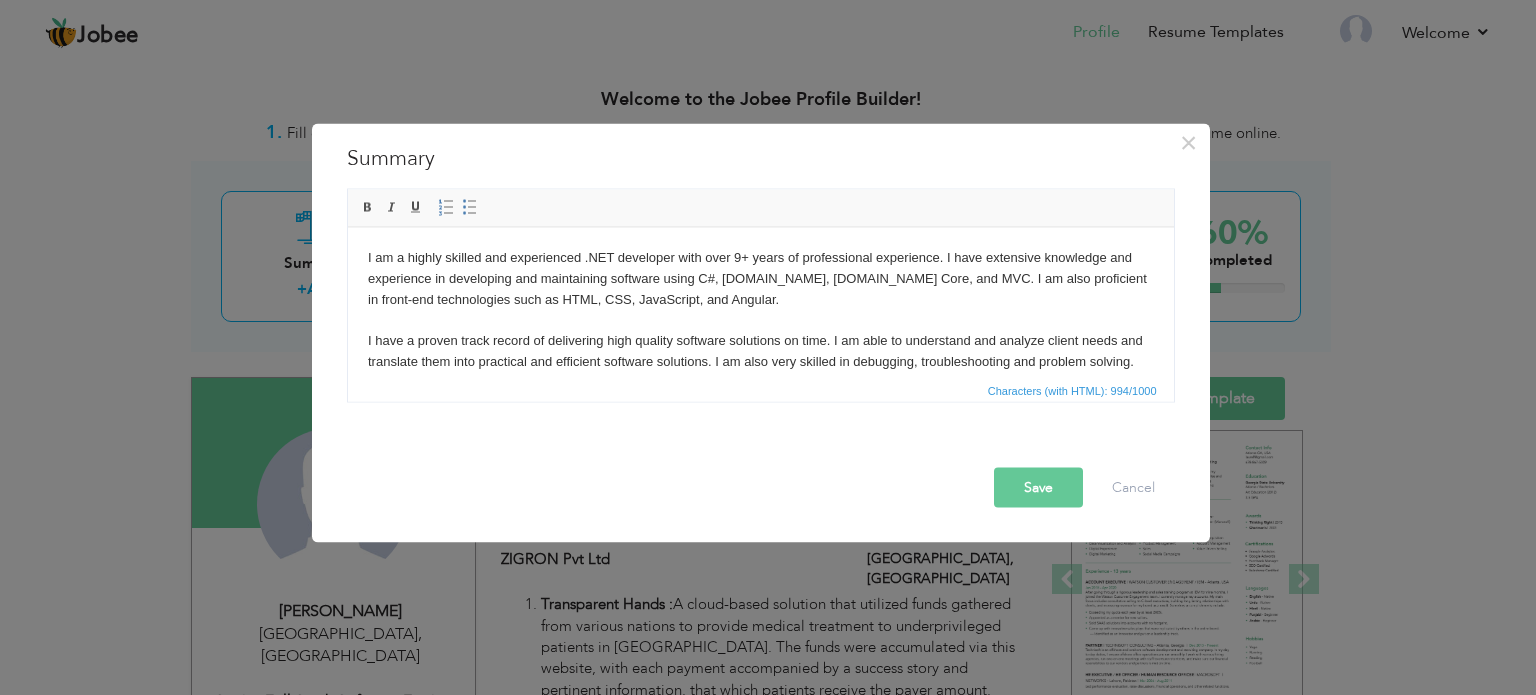 click on "Save" at bounding box center (1038, 487) 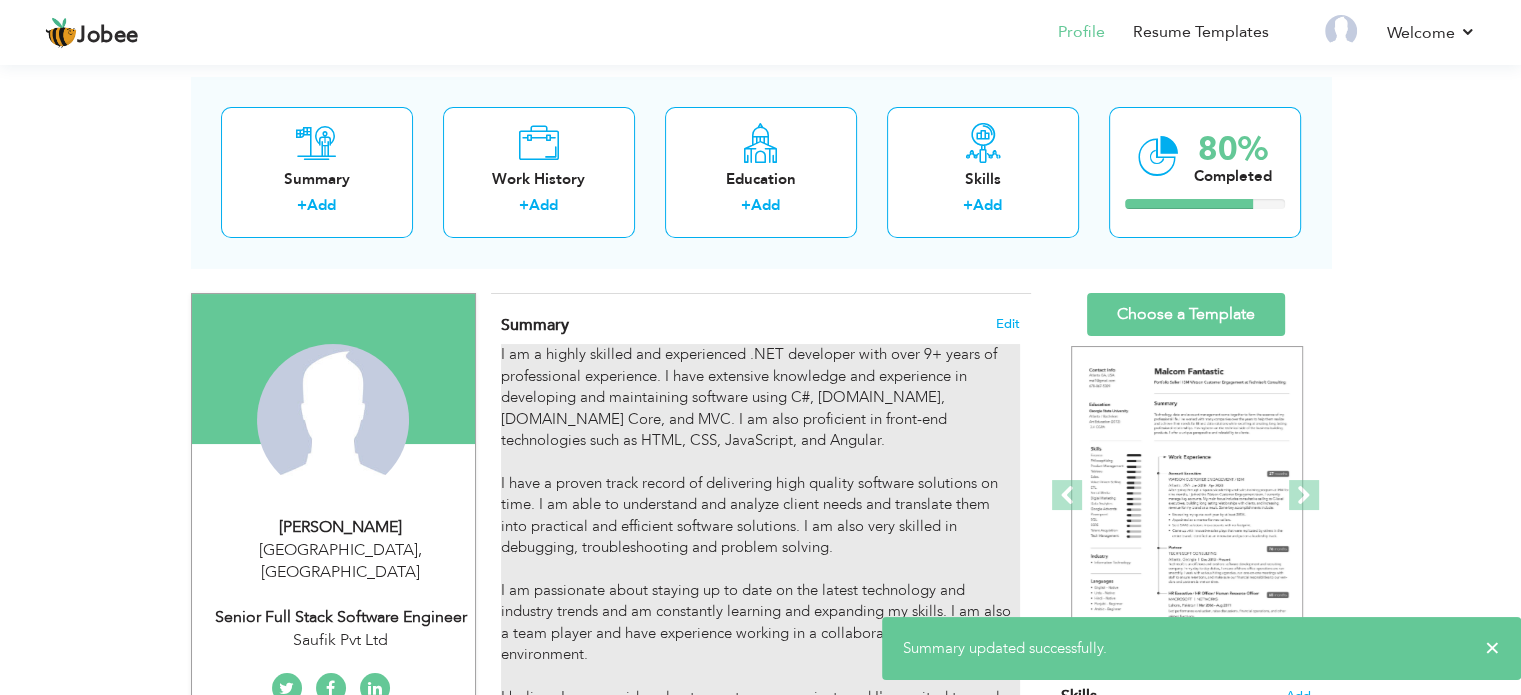scroll, scrollTop: 300, scrollLeft: 0, axis: vertical 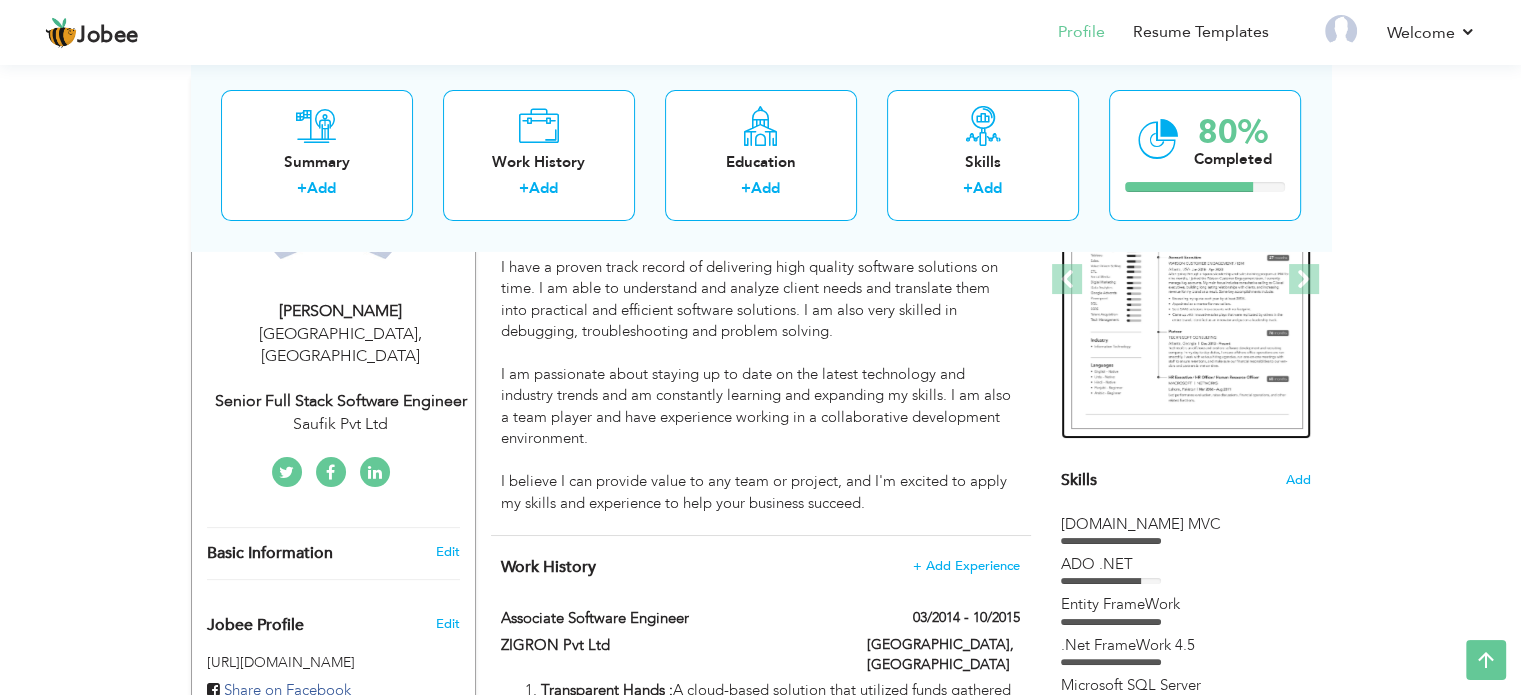 click at bounding box center [1187, 280] 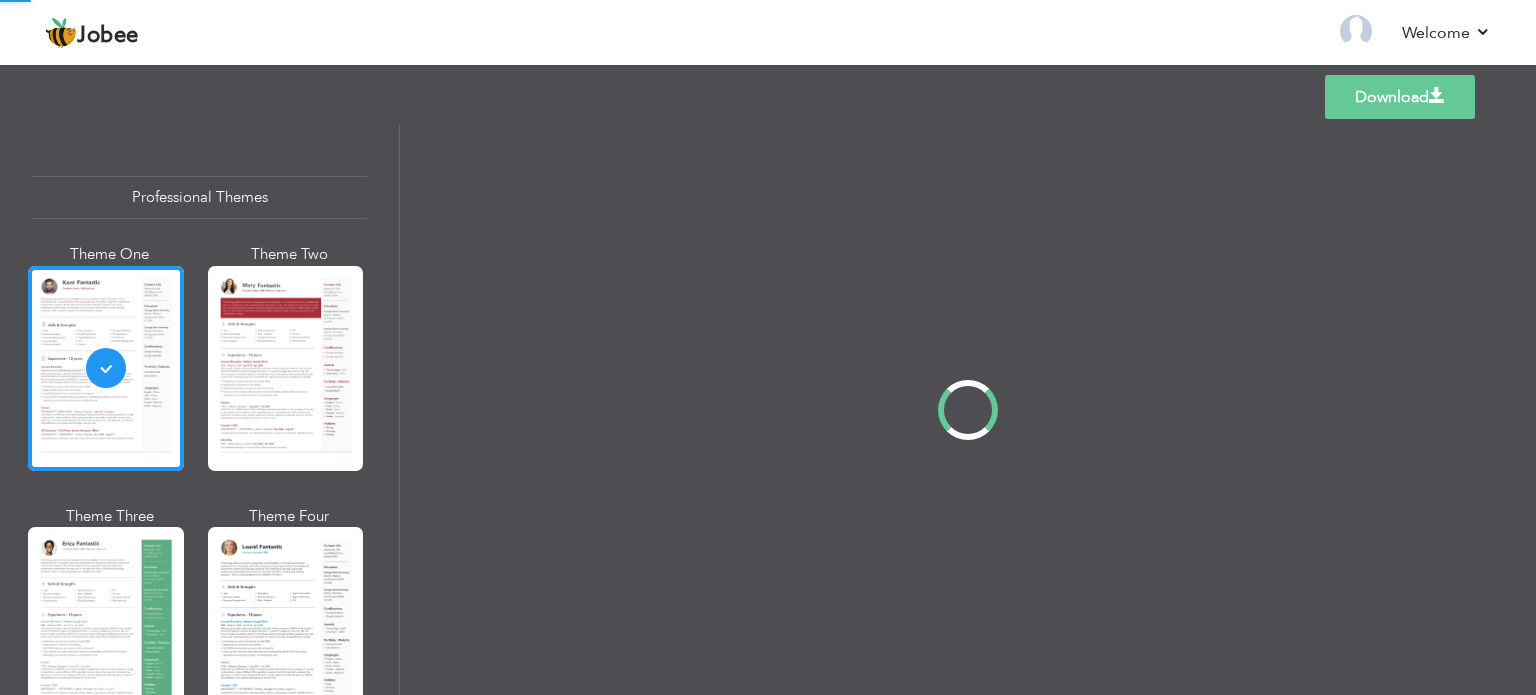 scroll, scrollTop: 0, scrollLeft: 0, axis: both 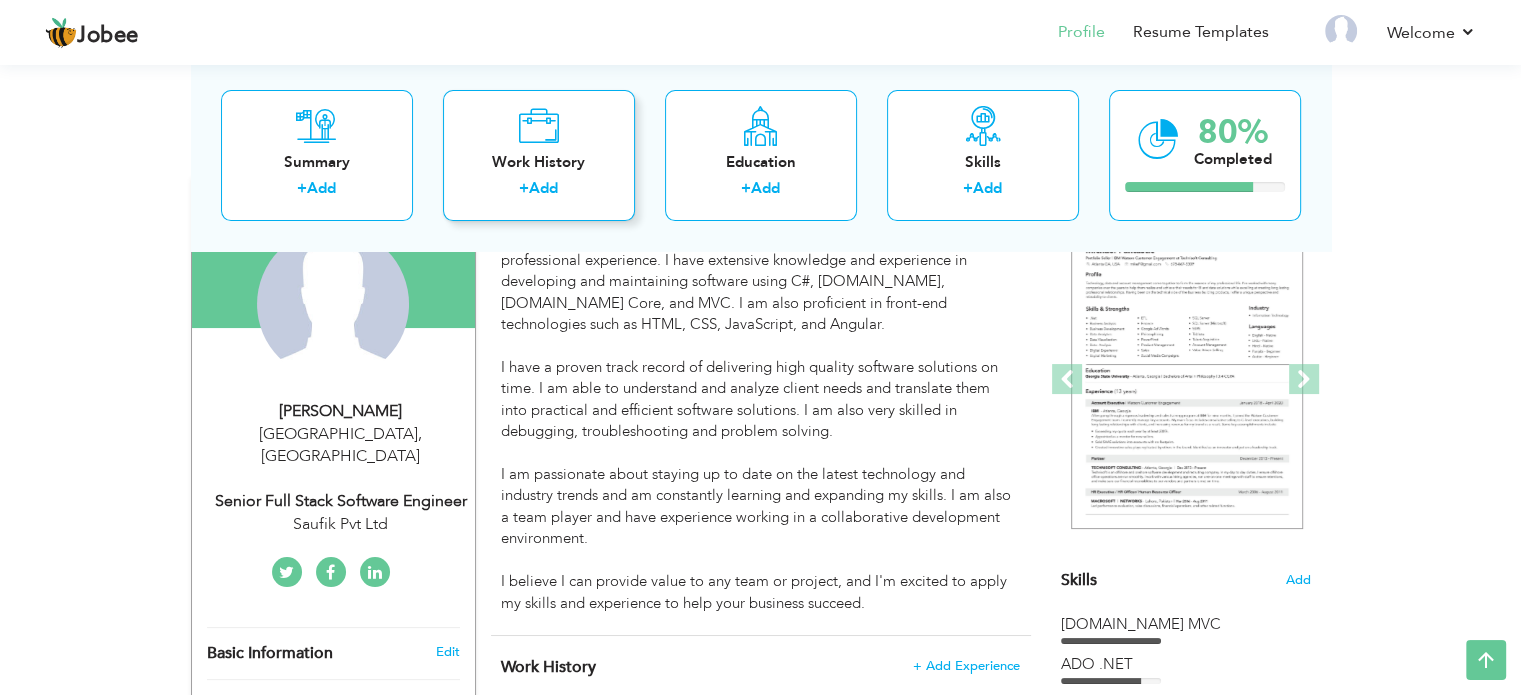 click on "Add" at bounding box center [543, 189] 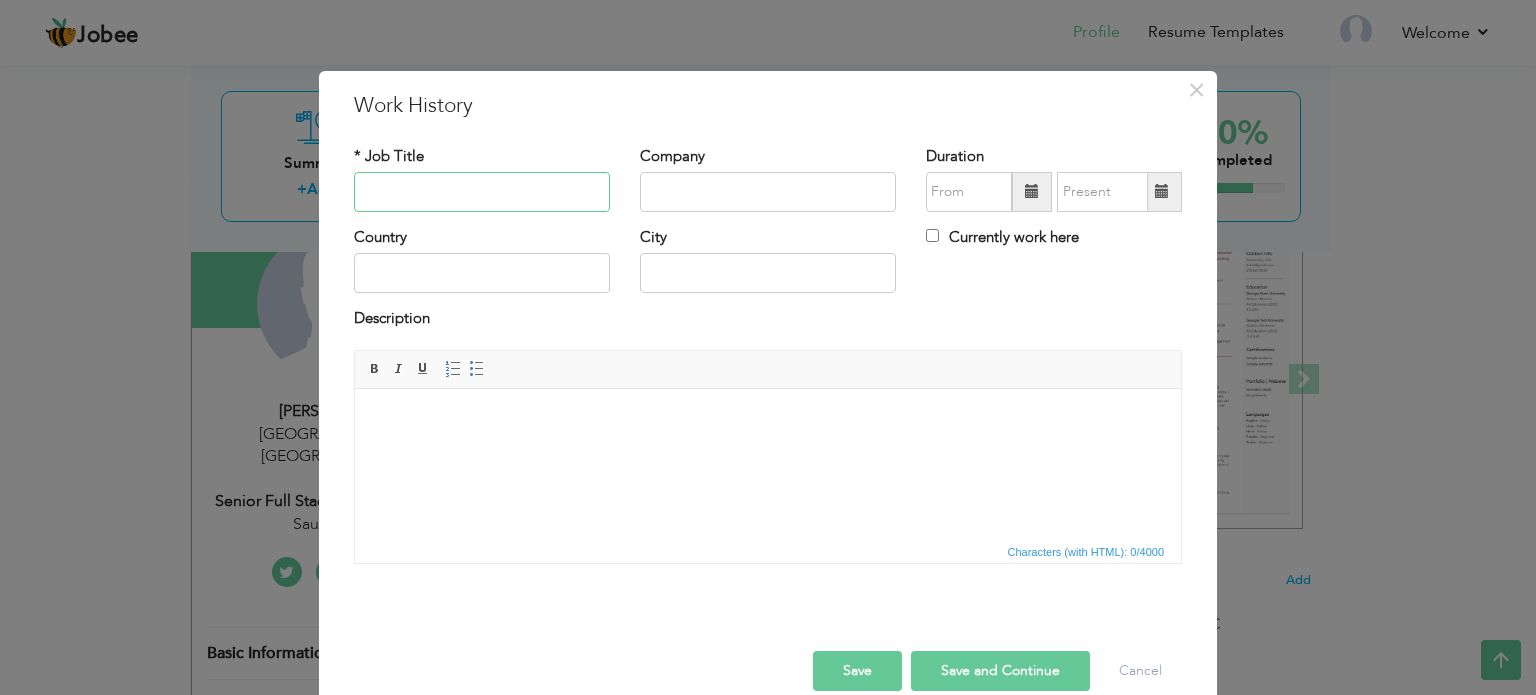paste on "Sr. MIS/Web Developer" 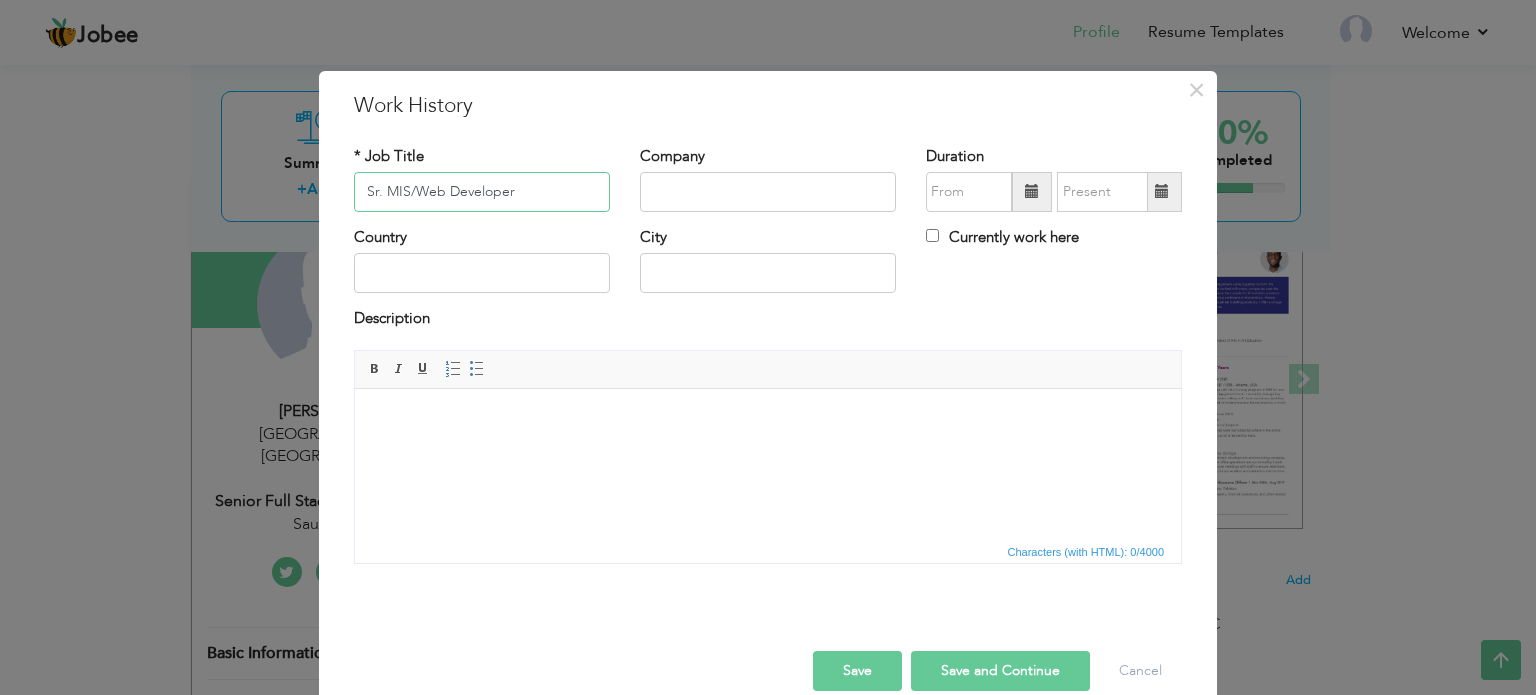 type on "Sr. MIS/Web Developer" 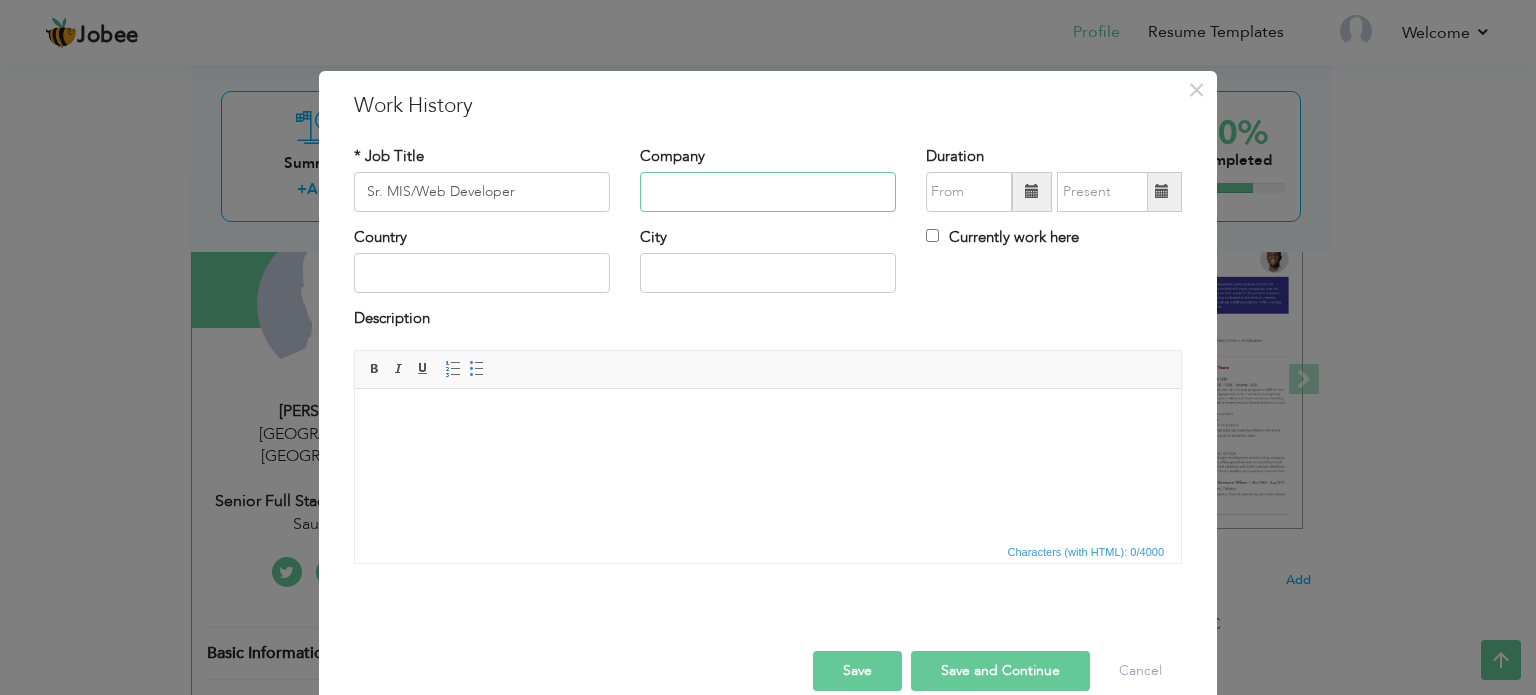 click at bounding box center [768, 192] 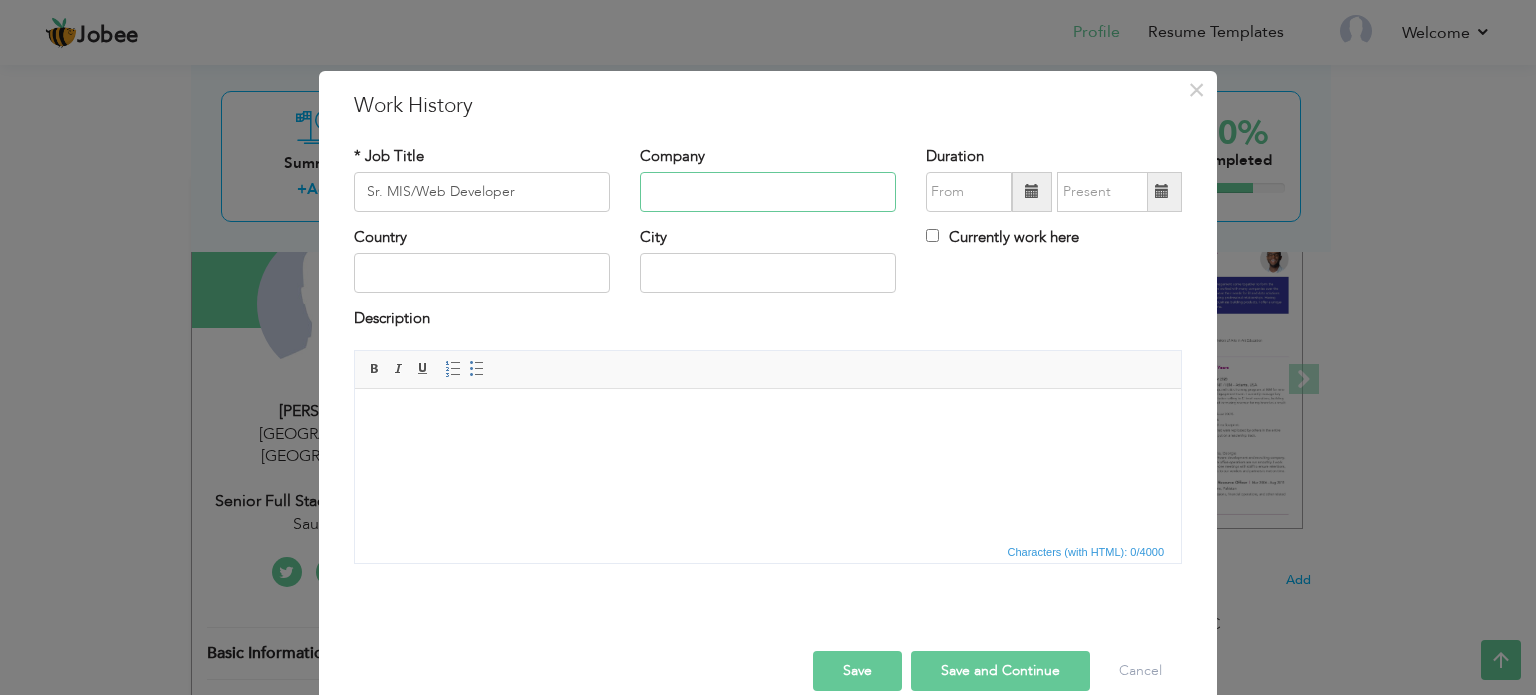 type on "S" 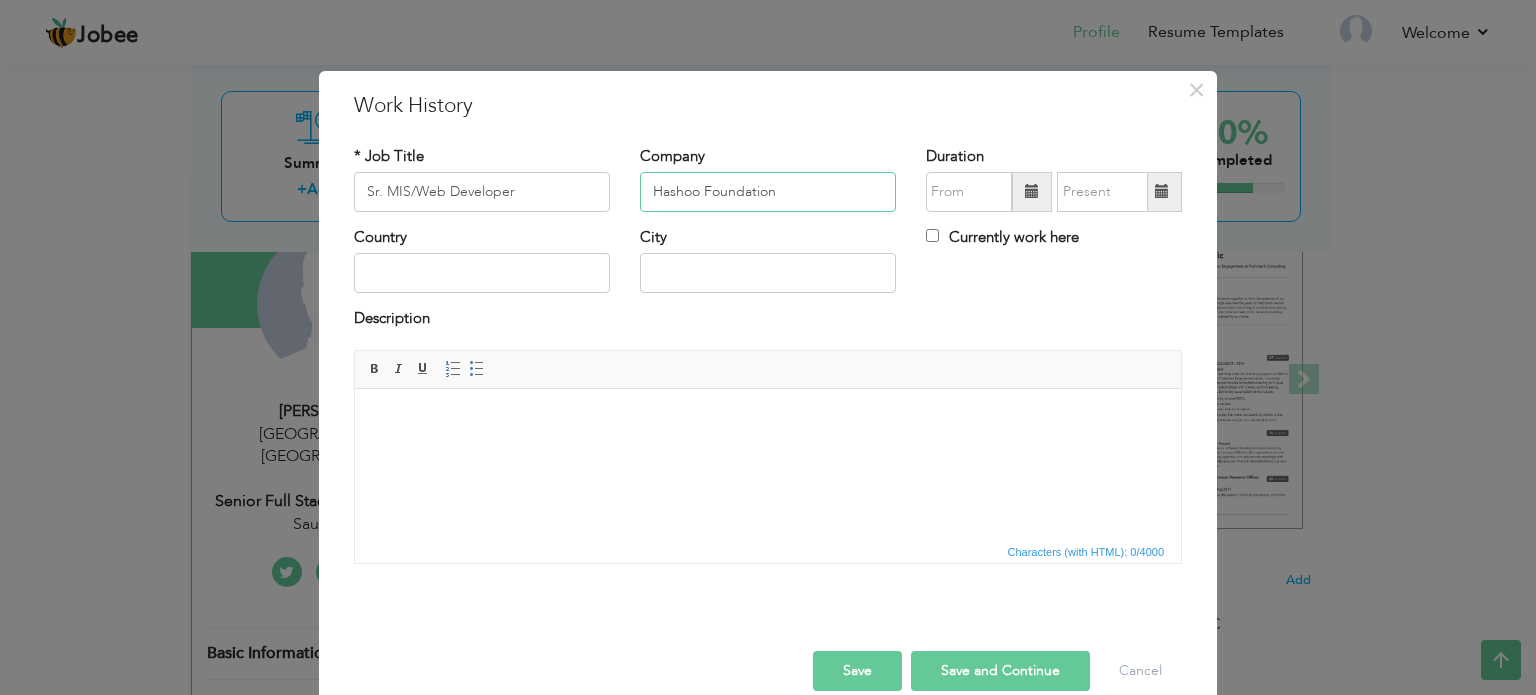 type on "Hashoo Foundation" 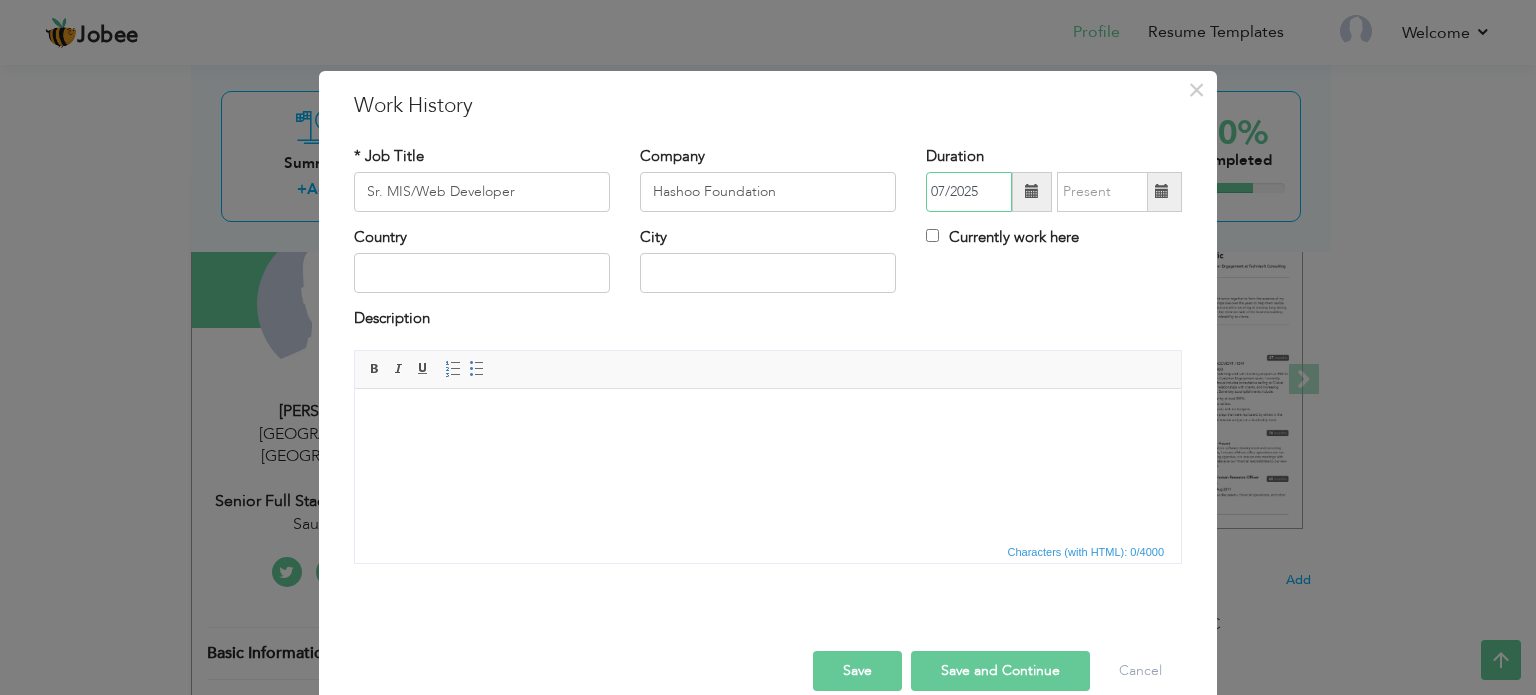 click on "07/2025" at bounding box center (969, 192) 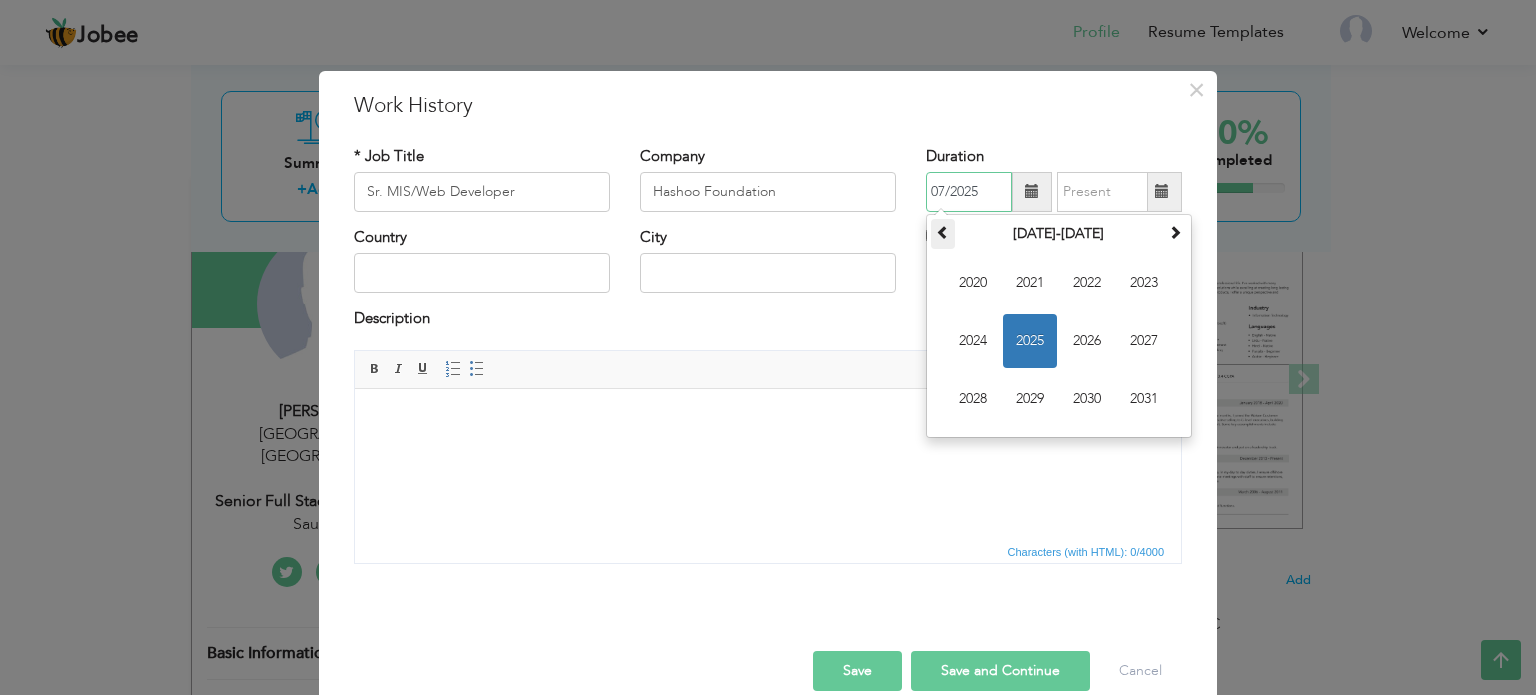 click at bounding box center (943, 232) 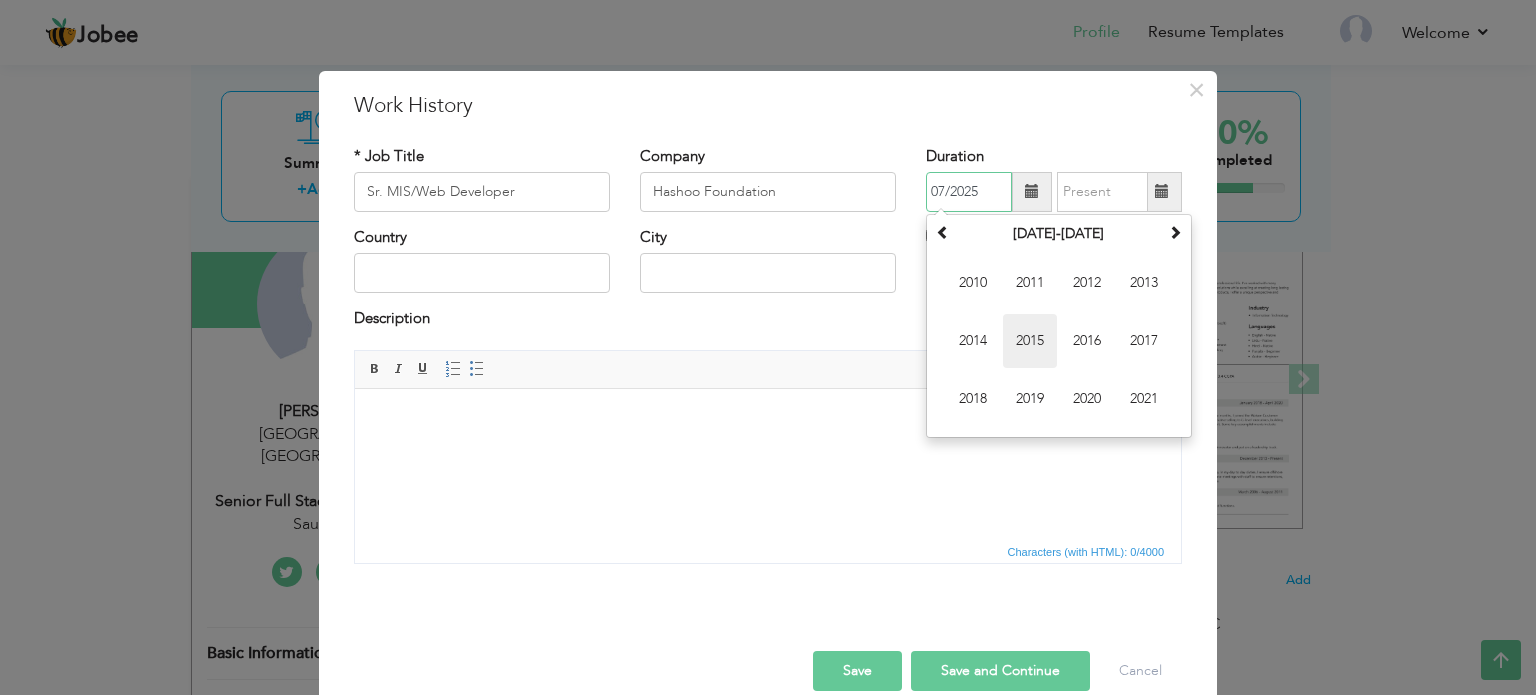 click on "2015" at bounding box center [1030, 341] 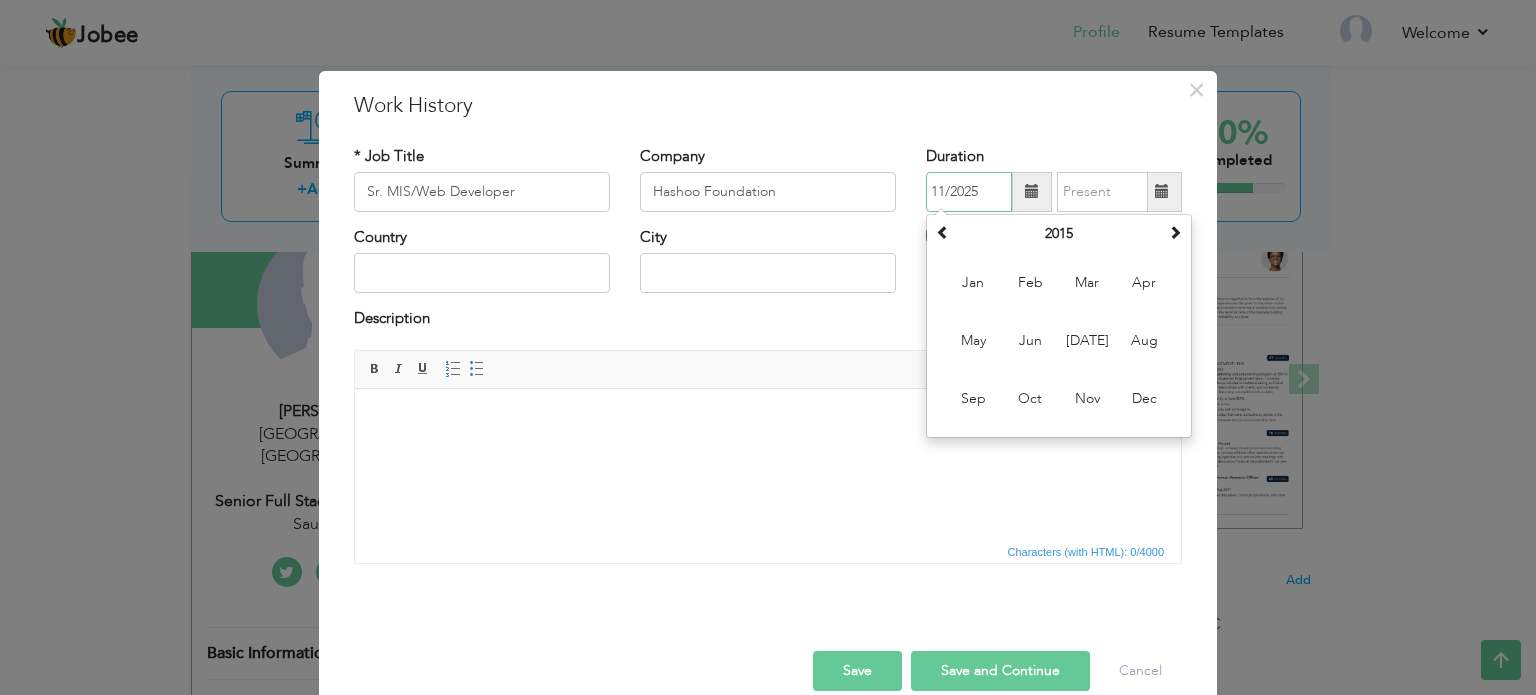 type on "11/2025" 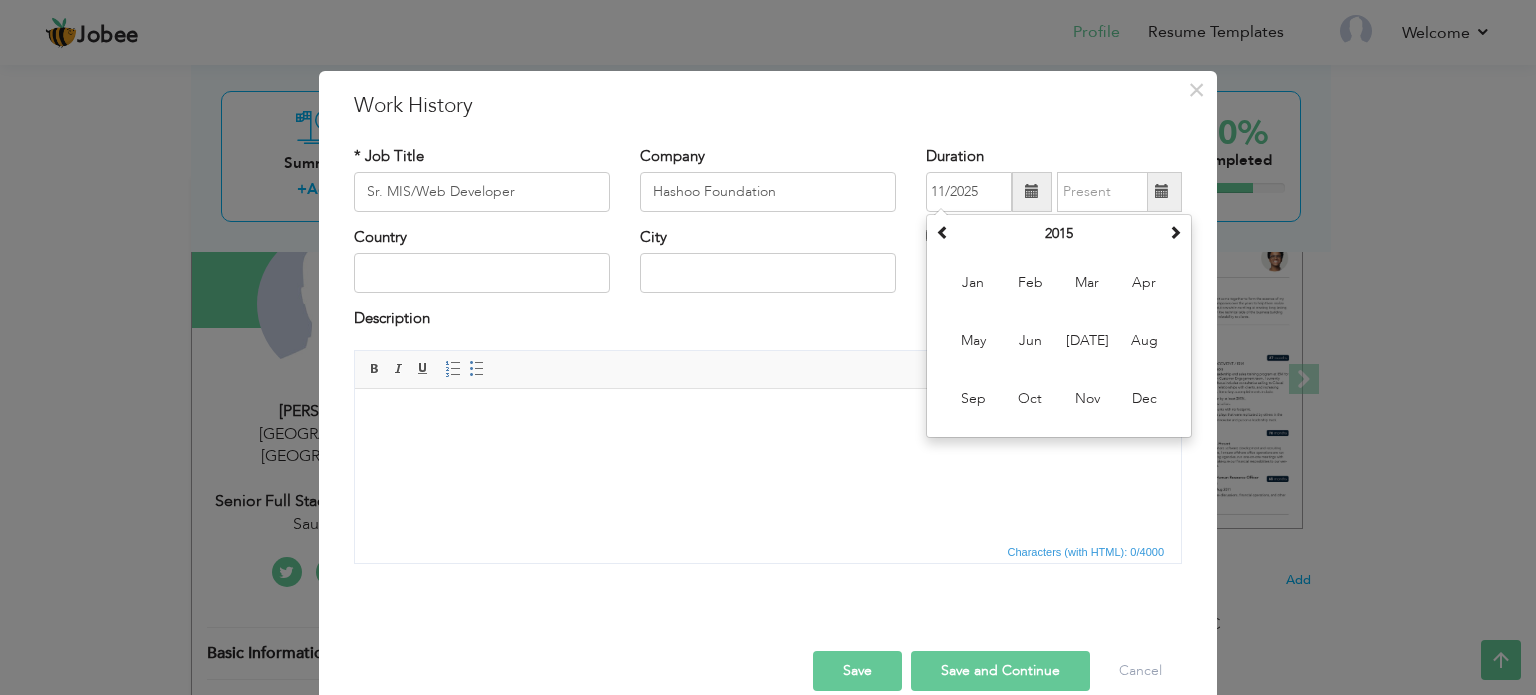 drag, startPoint x: 788, startPoint y: 490, endPoint x: 821, endPoint y: 412, distance: 84.693565 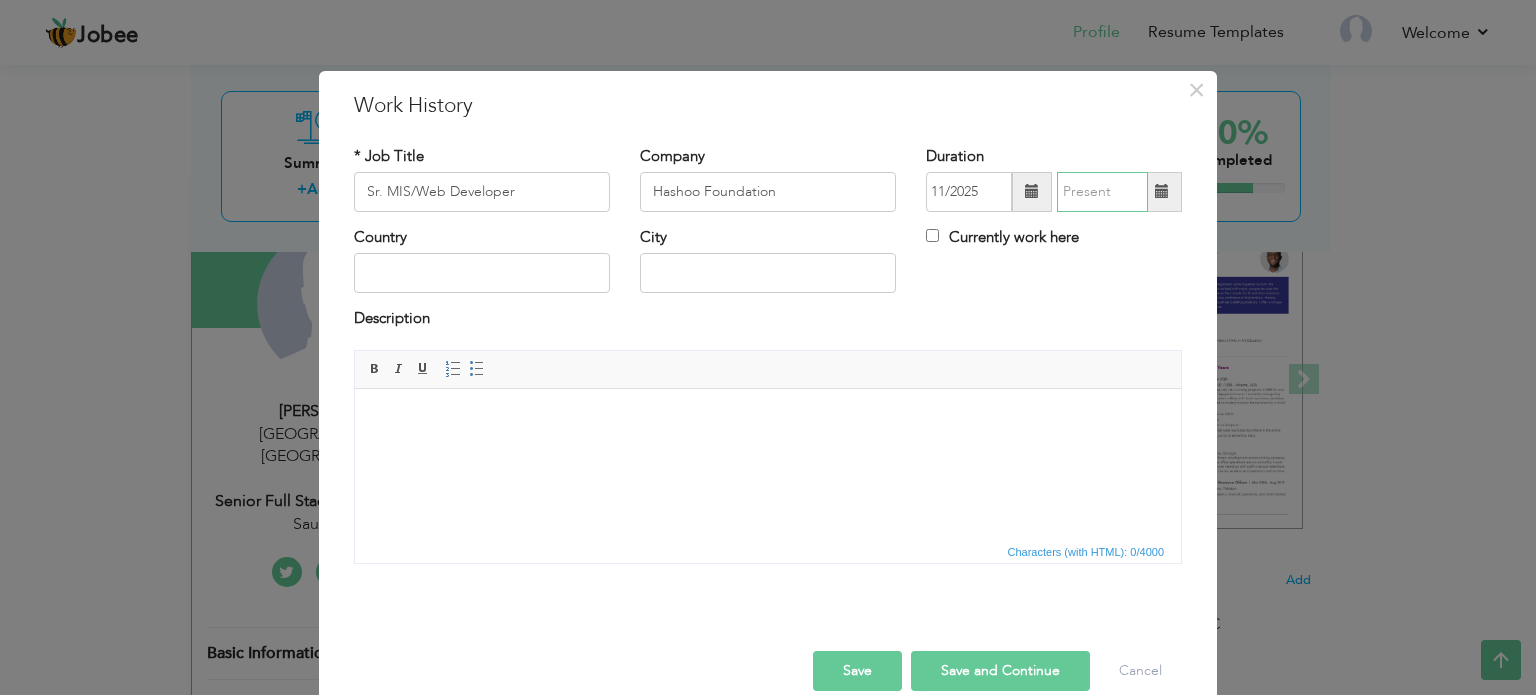 type on "07/2025" 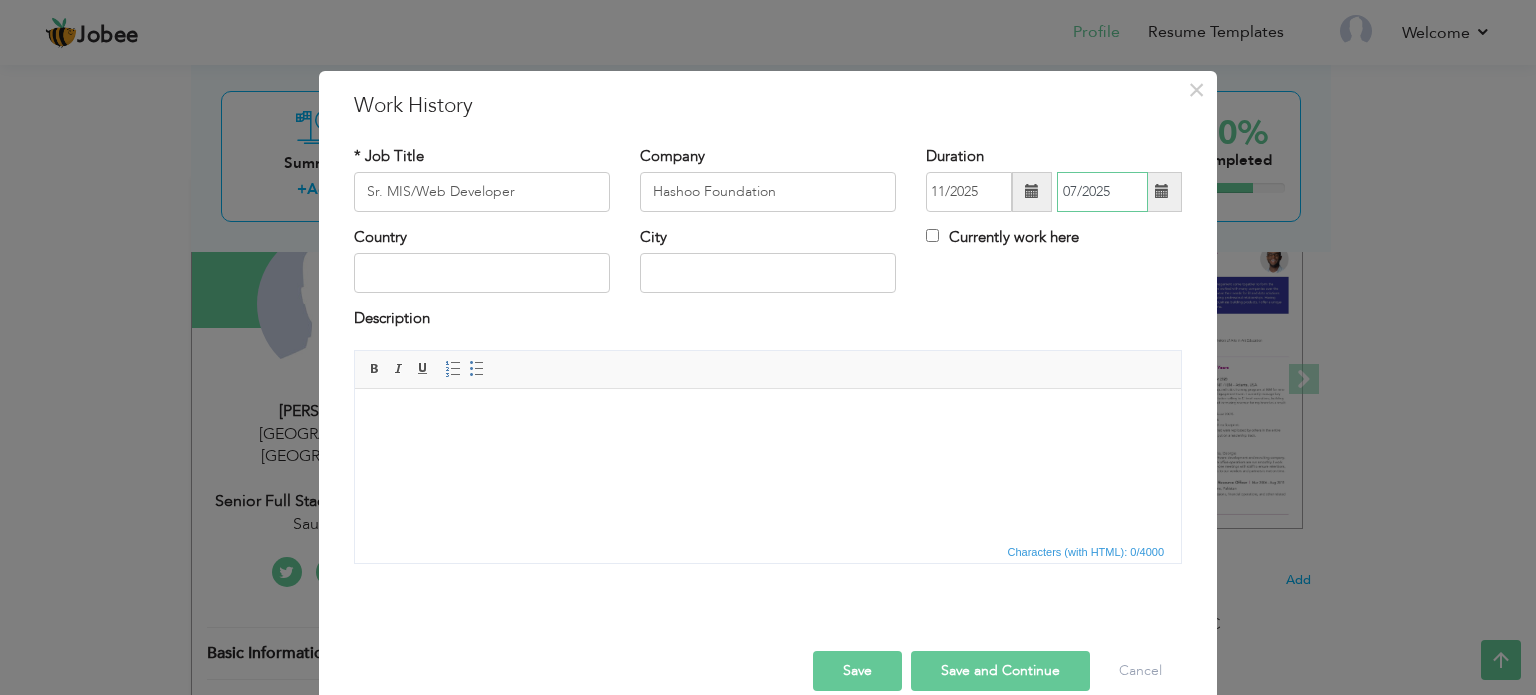 click on "07/2025" at bounding box center [1102, 192] 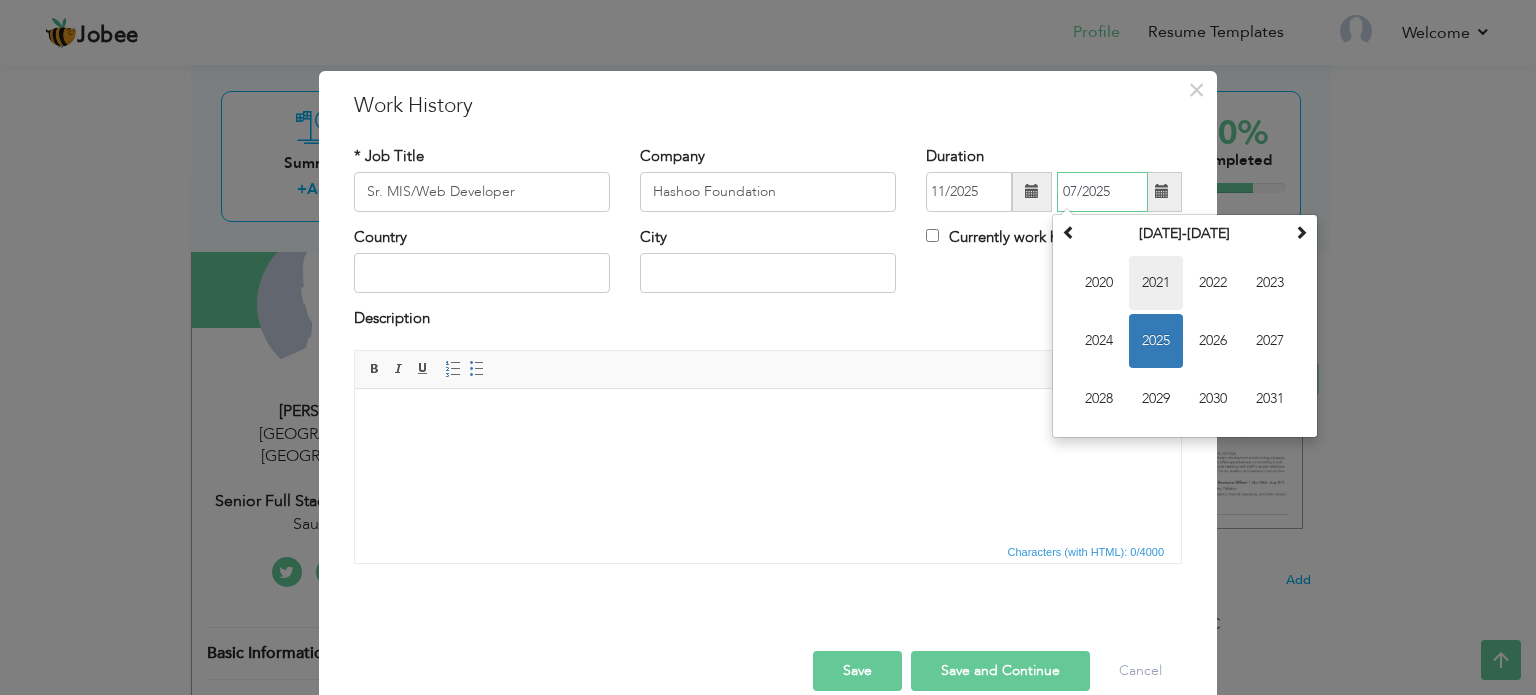 click on "2021" at bounding box center (1156, 283) 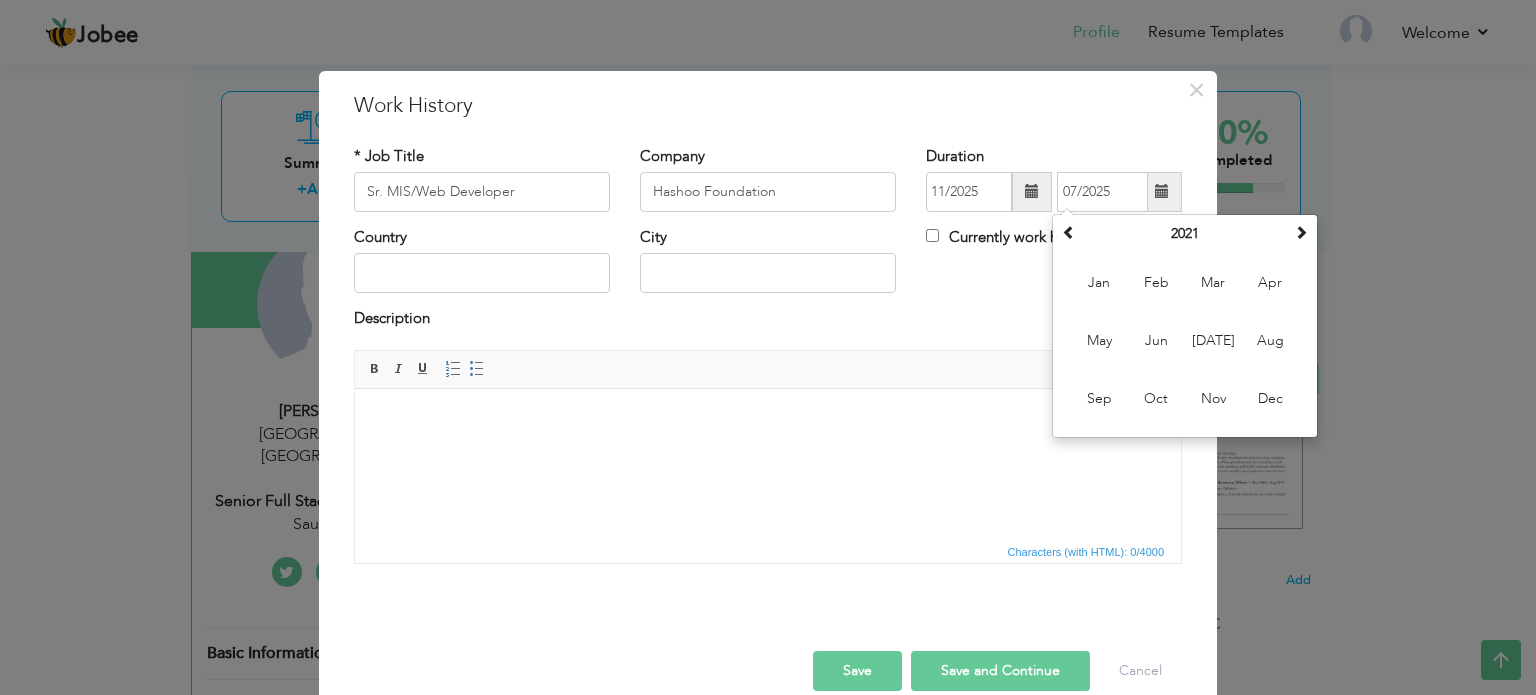 click on "Description" at bounding box center (768, 321) 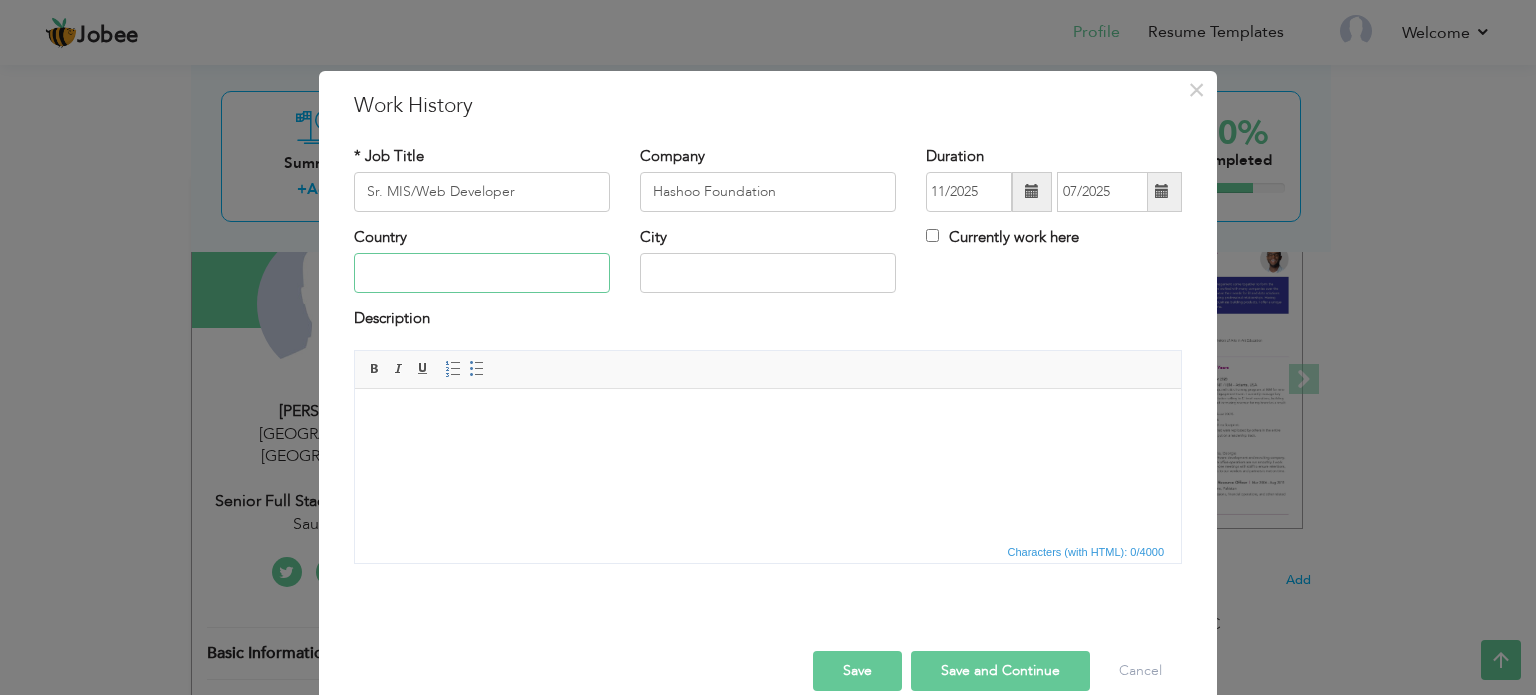 click at bounding box center [482, 273] 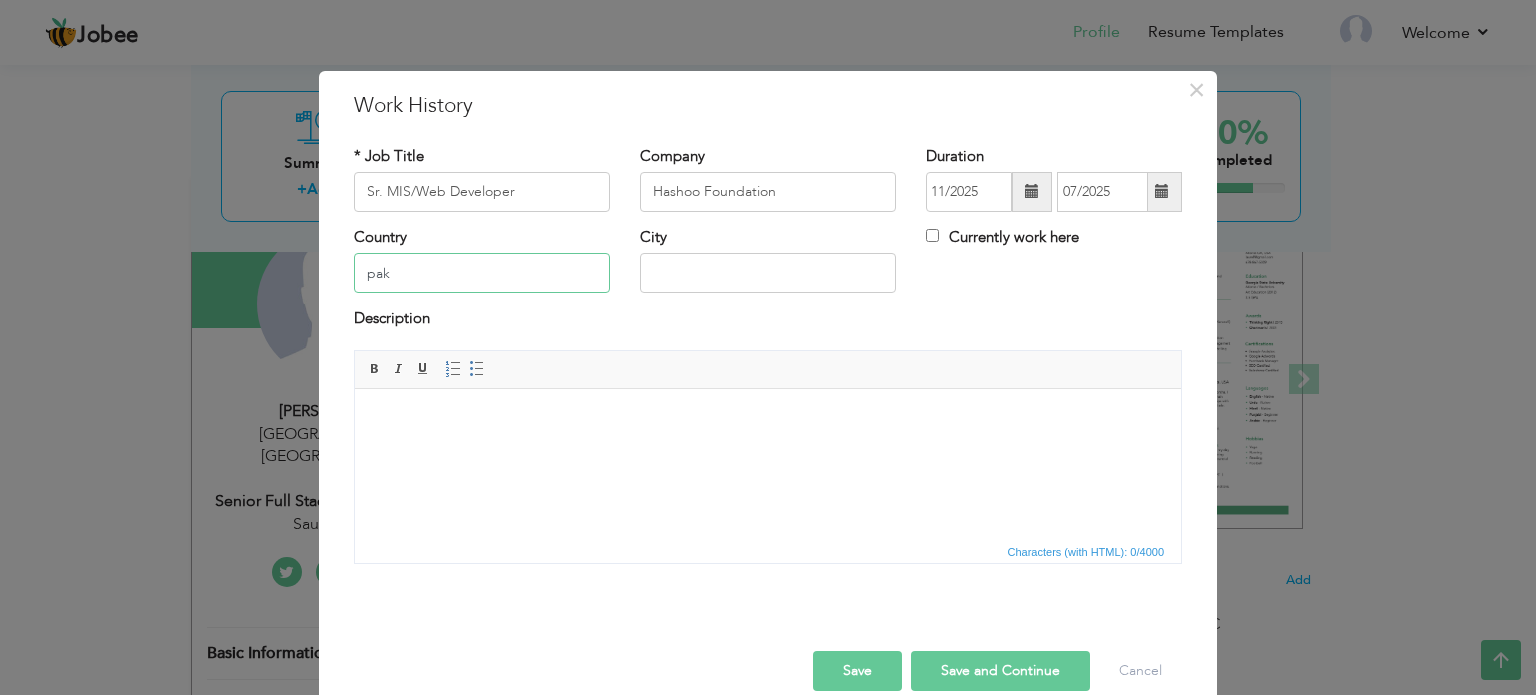 type on "[GEOGRAPHIC_DATA]" 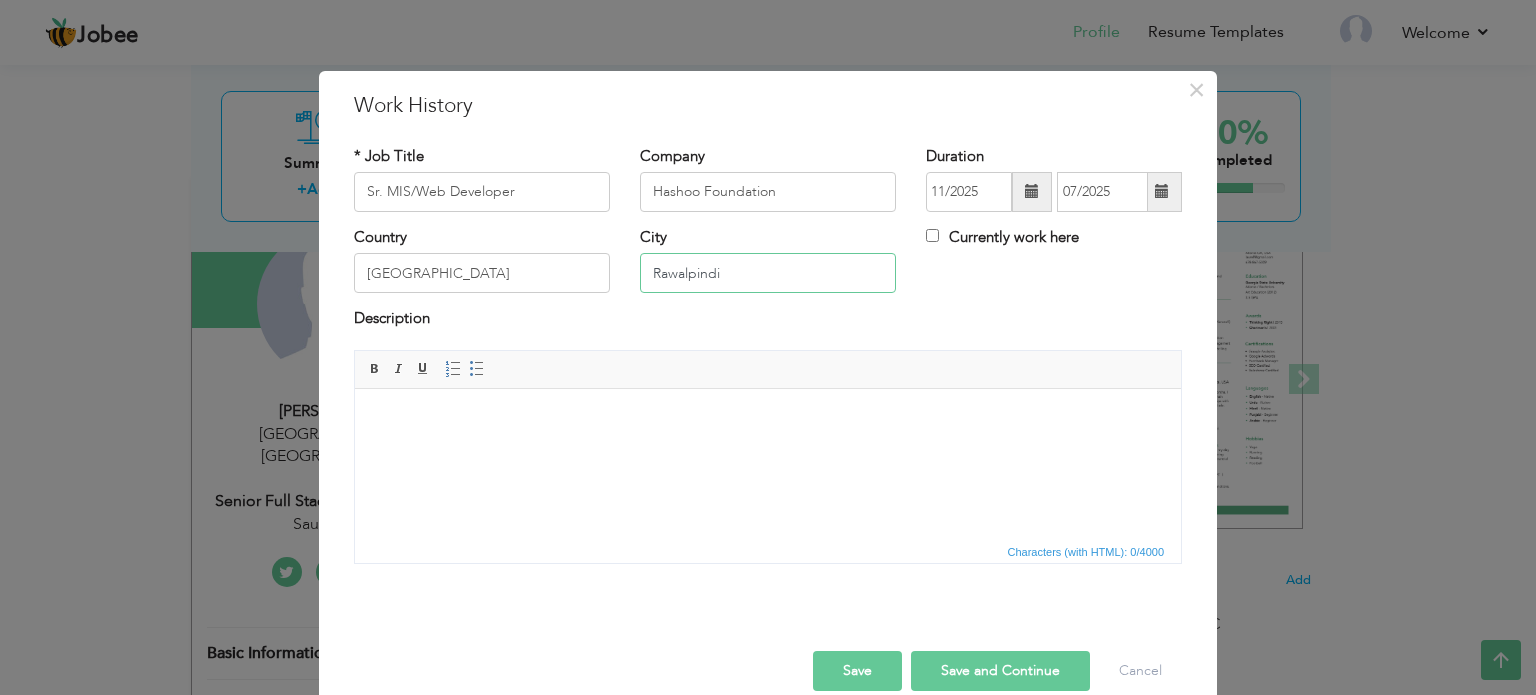 drag, startPoint x: 748, startPoint y: 274, endPoint x: 573, endPoint y: 262, distance: 175.41095 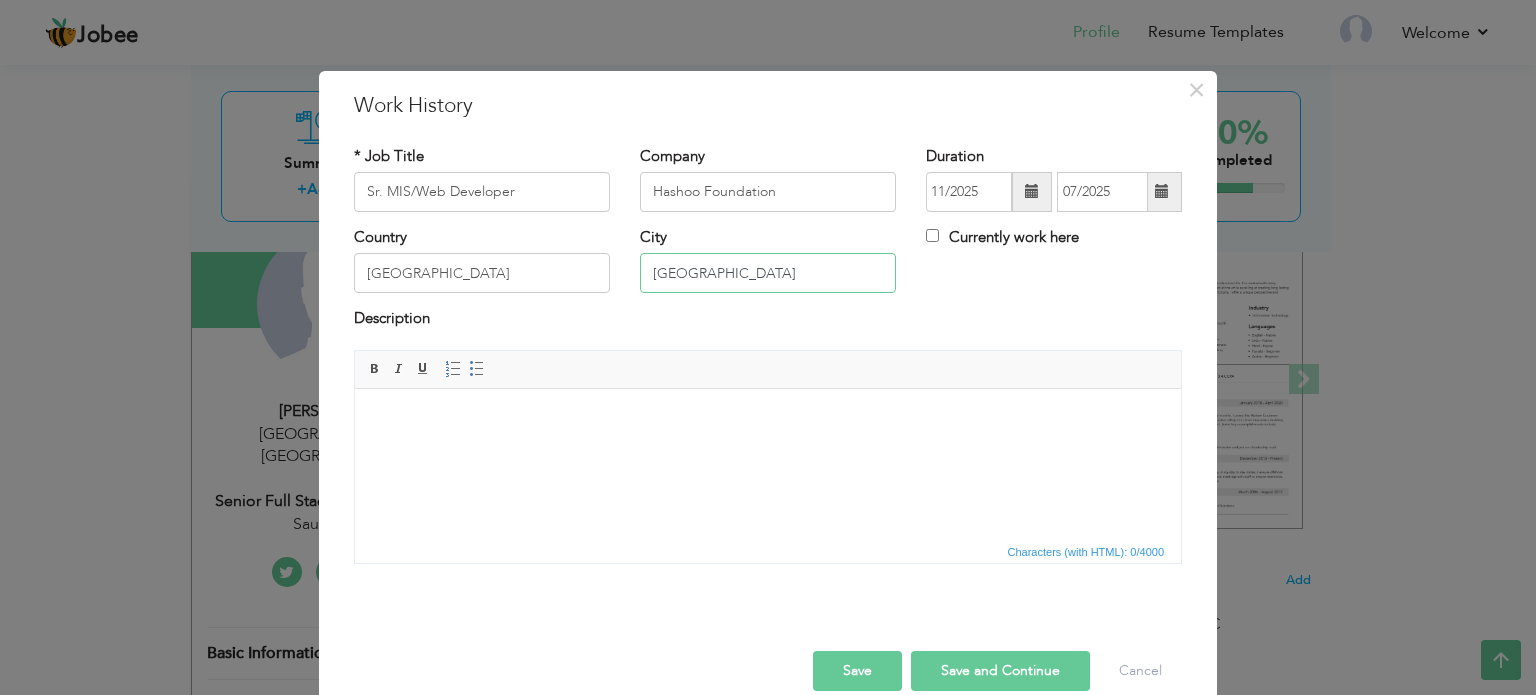 type on "[GEOGRAPHIC_DATA]" 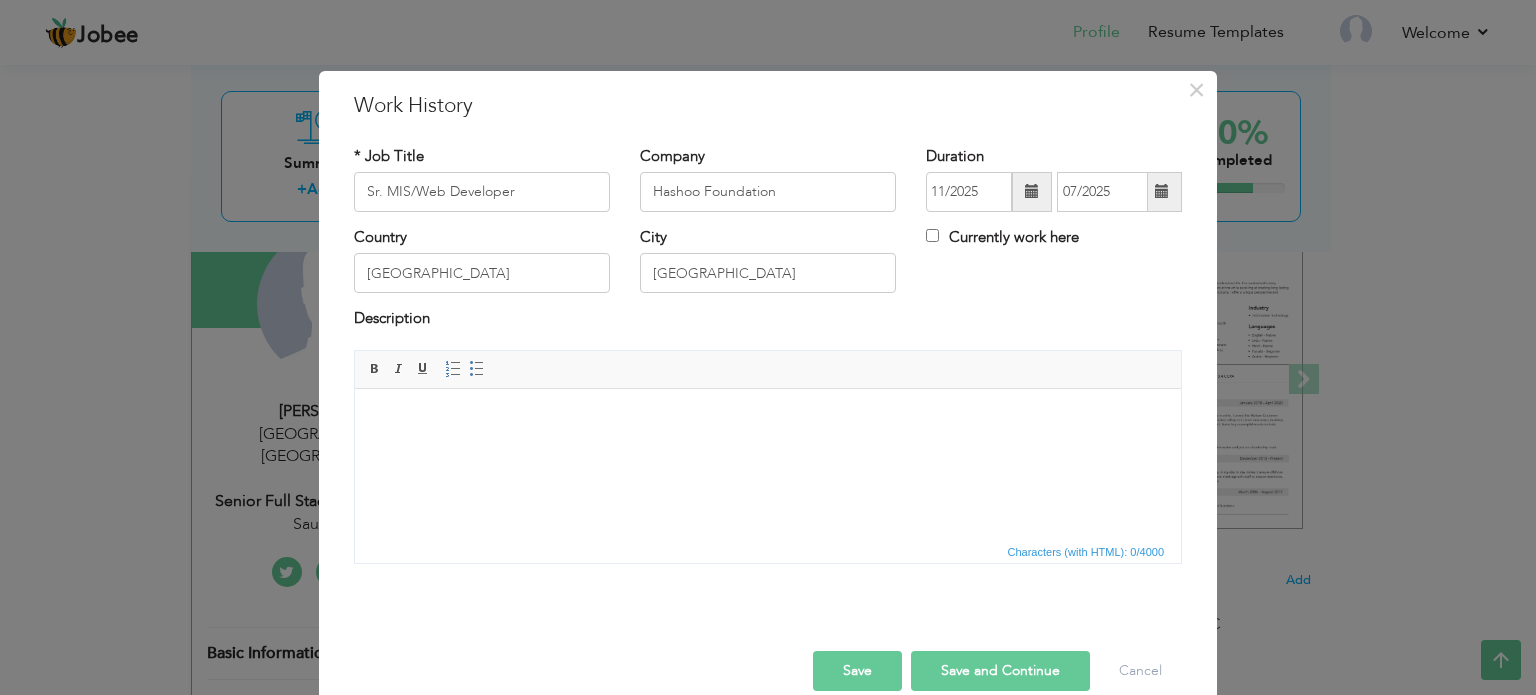 click at bounding box center (768, 418) 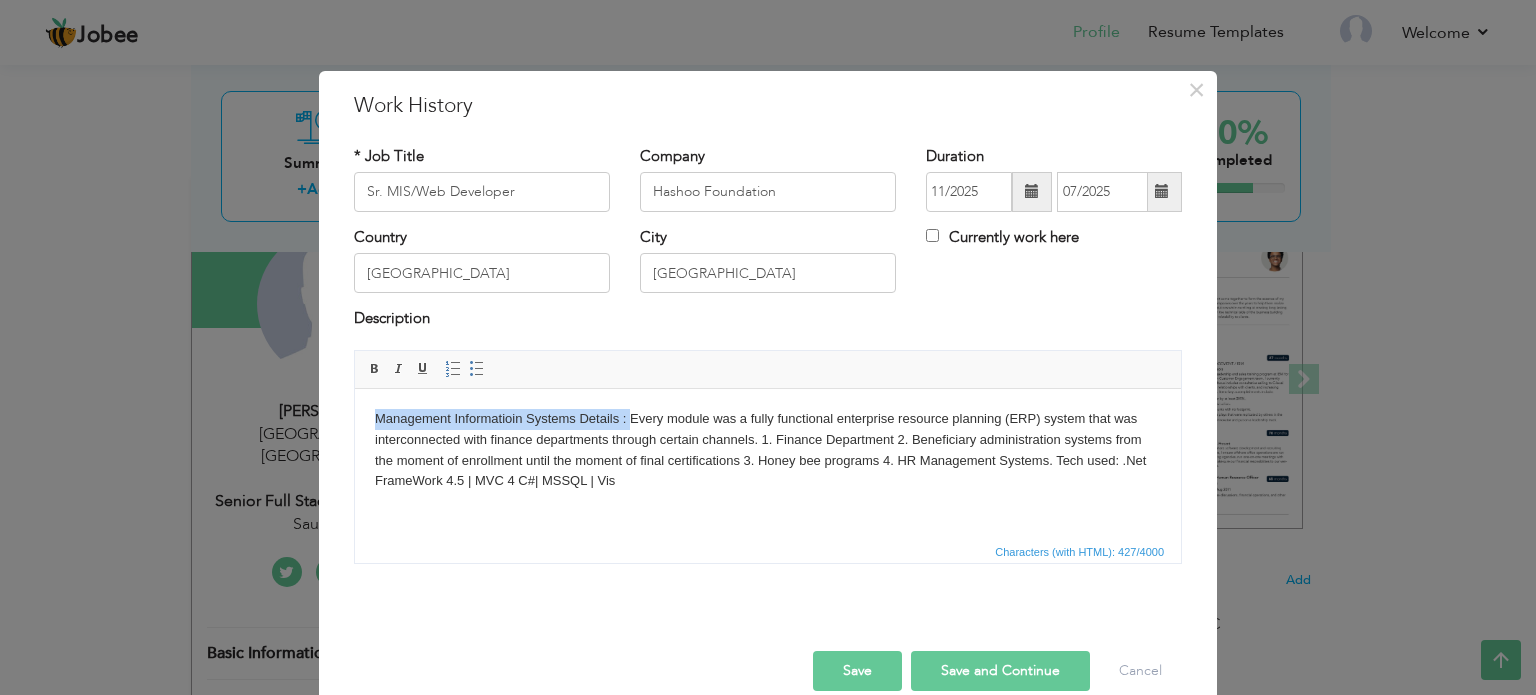drag, startPoint x: 631, startPoint y: 414, endPoint x: 375, endPoint y: 415, distance: 256.00195 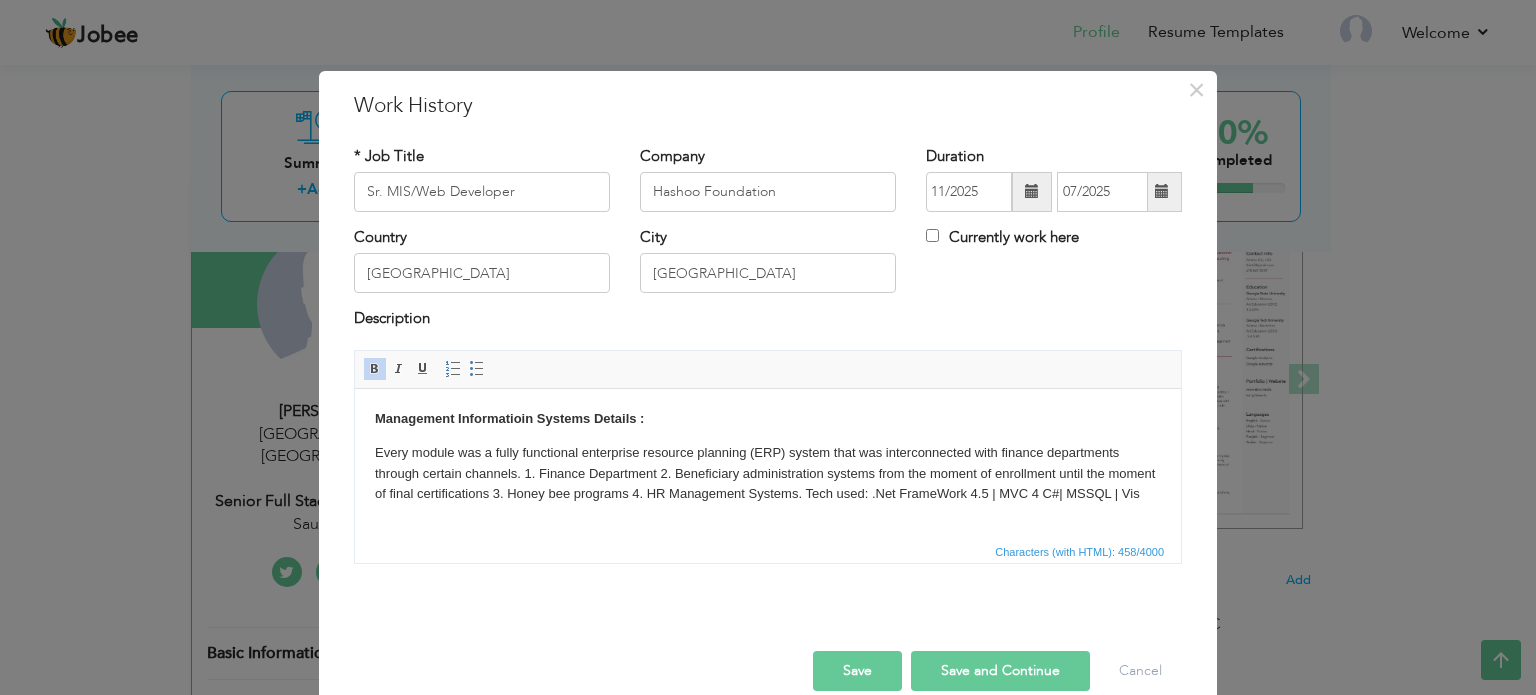 click on "Management Informatioin Systems Details :" at bounding box center (509, 417) 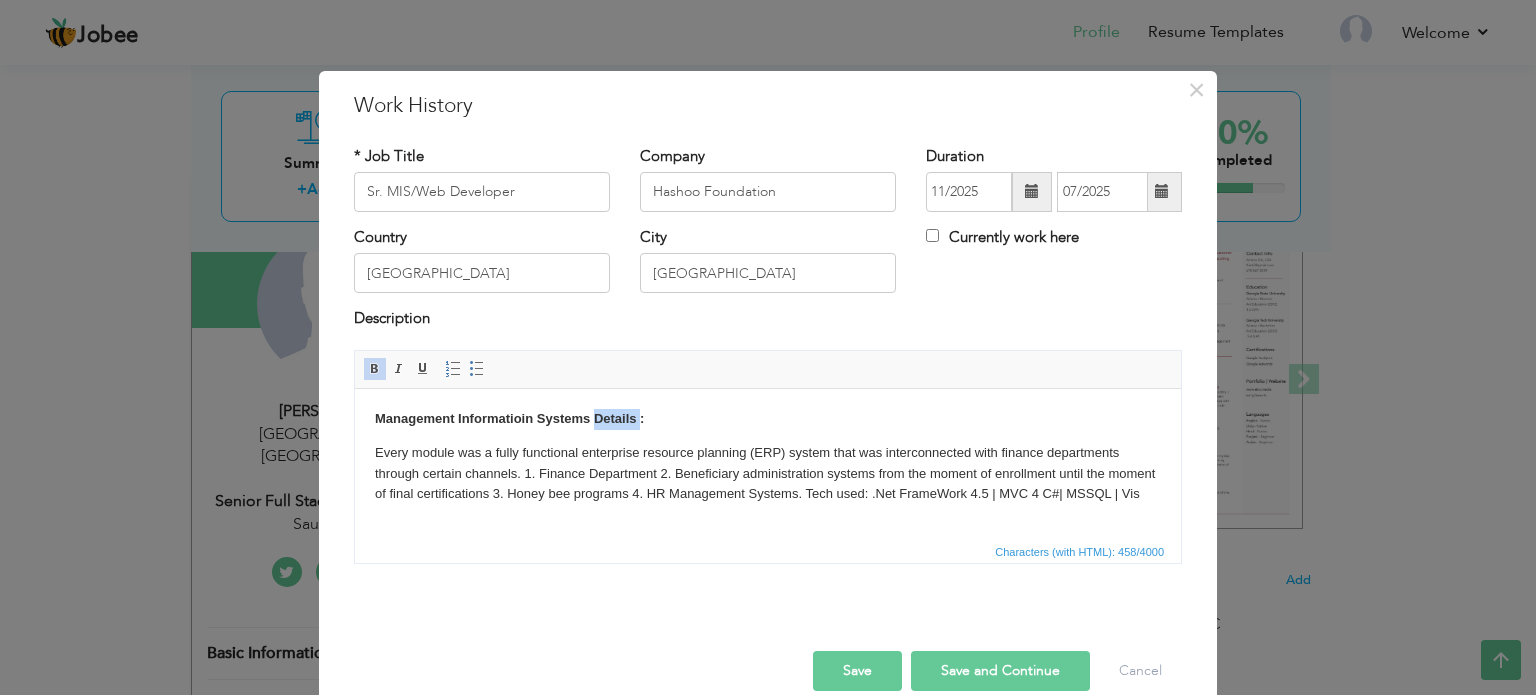 click on "Management Informatioin Systems Details :" at bounding box center (509, 417) 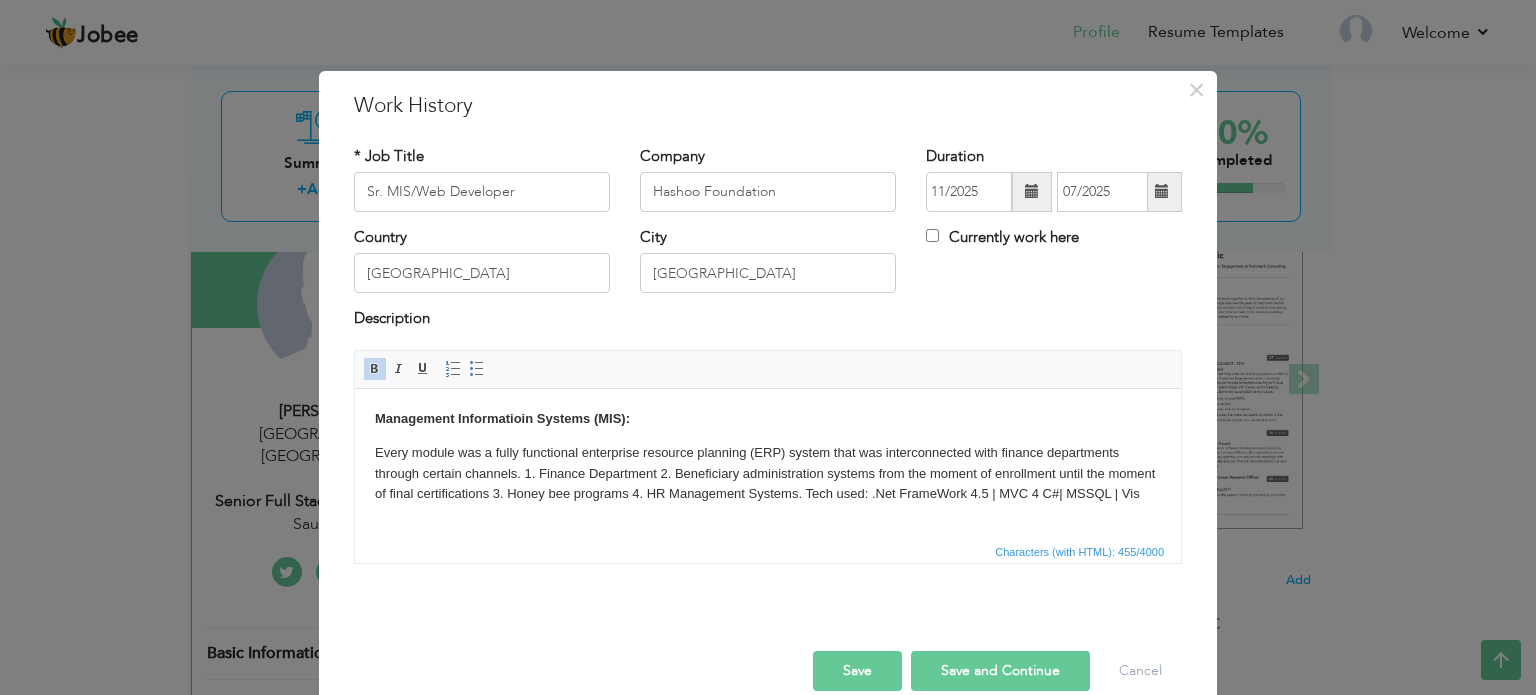 click on "Every module was a fully functional enterprise resource planning (ERP) system that was interconnected with finance departments through certain channels. 1. Finance Department 2. Beneficiary administration systems from the moment of enrollment until the moment of final certifications 3. Honey bee programs 4. HR Management Systems. Tech used: .Net FrameWork 4.5 | MVC 4 C#| MSSQL | Vis" at bounding box center (768, 473) 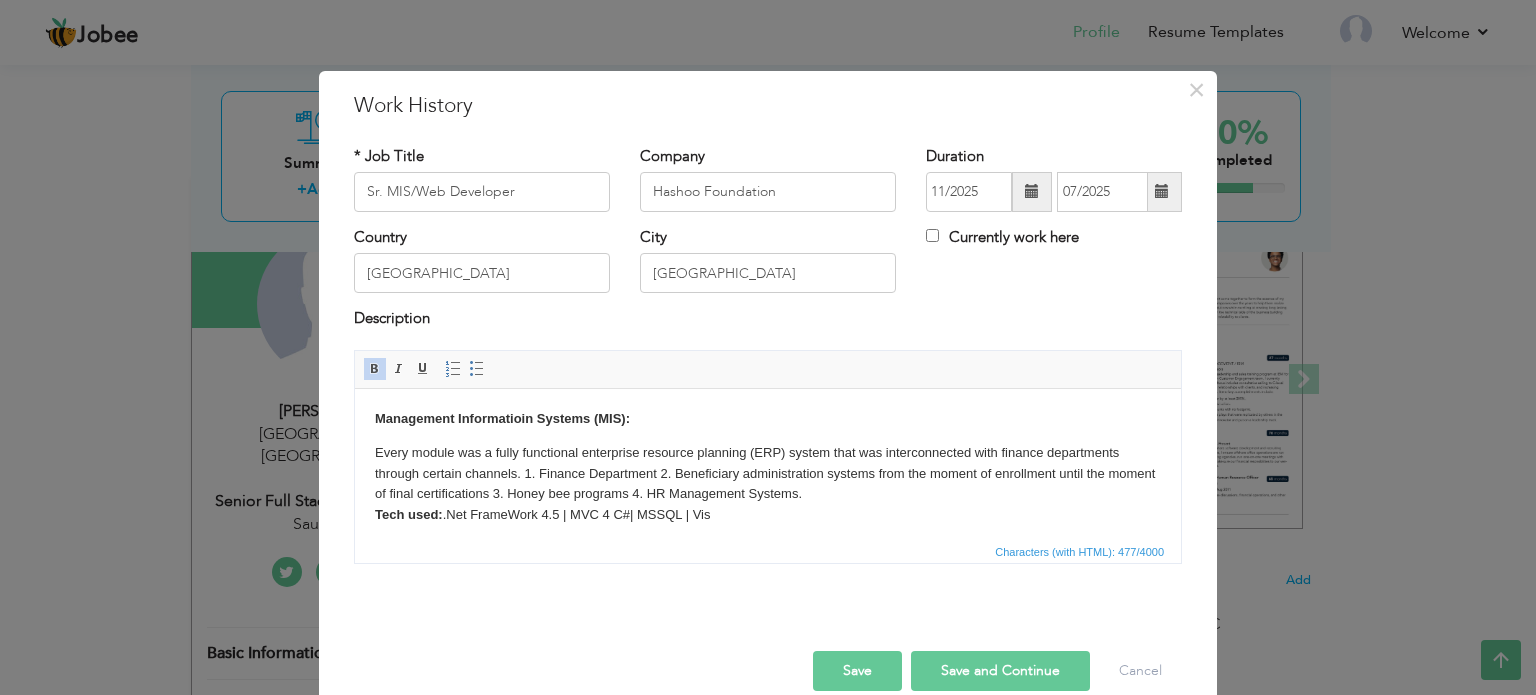 click on "Save" at bounding box center [857, 671] 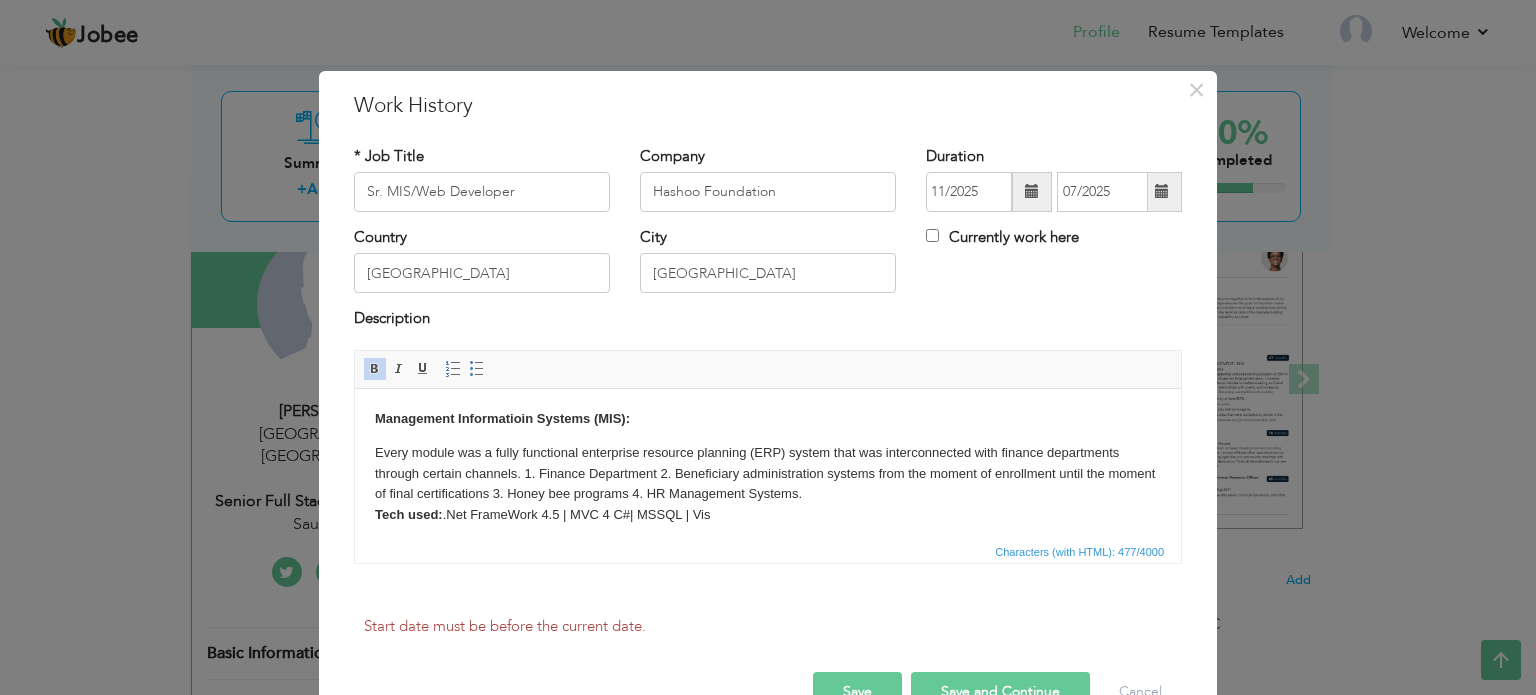 click on "Start date must be before the current date." at bounding box center (768, 625) 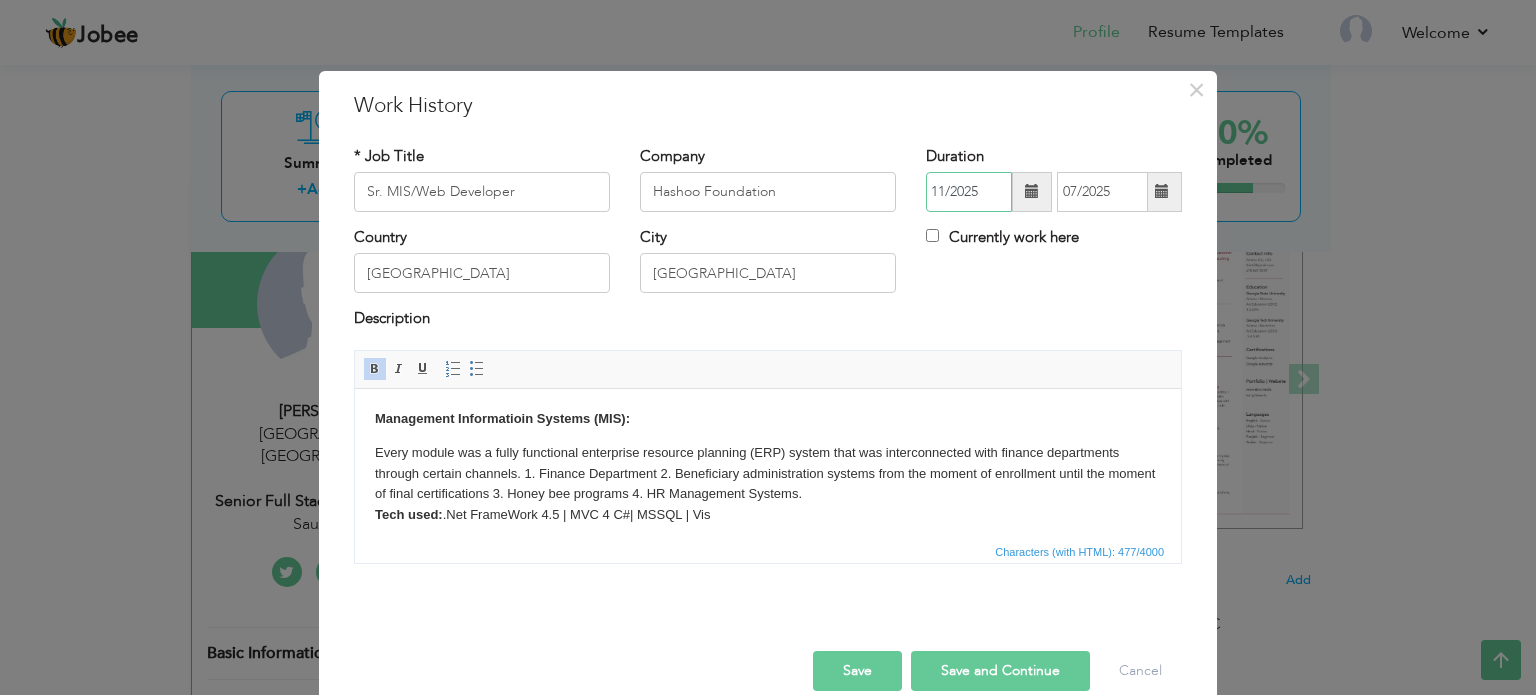 click on "11/2025" at bounding box center (969, 192) 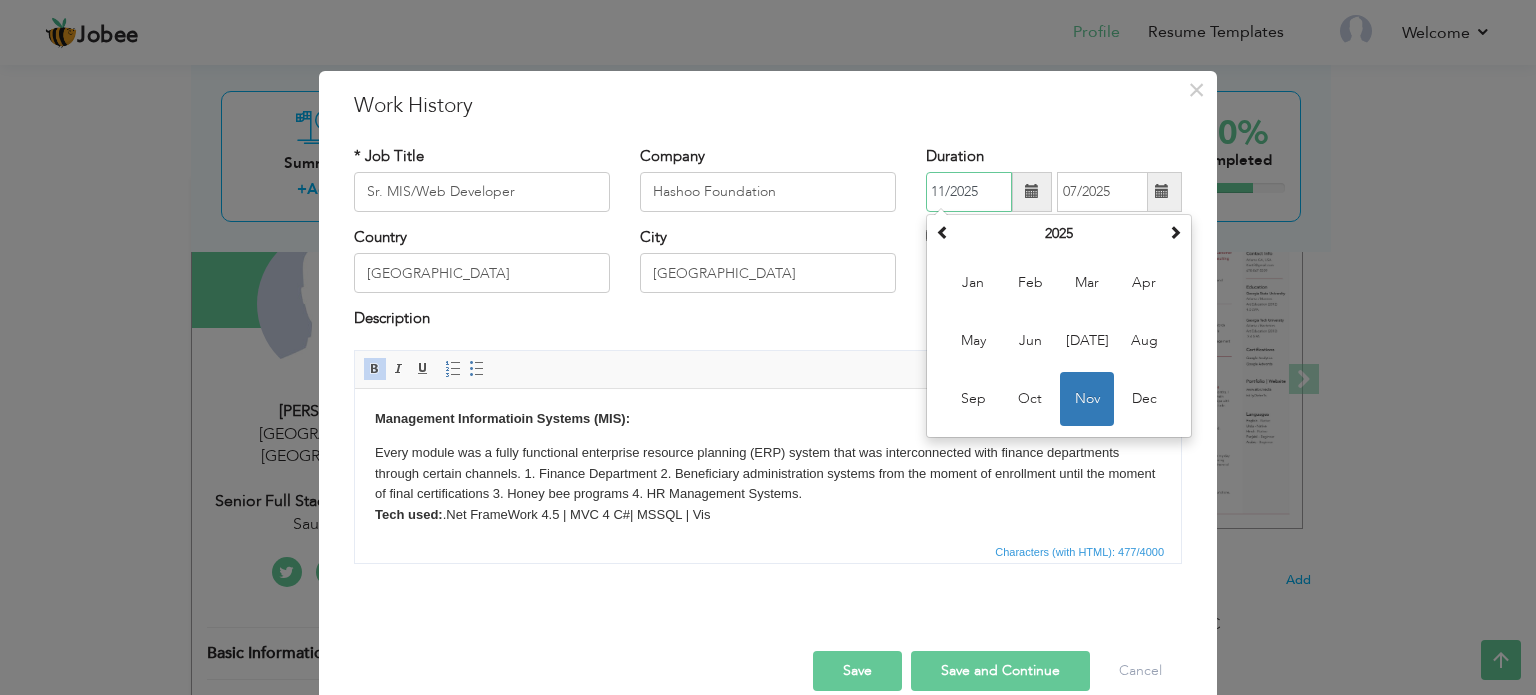 click on "Nov" at bounding box center (1087, 399) 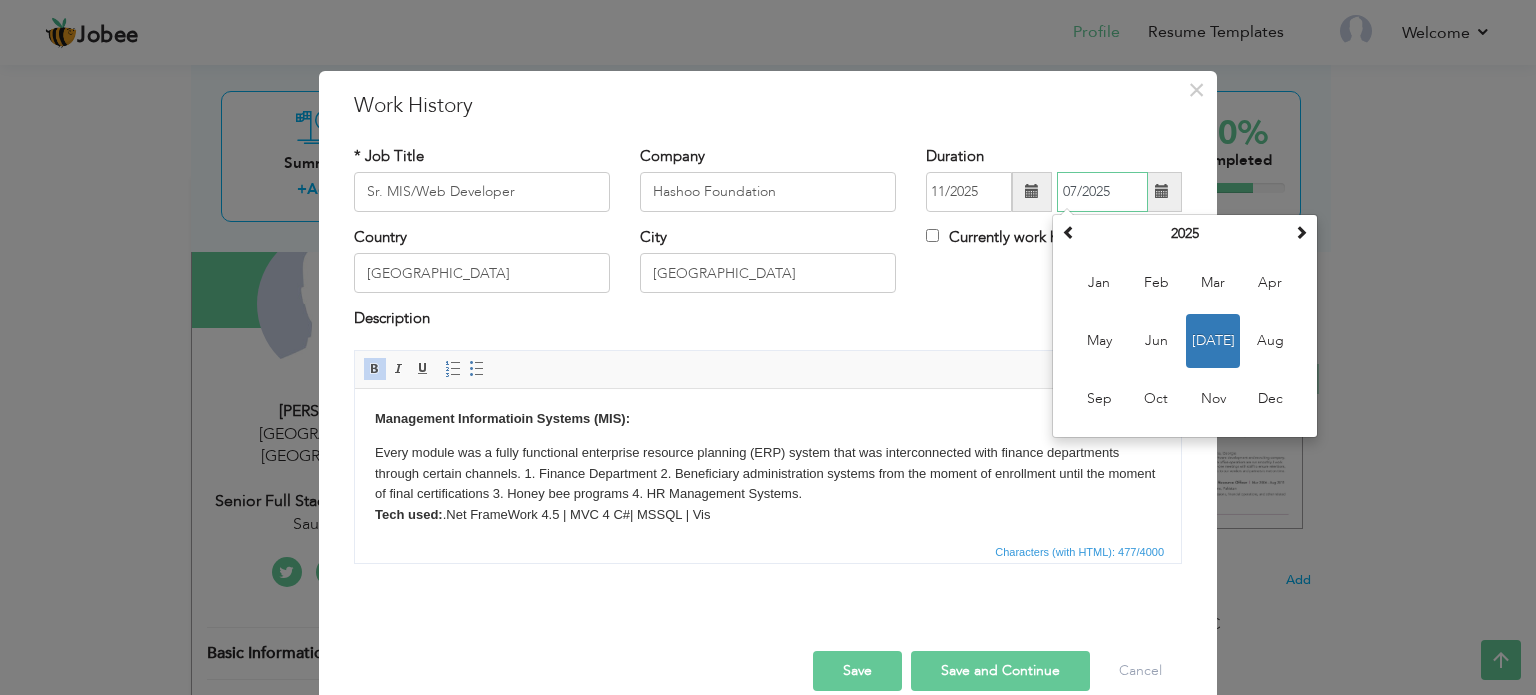 click on "07/2025" at bounding box center [1102, 192] 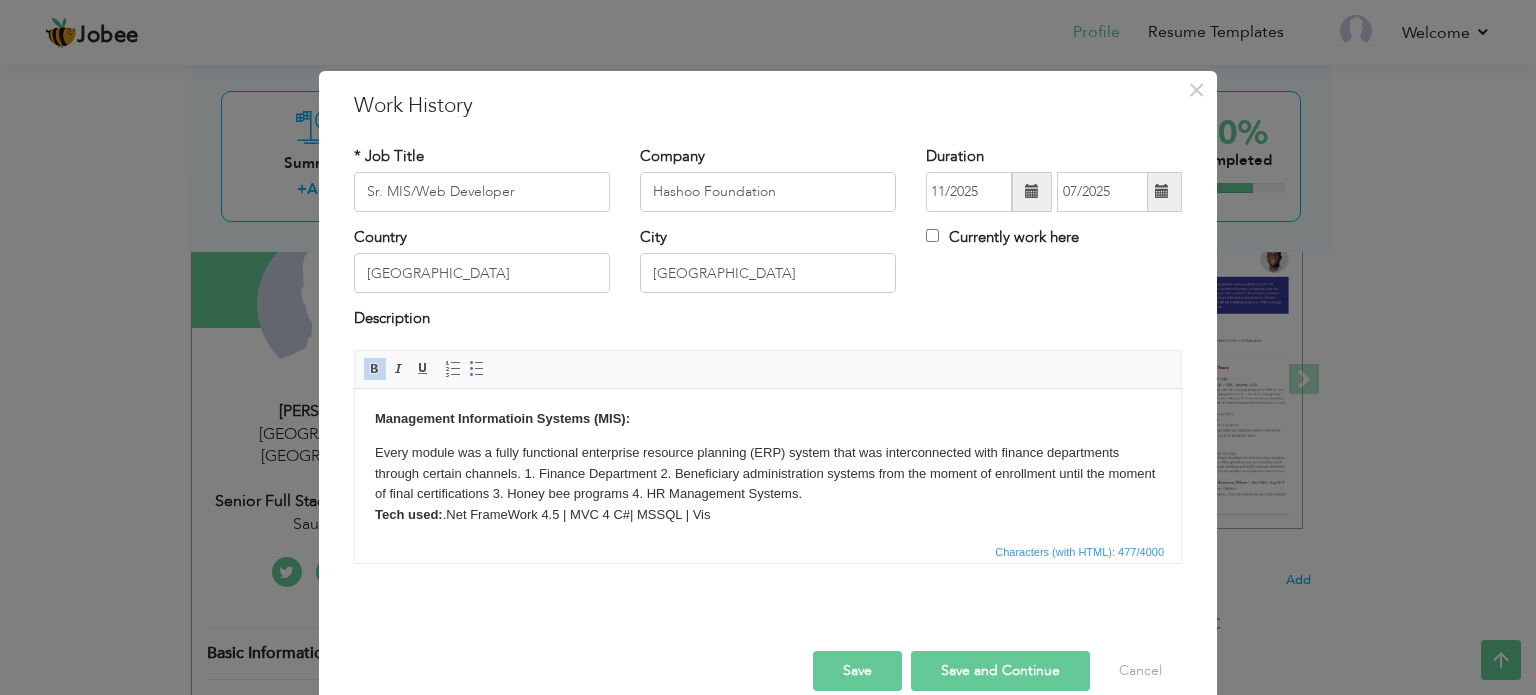 click on "Save" at bounding box center (857, 671) 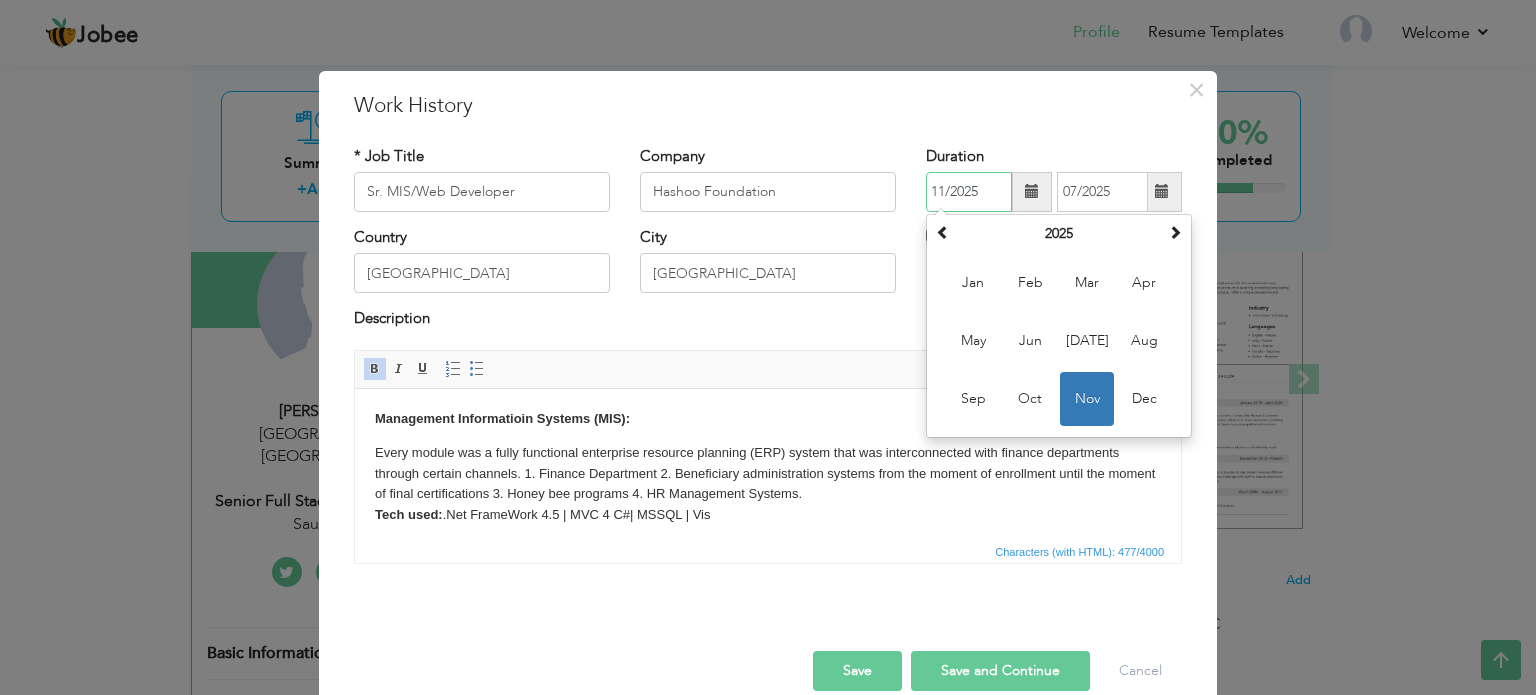 click on "11/2025" at bounding box center [969, 192] 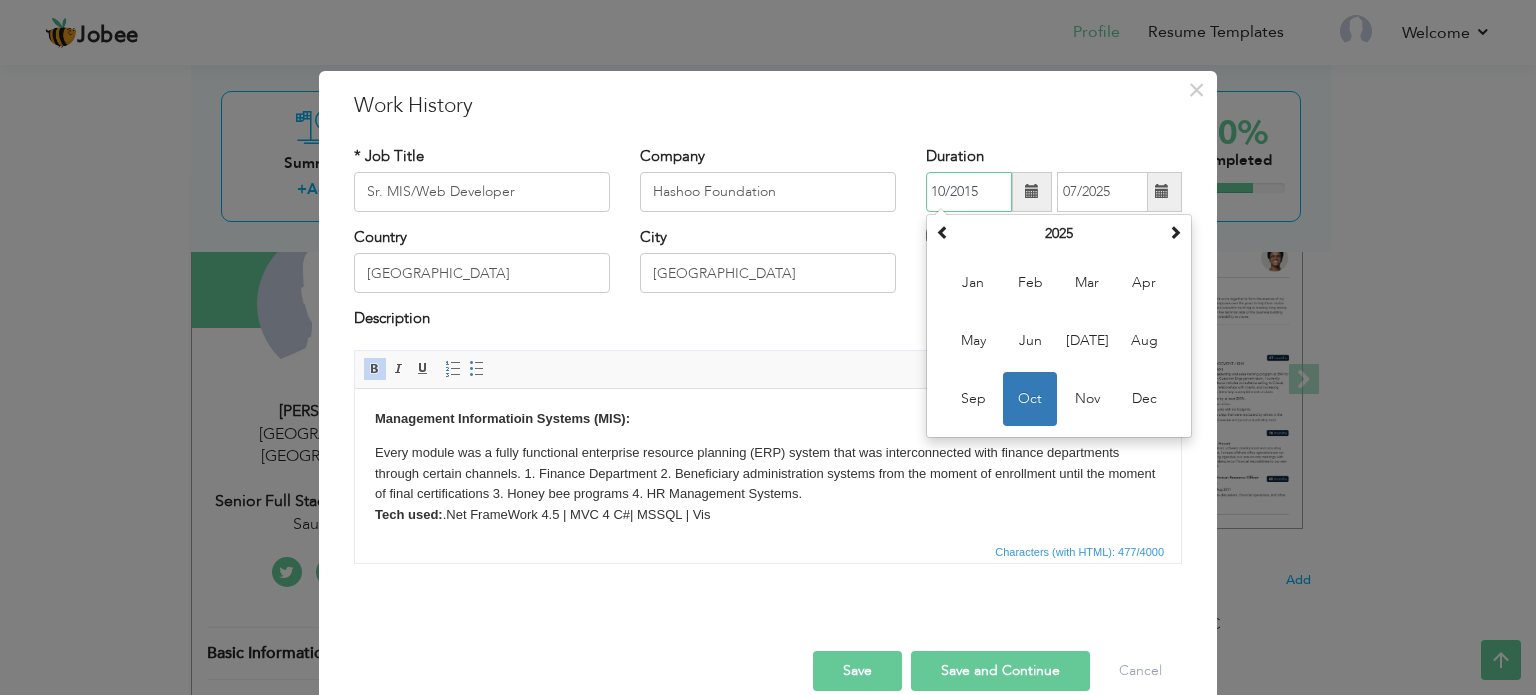 type on "10/2015" 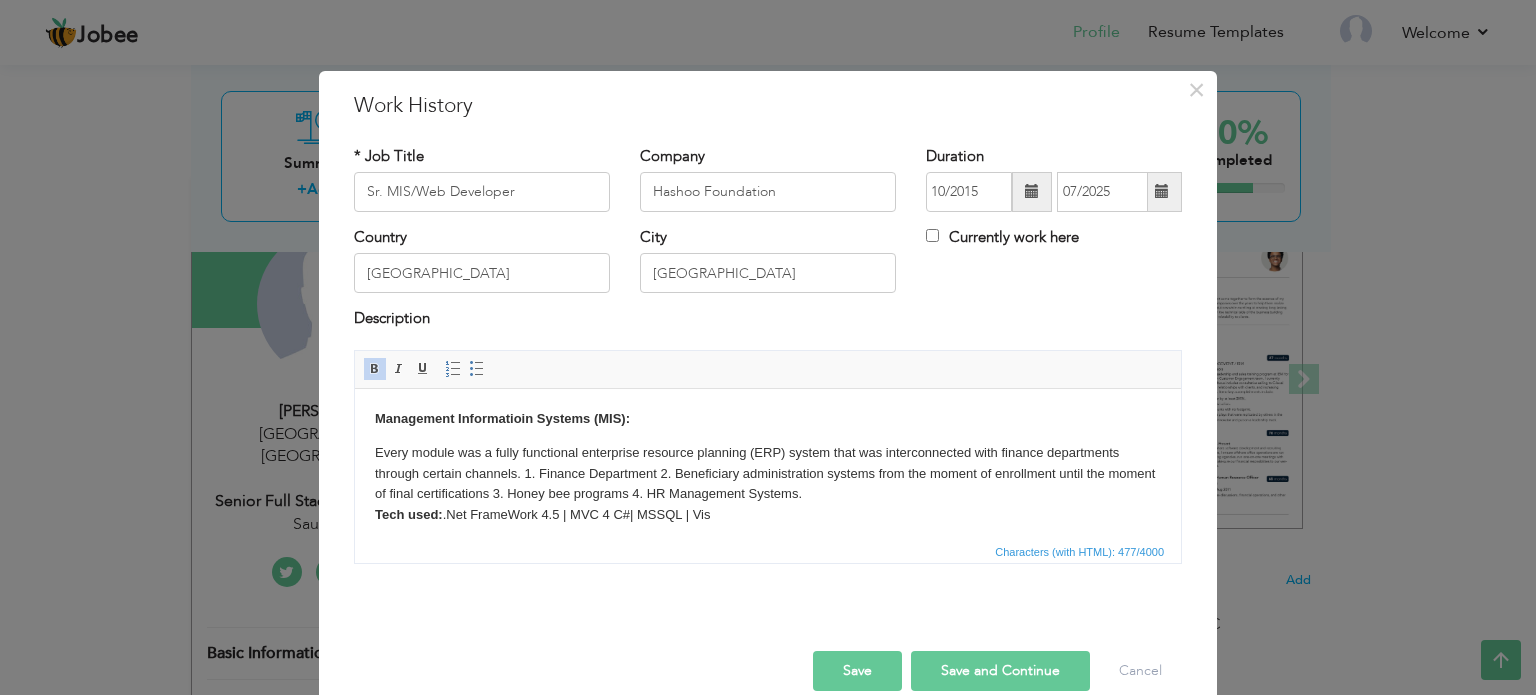 click on "Description" at bounding box center (768, 321) 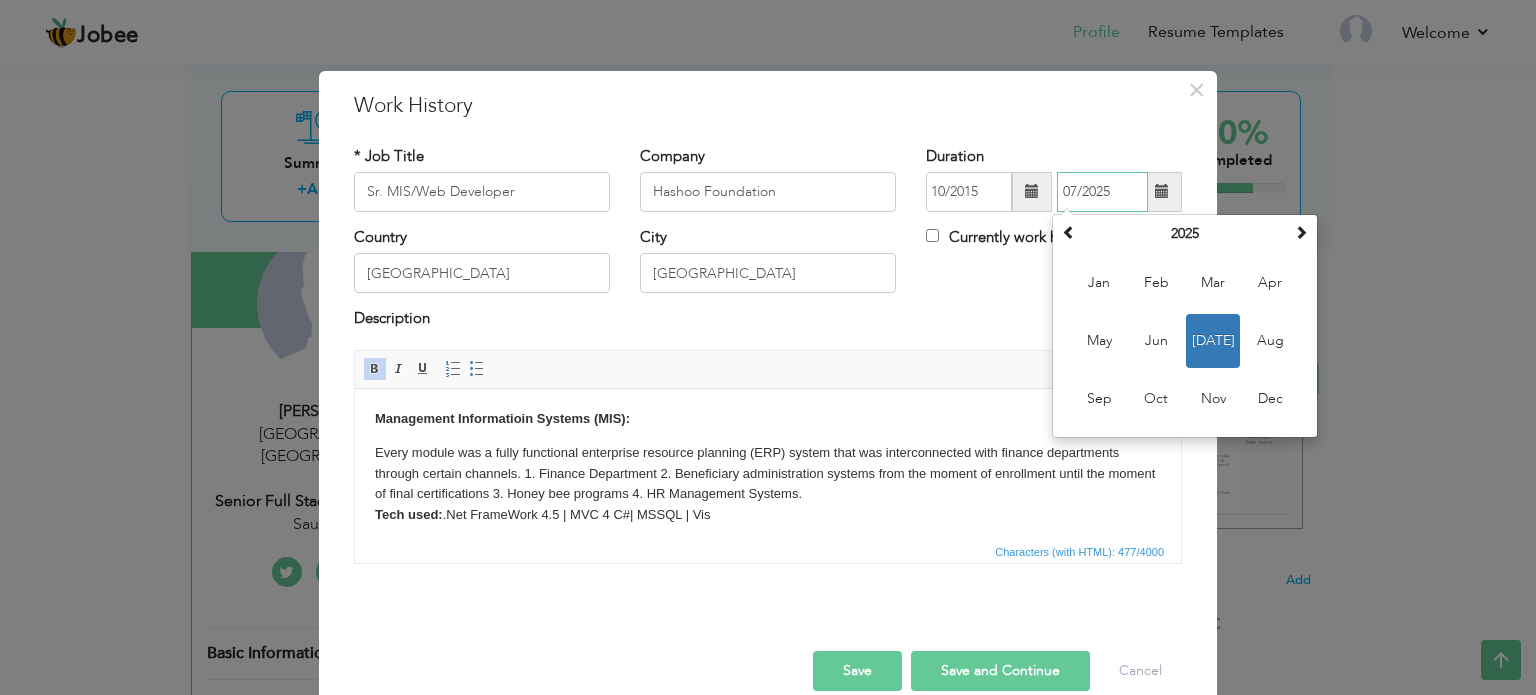 click on "07/2025" at bounding box center [1102, 192] 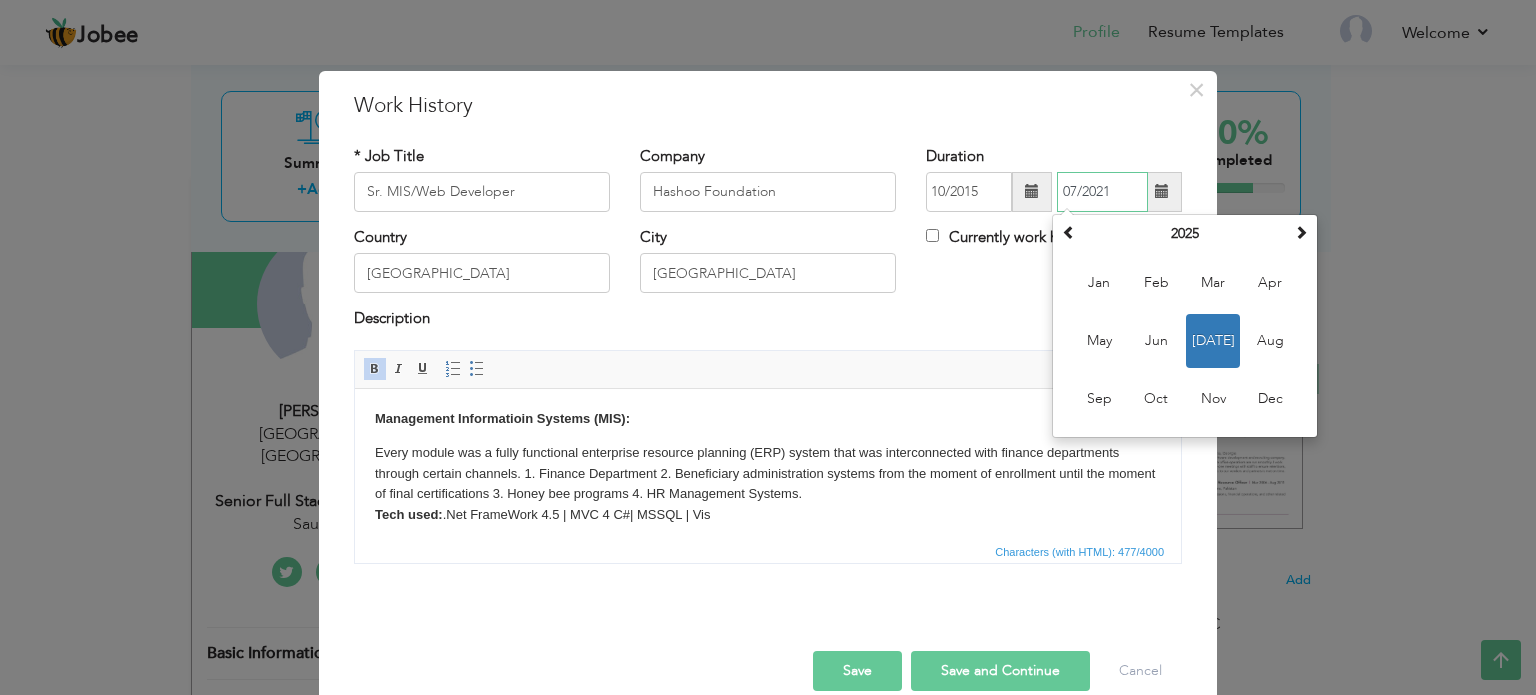 type on "07/2021" 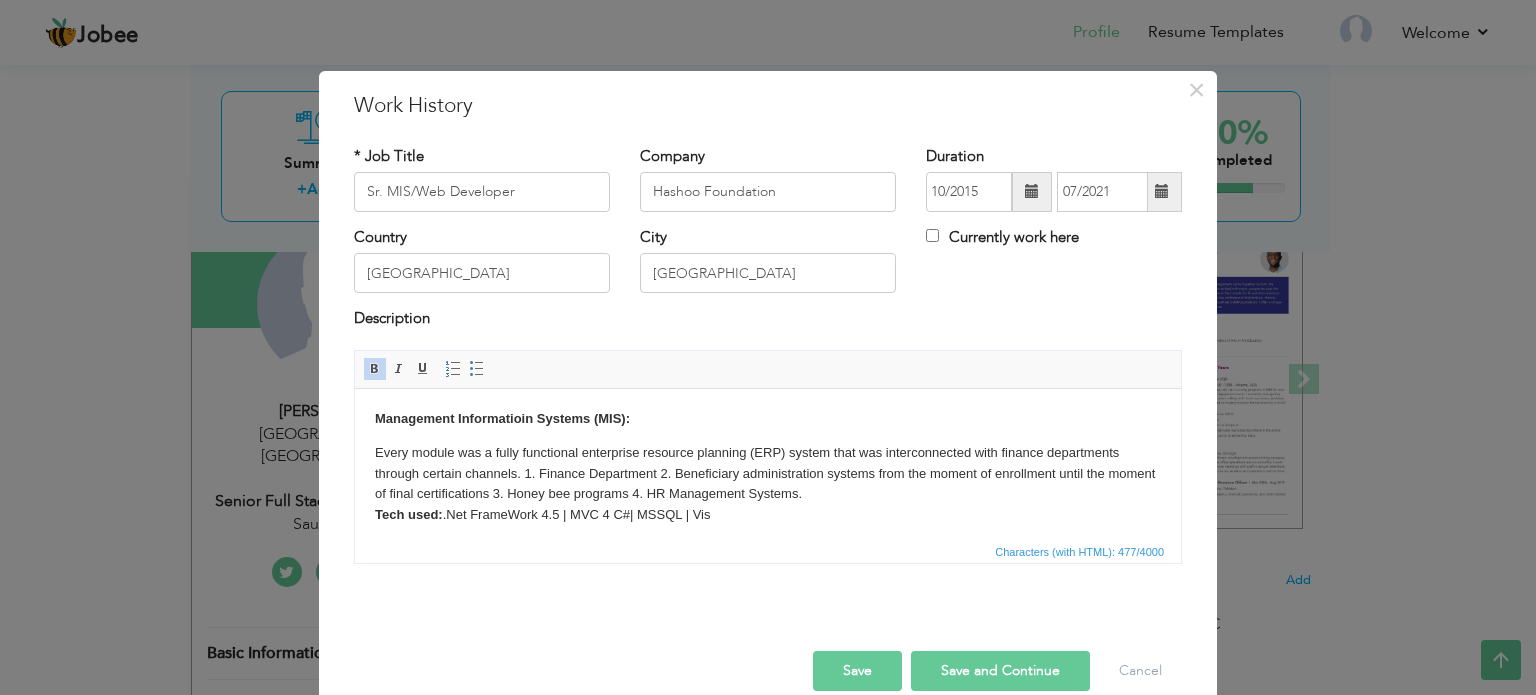 click on "Description" at bounding box center (768, 321) 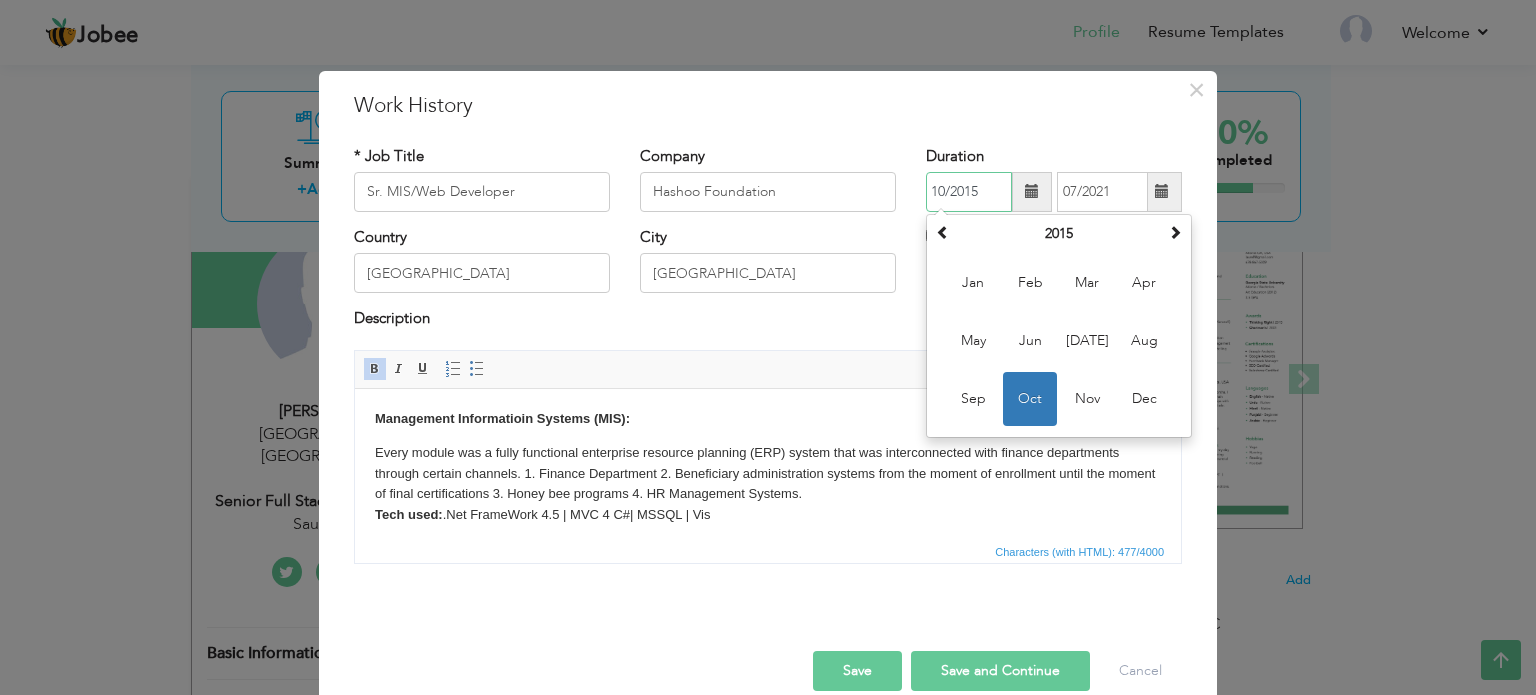 click on "10/2015" at bounding box center (969, 192) 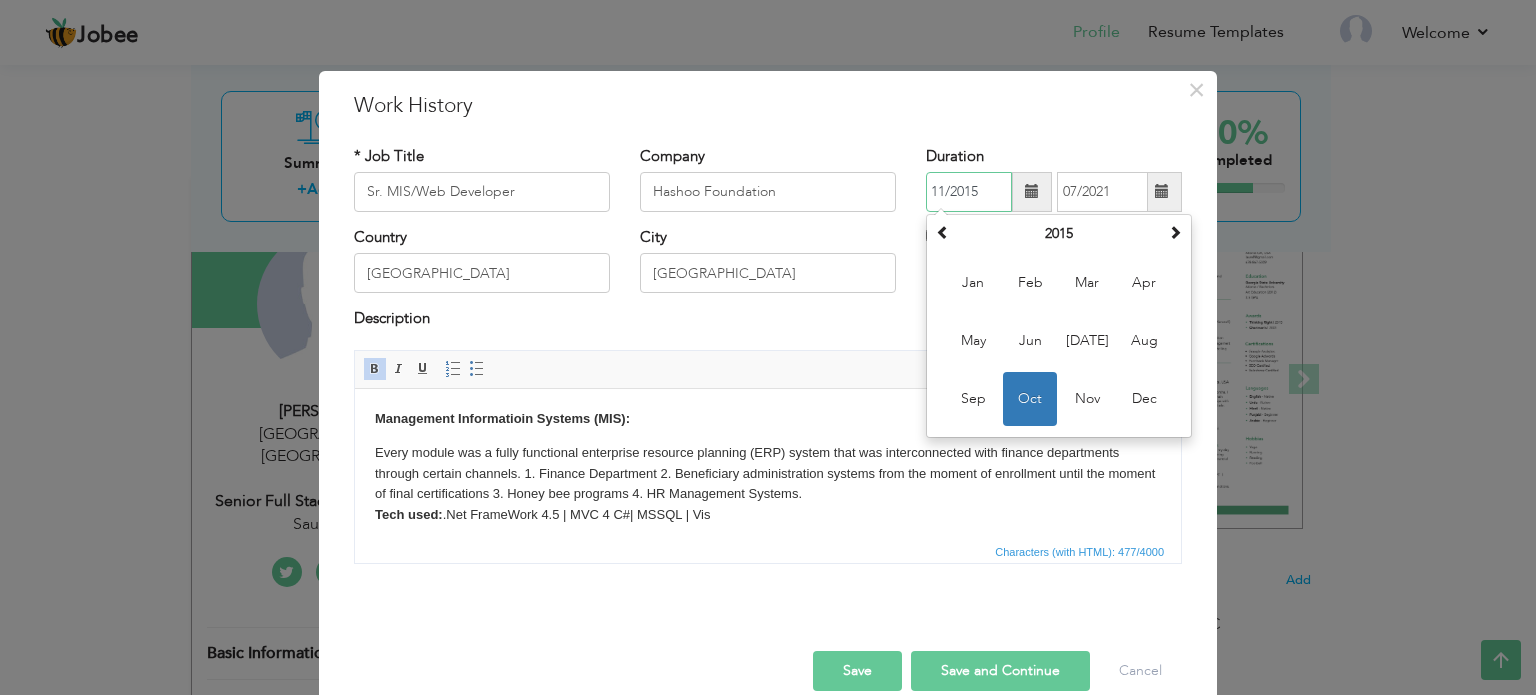 type on "11/2015" 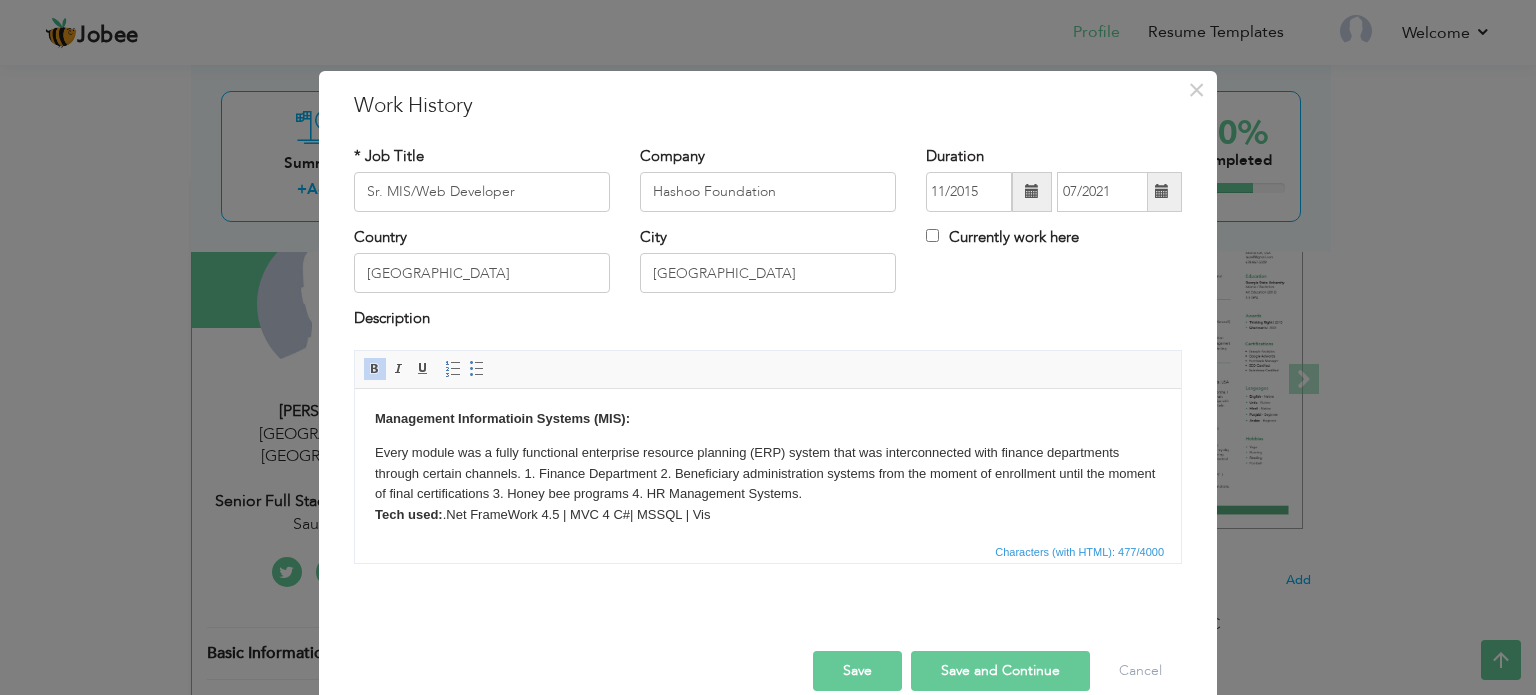 click on "Save" at bounding box center [857, 671] 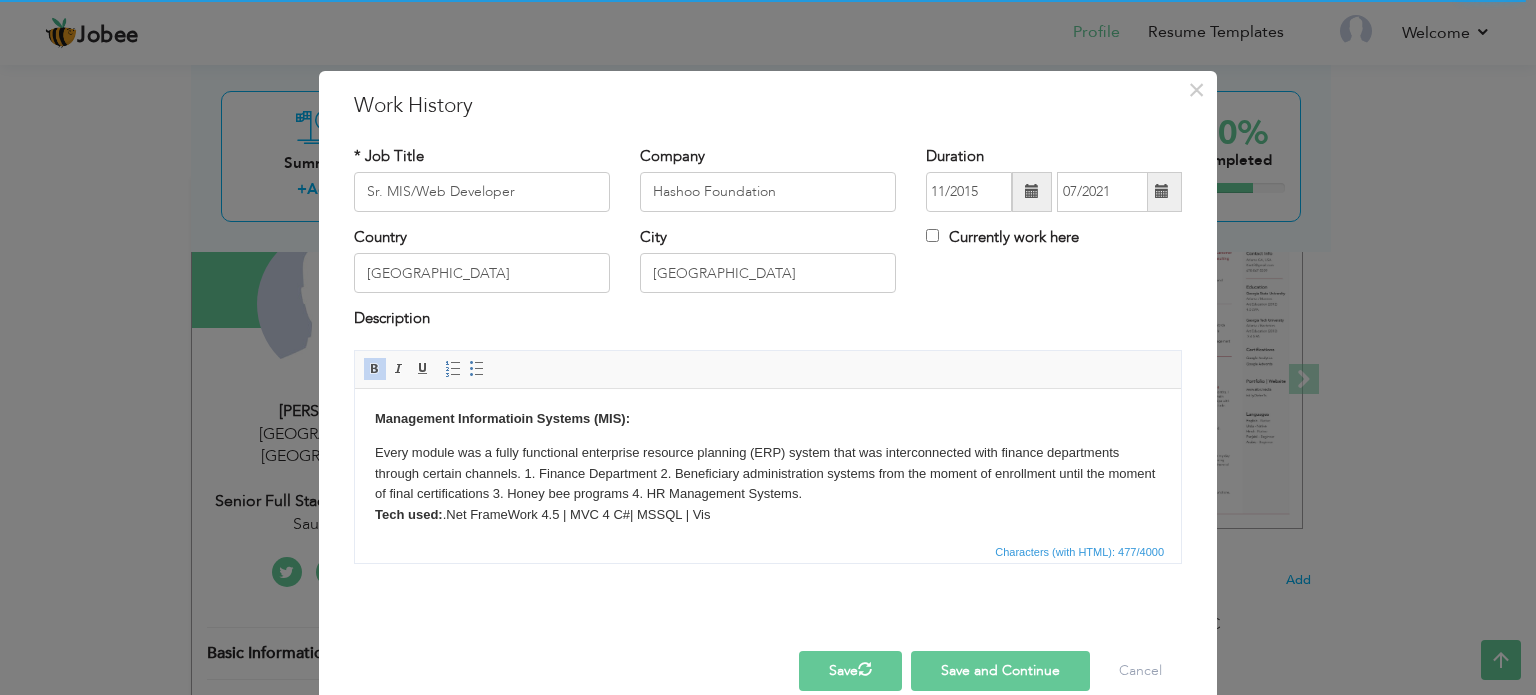 click on "Save and Continue" at bounding box center [1000, 671] 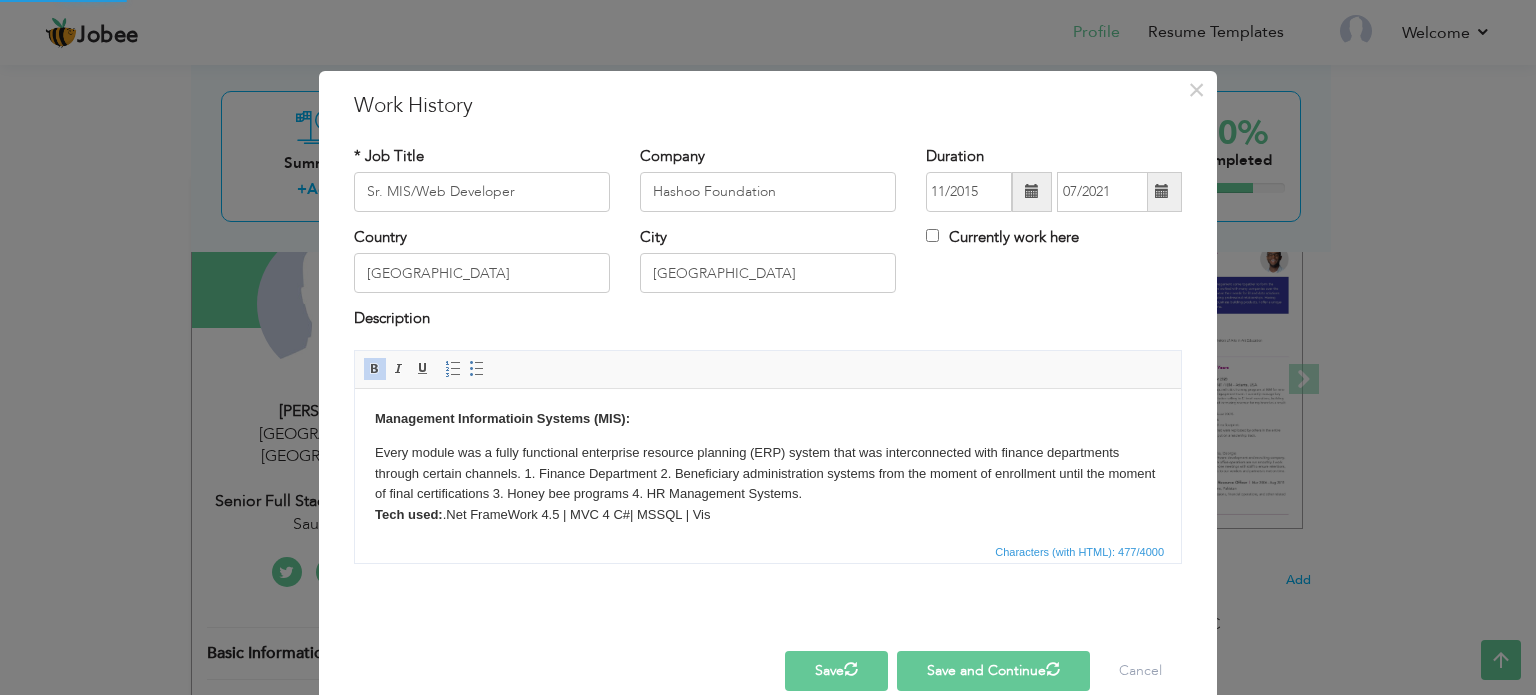 type 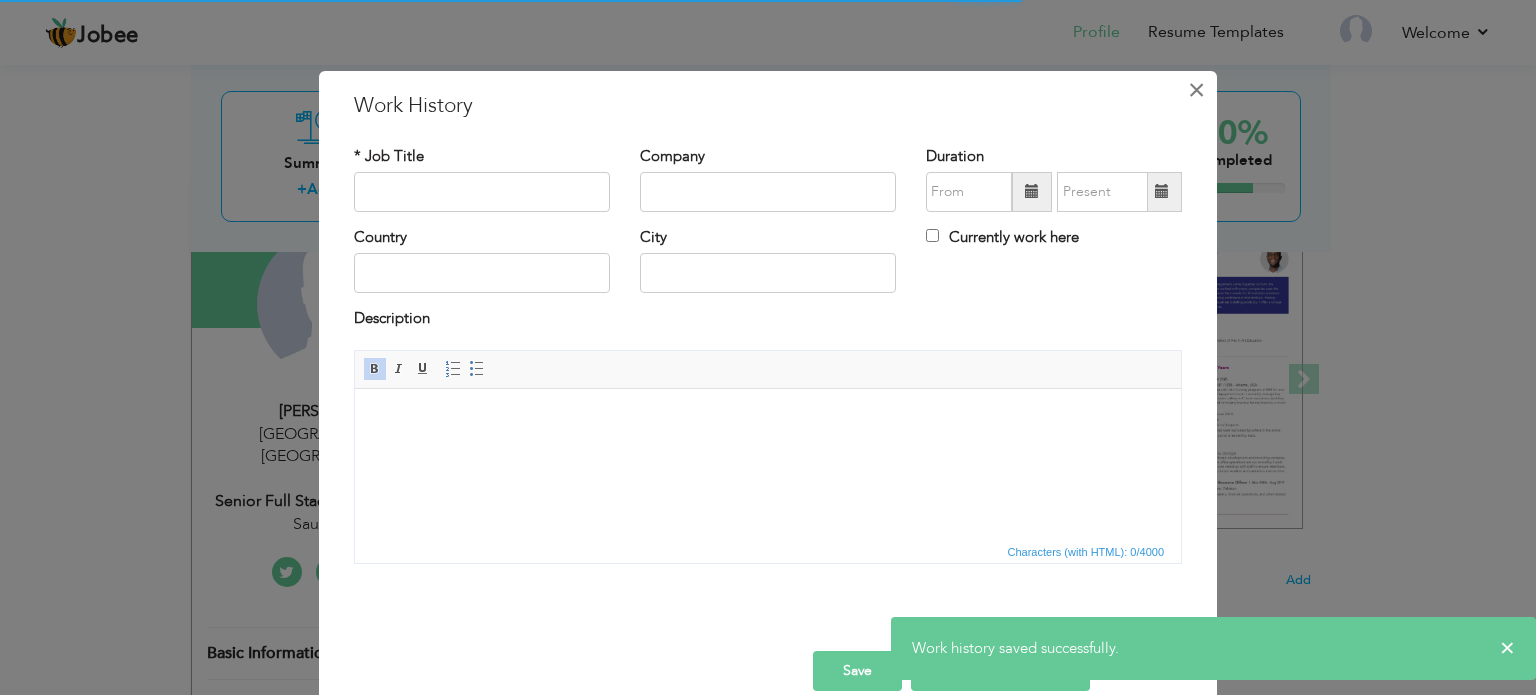 click on "×" at bounding box center (1196, 90) 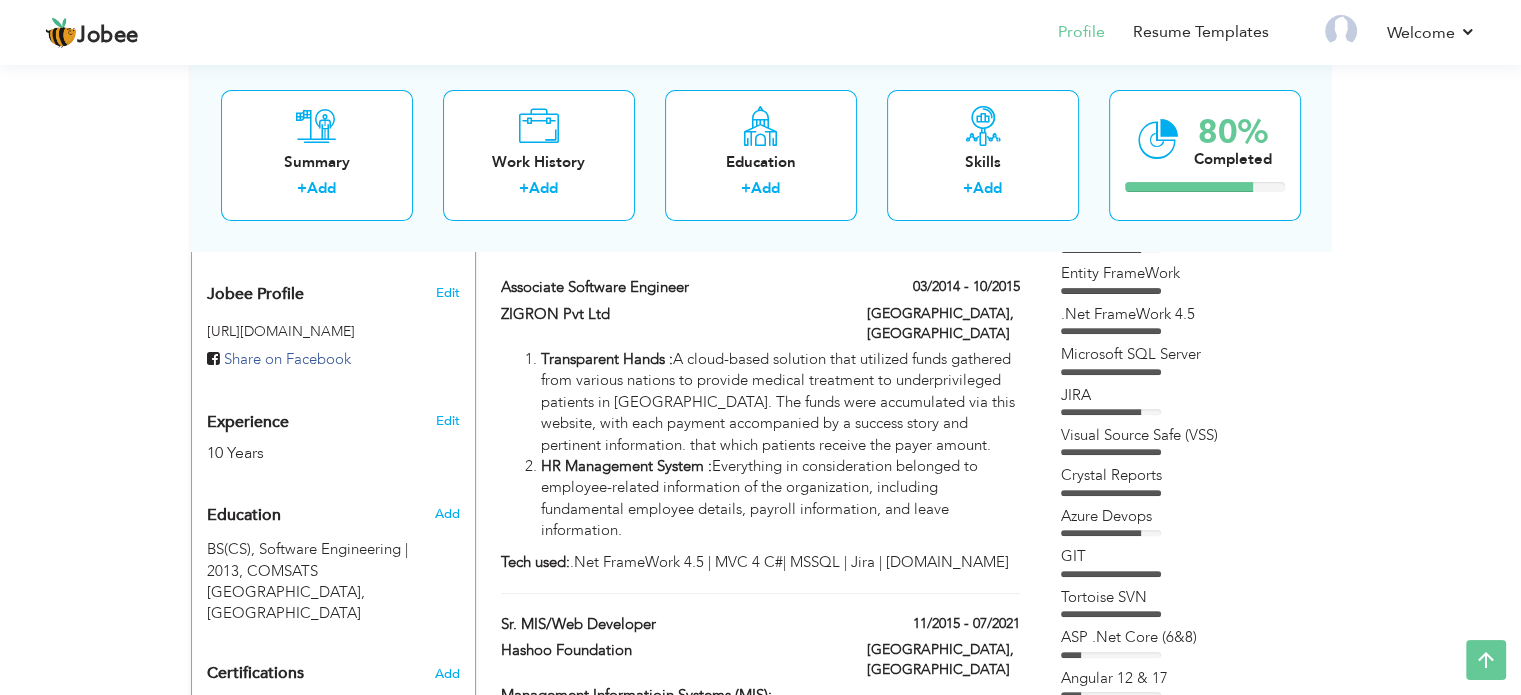 scroll, scrollTop: 200, scrollLeft: 0, axis: vertical 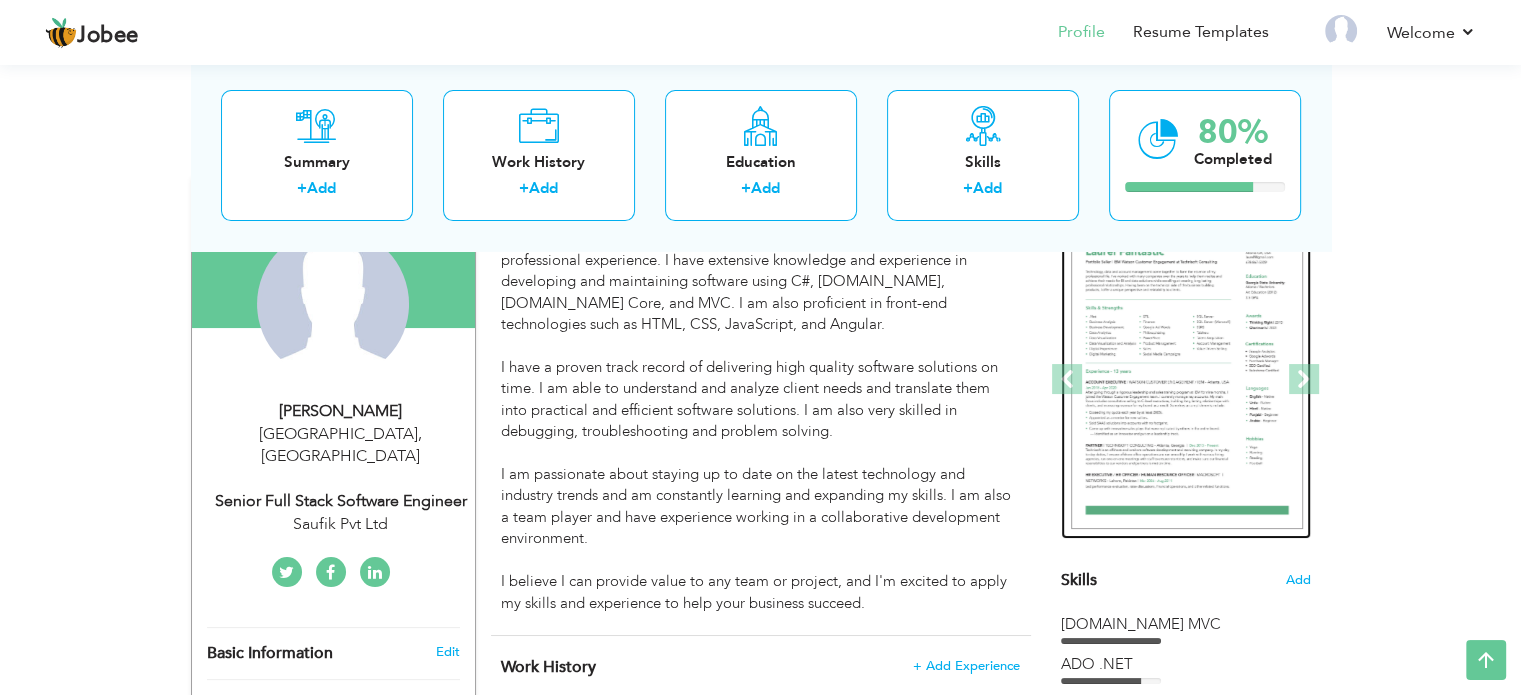 click at bounding box center [1187, 380] 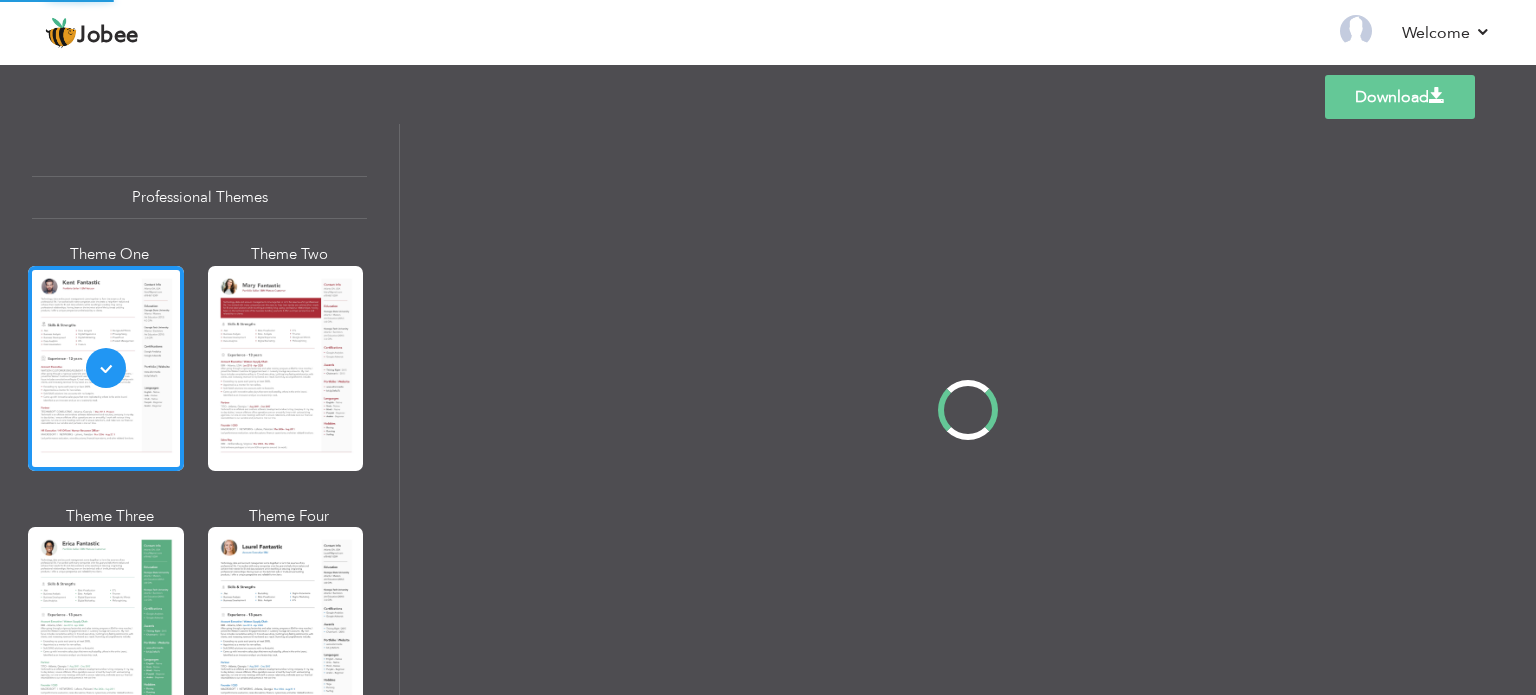 scroll, scrollTop: 0, scrollLeft: 0, axis: both 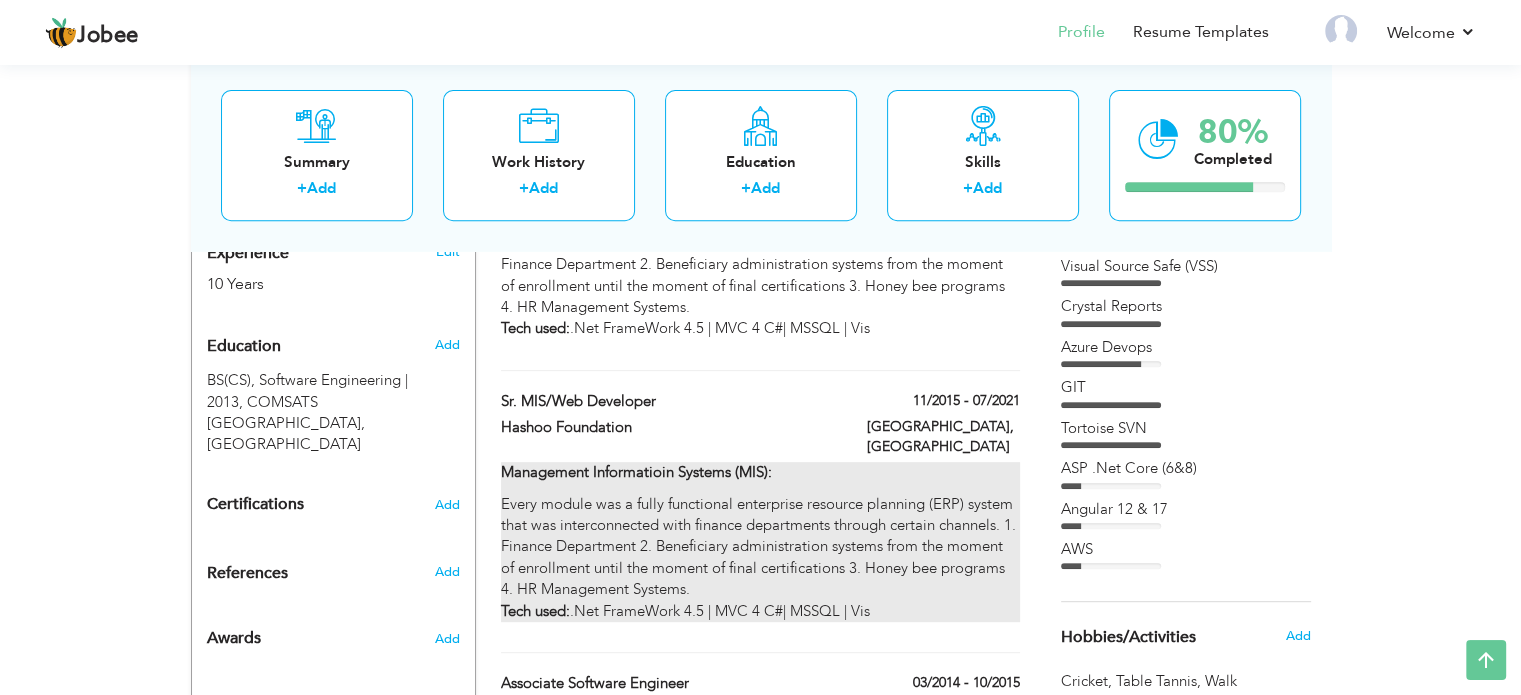 click on "Every module was a fully functional enterprise resource planning (ERP) system that was interconnected with finance departments through certain channels. 1. Finance Department 2. Beneficiary administration systems from the moment of enrollment until the moment of final certifications 3. Honey bee programs 4. HR Management Systems.
Tech used:  .Net FrameWork 4.5 | MVC 4 C#| MSSQL | Vis" at bounding box center (760, 558) 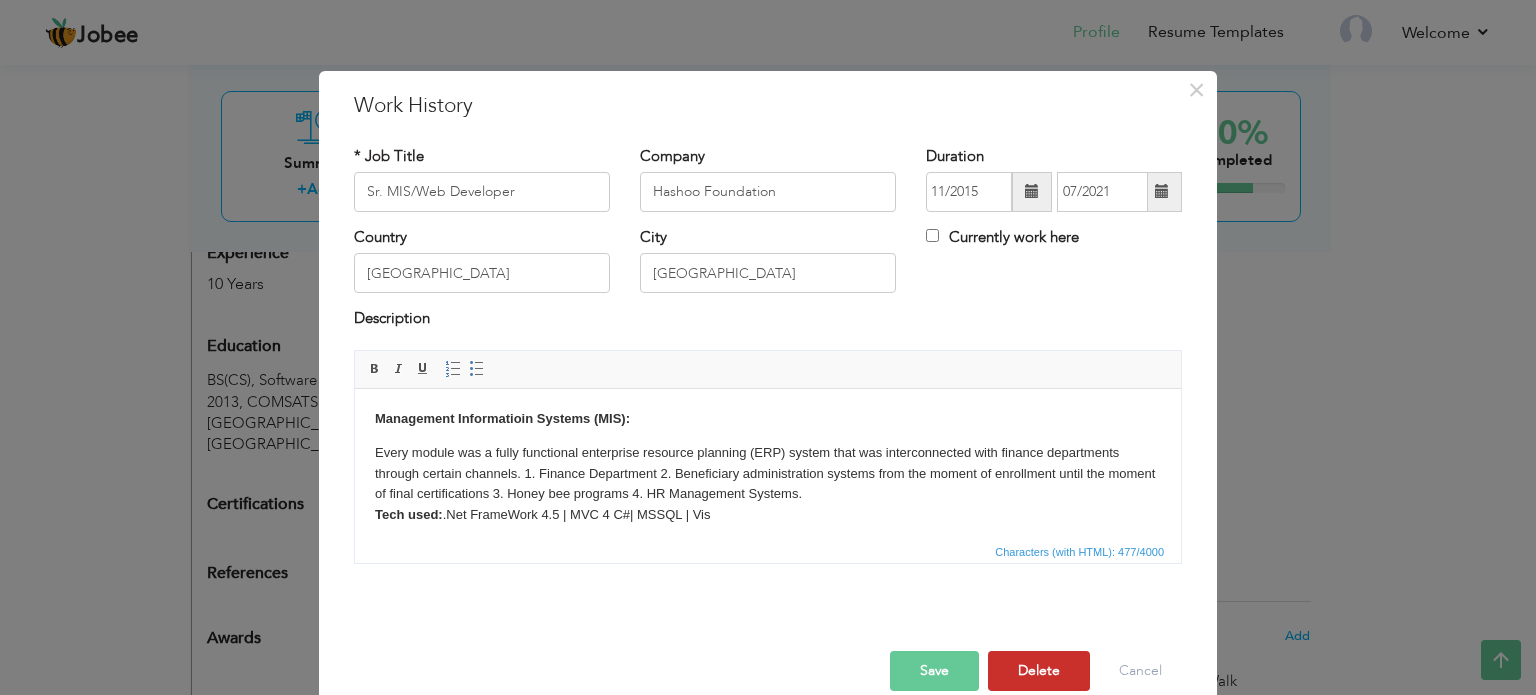 click on "Delete" at bounding box center (1039, 671) 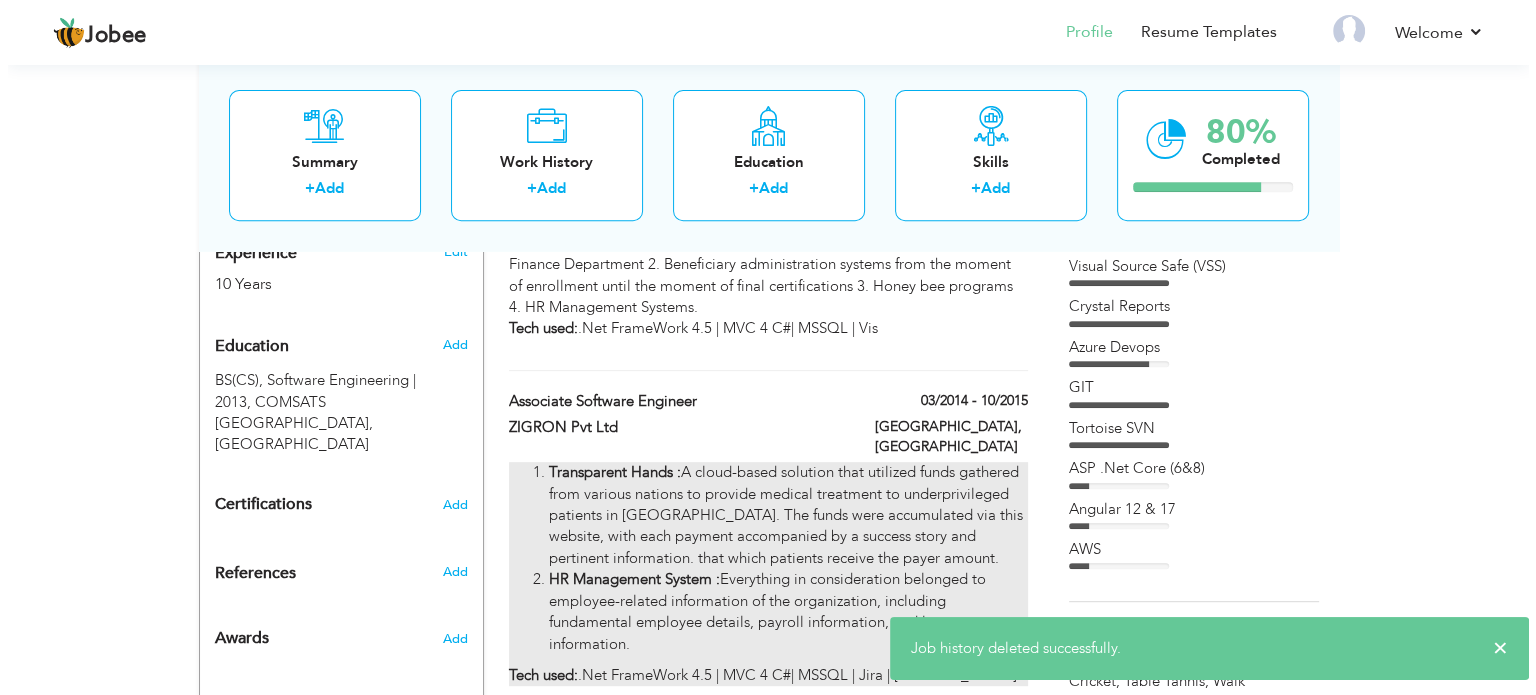 scroll, scrollTop: 500, scrollLeft: 0, axis: vertical 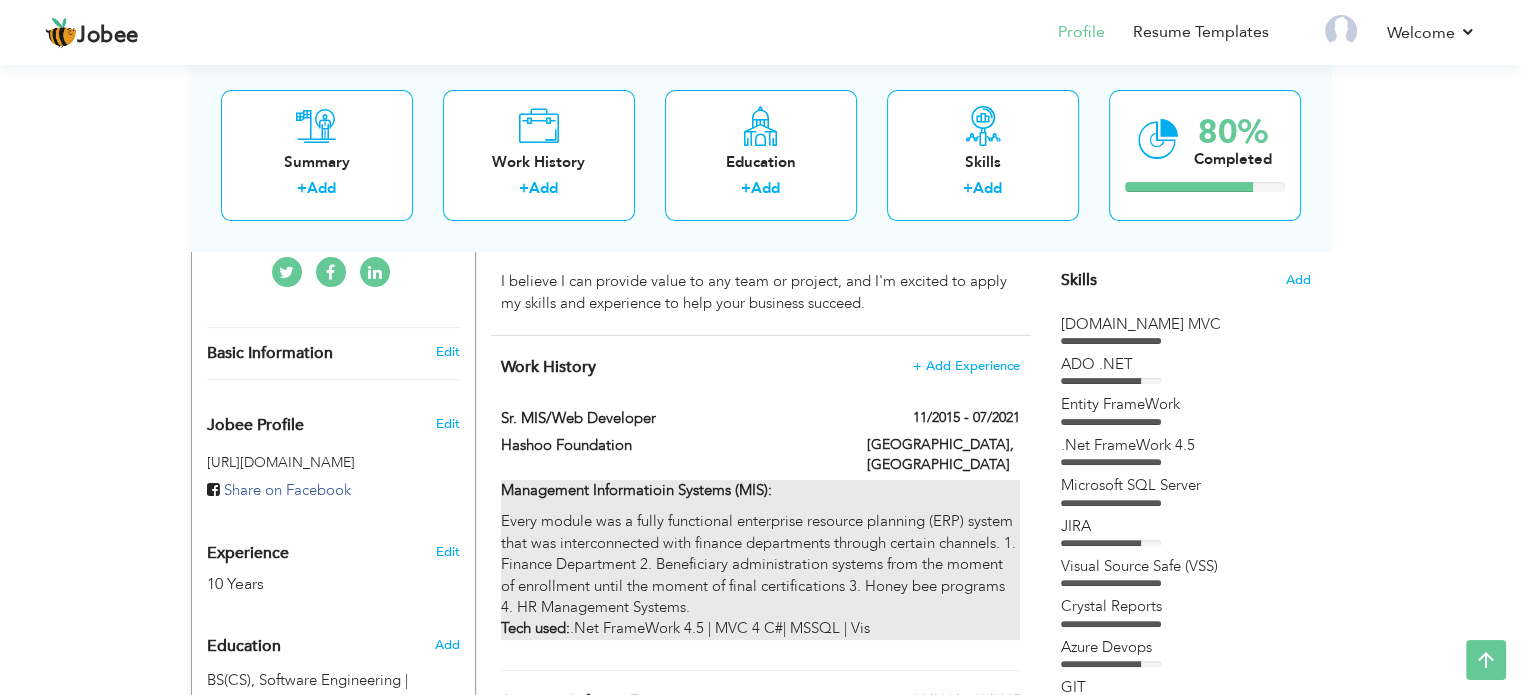 click on "Every module was a fully functional enterprise resource planning (ERP) system that was interconnected with finance departments through certain channels. 1. Finance Department 2. Beneficiary administration systems from the moment of enrollment until the moment of final certifications 3. Honey bee programs 4. HR Management Systems.
Tech used:  .Net FrameWork 4.5 | MVC 4 C#| MSSQL | Vis" at bounding box center [760, 575] 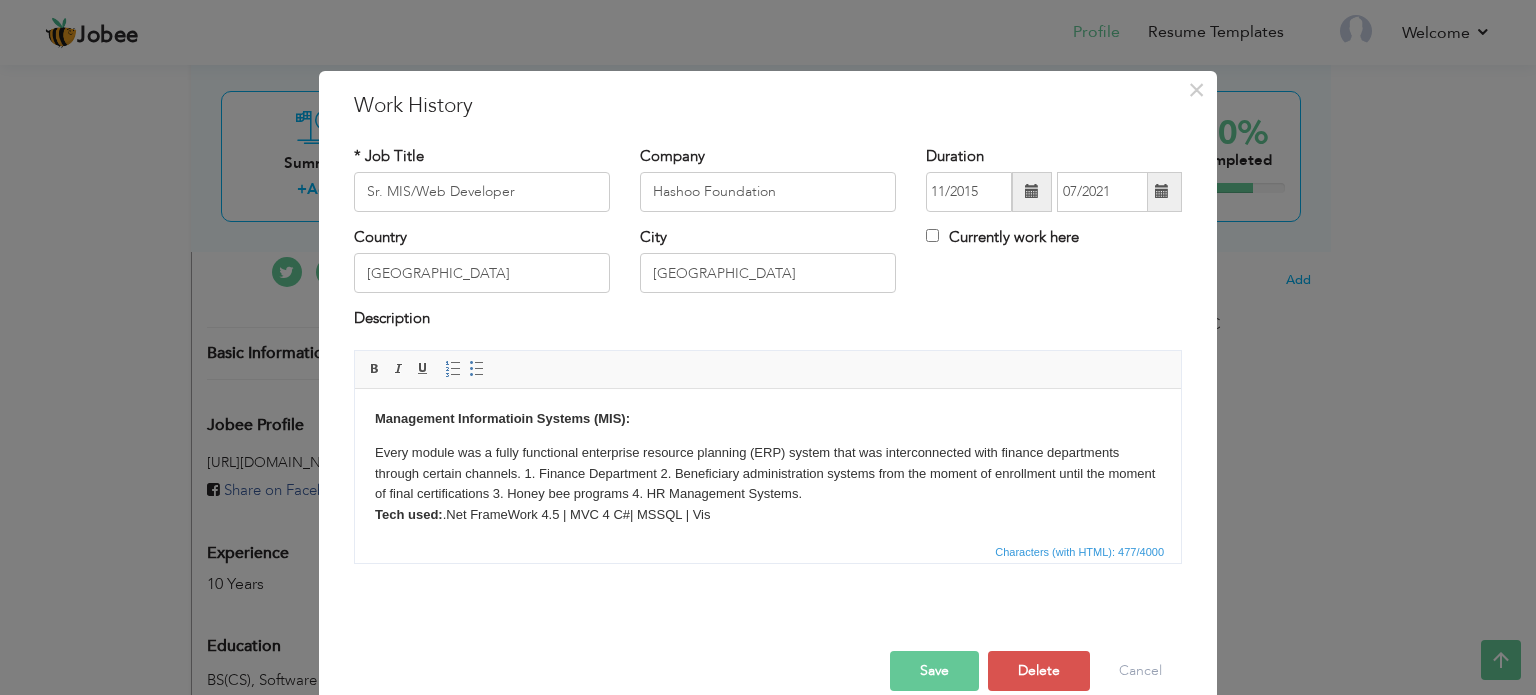 click on "Every module was a fully functional enterprise resource planning (ERP) system that was interconnected with finance departments through certain channels. 1. Finance Department 2. Beneficiary administration systems from the moment of enrollment until the moment of final certifications 3. Honey bee programs 4. HR Management Systems. Tech used:  .Net FrameWork 4.5 | MVC 4 C#| MSSQL | Vis" at bounding box center (768, 483) 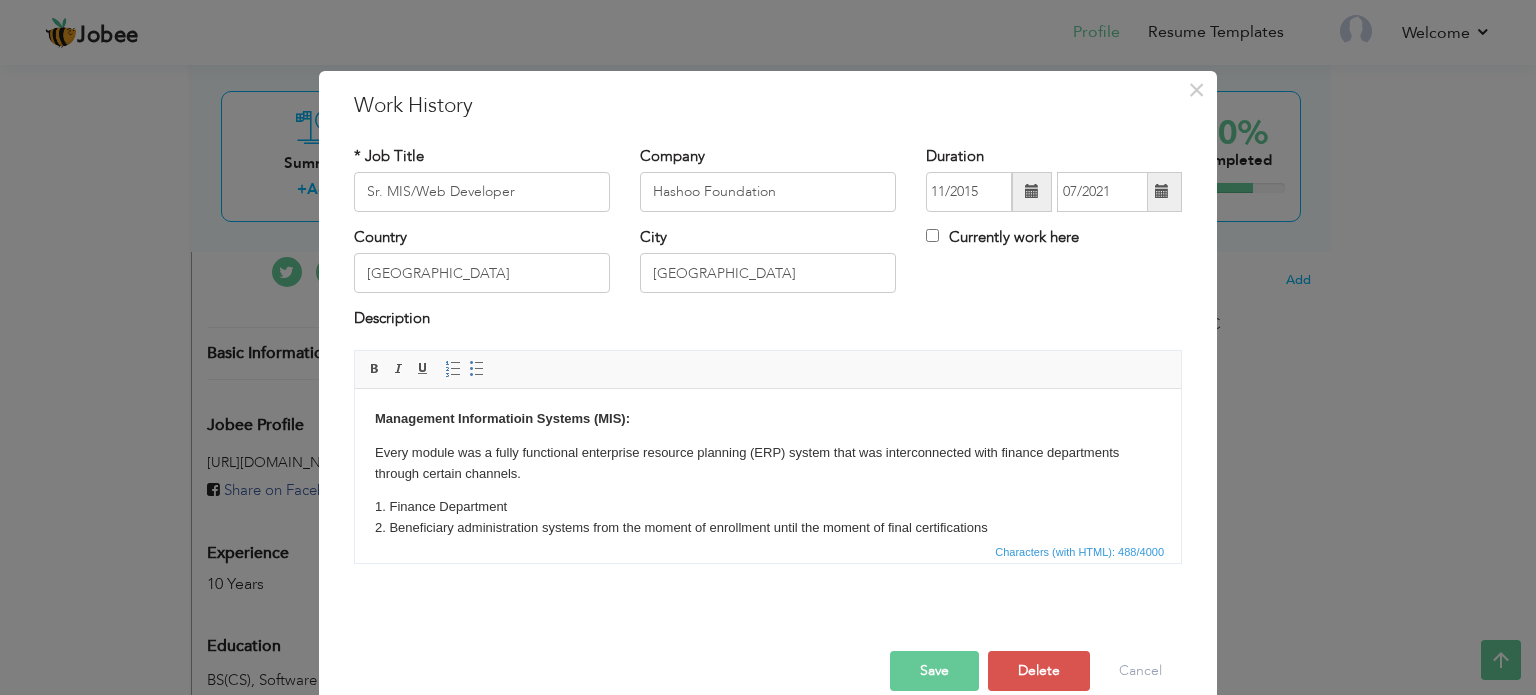 scroll, scrollTop: 0, scrollLeft: 0, axis: both 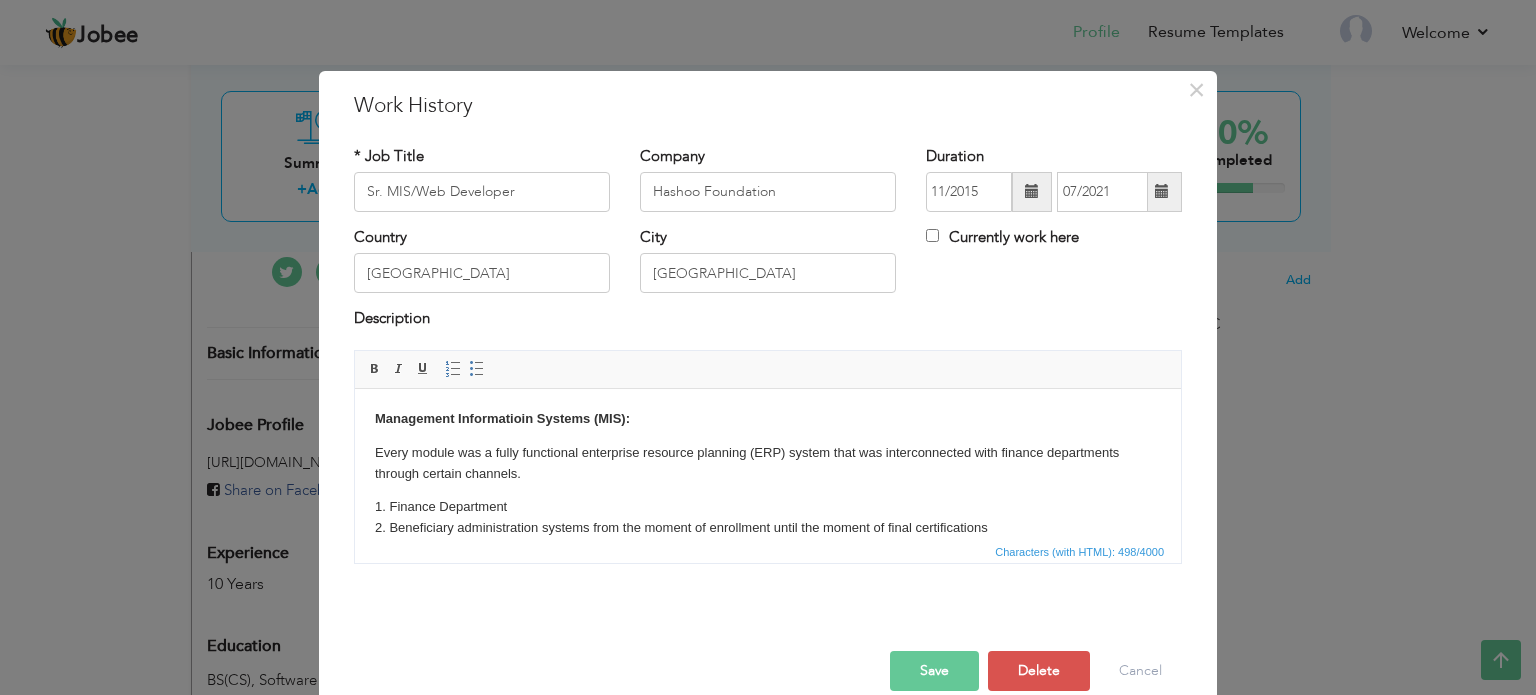 click on "Management Informatioin Systems (MIS):  Every module was a fully functional enterprise resource planning (ERP) system that was interconnected with finance departments through certain channels.  1. Finance Department  2. Beneficiary administration systems from the moment of enrollment until the moment of final certifications  3. Honey bee programs  ​​​​​​​ 4. HR Management Systems. Tech used:  .Net FrameWork 4.5 | MVC 4 C#| MSSQL | Vis" at bounding box center (768, 504) 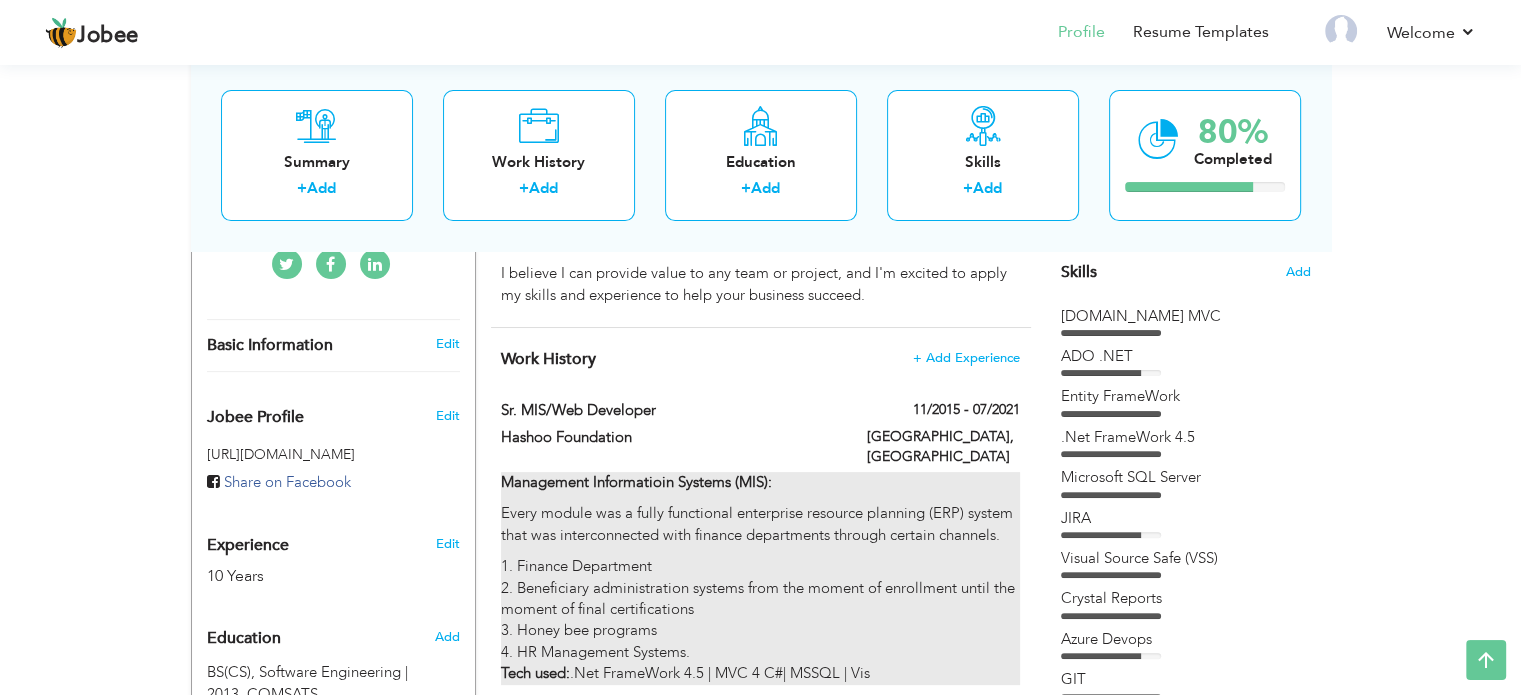 scroll, scrollTop: 500, scrollLeft: 0, axis: vertical 